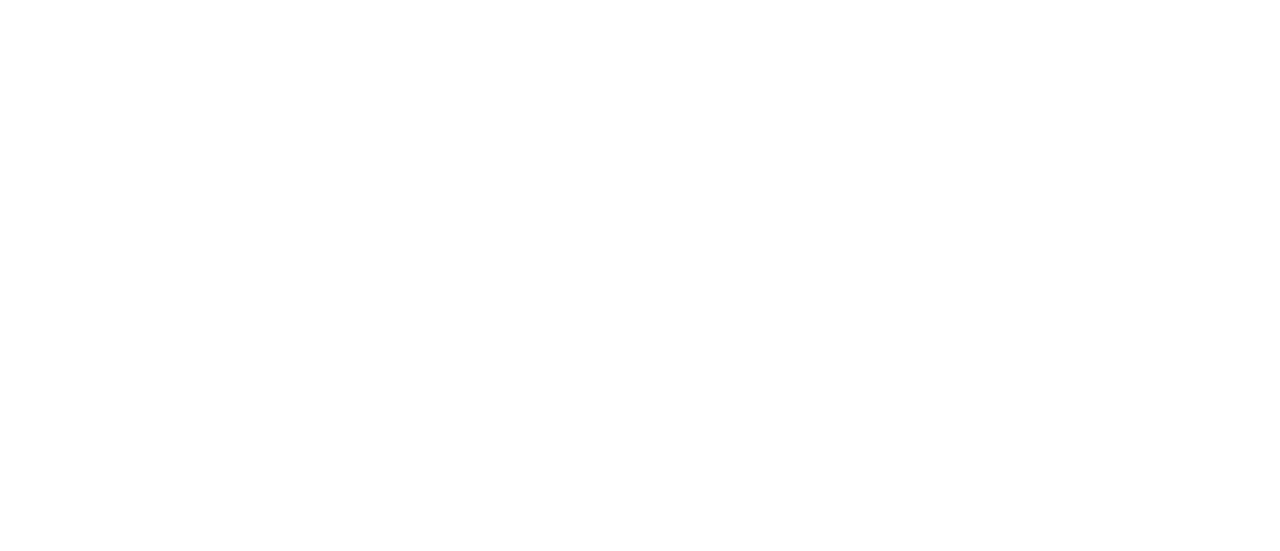 scroll, scrollTop: 0, scrollLeft: 0, axis: both 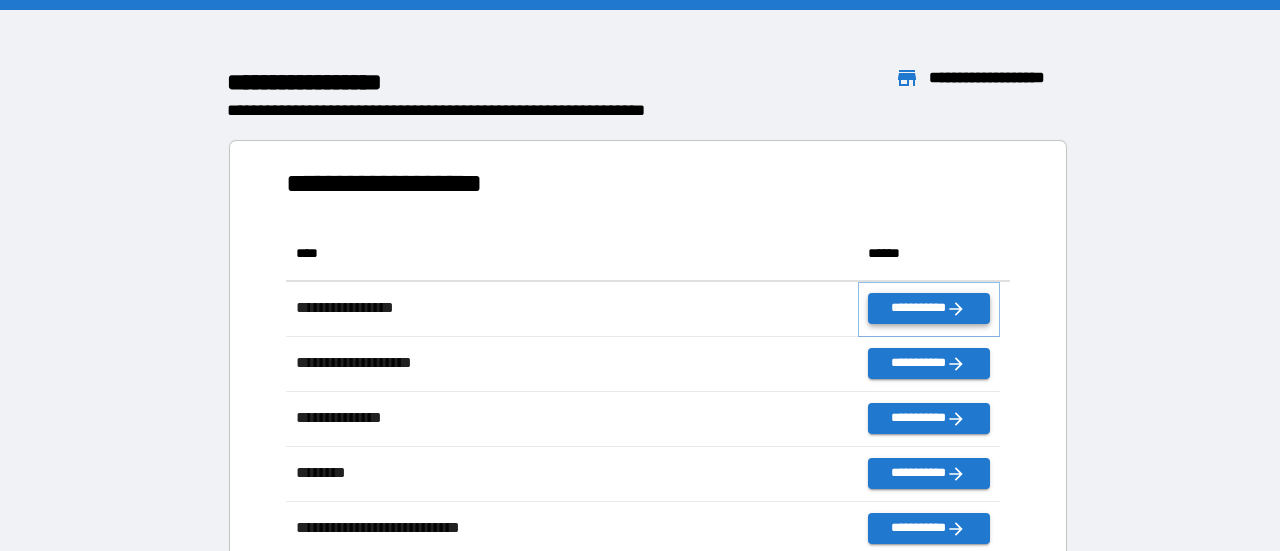 click on "**********" at bounding box center [929, 308] 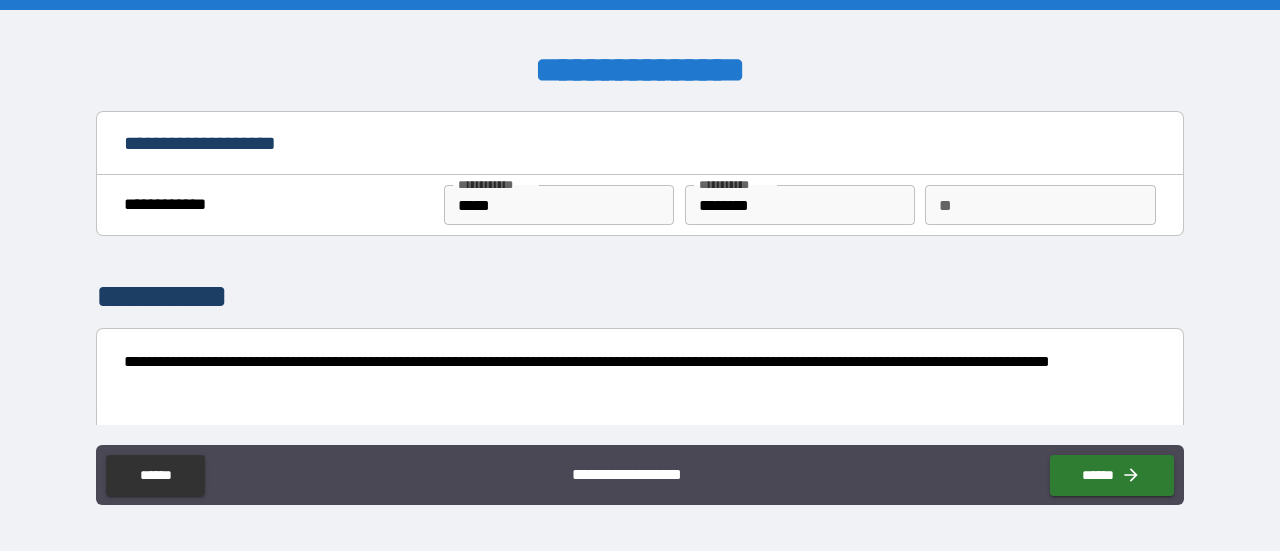 drag, startPoint x: 964, startPoint y: 231, endPoint x: 978, endPoint y: 213, distance: 22.803509 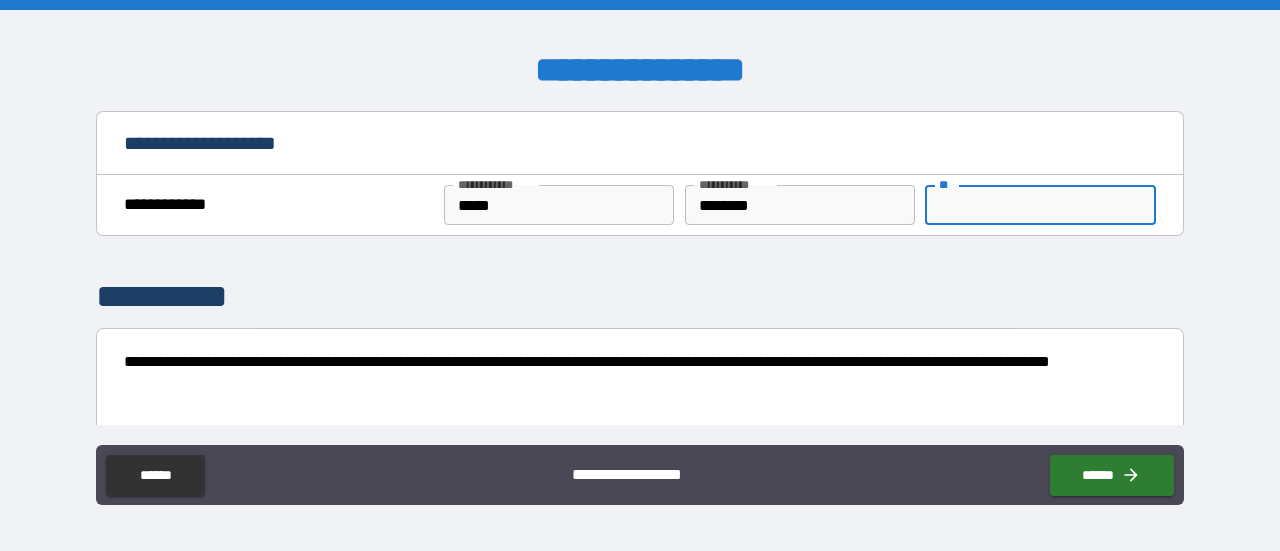 click on "**" at bounding box center [1040, 205] 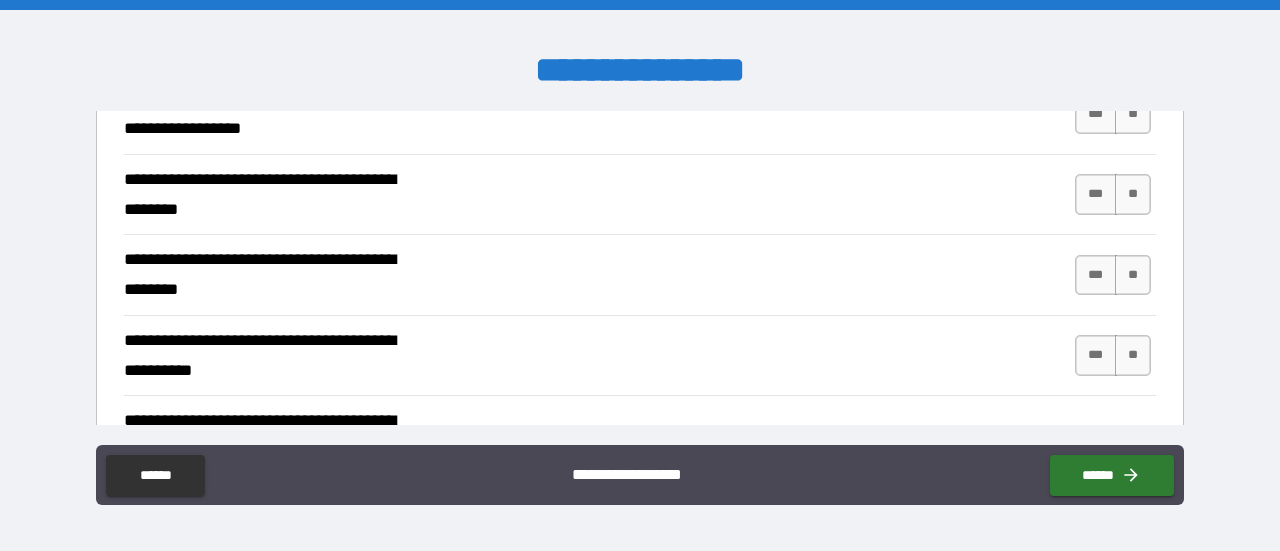 scroll, scrollTop: 400, scrollLeft: 0, axis: vertical 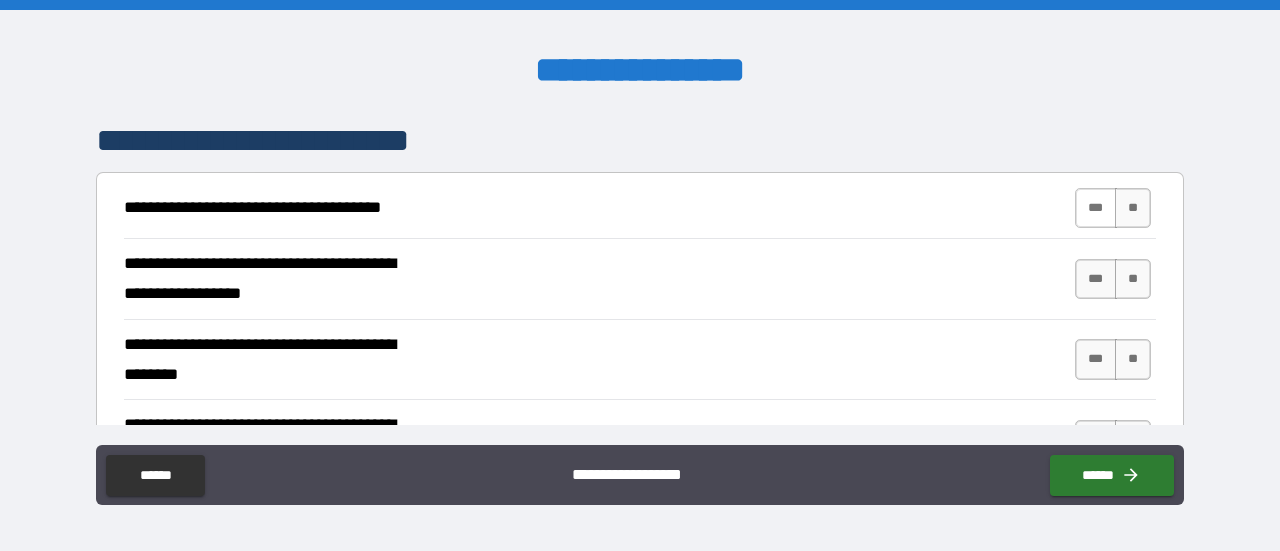 type on "*" 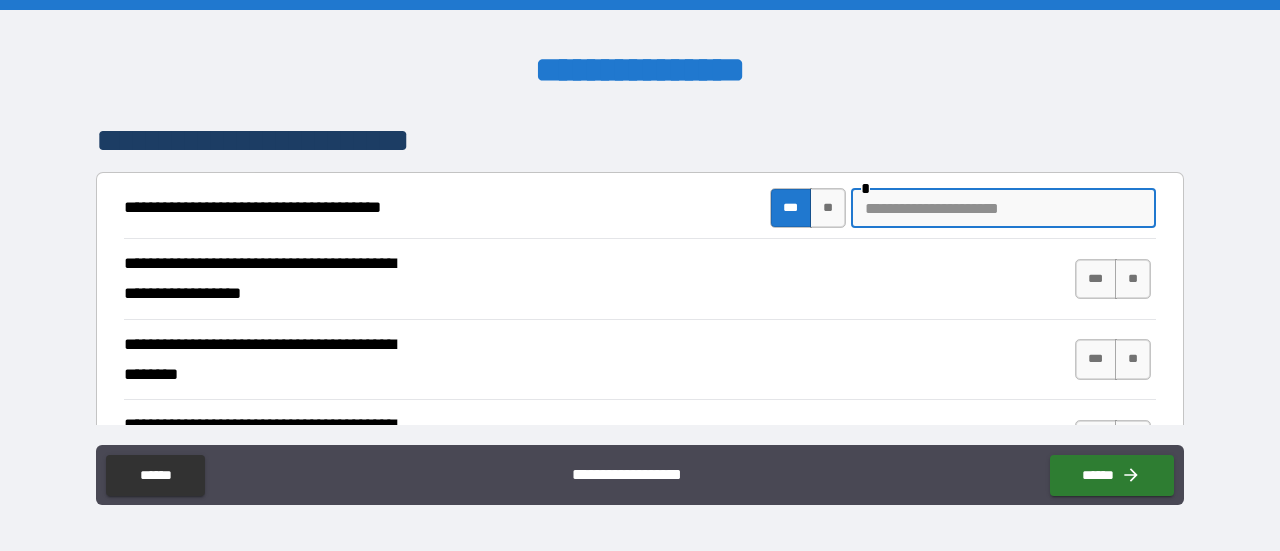 click at bounding box center (1003, 208) 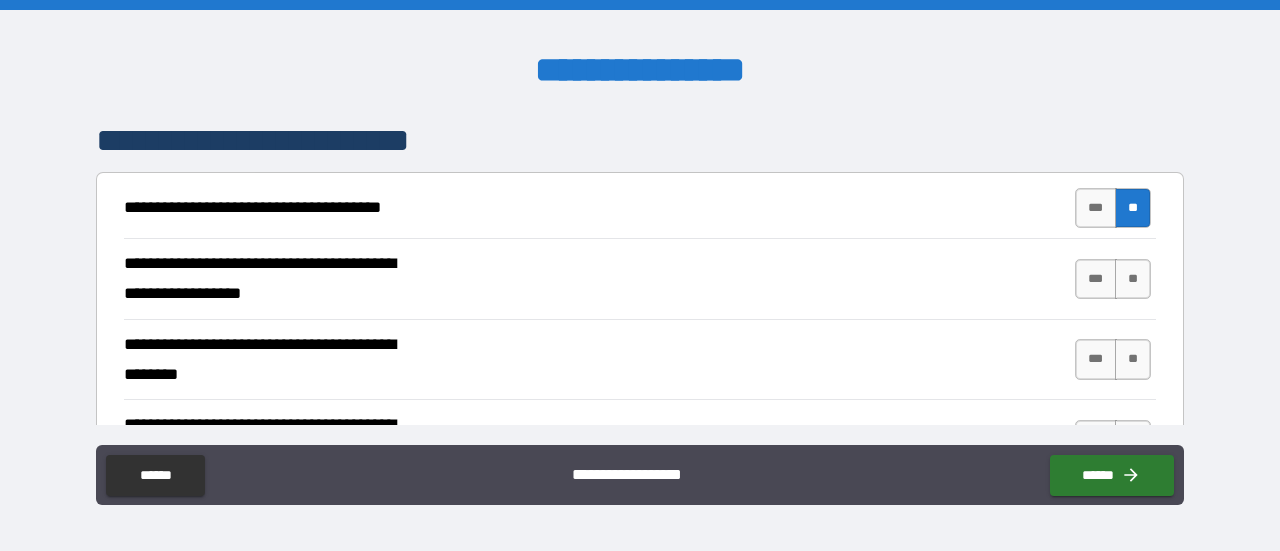 scroll, scrollTop: 500, scrollLeft: 0, axis: vertical 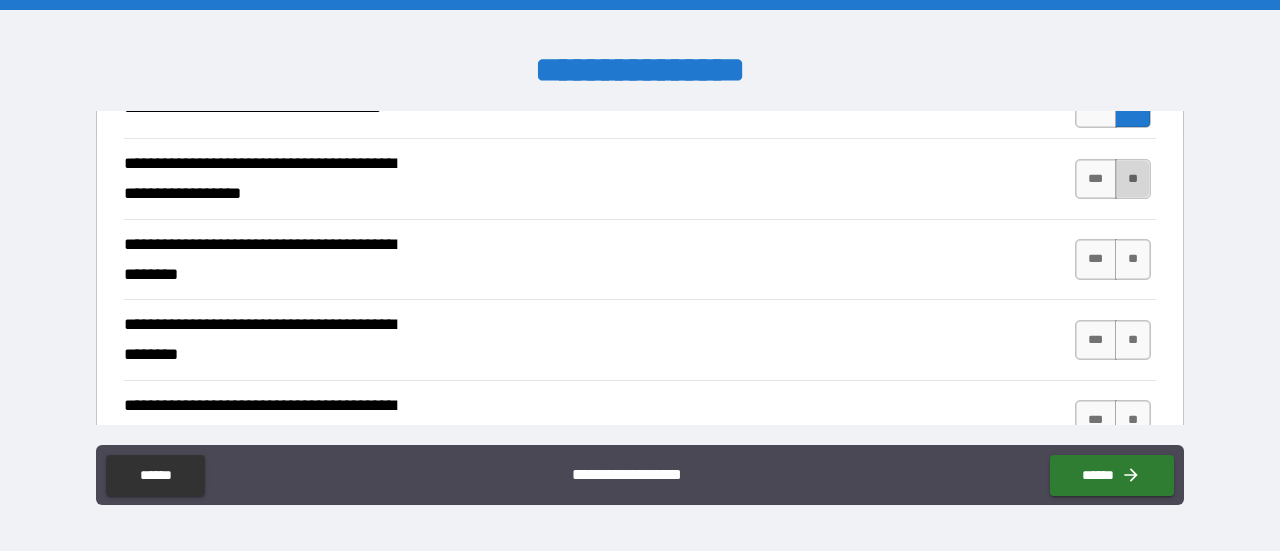 click on "**" at bounding box center (1133, 179) 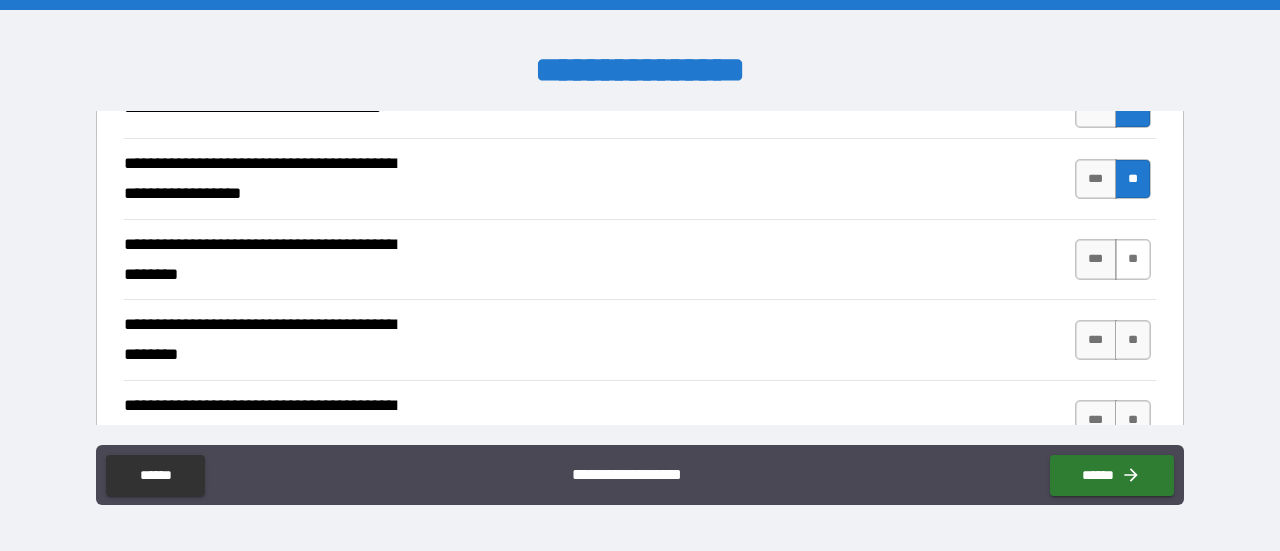 click on "**" at bounding box center (1133, 259) 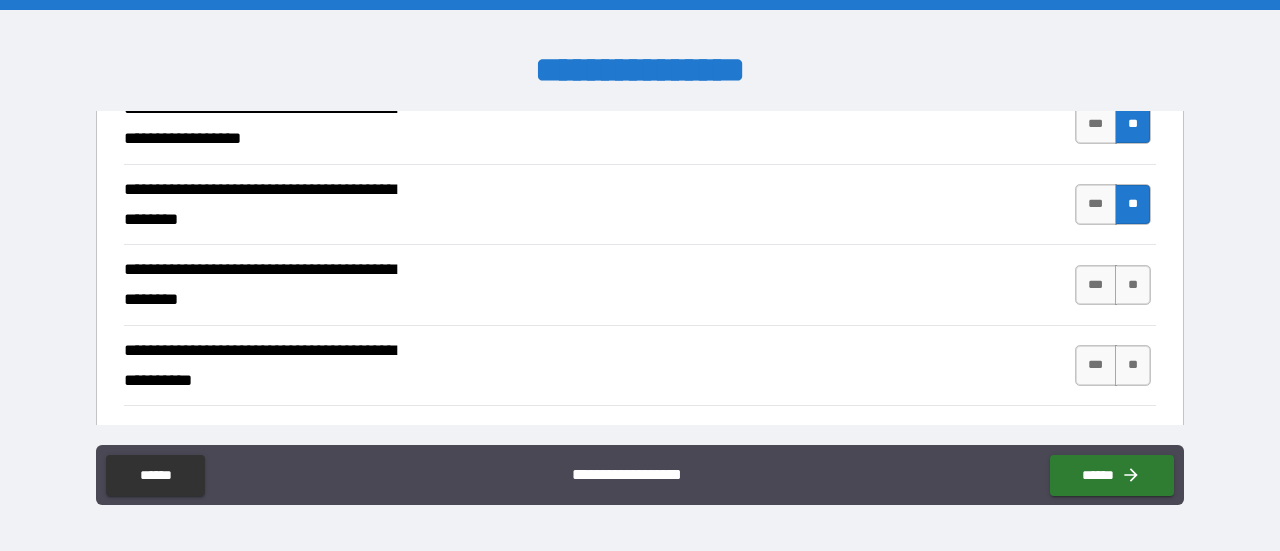 scroll, scrollTop: 600, scrollLeft: 0, axis: vertical 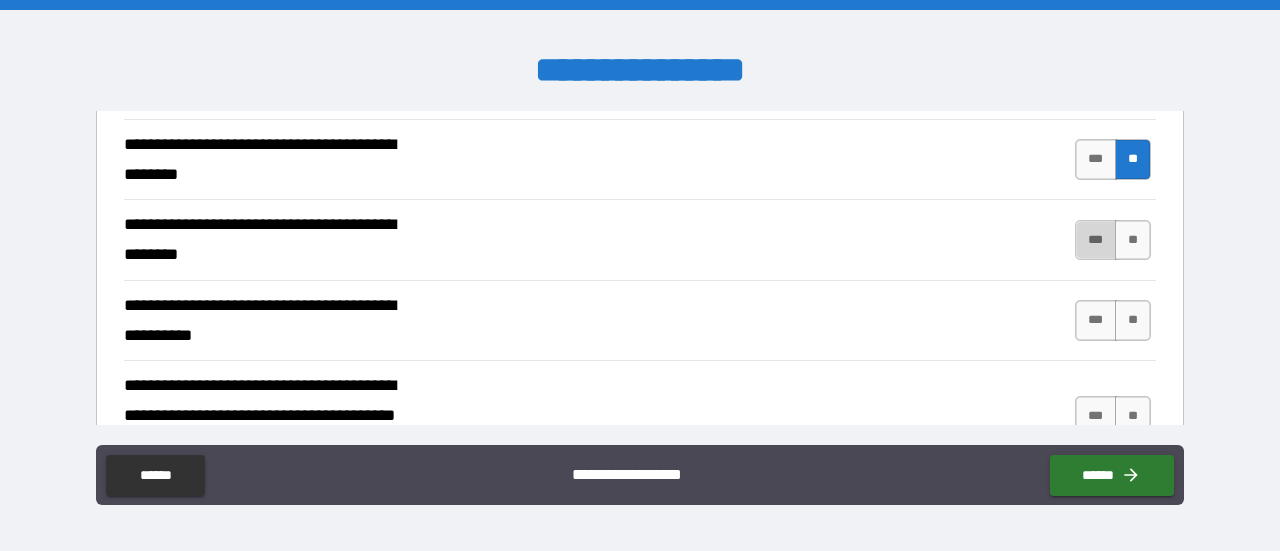 click on "***" at bounding box center [1096, 240] 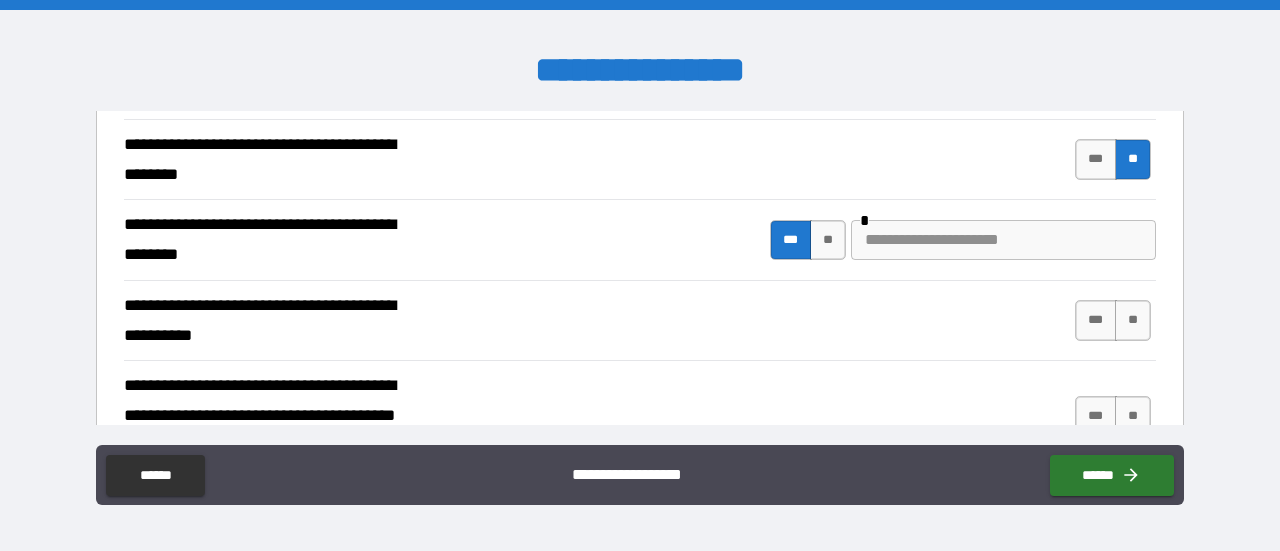 click at bounding box center (1003, 240) 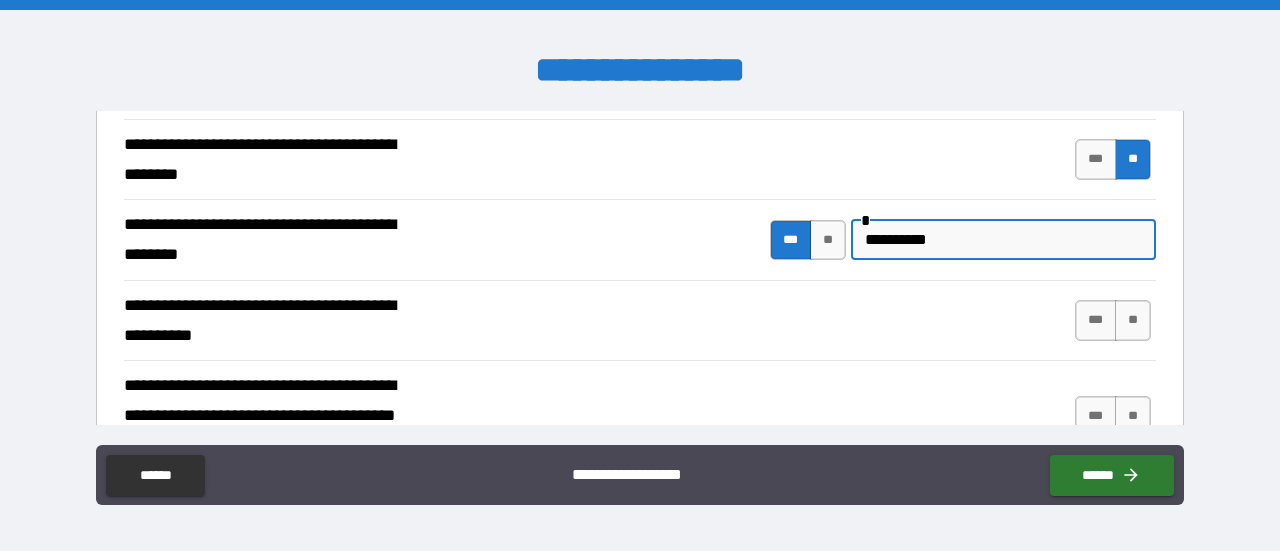scroll, scrollTop: 700, scrollLeft: 0, axis: vertical 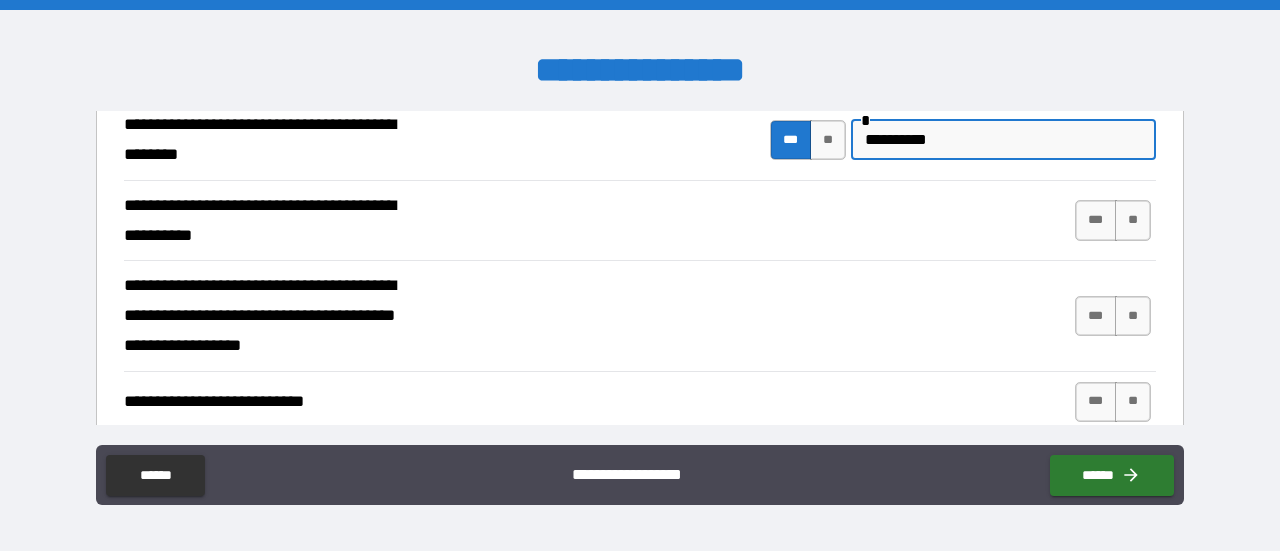 type on "**********" 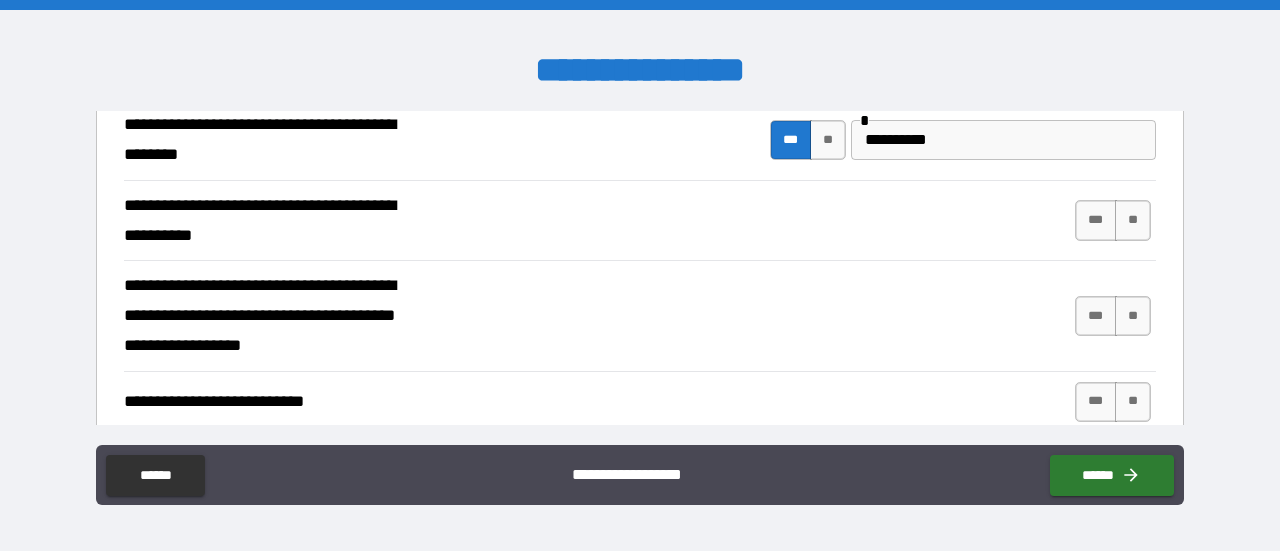 click on "**********" at bounding box center [640, 278] 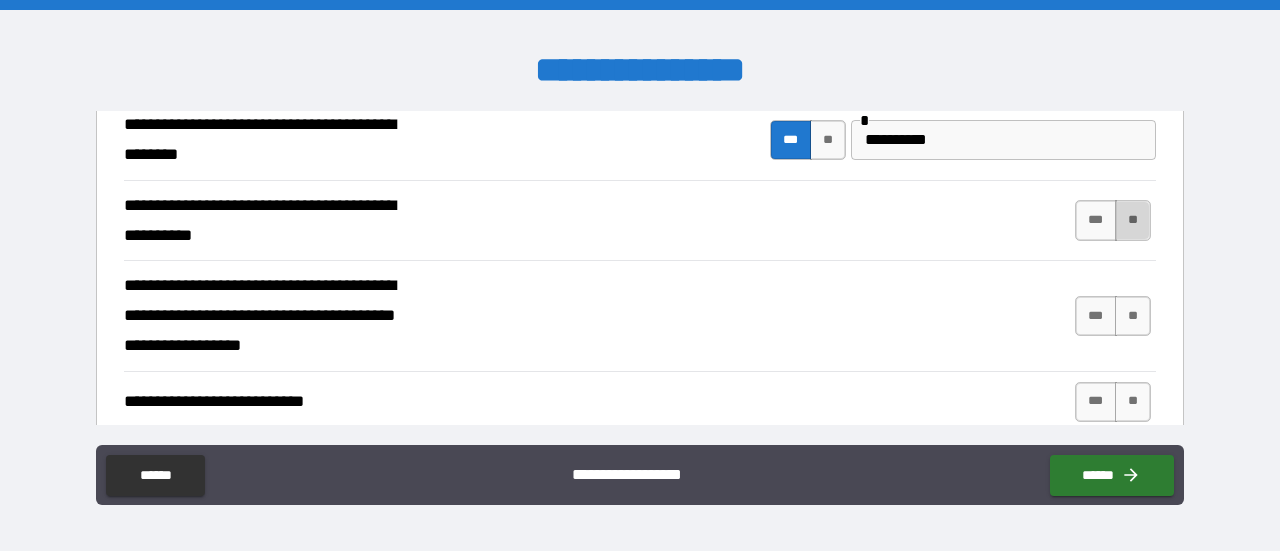 click on "**" at bounding box center [1133, 220] 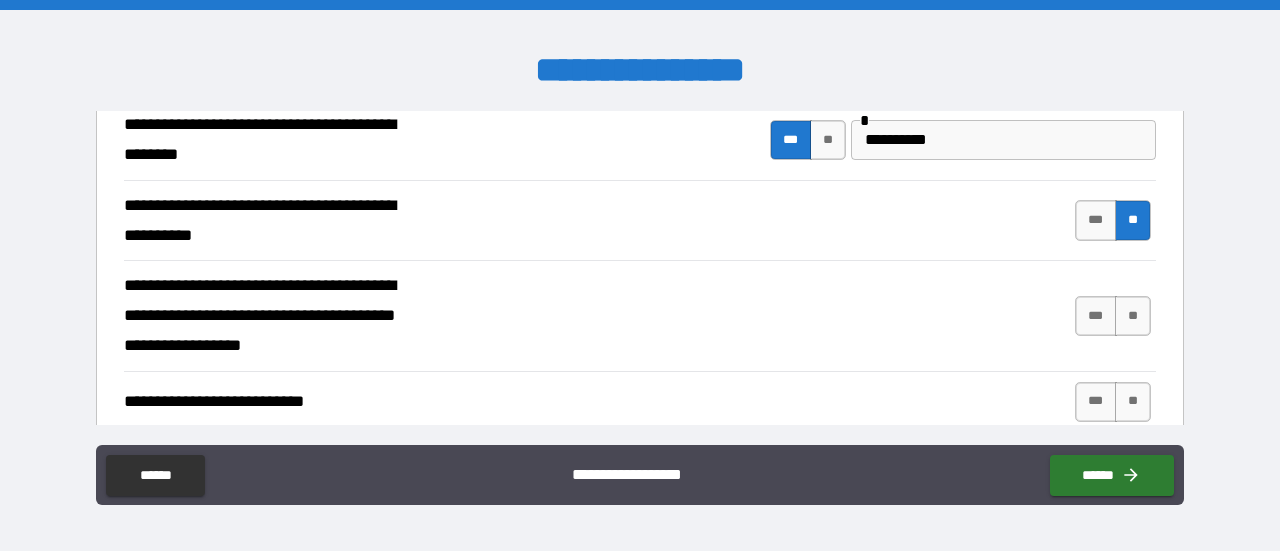 scroll, scrollTop: 800, scrollLeft: 0, axis: vertical 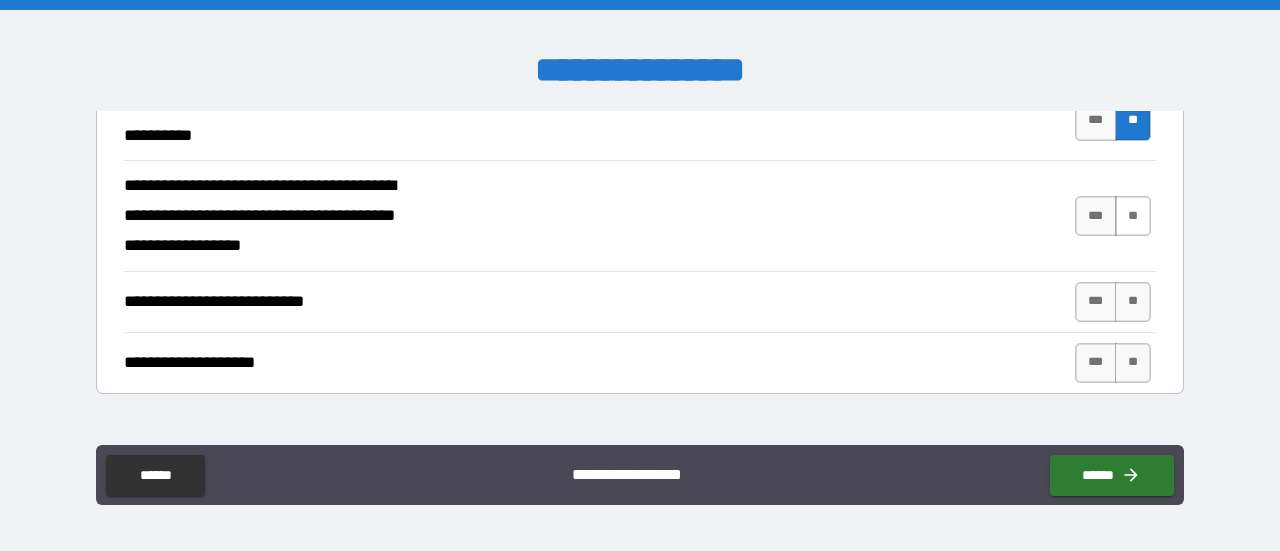 click on "**" at bounding box center (1133, 216) 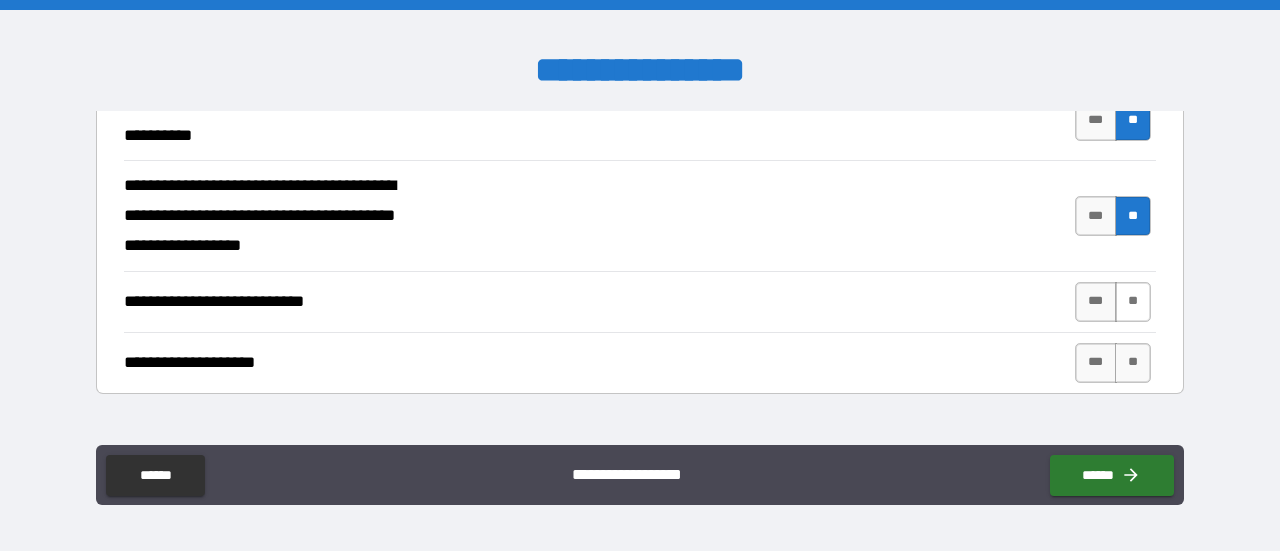 click on "**" at bounding box center (1133, 302) 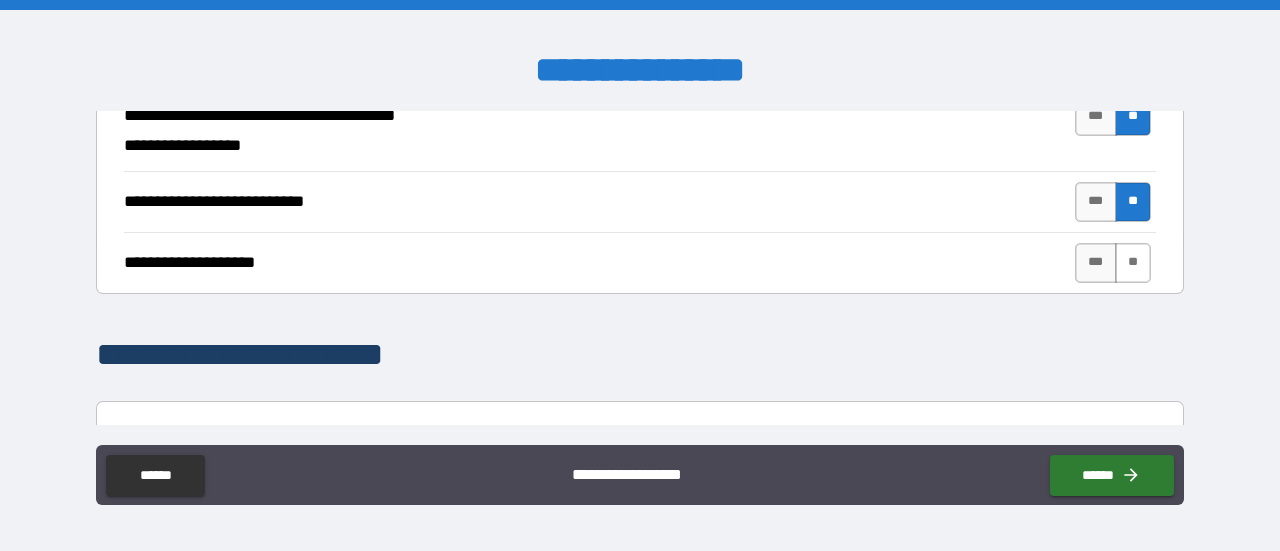 click on "**" at bounding box center [1133, 263] 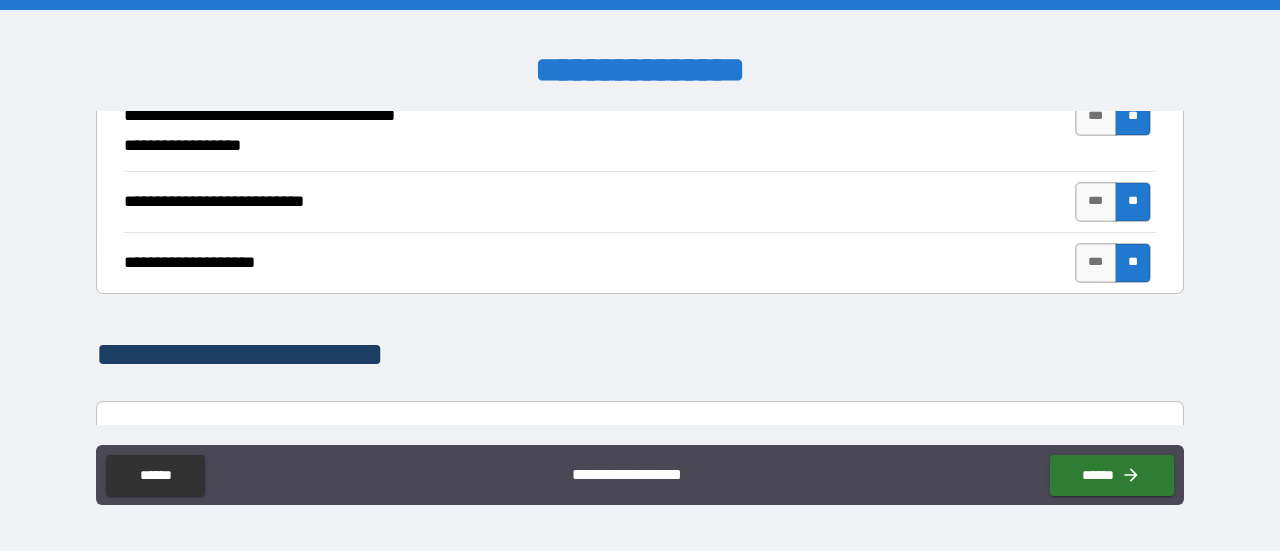 scroll, scrollTop: 1100, scrollLeft: 0, axis: vertical 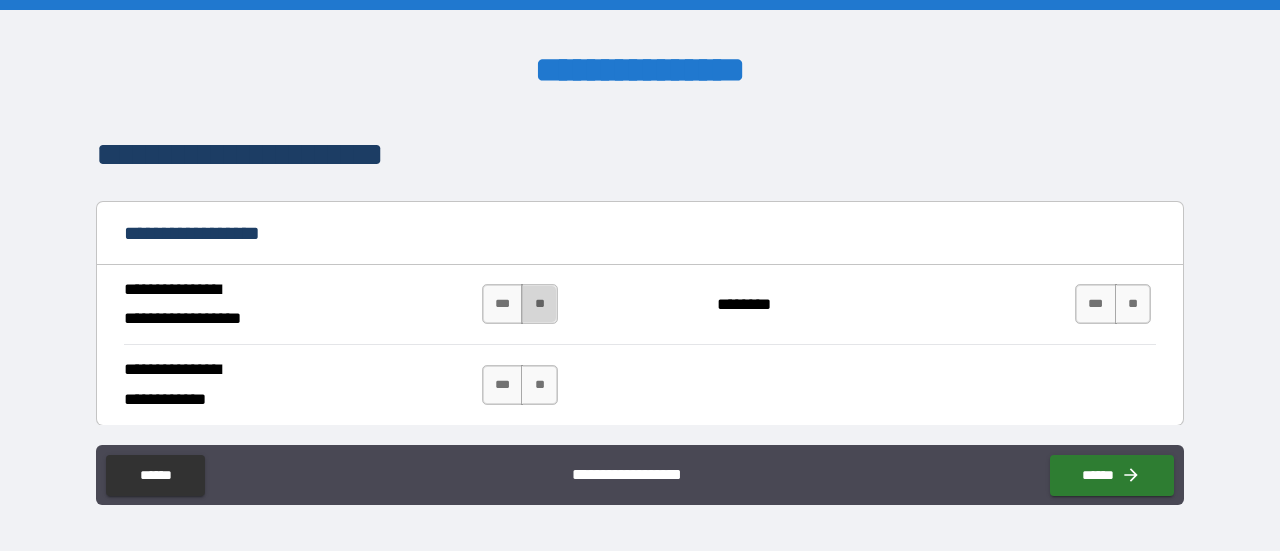 click on "**" at bounding box center (539, 304) 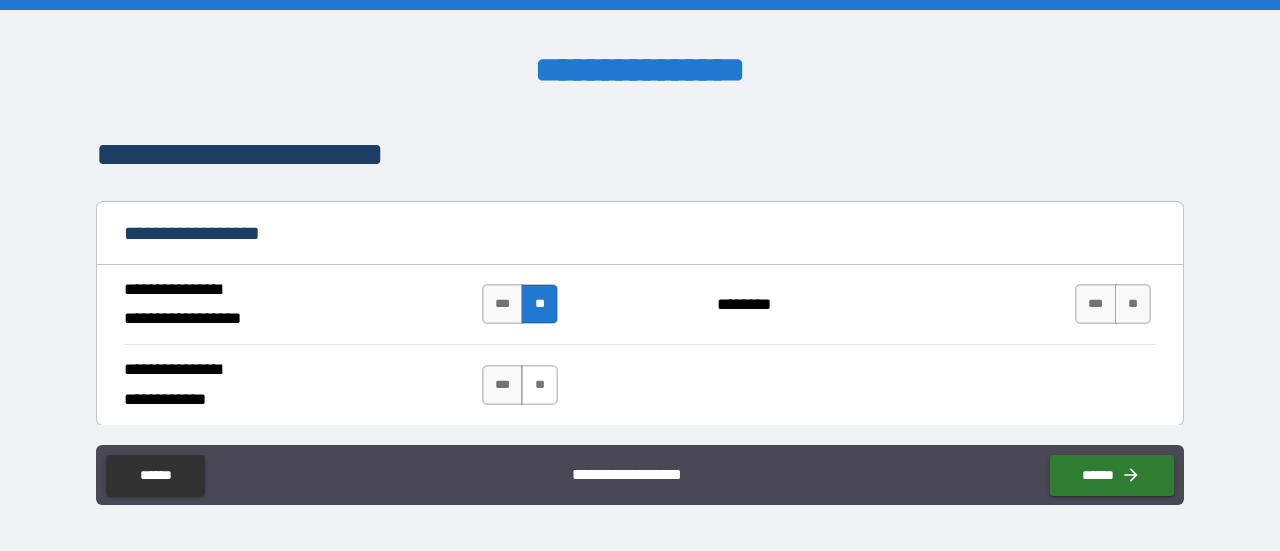 click on "**" at bounding box center [539, 385] 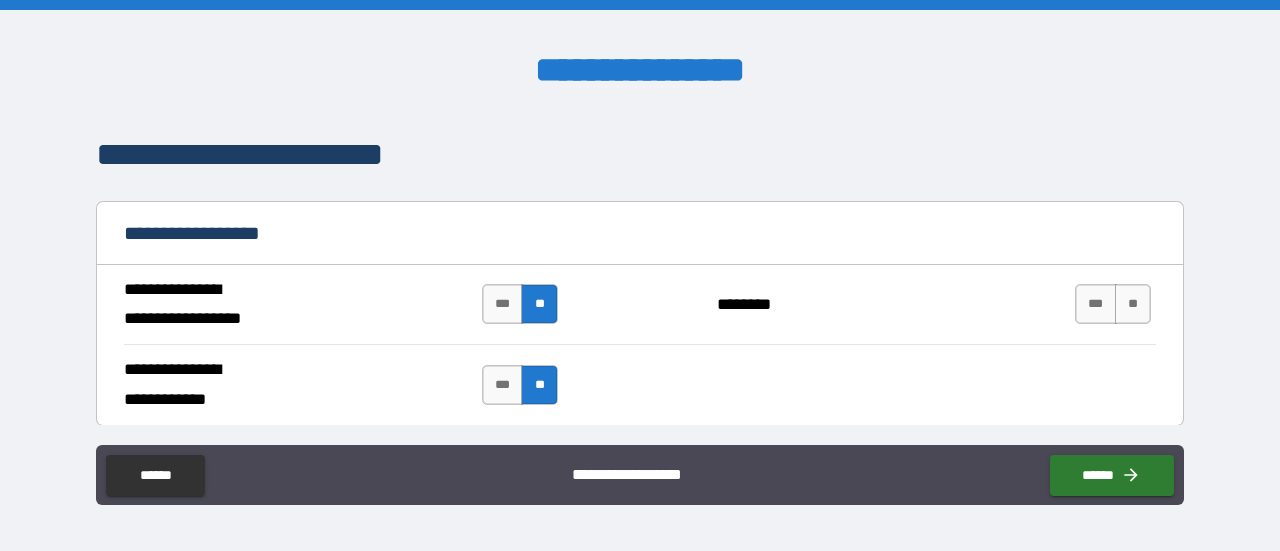 click on "*** **" at bounding box center (1113, 304) 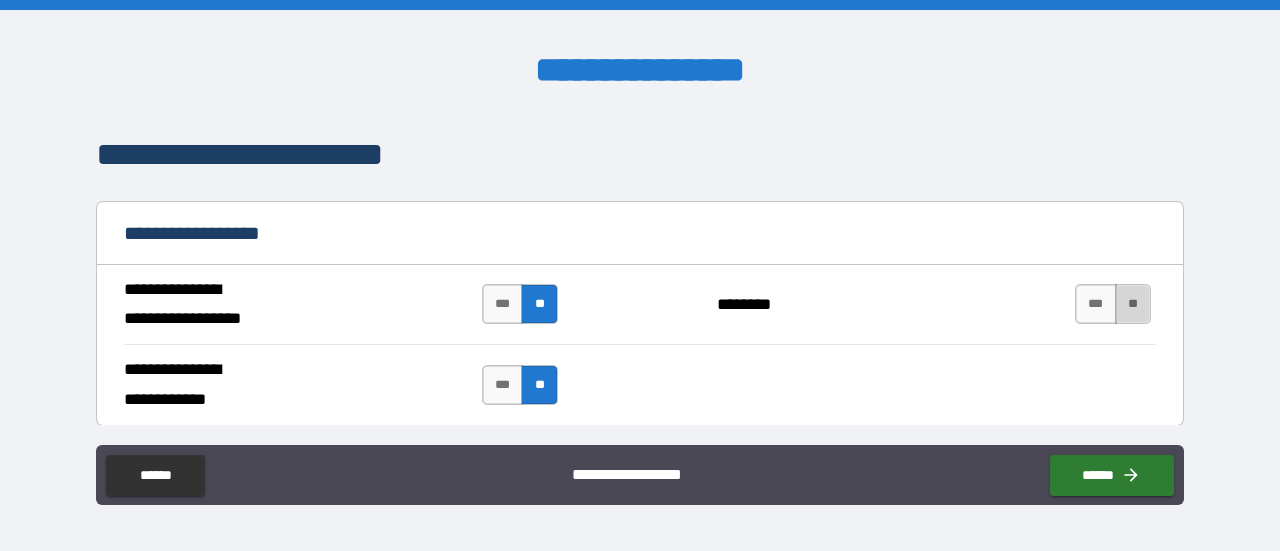 click on "**" at bounding box center [1133, 304] 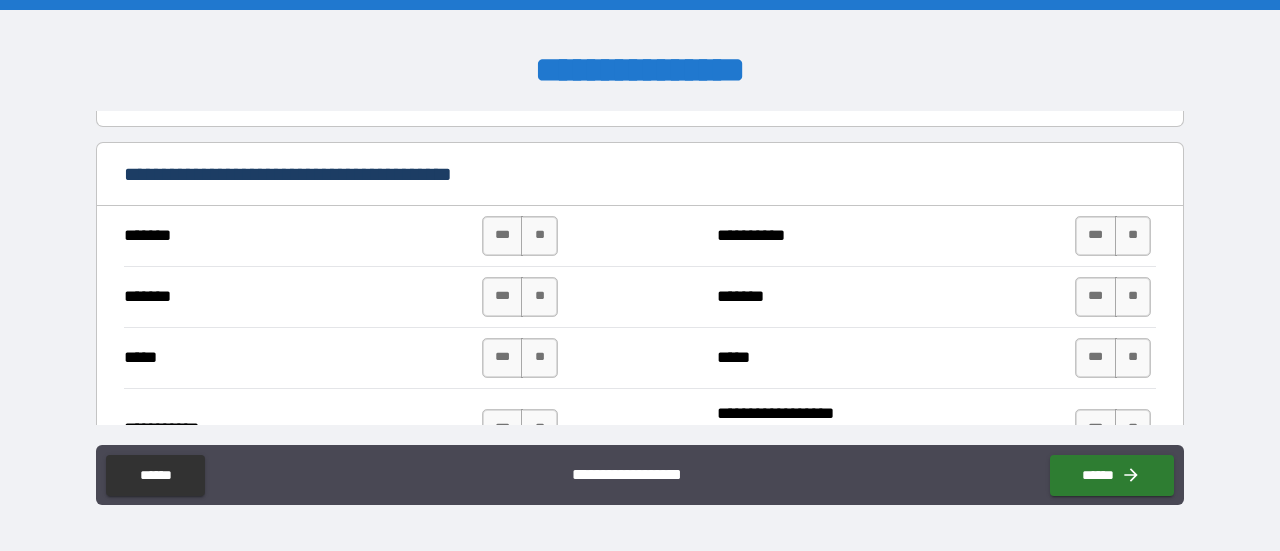 scroll, scrollTop: 1400, scrollLeft: 0, axis: vertical 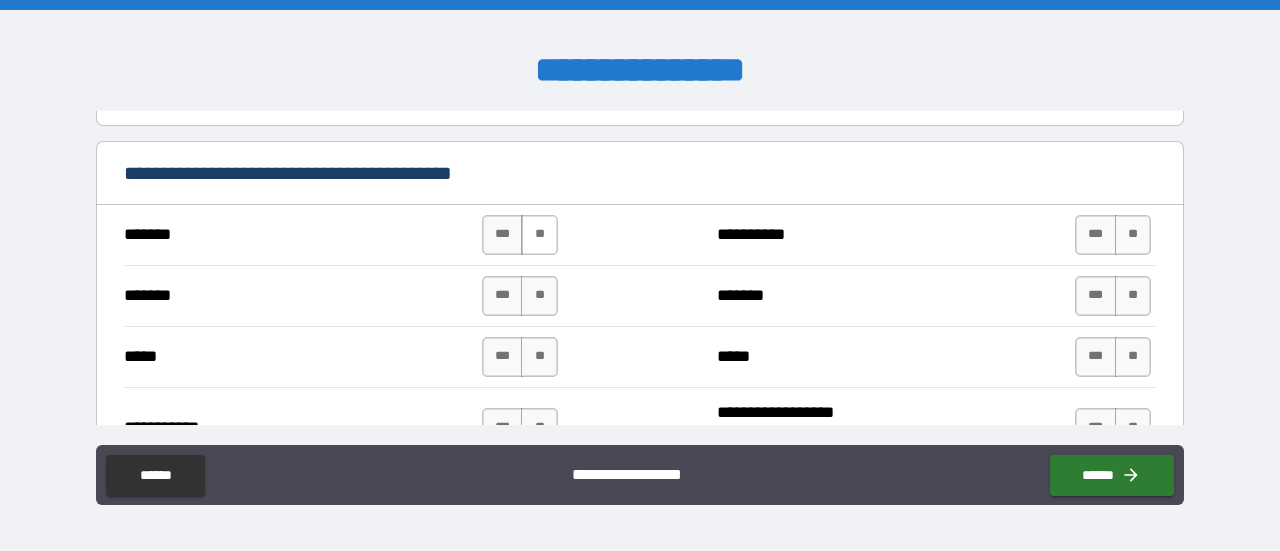 click on "**" at bounding box center (539, 235) 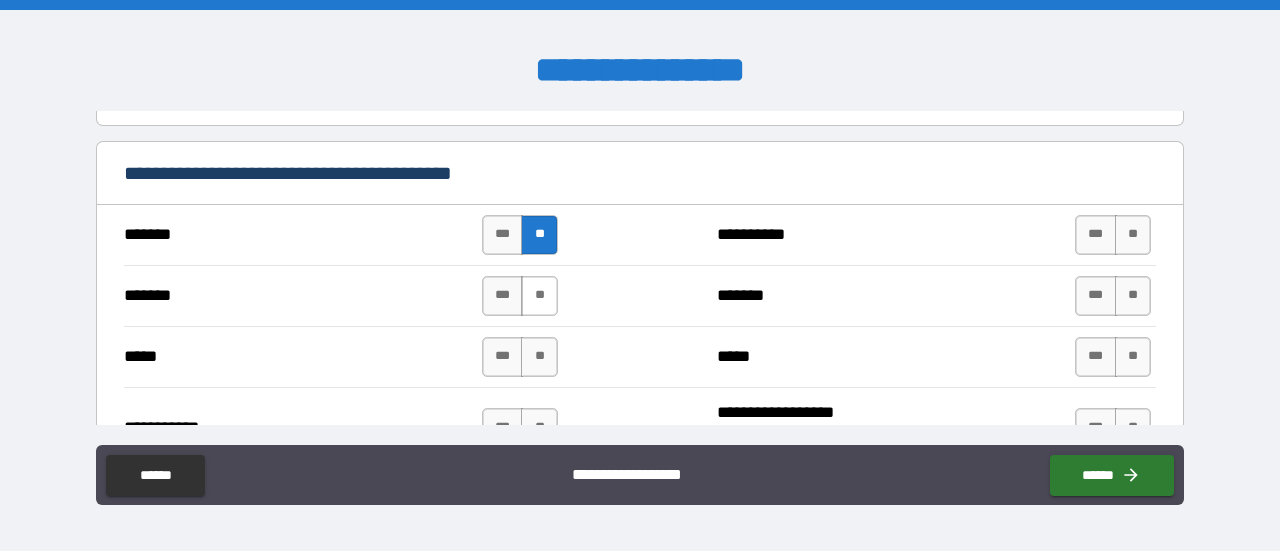 click on "**" at bounding box center [539, 296] 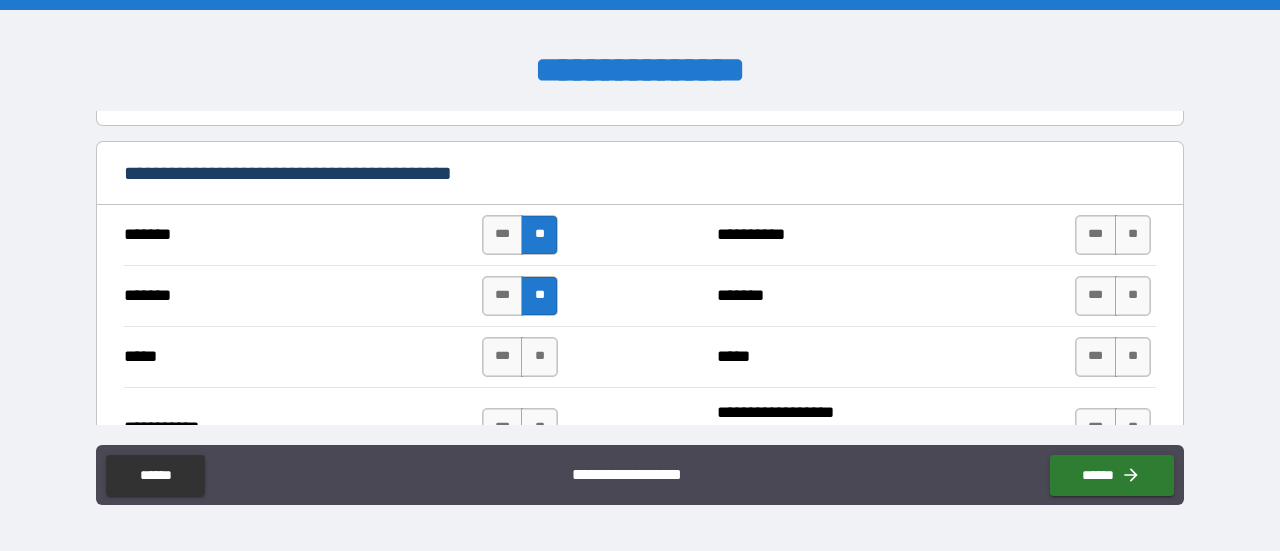 scroll, scrollTop: 1500, scrollLeft: 0, axis: vertical 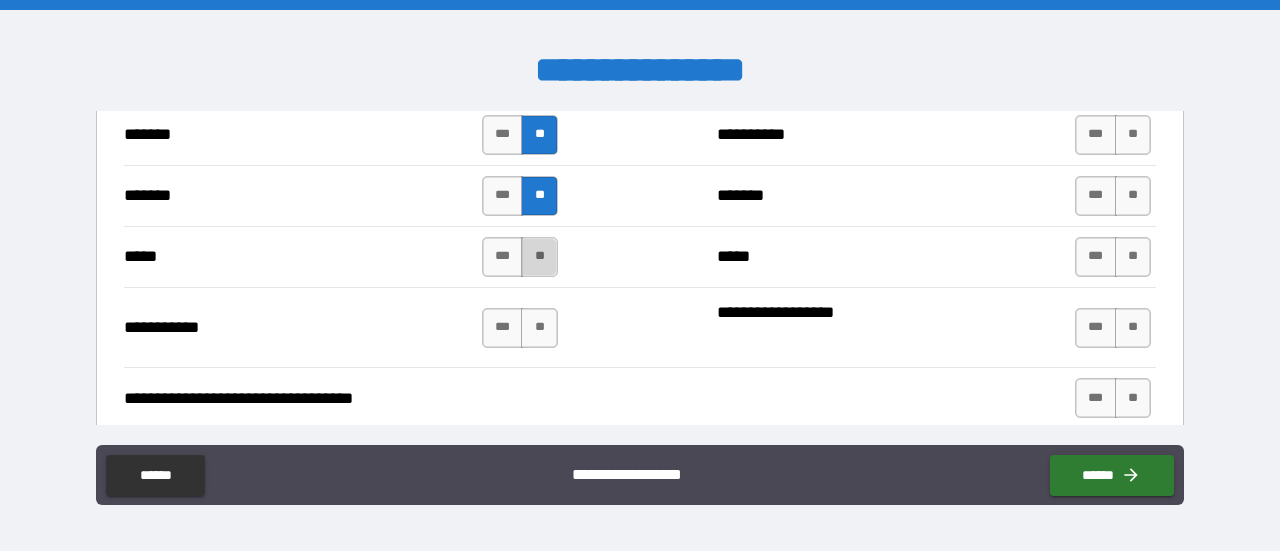 click on "**" at bounding box center (539, 257) 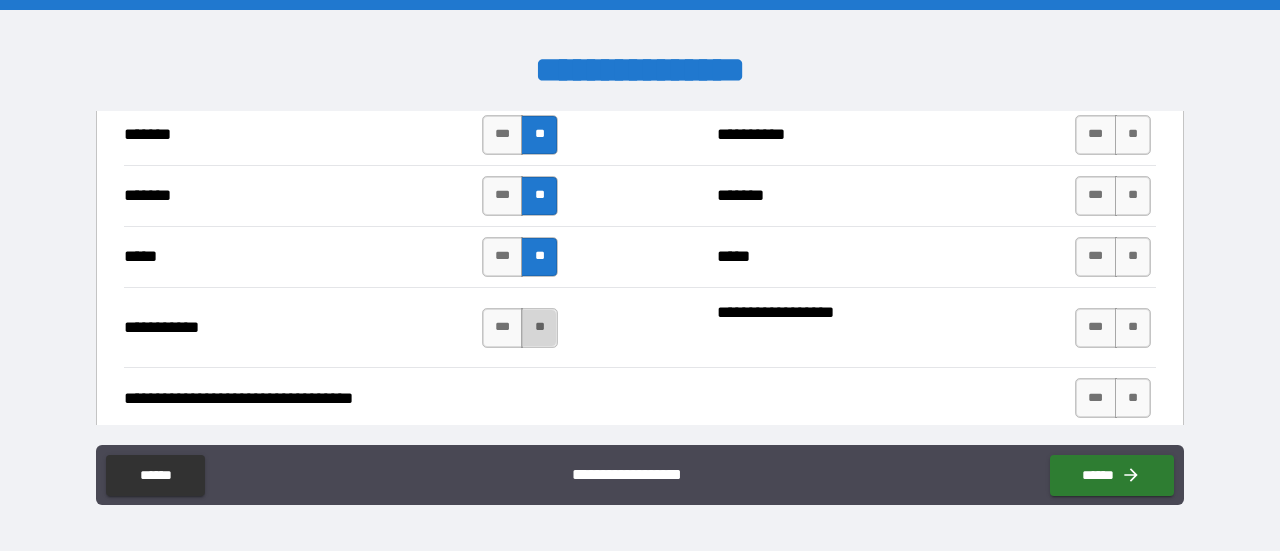 drag, startPoint x: 540, startPoint y: 316, endPoint x: 598, endPoint y: 325, distance: 58.694122 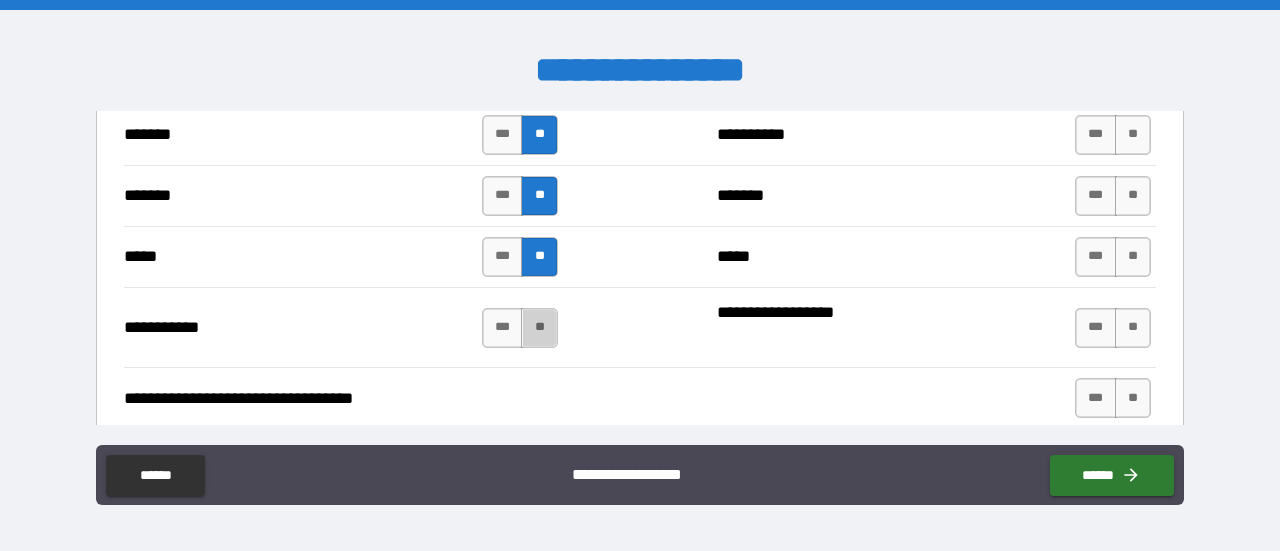 click on "**" at bounding box center (539, 328) 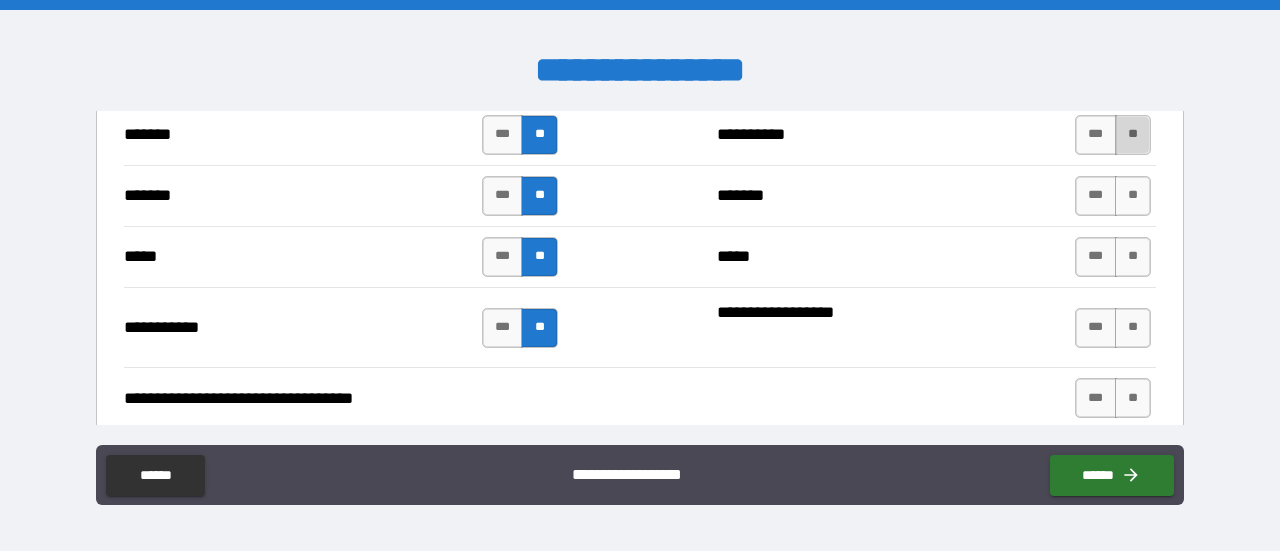 click on "**" at bounding box center (1133, 135) 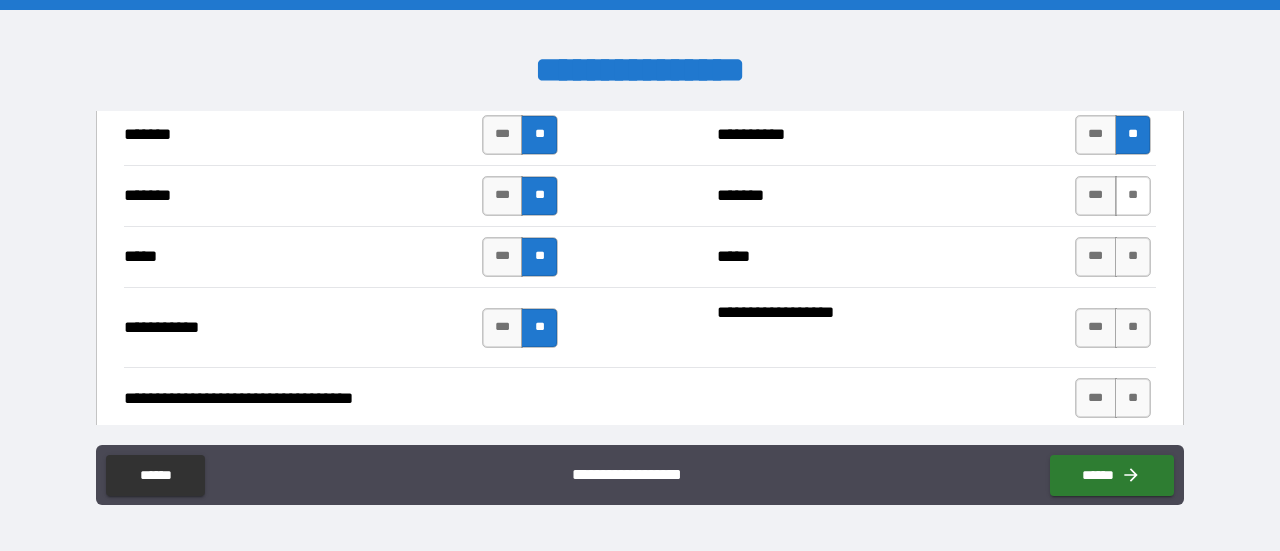 drag, startPoint x: 1125, startPoint y: 187, endPoint x: 1126, endPoint y: 213, distance: 26.019224 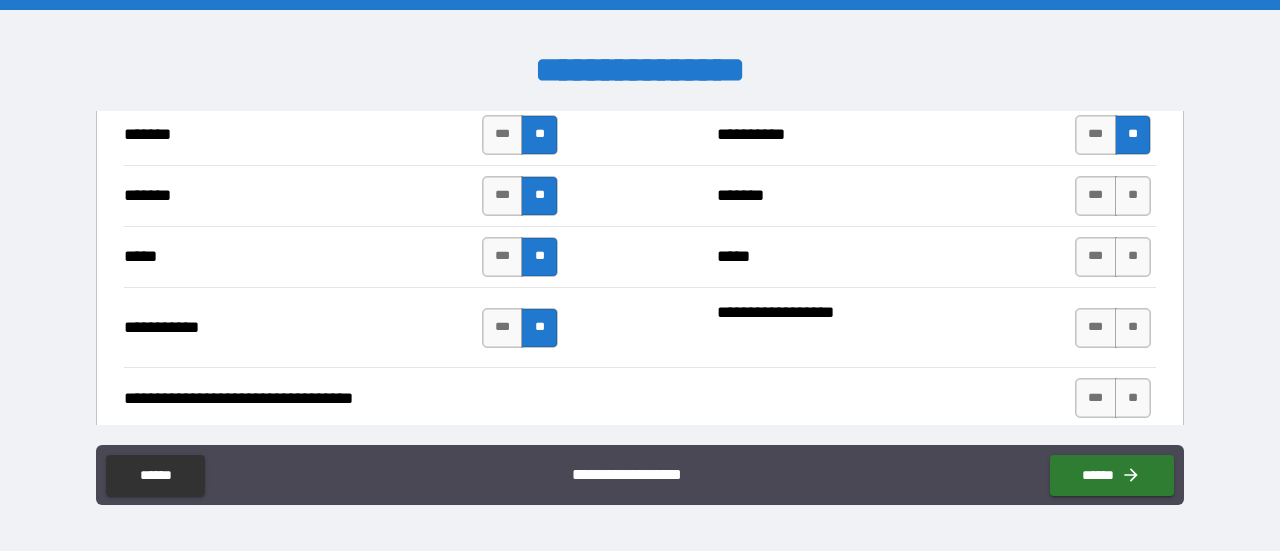 click on "**" at bounding box center (1133, 196) 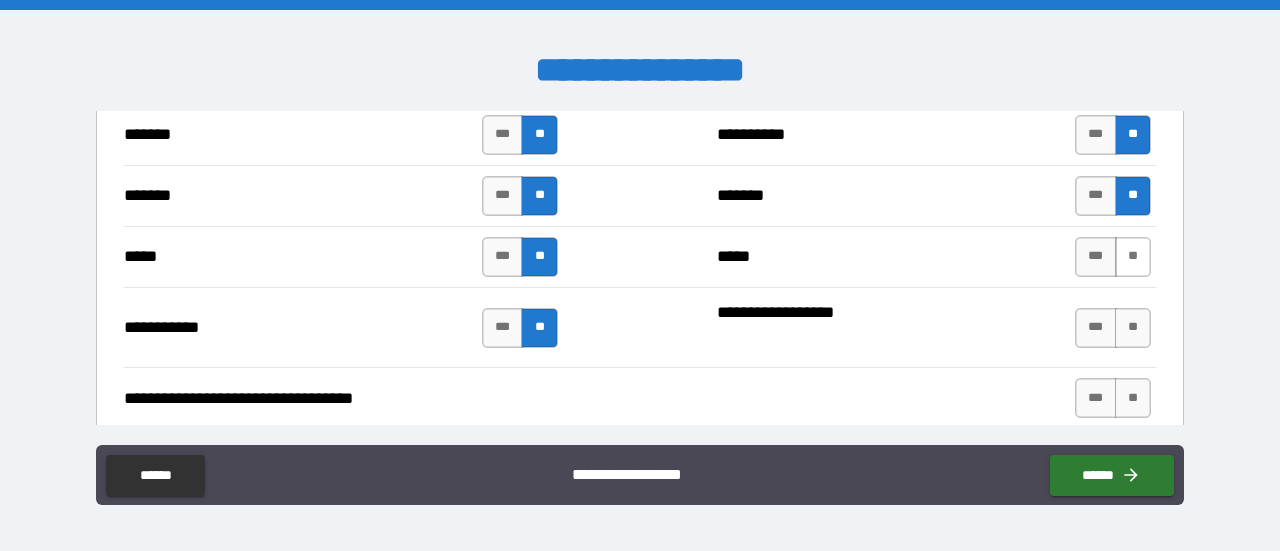 click on "**" at bounding box center [1133, 257] 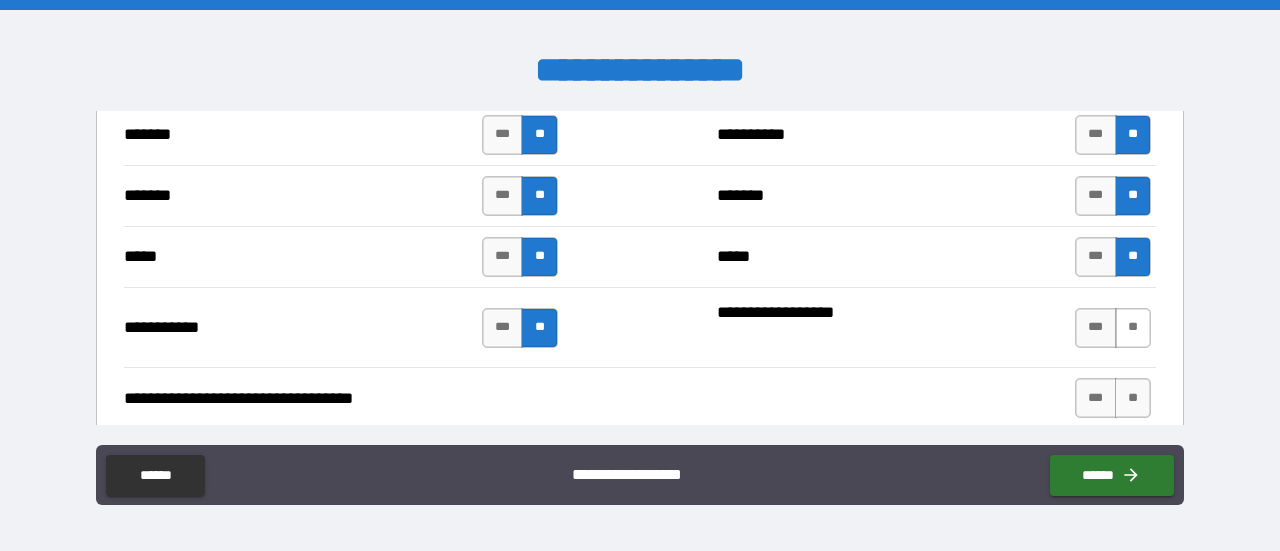 click on "**" at bounding box center [1133, 328] 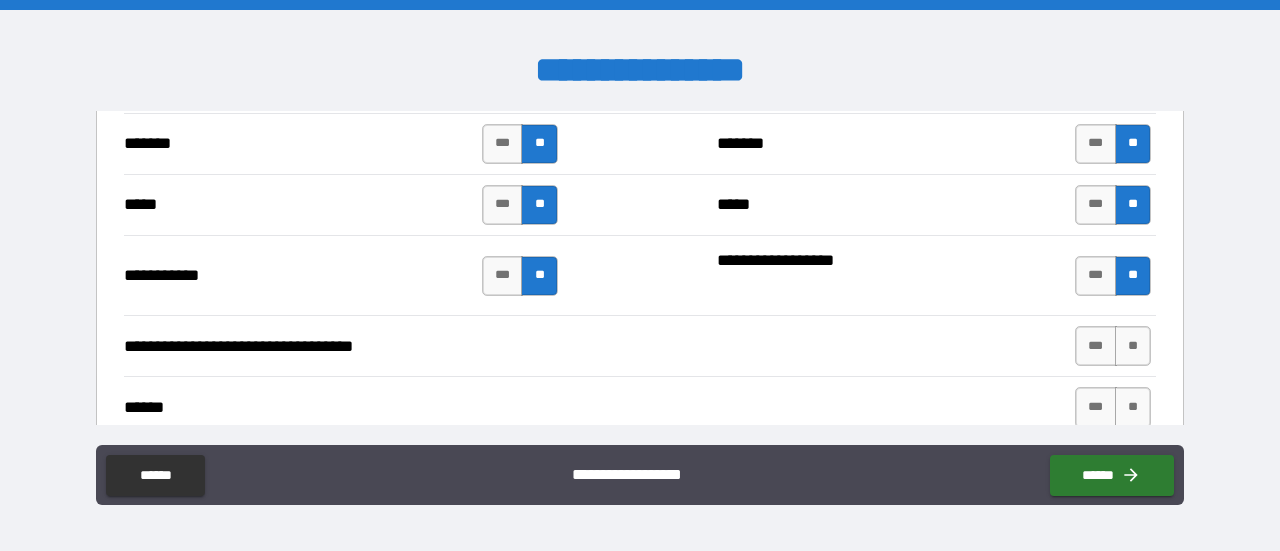 scroll, scrollTop: 1600, scrollLeft: 0, axis: vertical 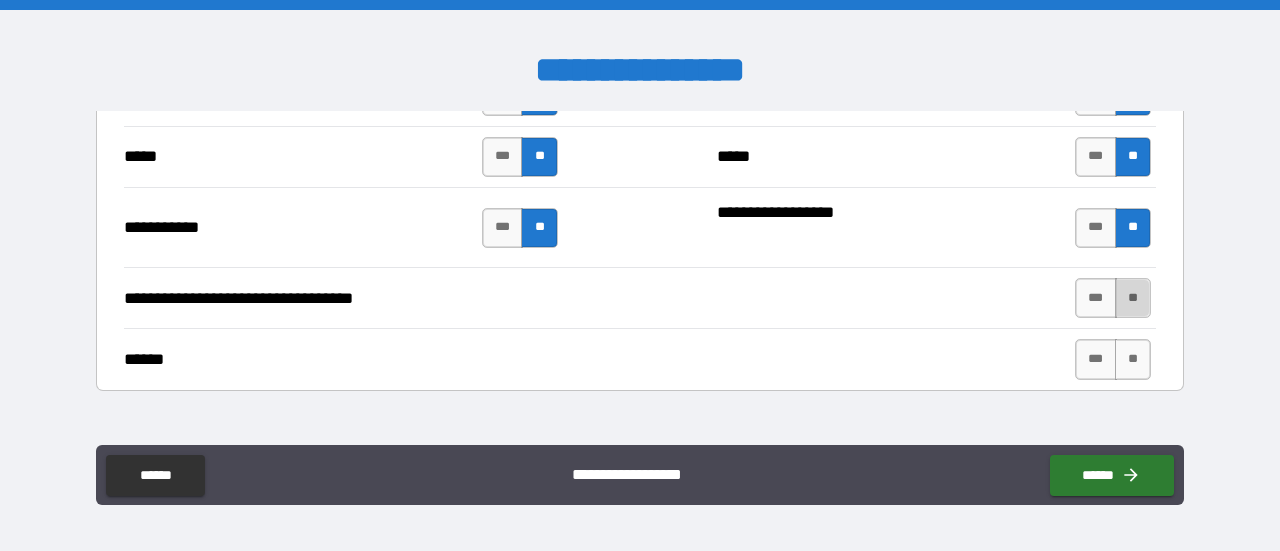 click on "**" at bounding box center (1133, 298) 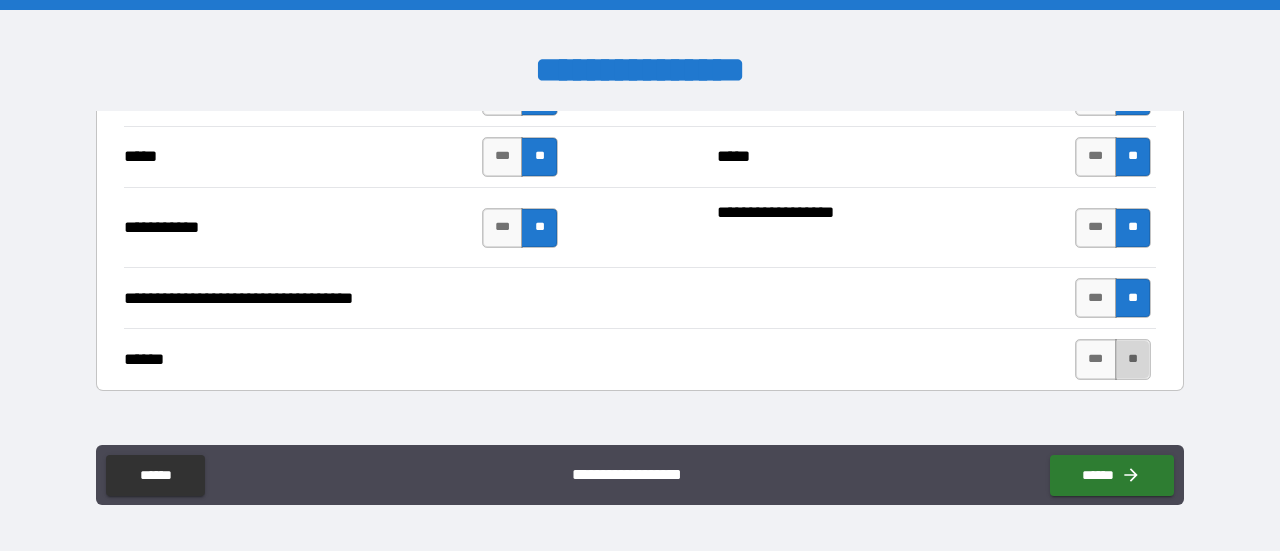 click on "**" at bounding box center [1133, 359] 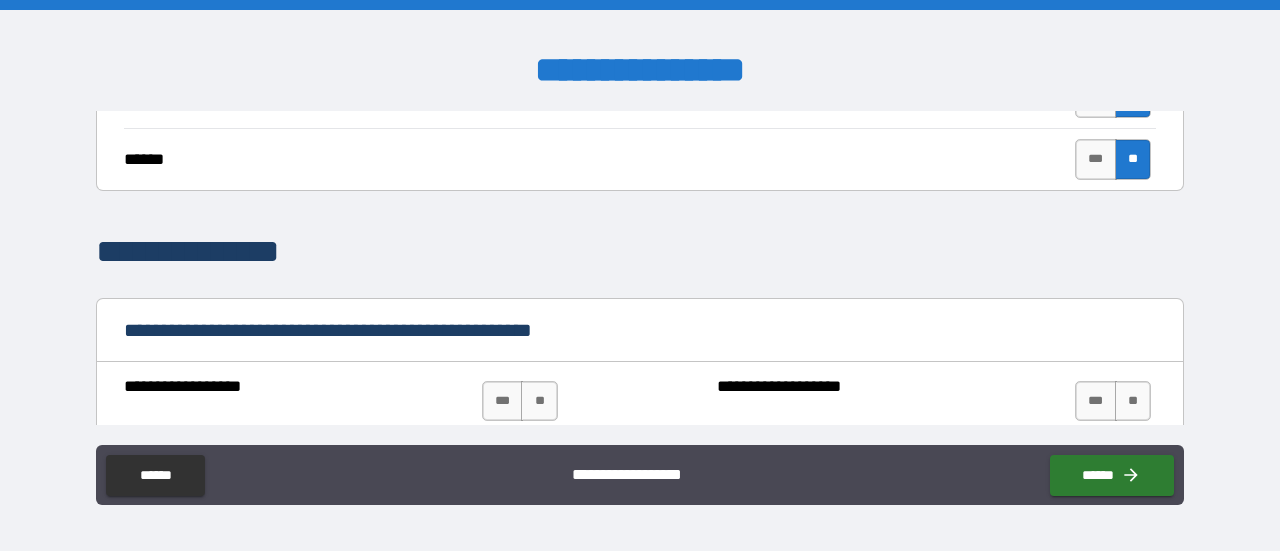 scroll, scrollTop: 1900, scrollLeft: 0, axis: vertical 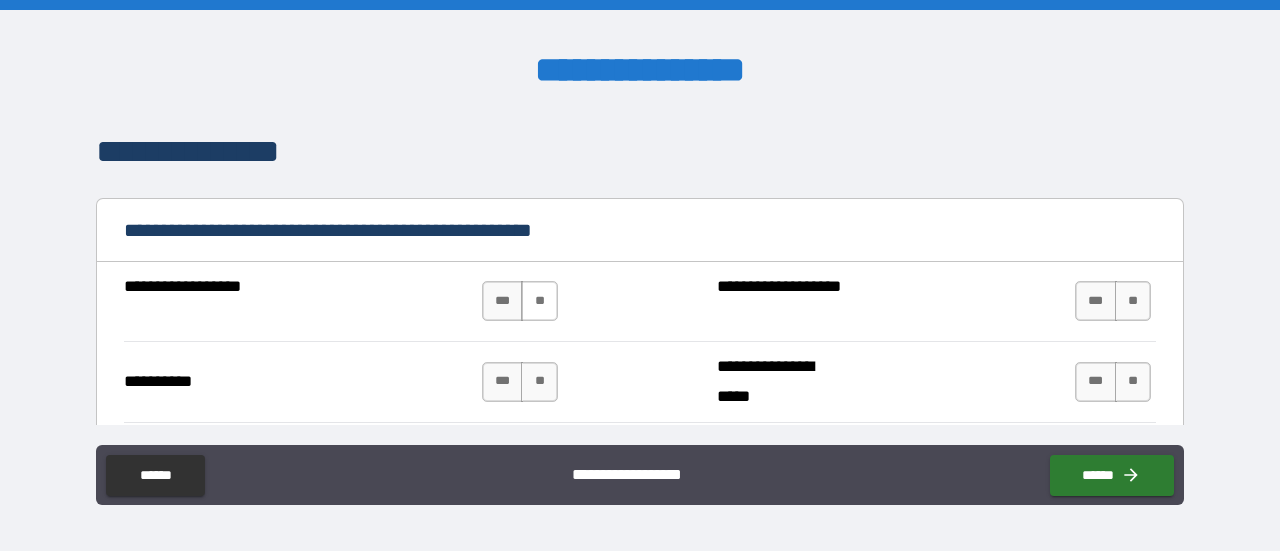 click on "**" at bounding box center (539, 301) 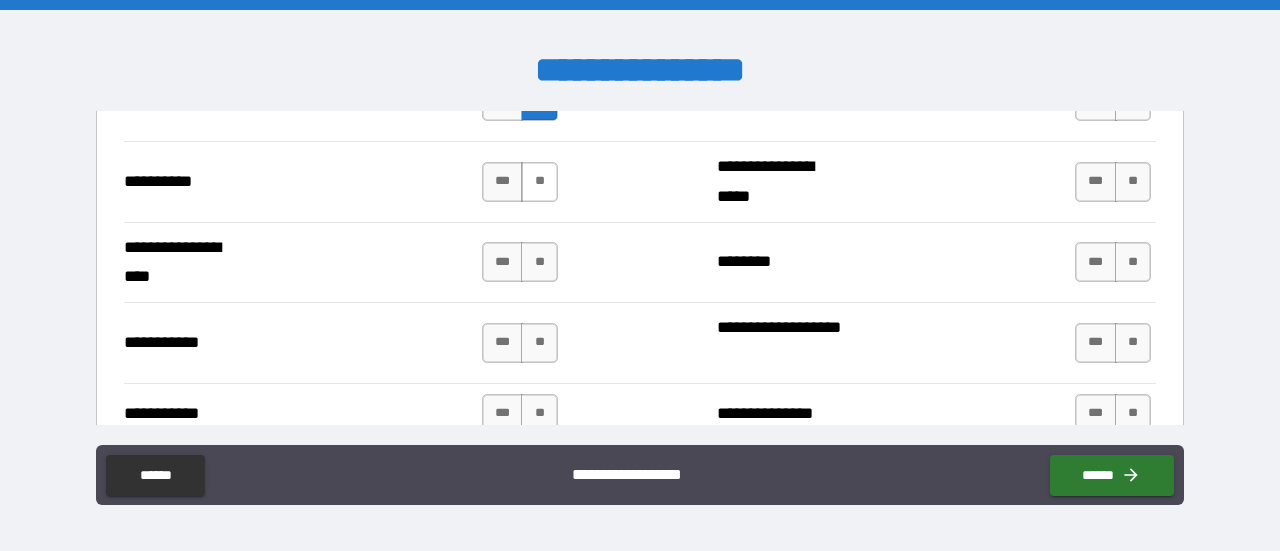 scroll, scrollTop: 2000, scrollLeft: 0, axis: vertical 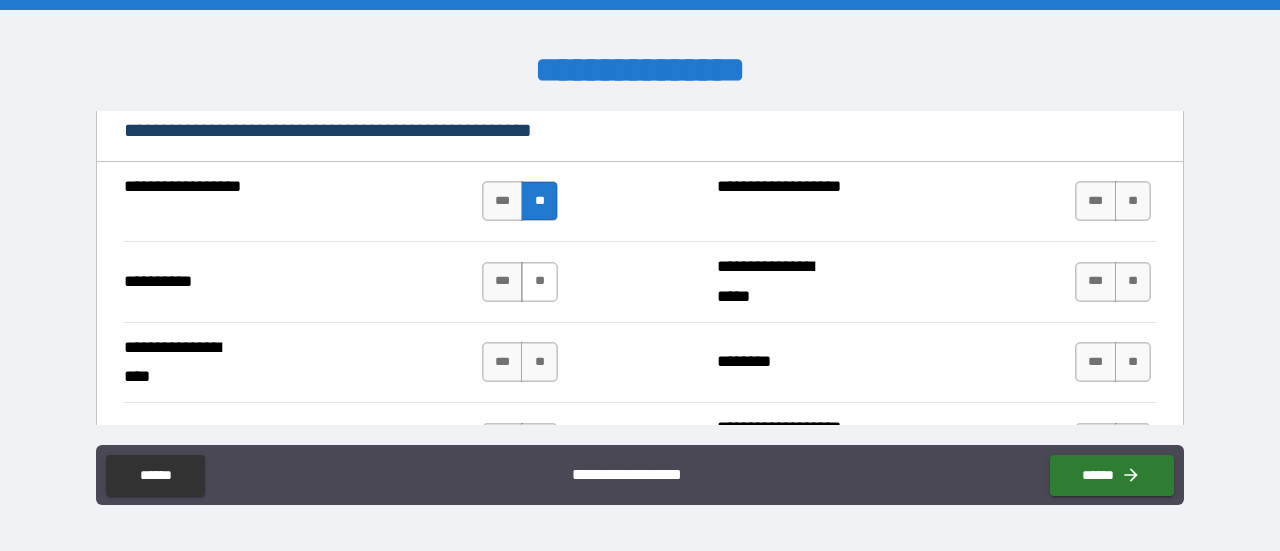 drag, startPoint x: 540, startPoint y: 269, endPoint x: 543, endPoint y: 285, distance: 16.27882 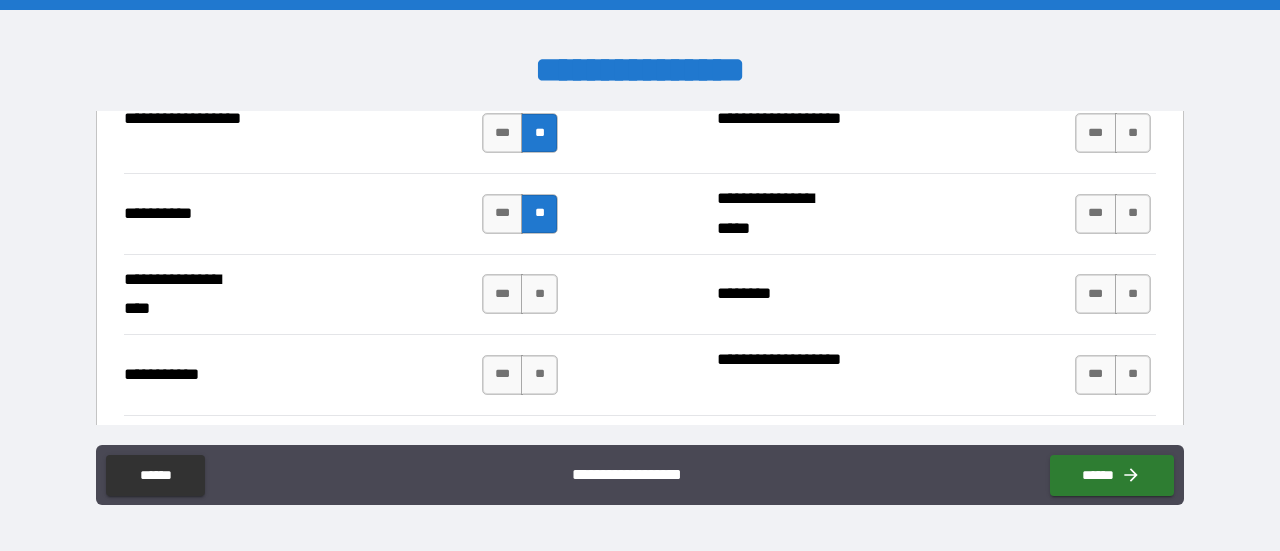 scroll, scrollTop: 2100, scrollLeft: 0, axis: vertical 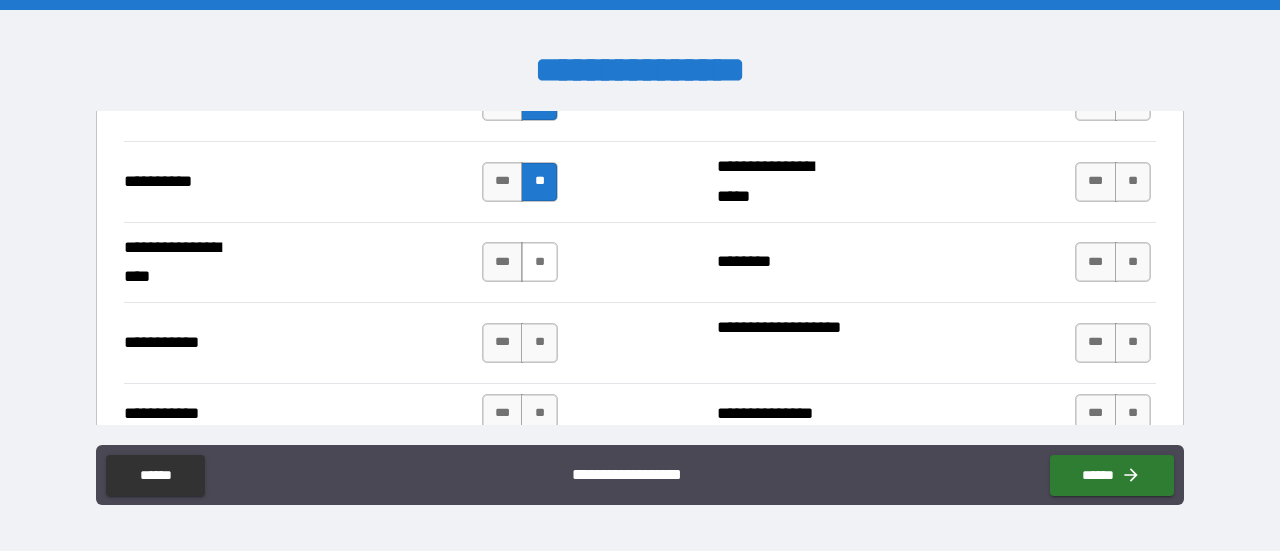 click on "**" at bounding box center (539, 262) 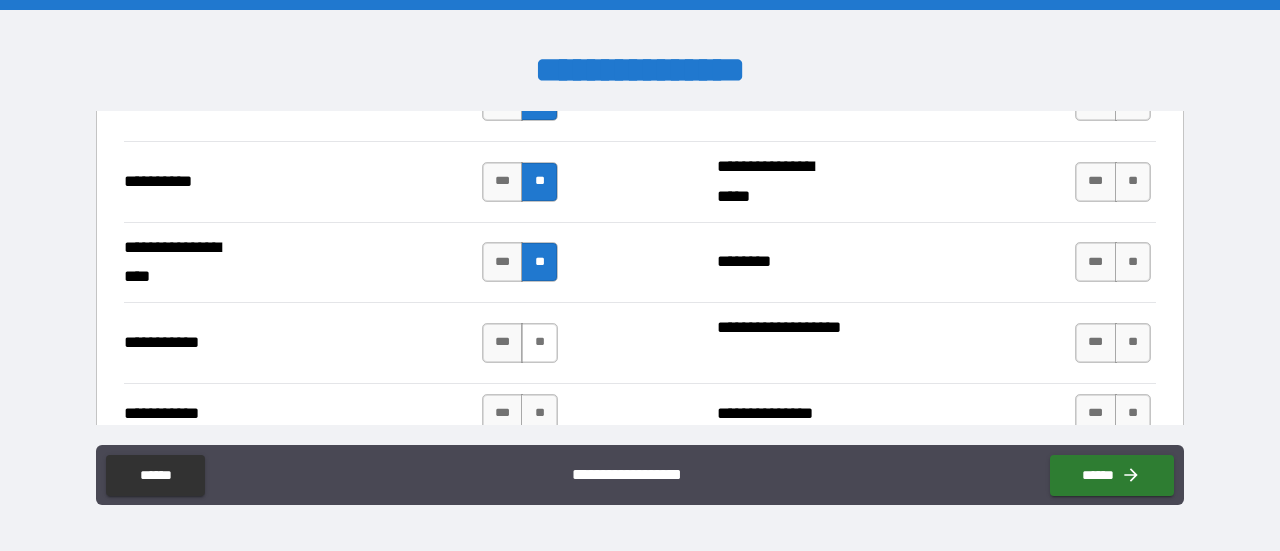 click on "**" at bounding box center [539, 343] 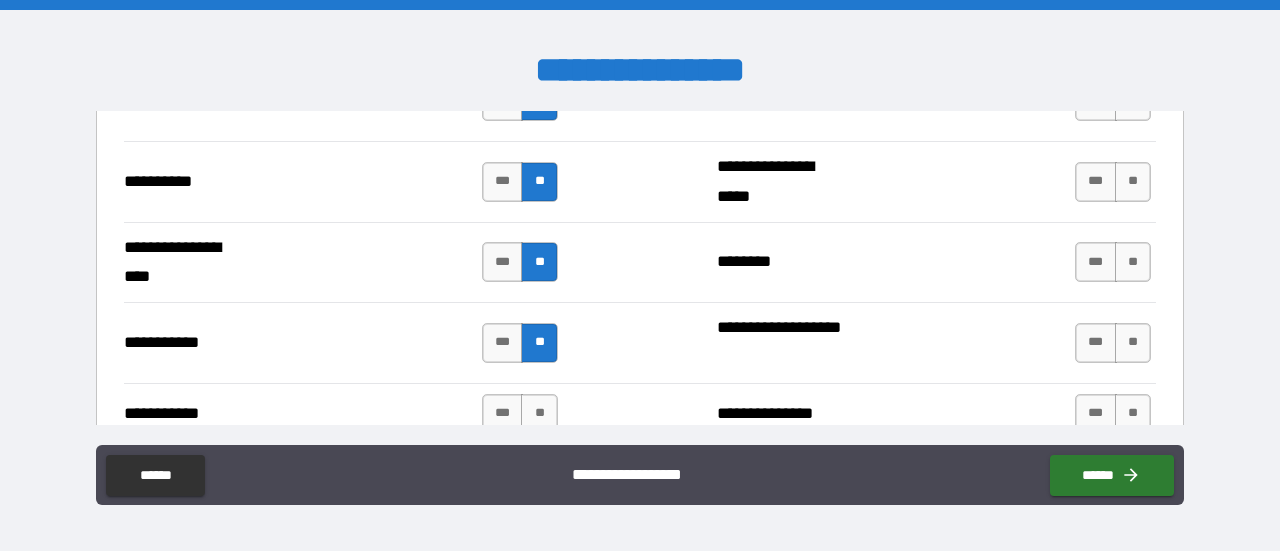 scroll, scrollTop: 2200, scrollLeft: 0, axis: vertical 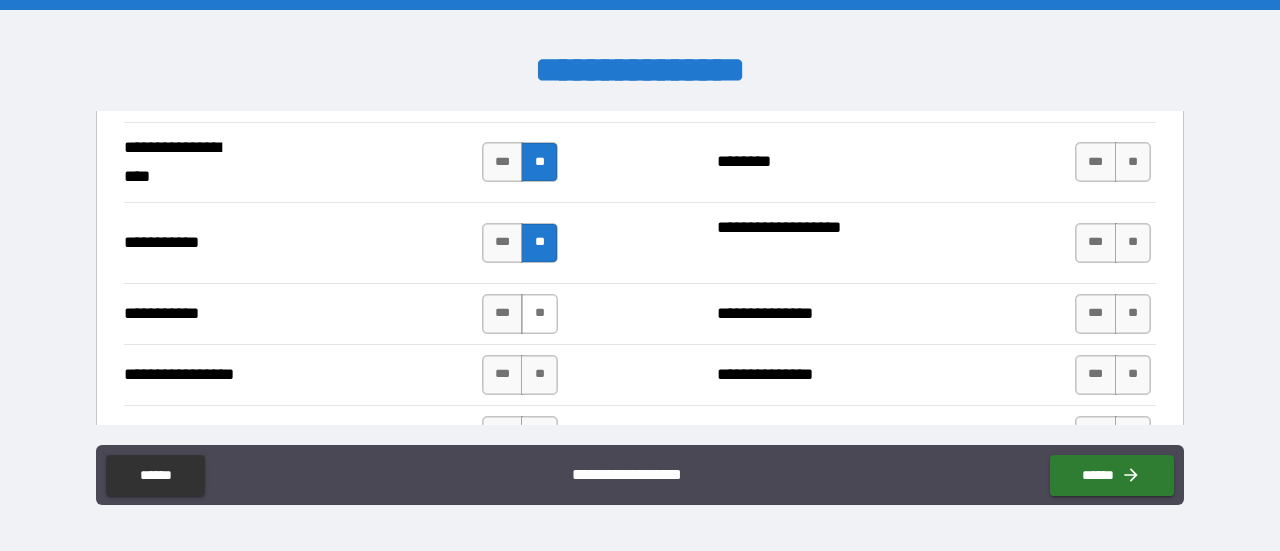 click on "**" at bounding box center (539, 314) 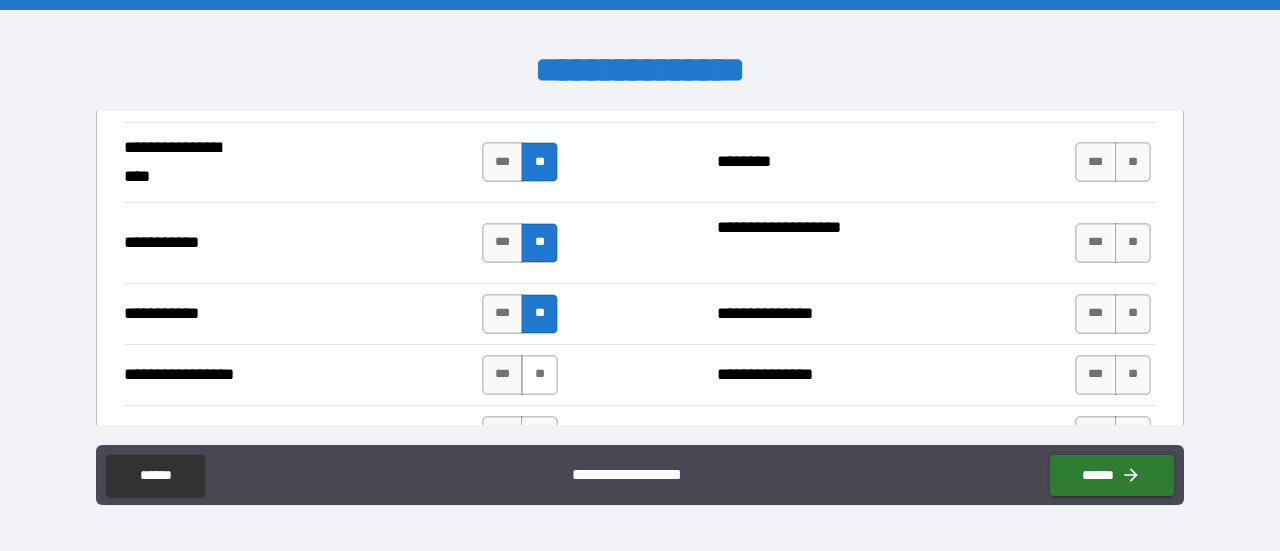 click on "**" at bounding box center [539, 375] 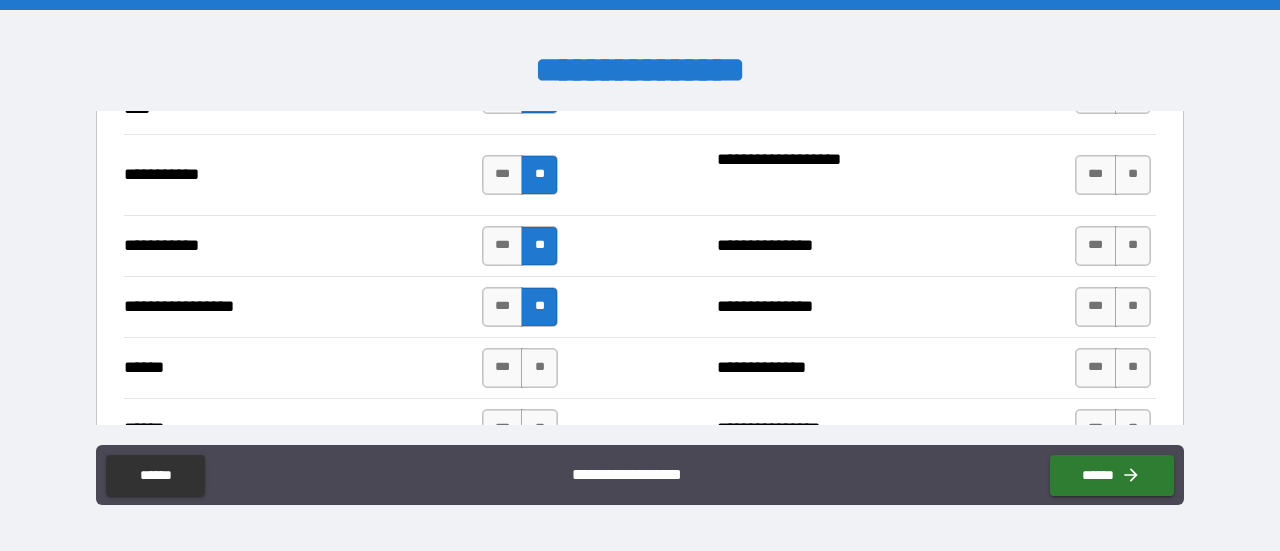 scroll, scrollTop: 2300, scrollLeft: 0, axis: vertical 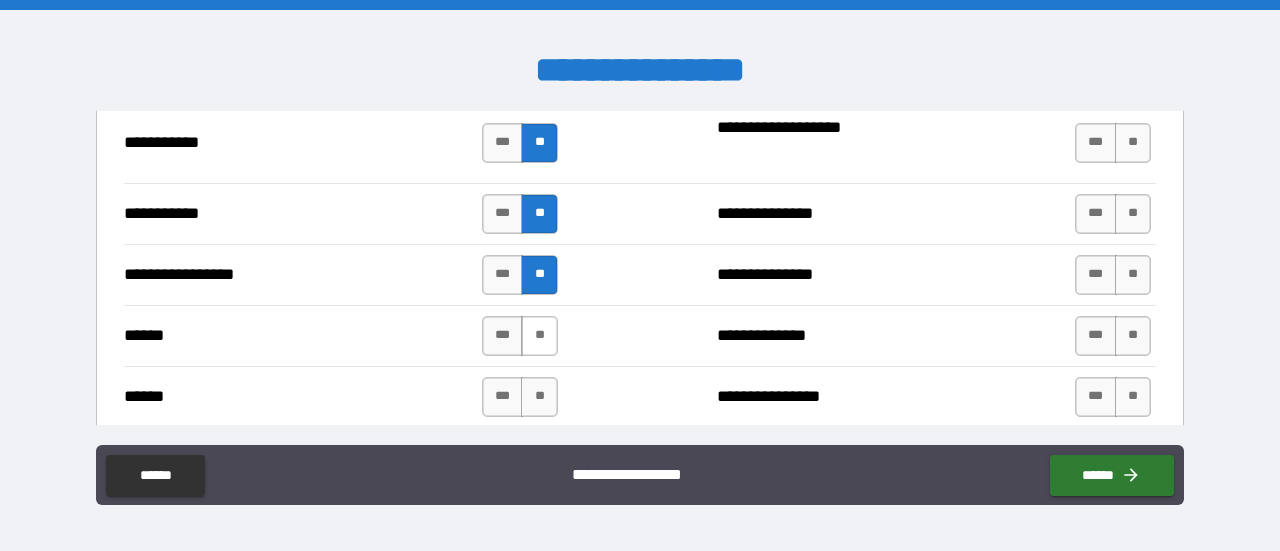 click on "**" at bounding box center [539, 336] 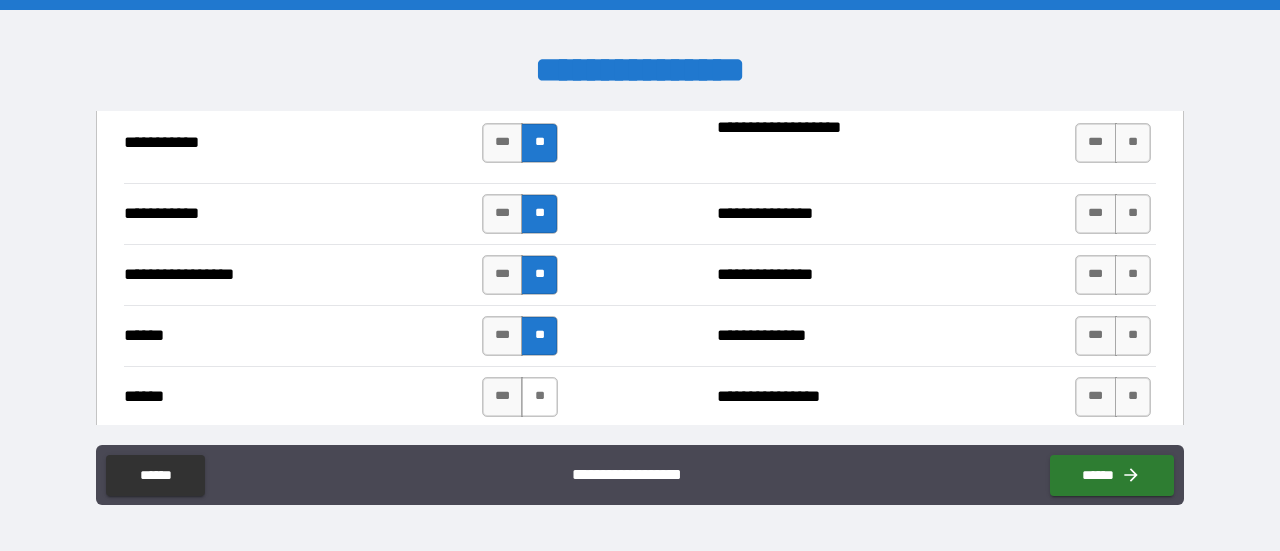 click on "**" at bounding box center (539, 397) 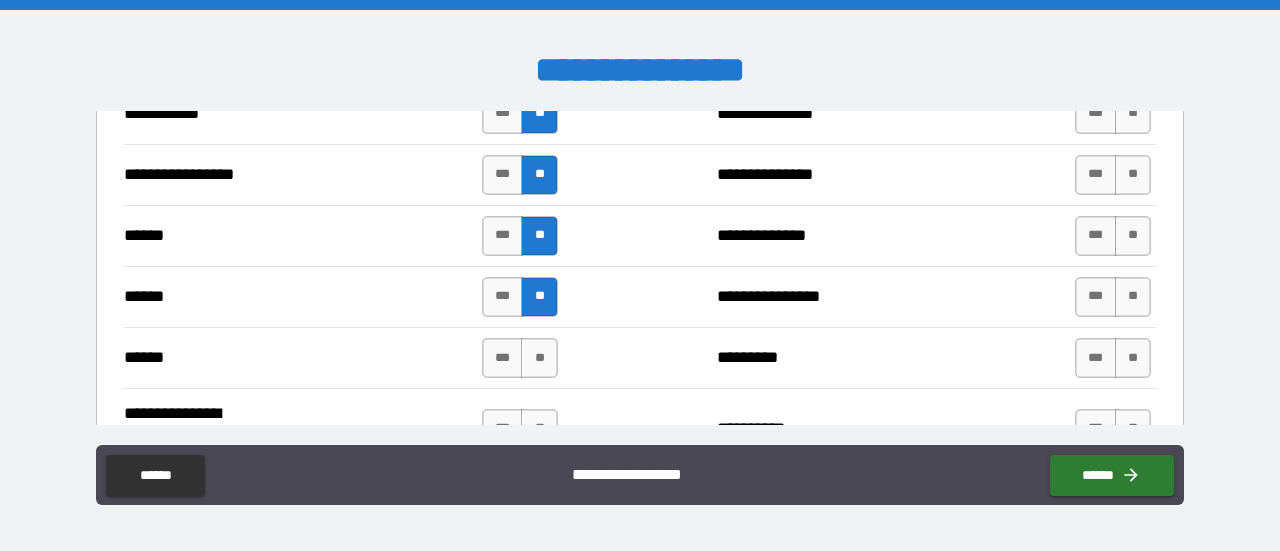 click on "*** **" at bounding box center [520, 358] 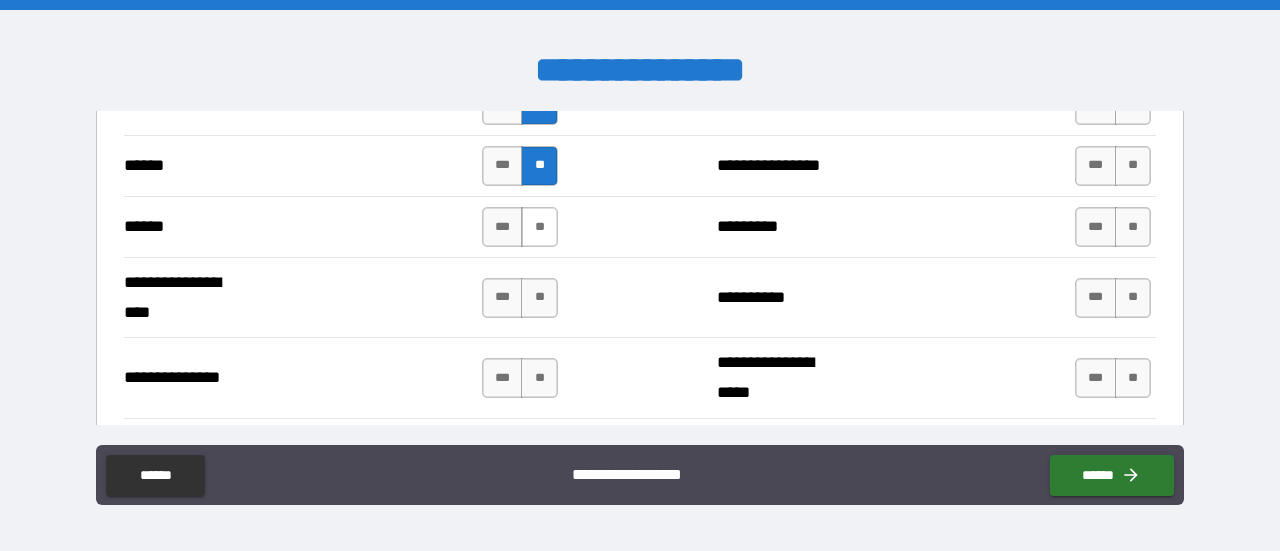 scroll, scrollTop: 2500, scrollLeft: 0, axis: vertical 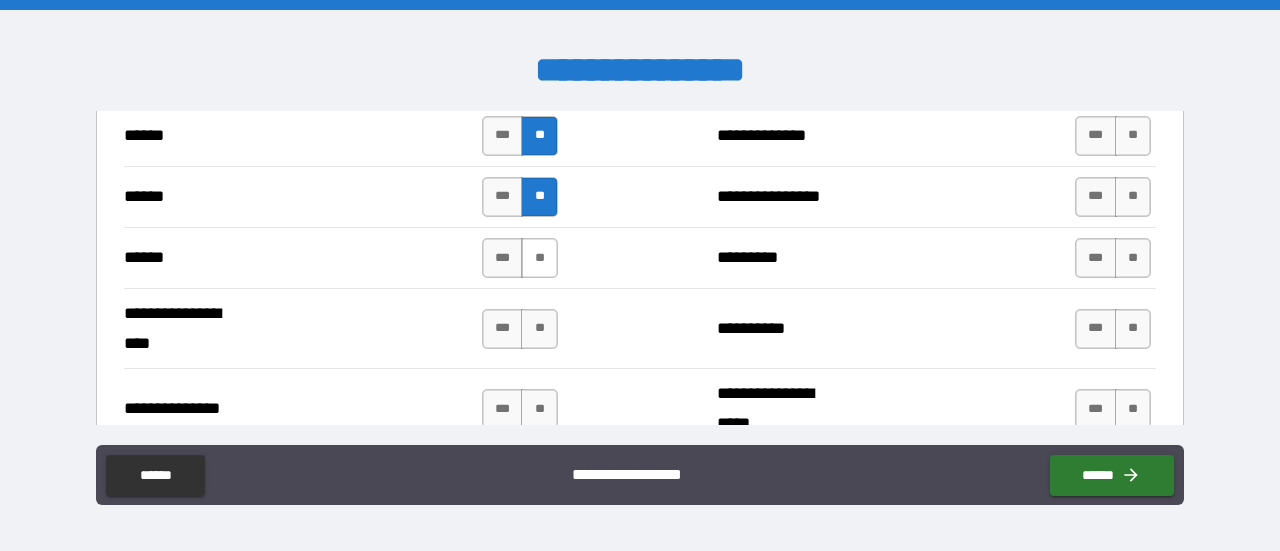 click on "**" at bounding box center [539, 258] 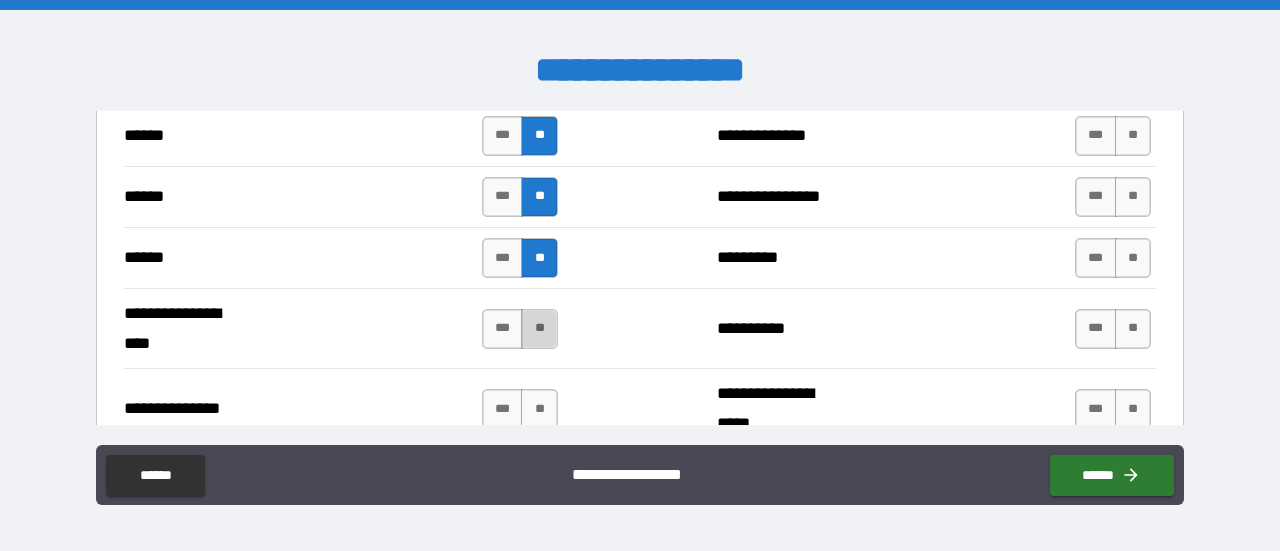 click on "**" at bounding box center (539, 329) 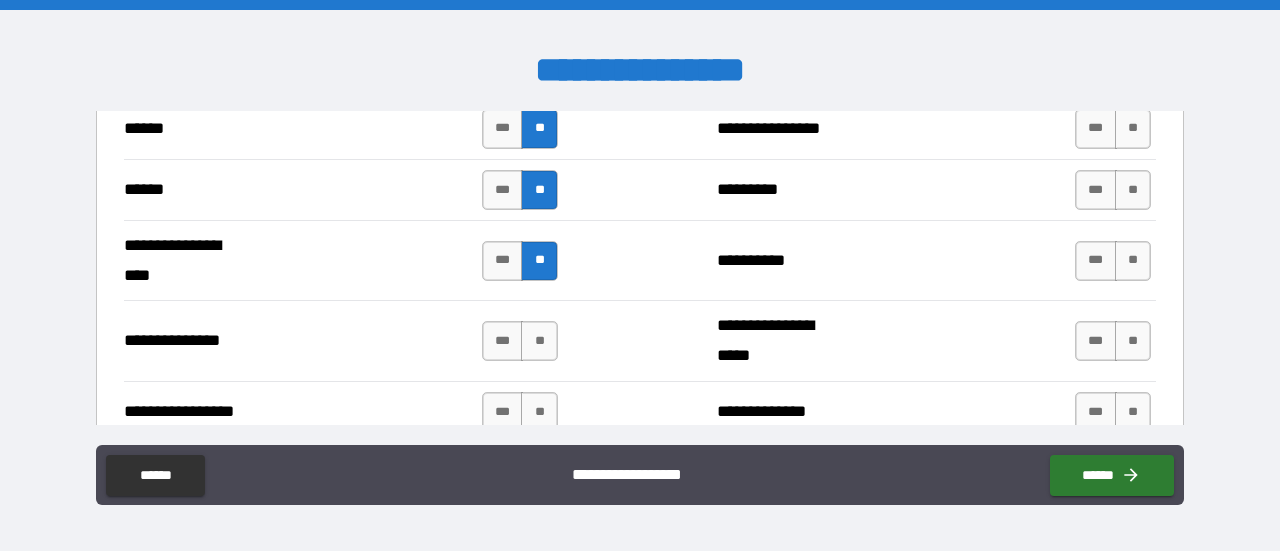 scroll, scrollTop: 2600, scrollLeft: 0, axis: vertical 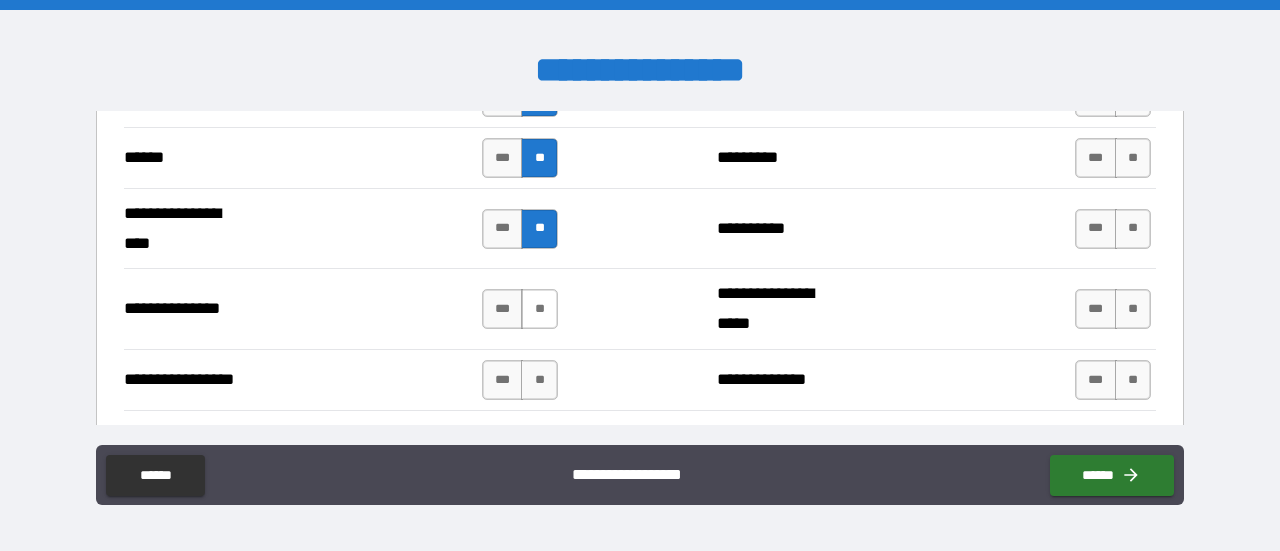 click on "**" at bounding box center (539, 309) 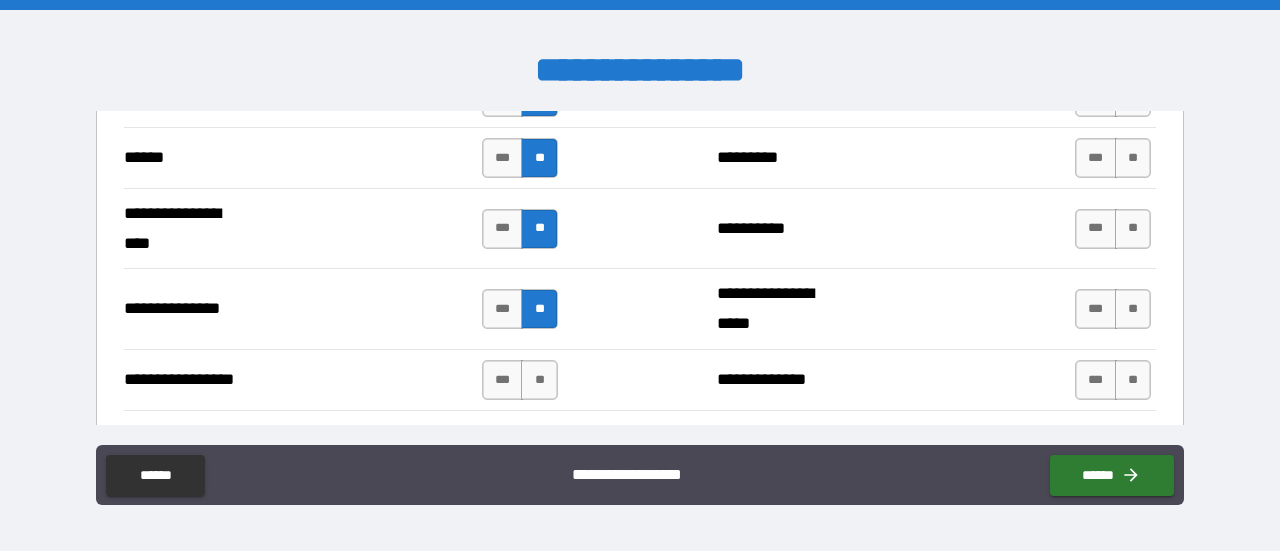 scroll, scrollTop: 2800, scrollLeft: 0, axis: vertical 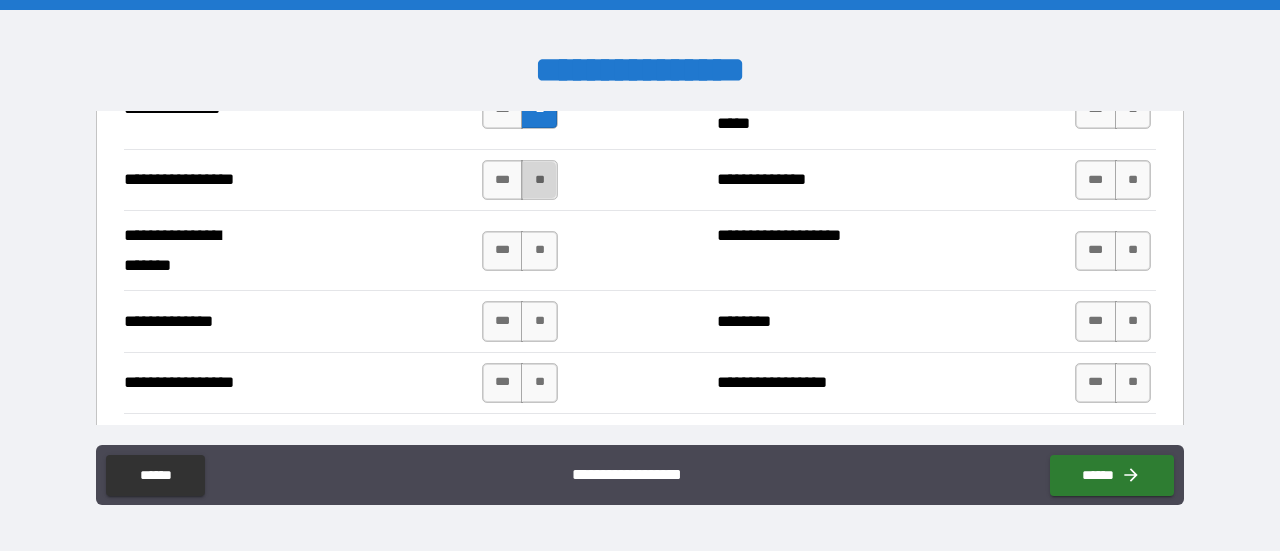 click on "**" at bounding box center (539, 180) 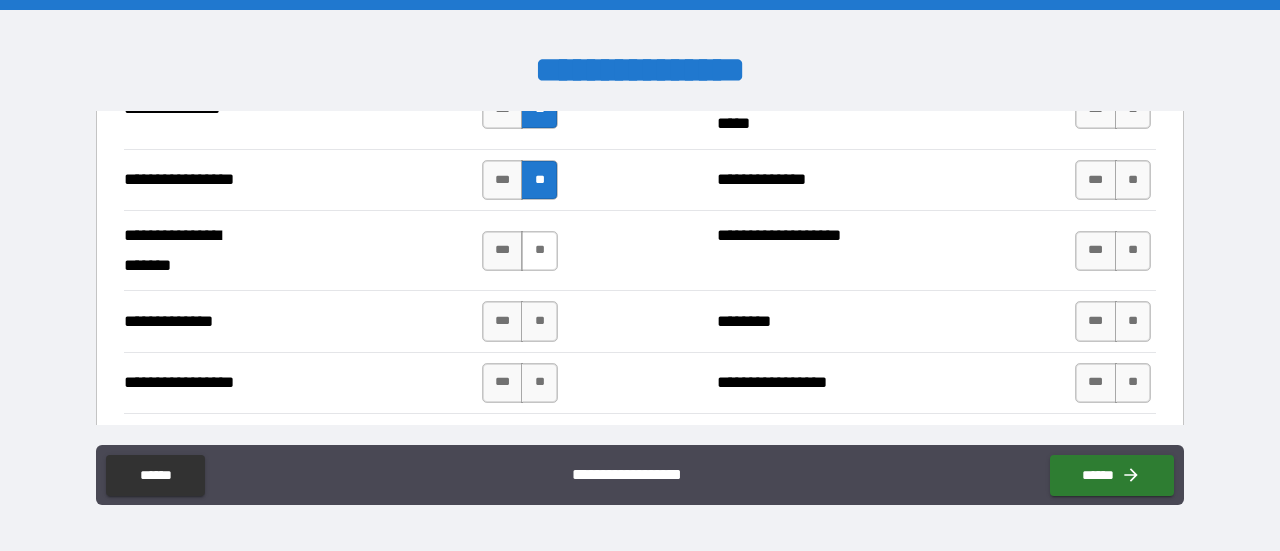 click on "**" at bounding box center (539, 251) 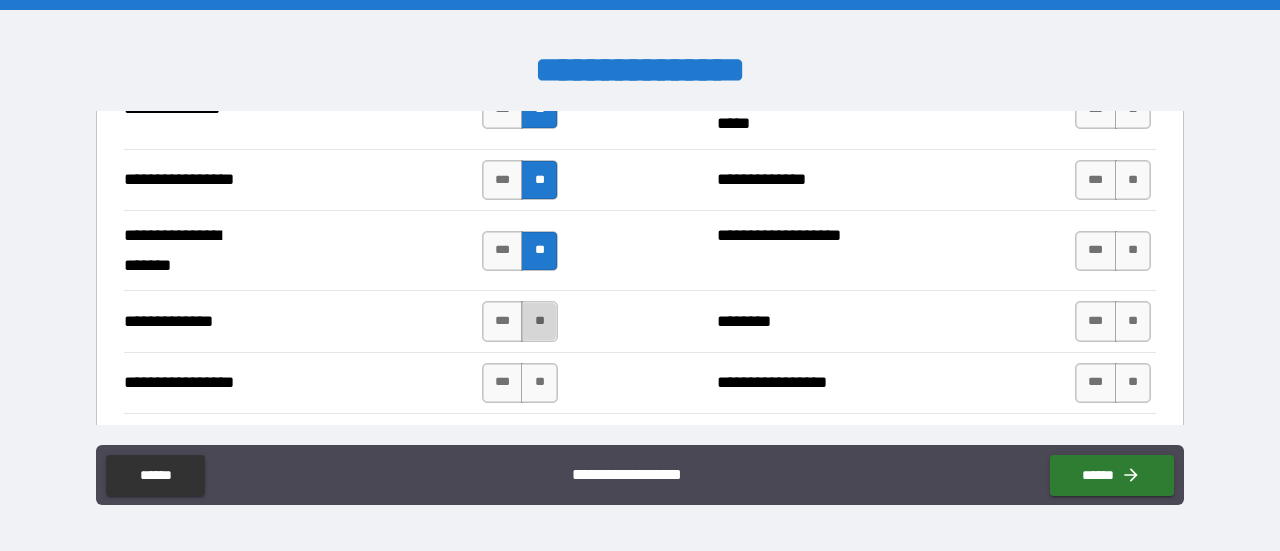 click on "**" at bounding box center (539, 321) 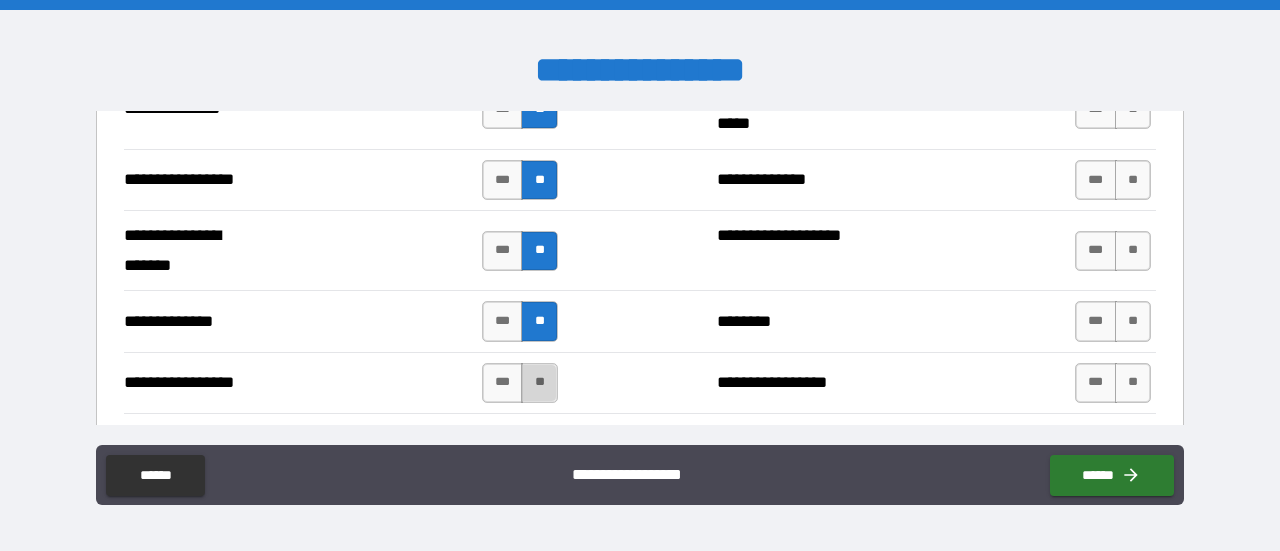 click on "**" at bounding box center (539, 383) 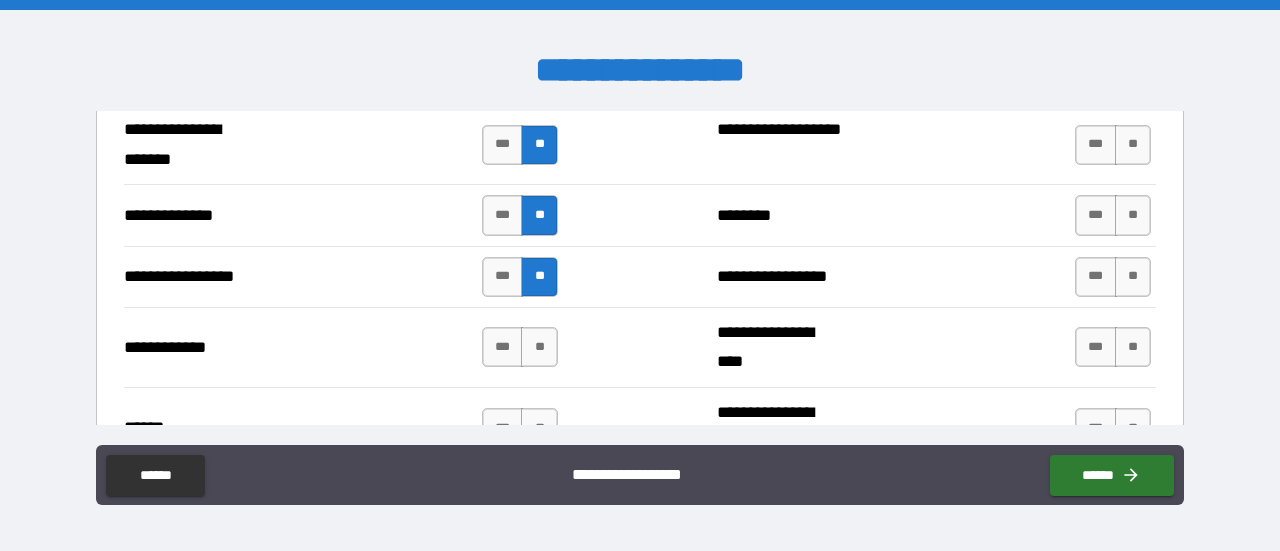 scroll, scrollTop: 3000, scrollLeft: 0, axis: vertical 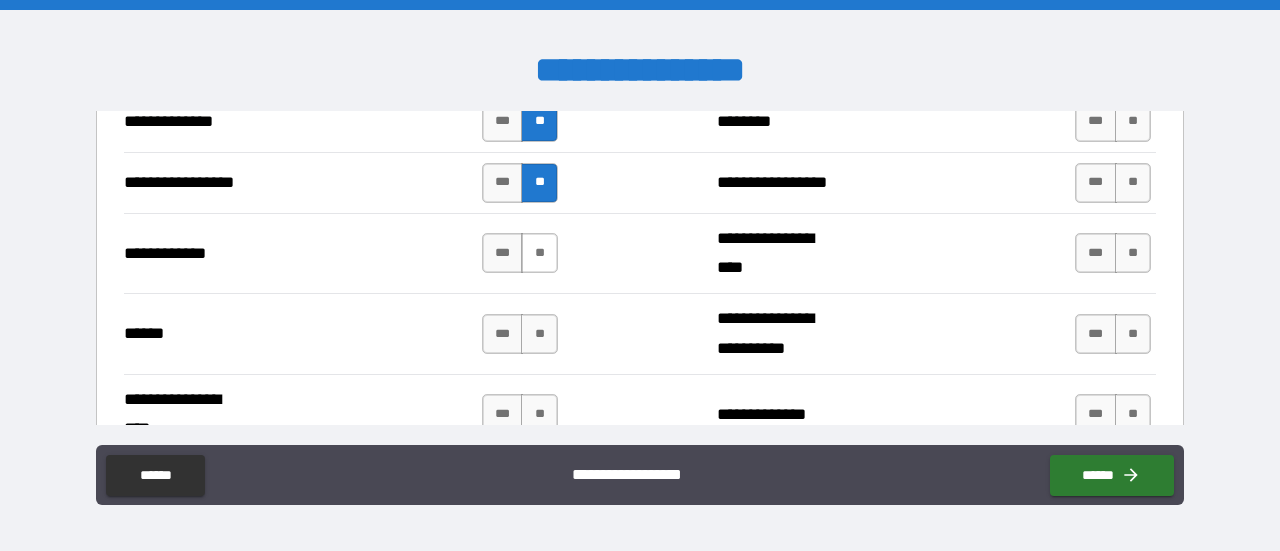 click on "**" at bounding box center (539, 253) 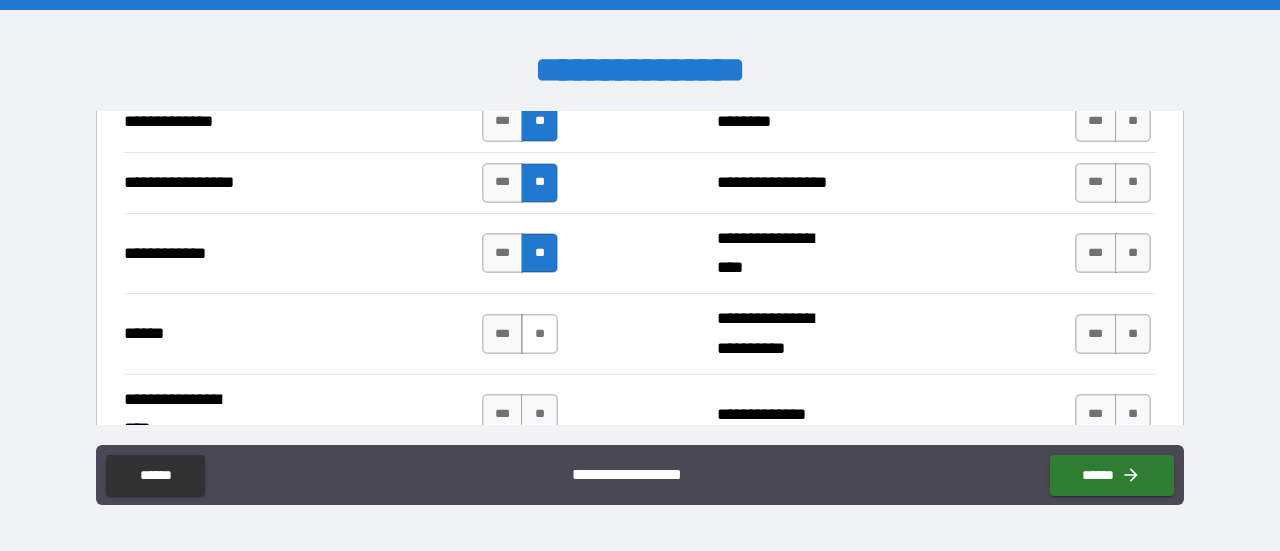 click on "**" at bounding box center [539, 334] 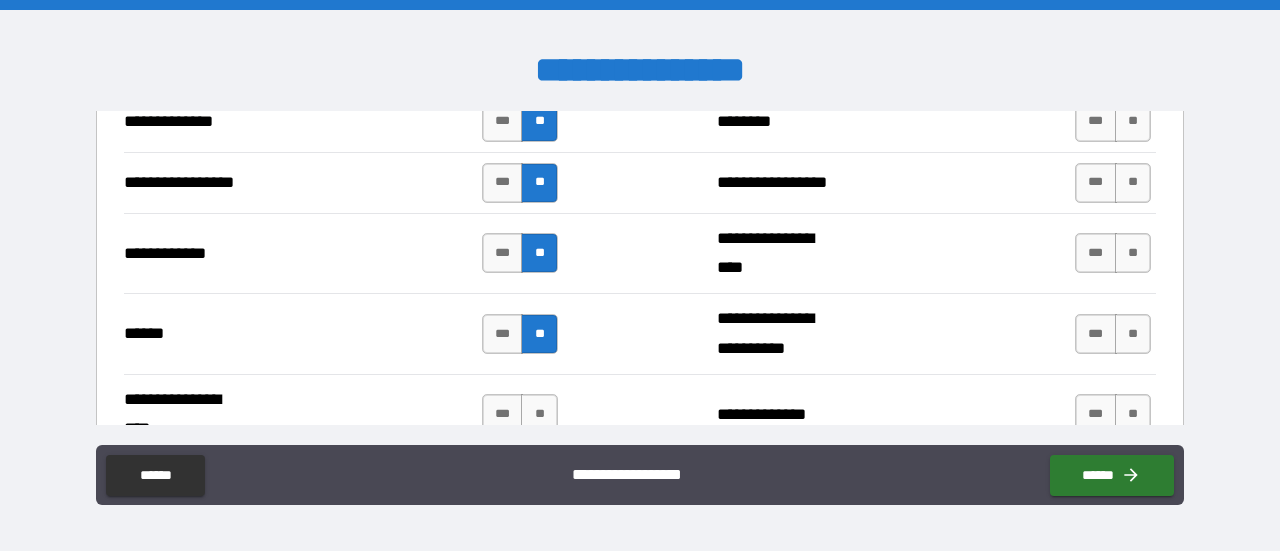click on "*** **" at bounding box center (520, 414) 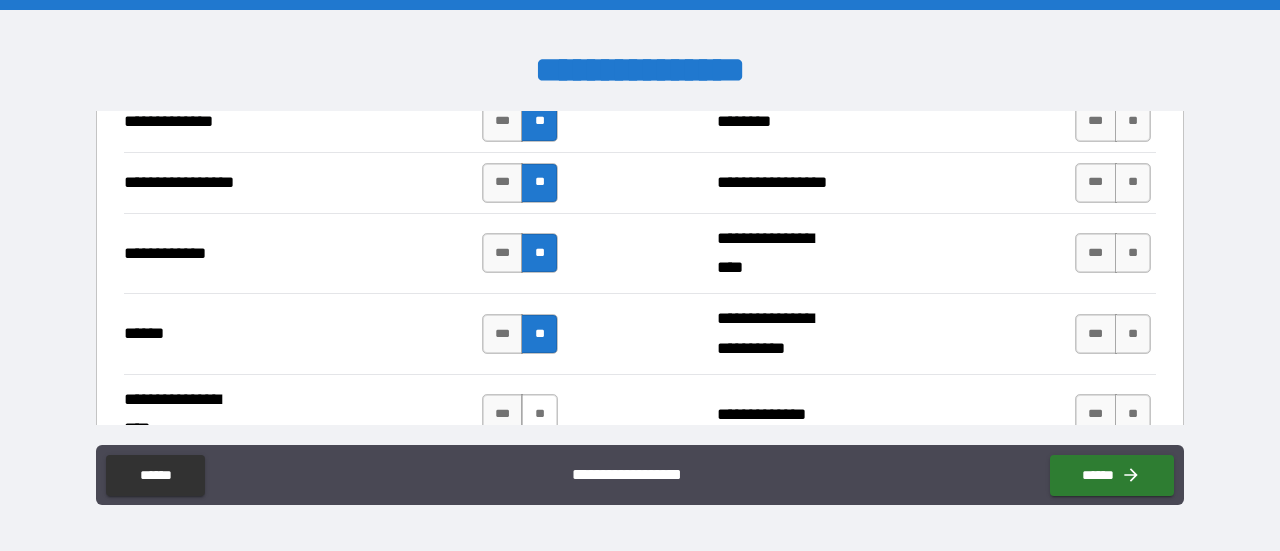 click on "**" at bounding box center [539, 414] 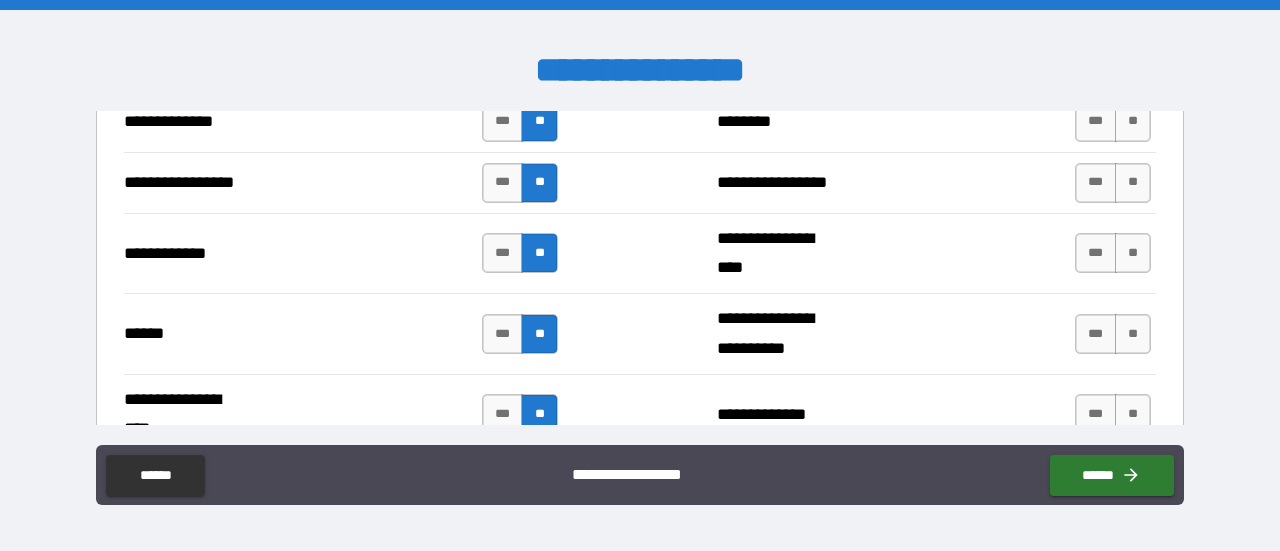 scroll, scrollTop: 3200, scrollLeft: 0, axis: vertical 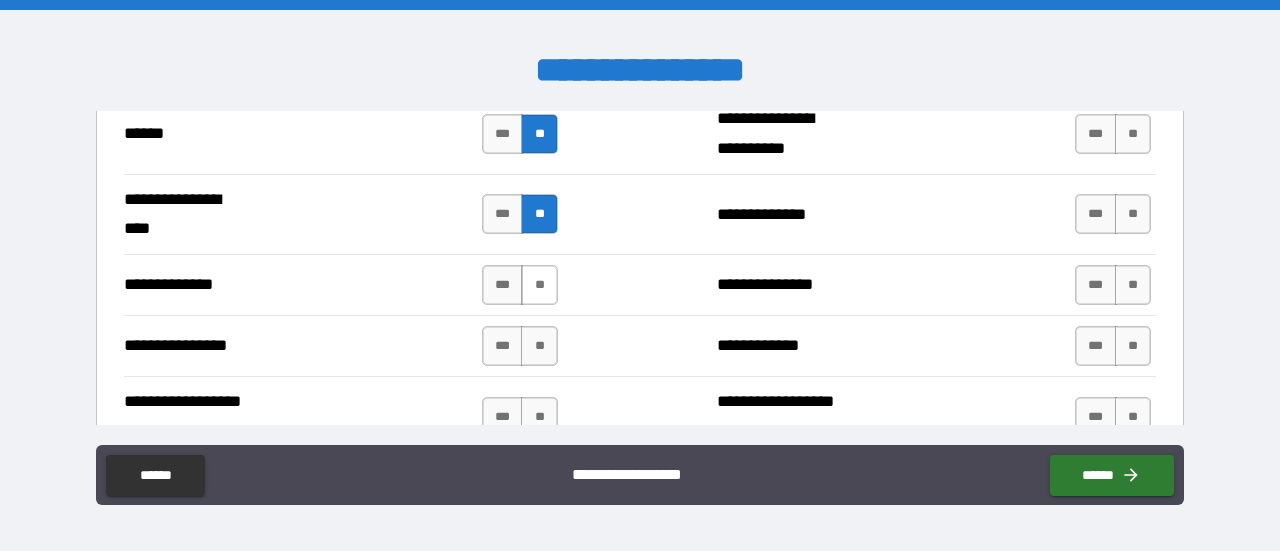 click on "**" at bounding box center (539, 285) 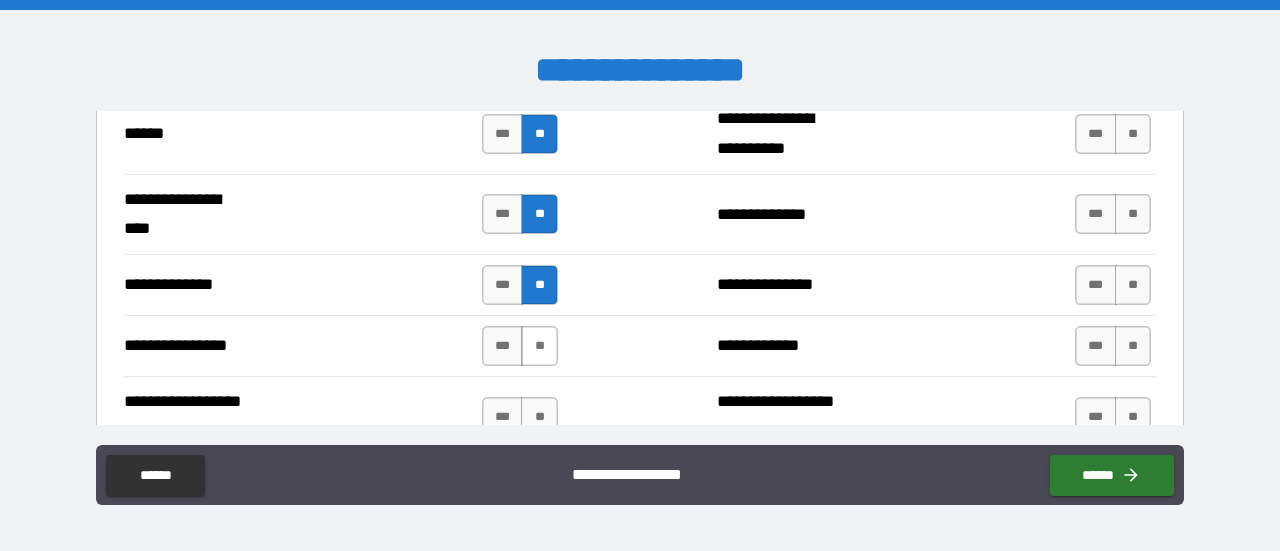 click on "**" at bounding box center [539, 346] 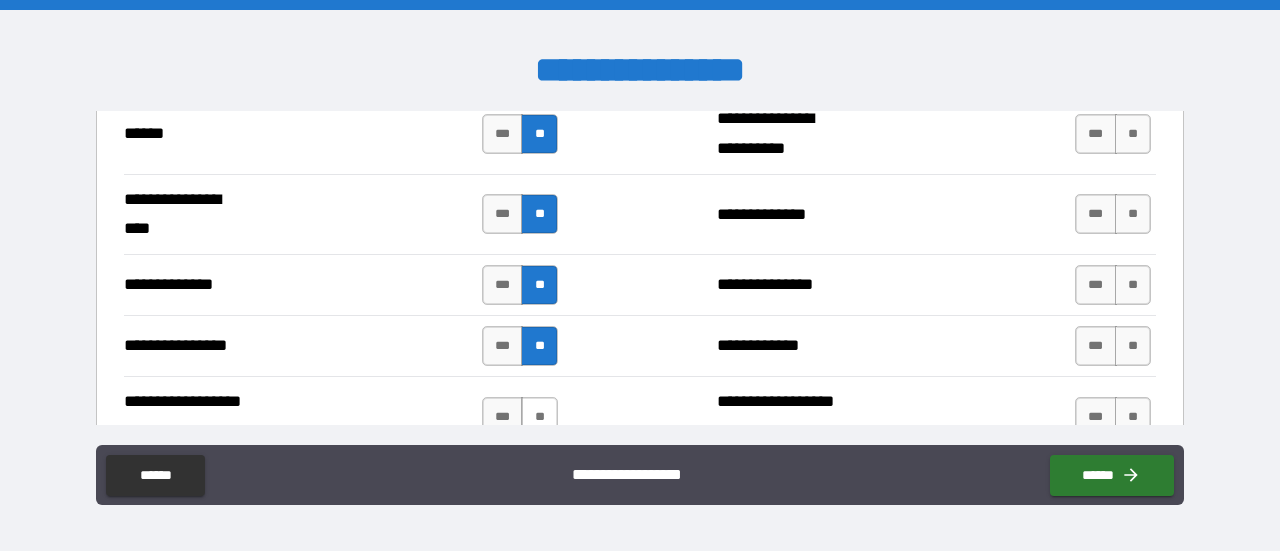 click on "**" at bounding box center [539, 417] 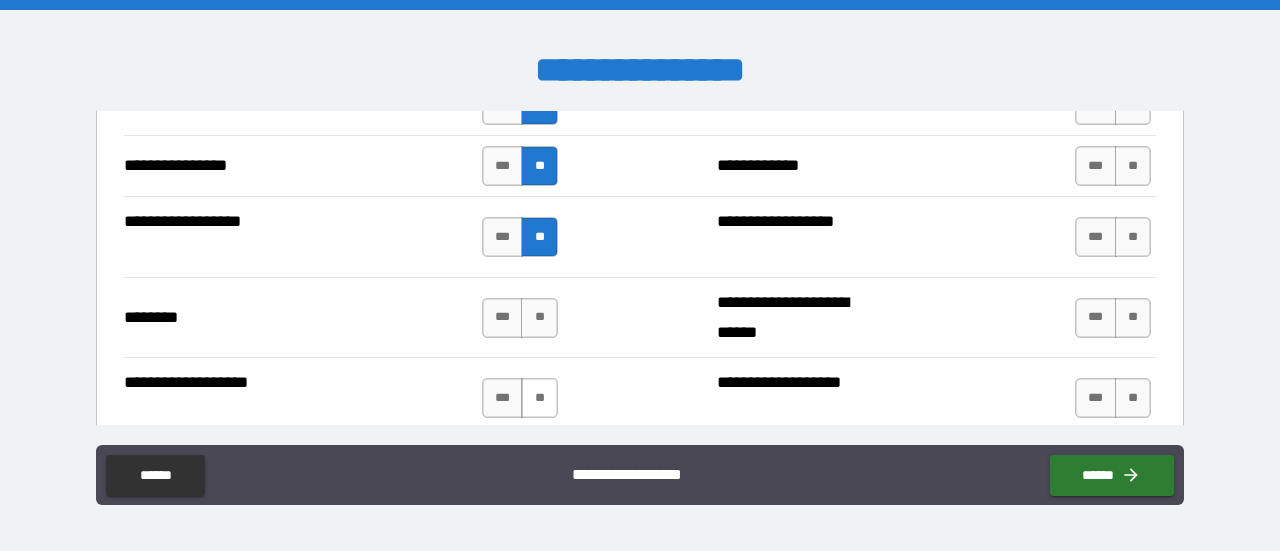 scroll, scrollTop: 3400, scrollLeft: 0, axis: vertical 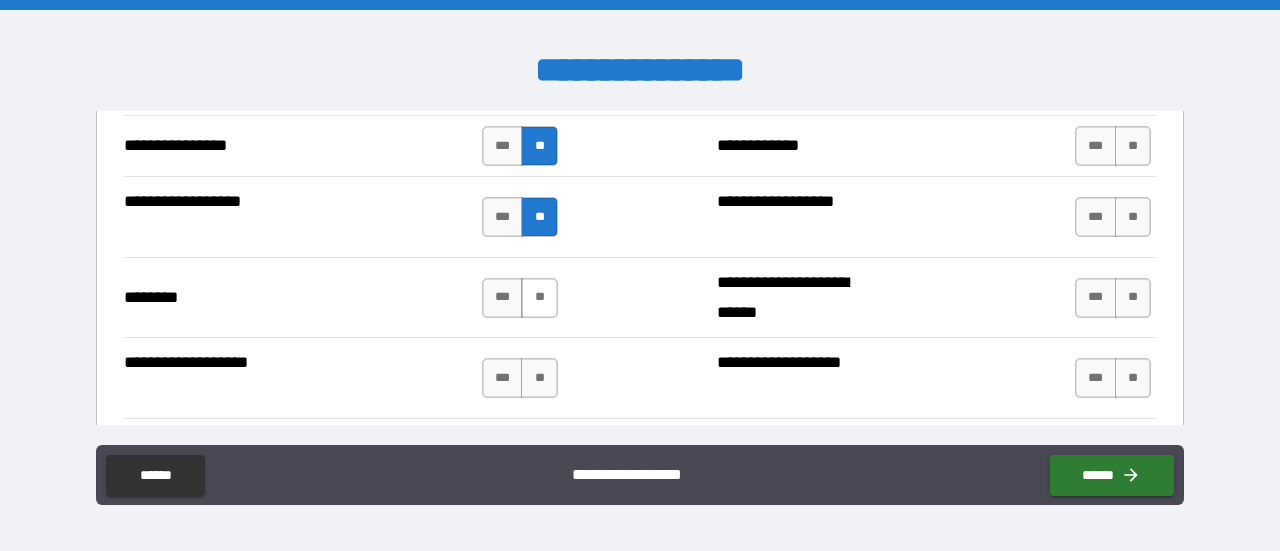 click on "**" at bounding box center (539, 298) 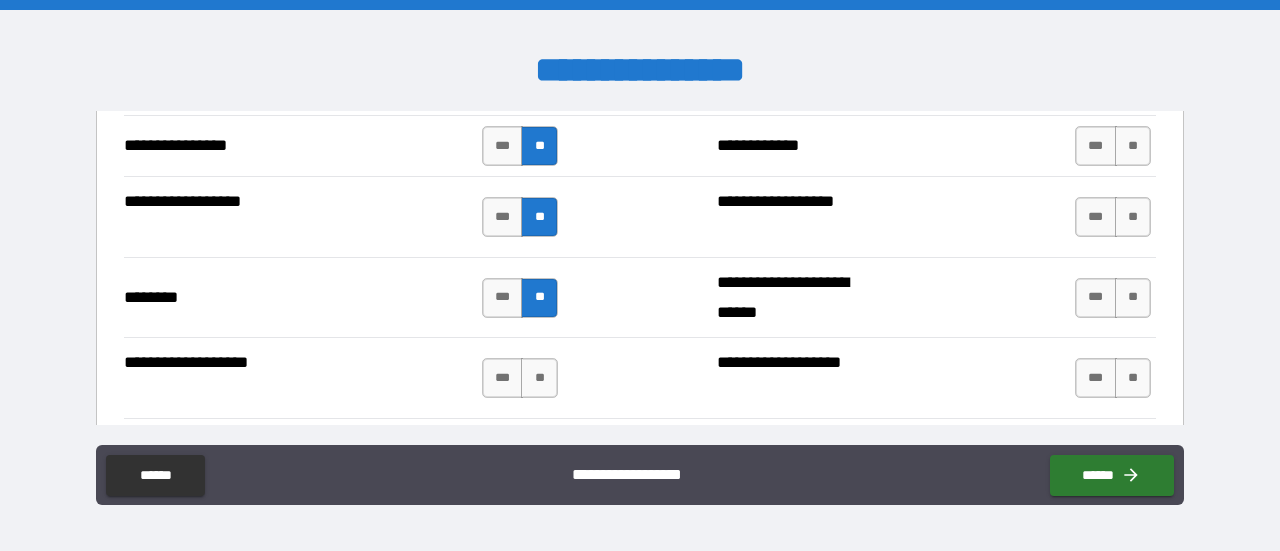 click on "*** **" at bounding box center [522, 378] 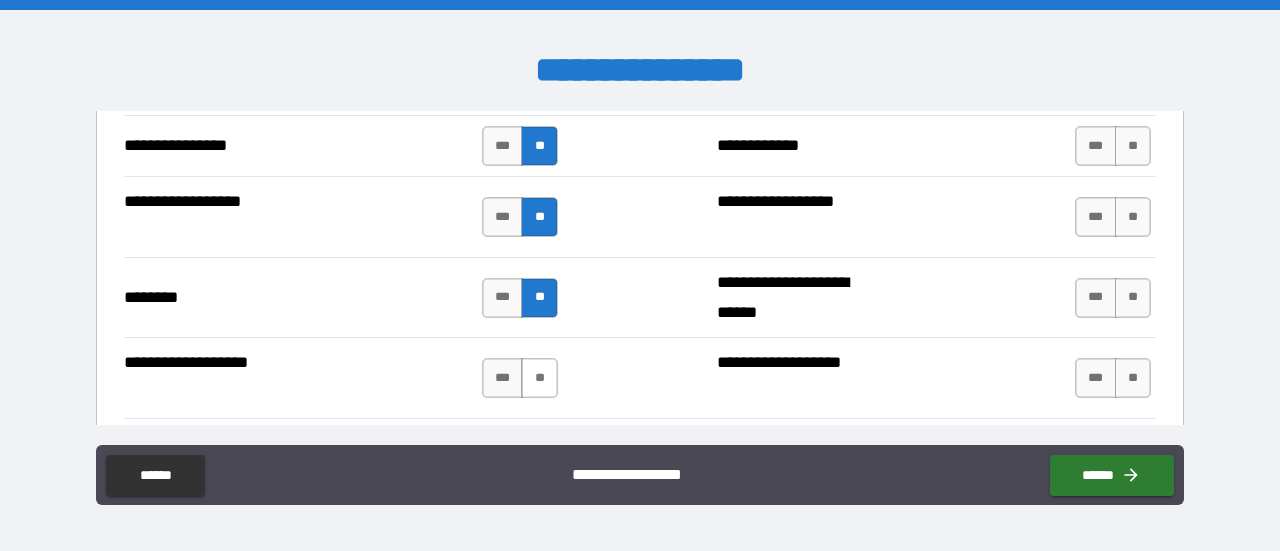 click on "**" at bounding box center [539, 378] 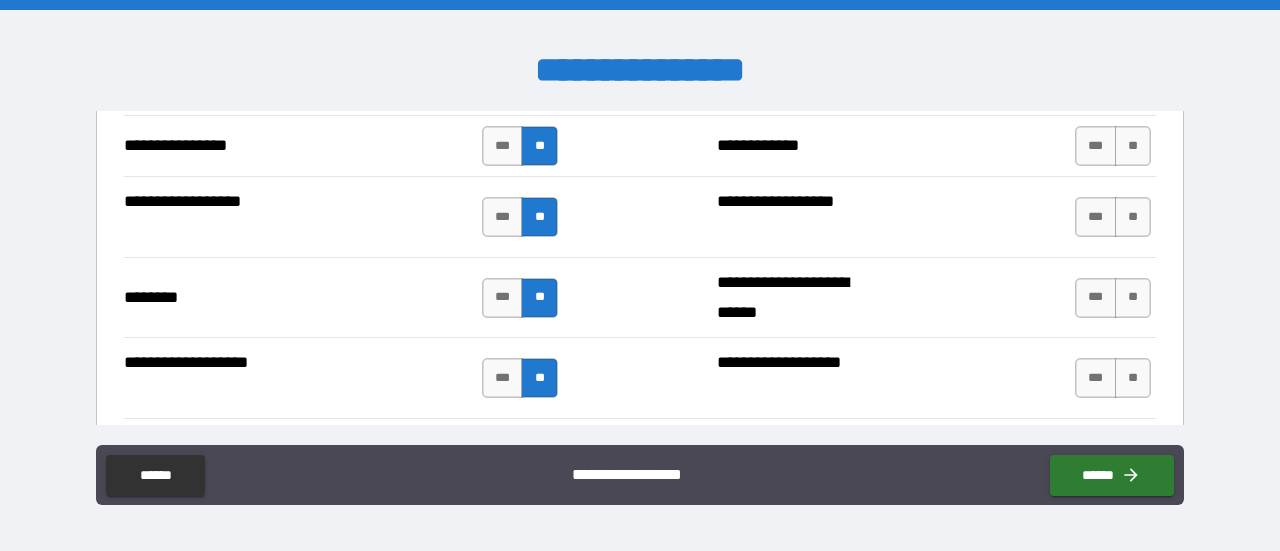 scroll, scrollTop: 3500, scrollLeft: 0, axis: vertical 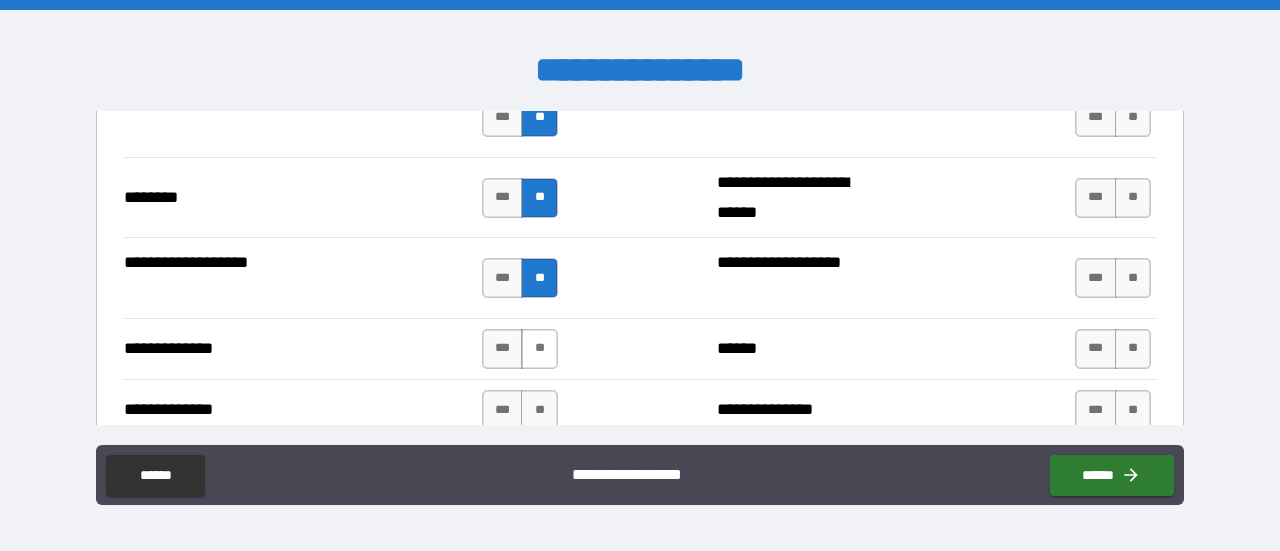 click on "**" at bounding box center (539, 349) 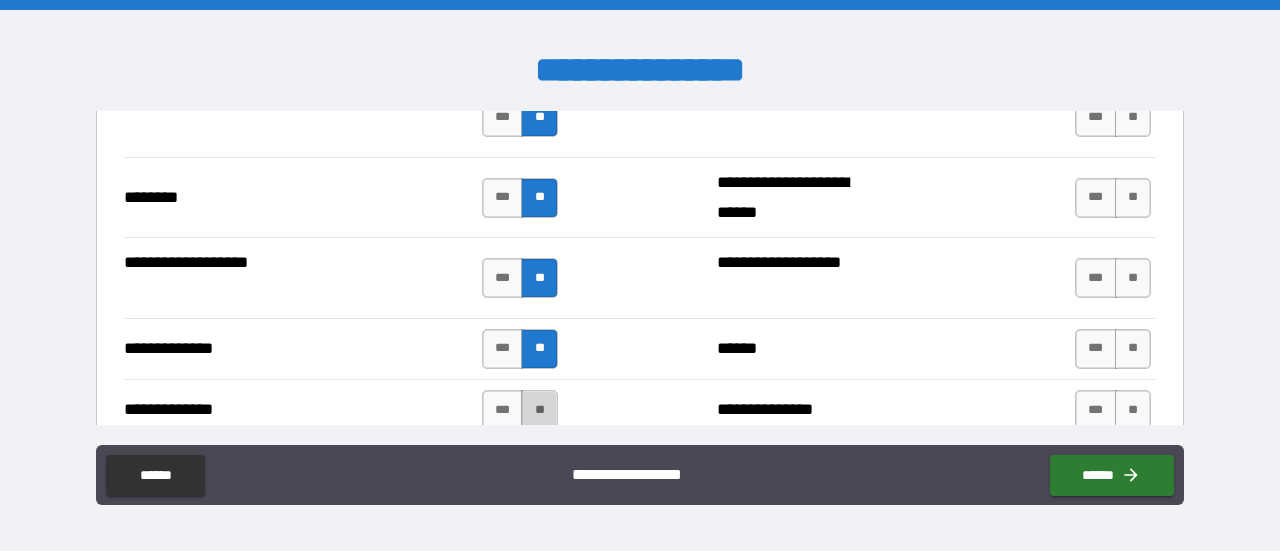click on "**" at bounding box center (539, 410) 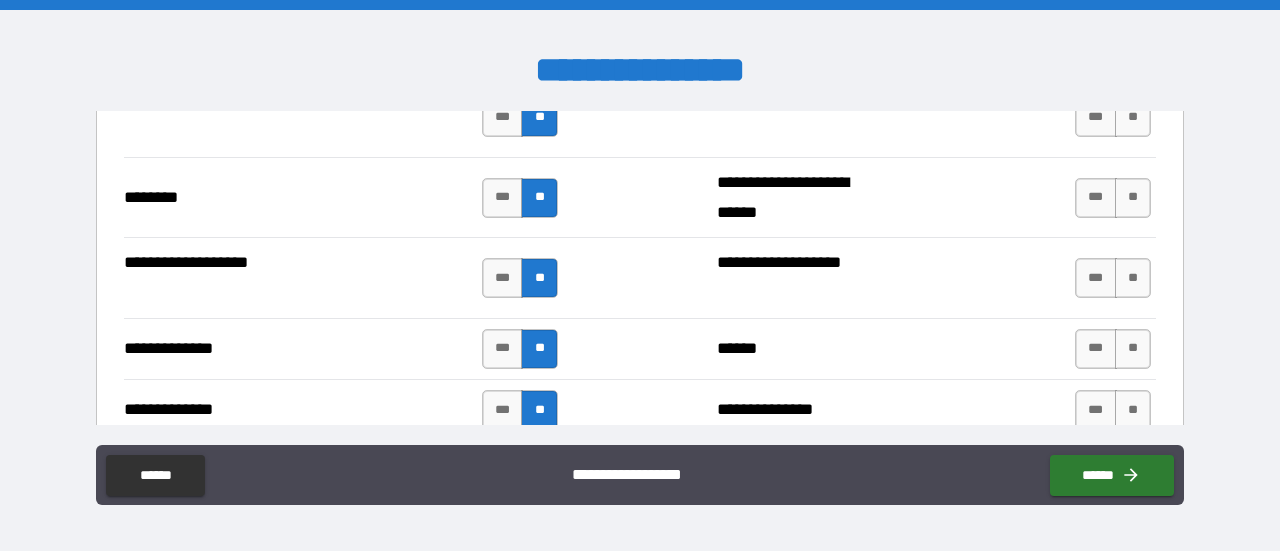 scroll, scrollTop: 3800, scrollLeft: 0, axis: vertical 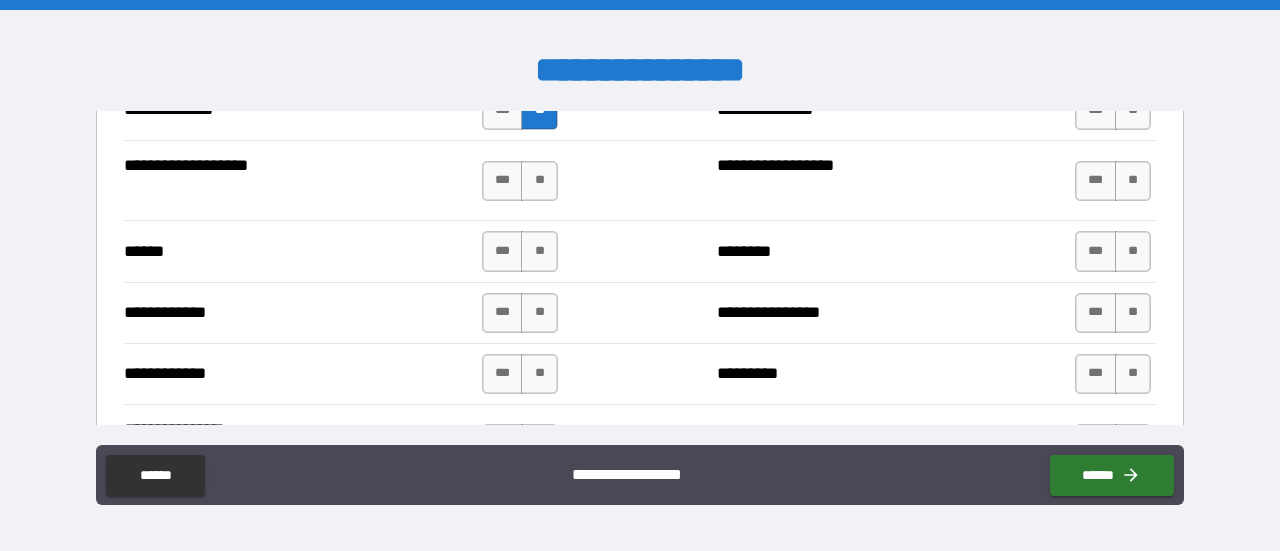 click on "**********" at bounding box center [640, 312] 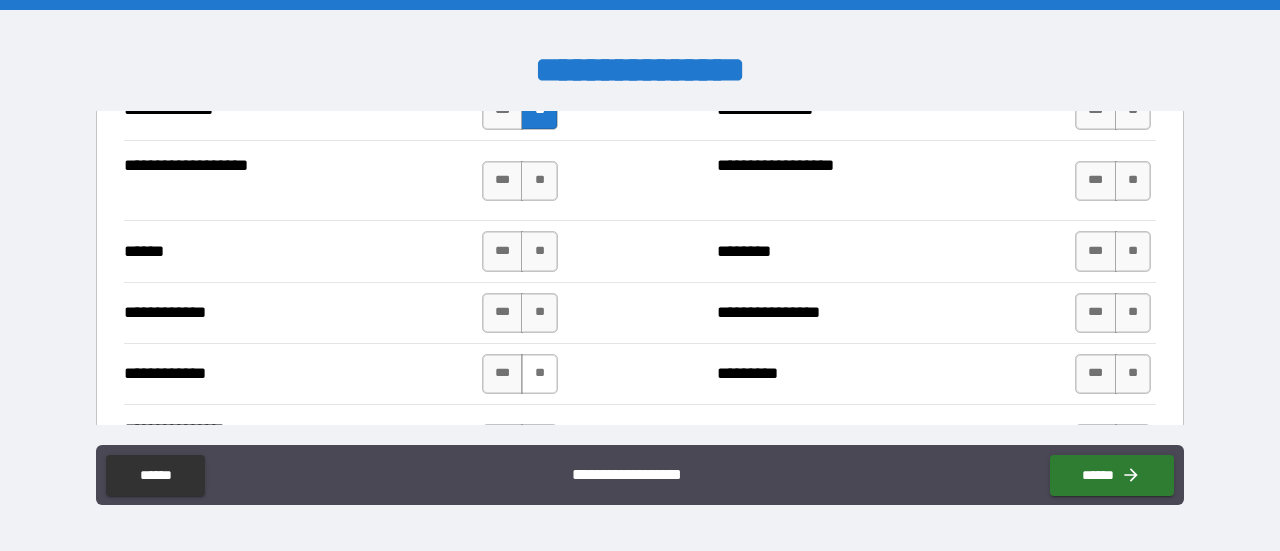 click on "**" at bounding box center (539, 374) 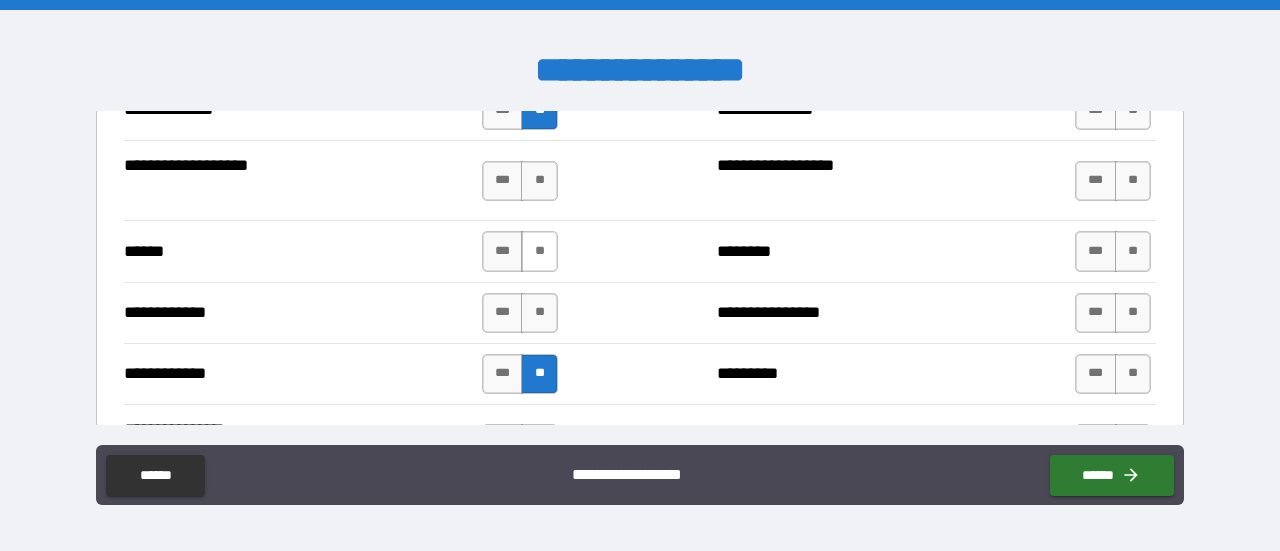 click on "**" at bounding box center [539, 313] 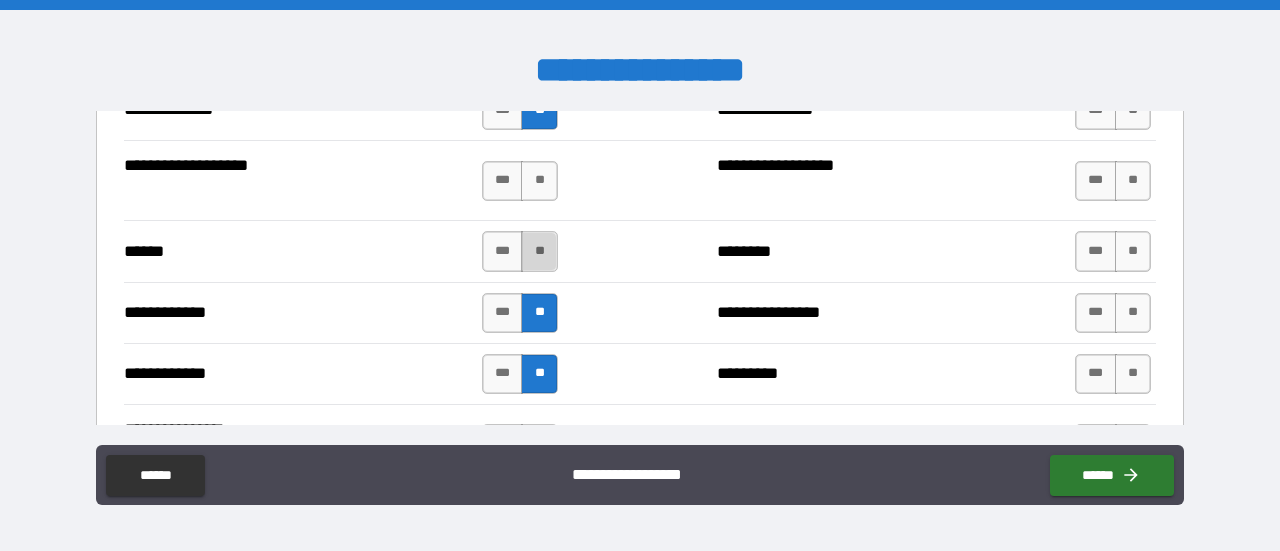 click on "**" at bounding box center (539, 251) 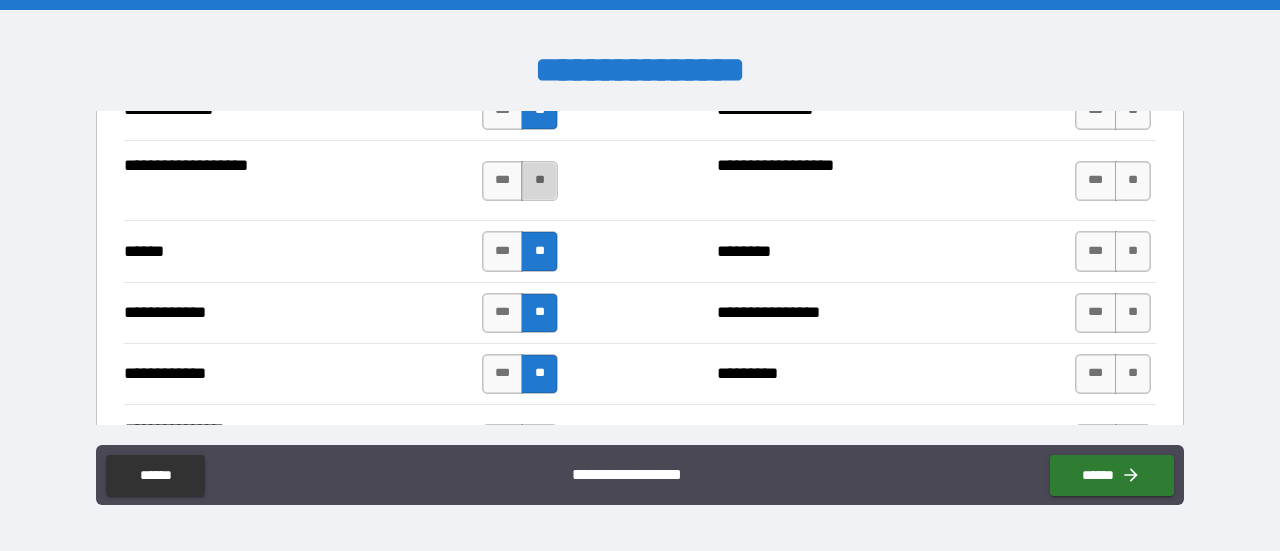 drag, startPoint x: 537, startPoint y: 167, endPoint x: 576, endPoint y: 237, distance: 80.13114 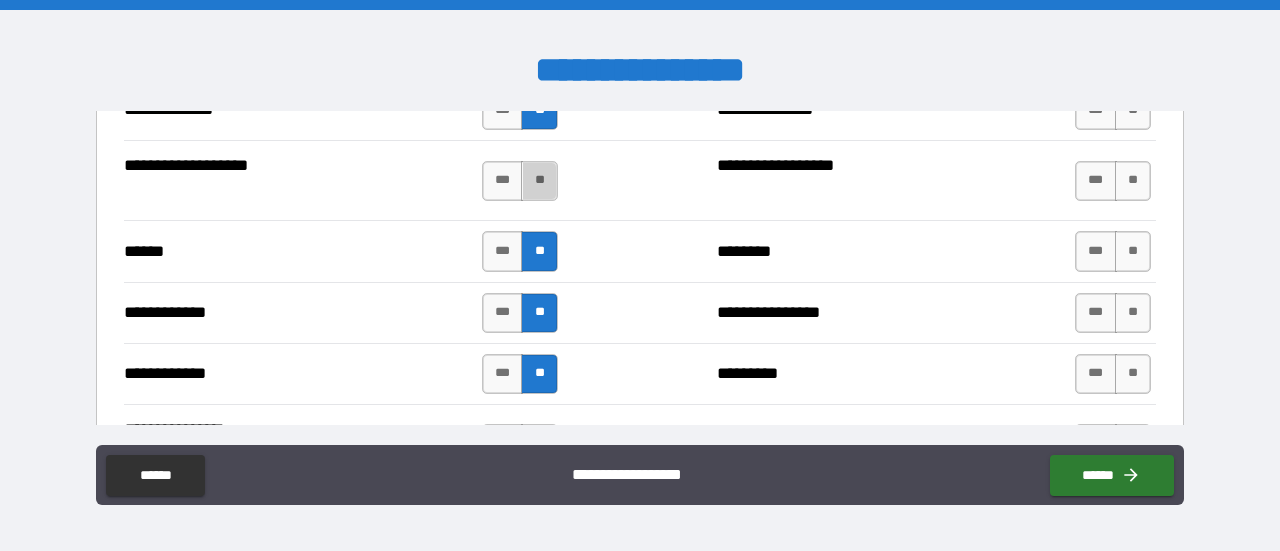 click on "**" at bounding box center (539, 181) 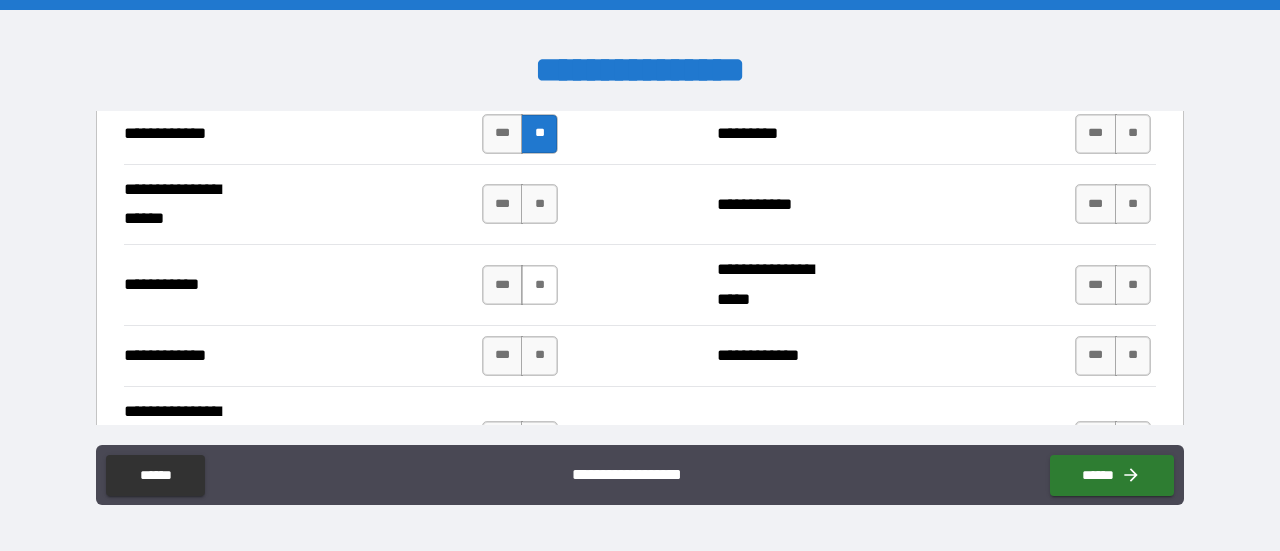 scroll, scrollTop: 4000, scrollLeft: 0, axis: vertical 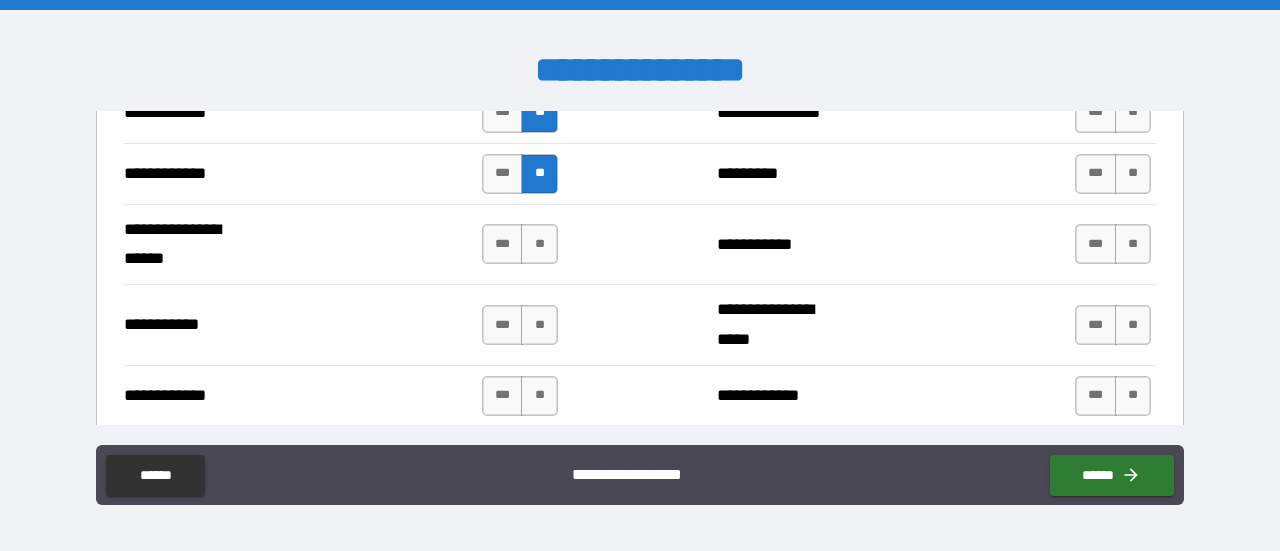 drag, startPoint x: 532, startPoint y: 238, endPoint x: 540, endPoint y: 276, distance: 38.832977 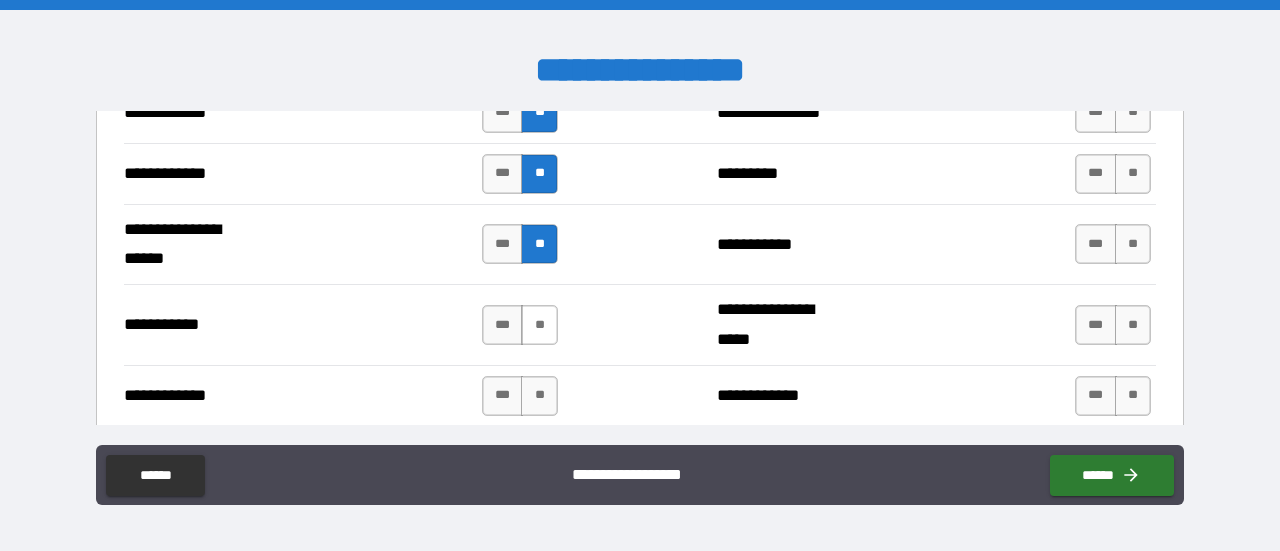 click on "**" at bounding box center [539, 325] 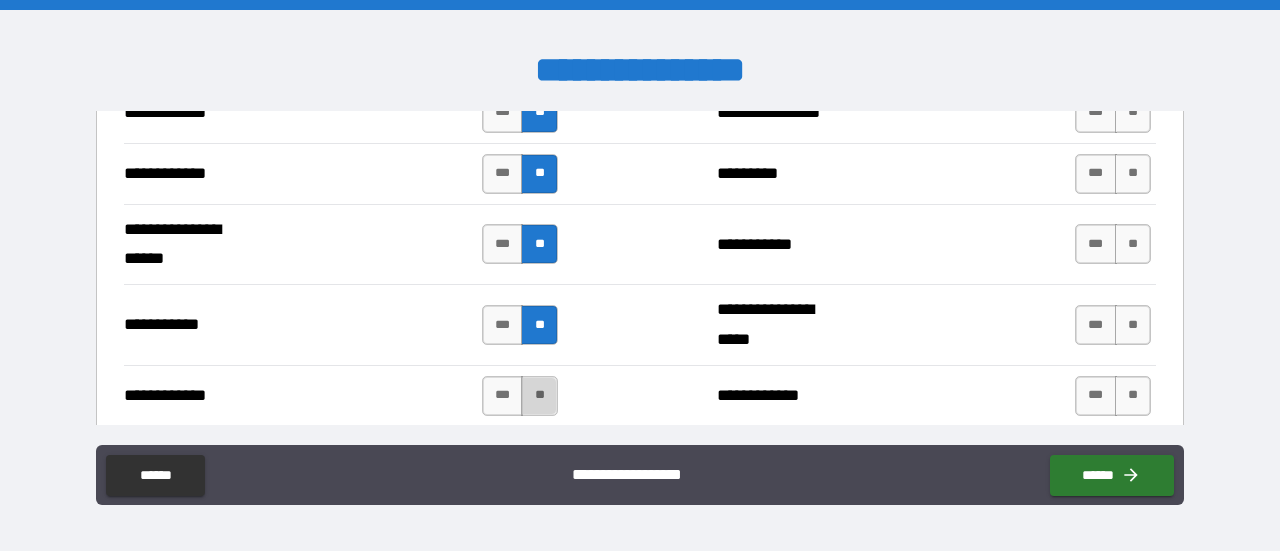 click on "**" at bounding box center (539, 396) 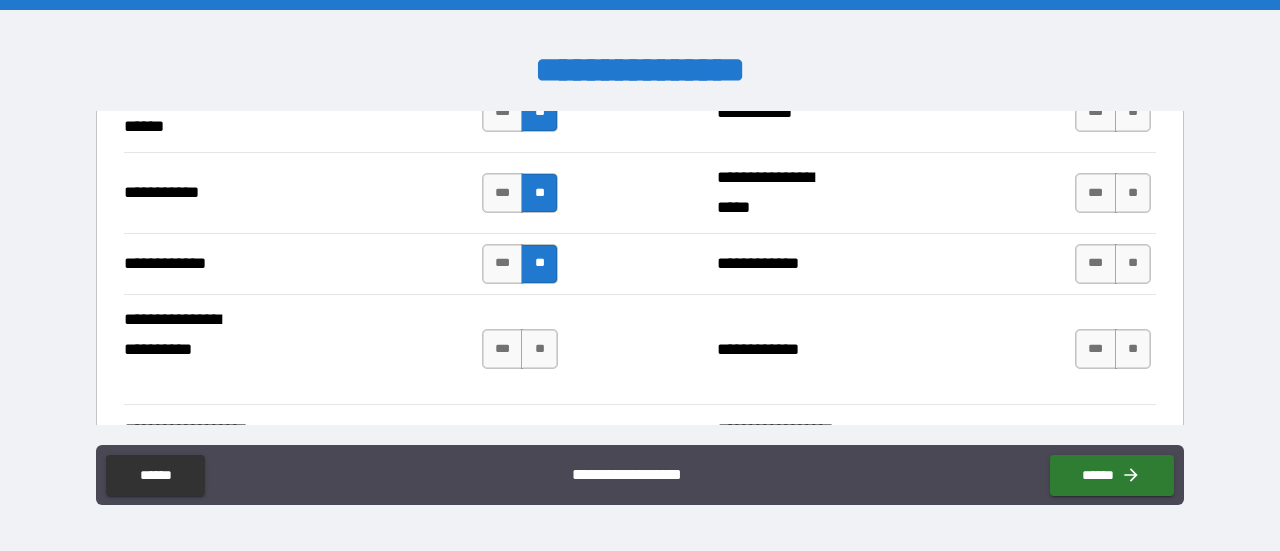 scroll, scrollTop: 4200, scrollLeft: 0, axis: vertical 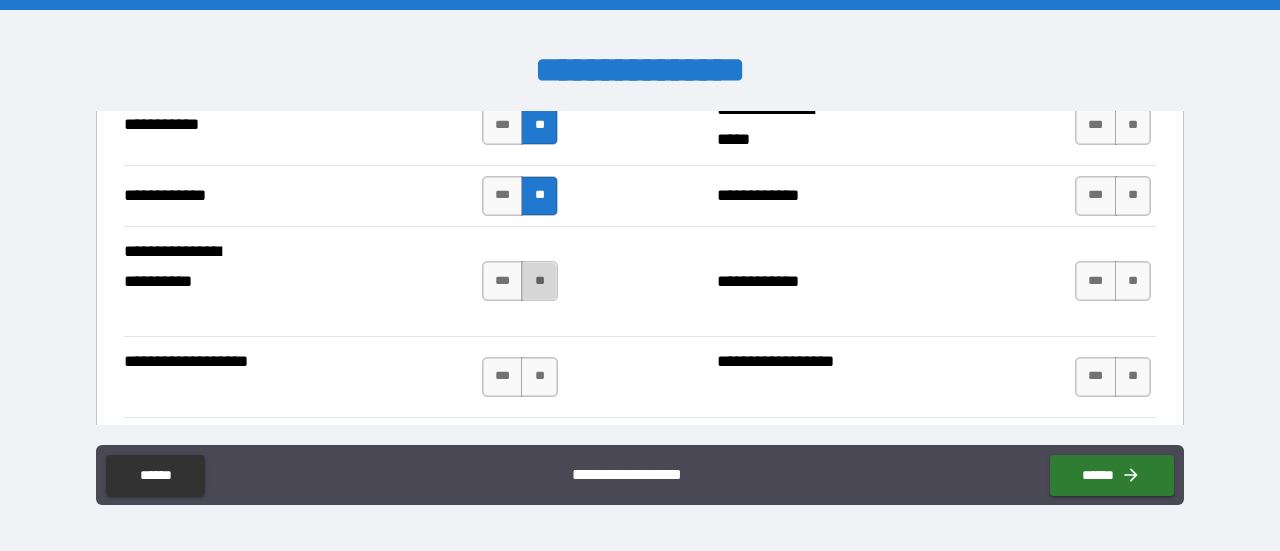 drag, startPoint x: 544, startPoint y: 254, endPoint x: 528, endPoint y: 319, distance: 66.94027 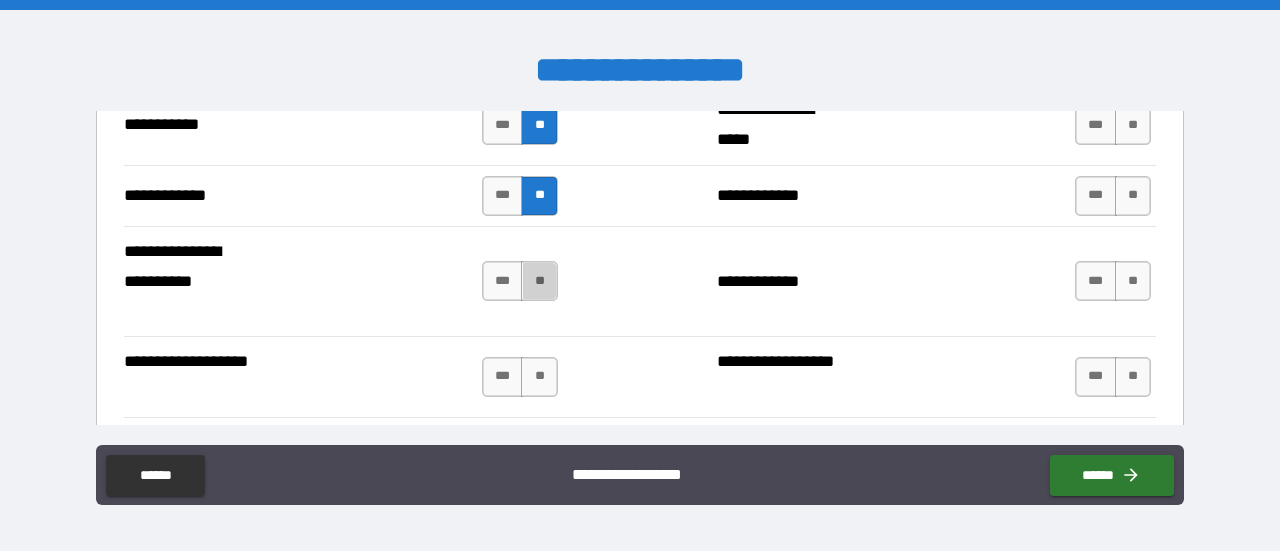 click on "**" at bounding box center [539, 281] 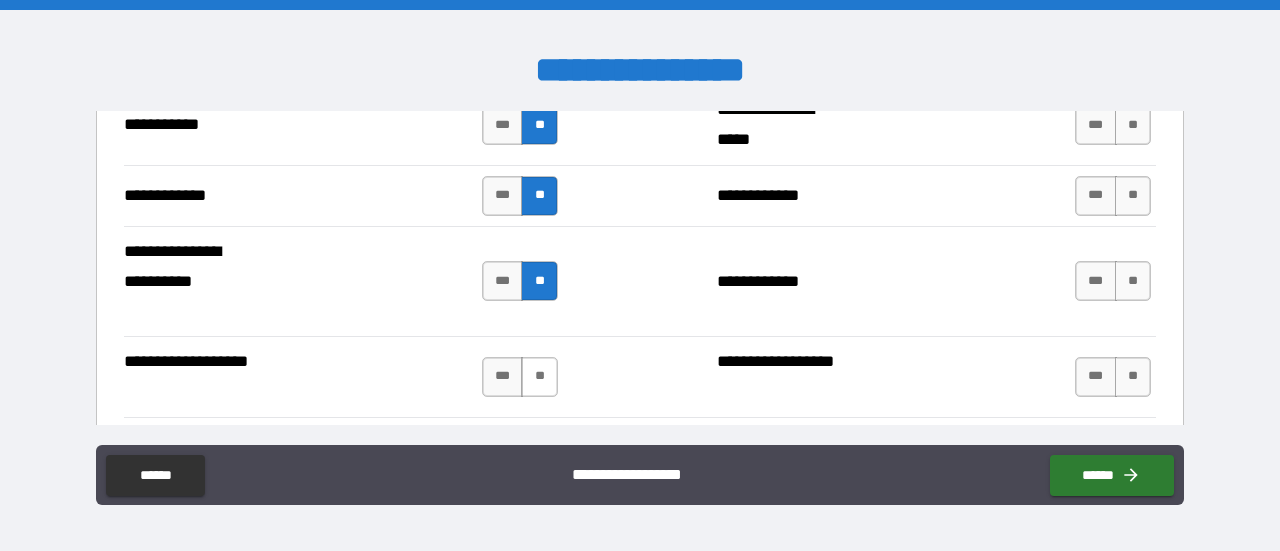 click on "**" at bounding box center (539, 377) 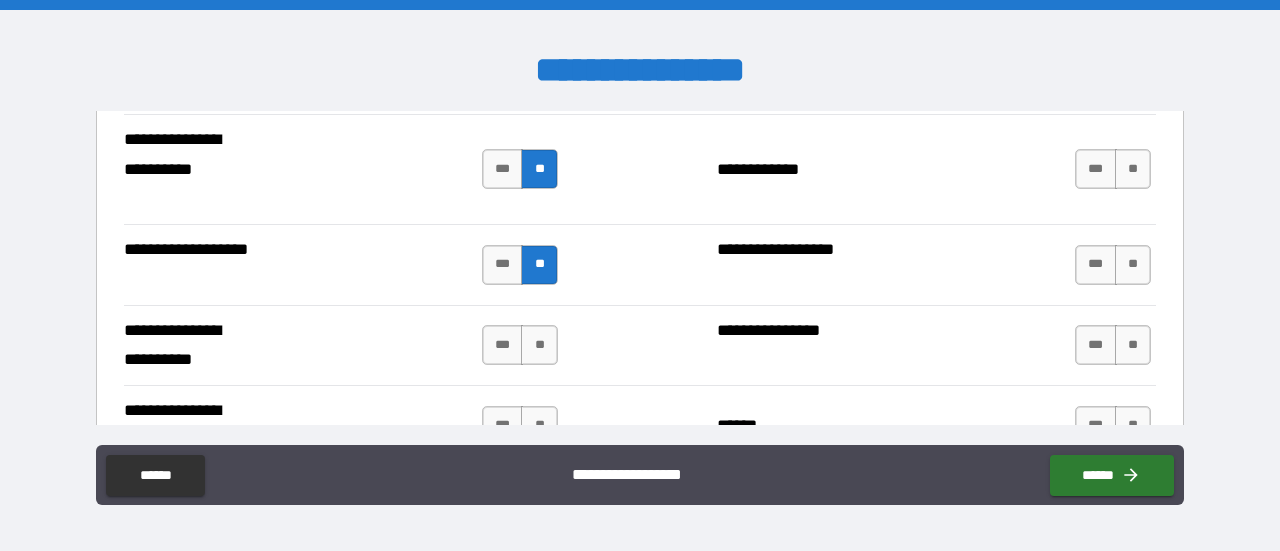 scroll, scrollTop: 4400, scrollLeft: 0, axis: vertical 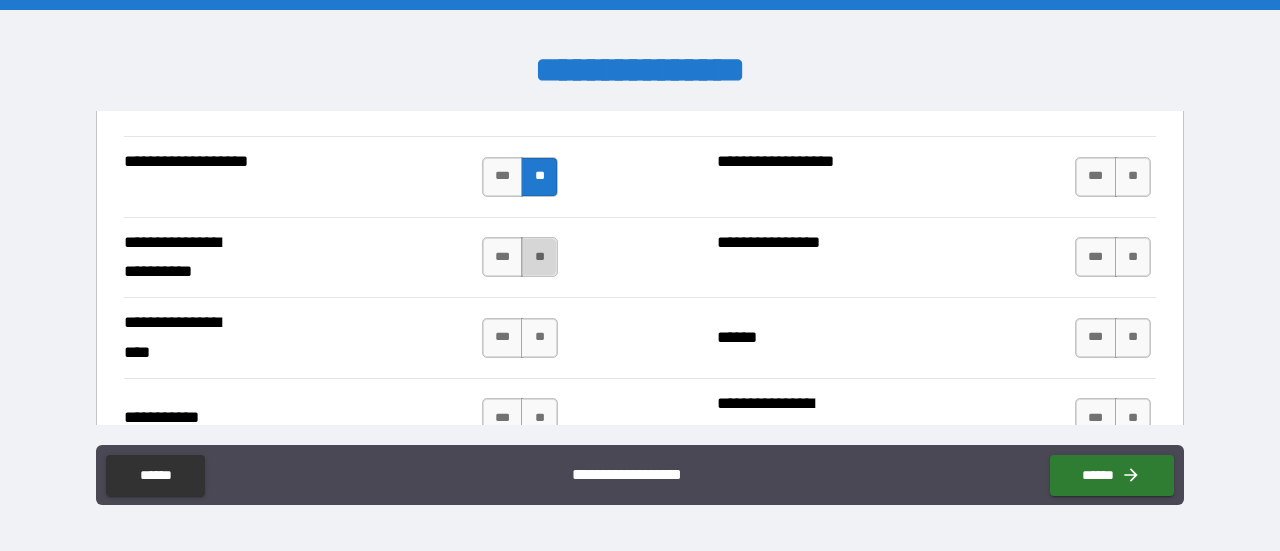 click on "**" at bounding box center [539, 257] 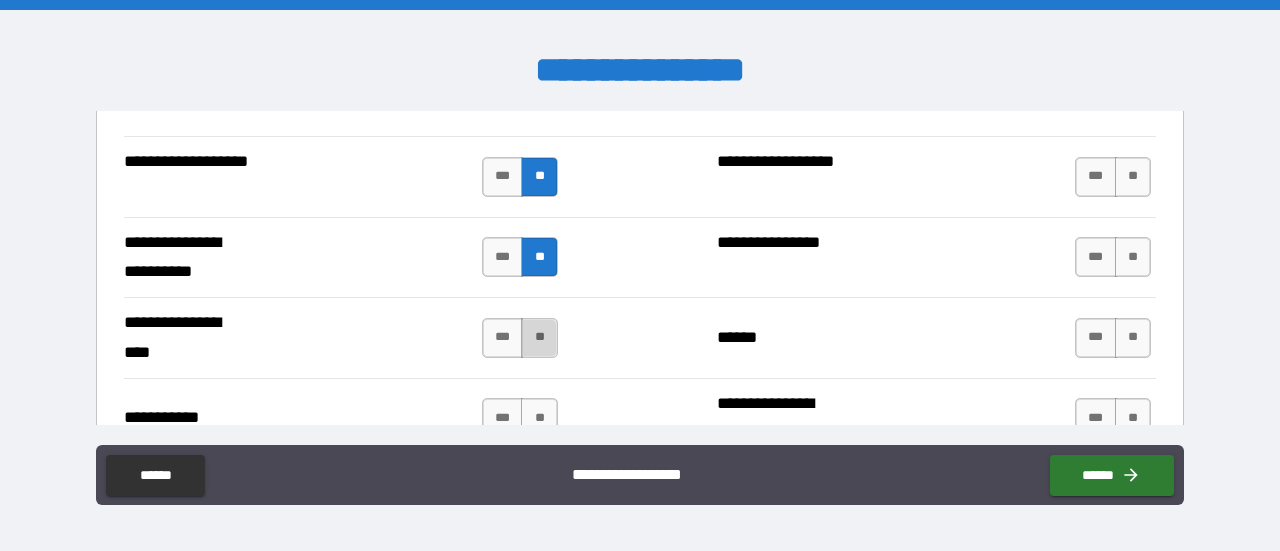 drag, startPoint x: 540, startPoint y: 325, endPoint x: 541, endPoint y: 359, distance: 34.0147 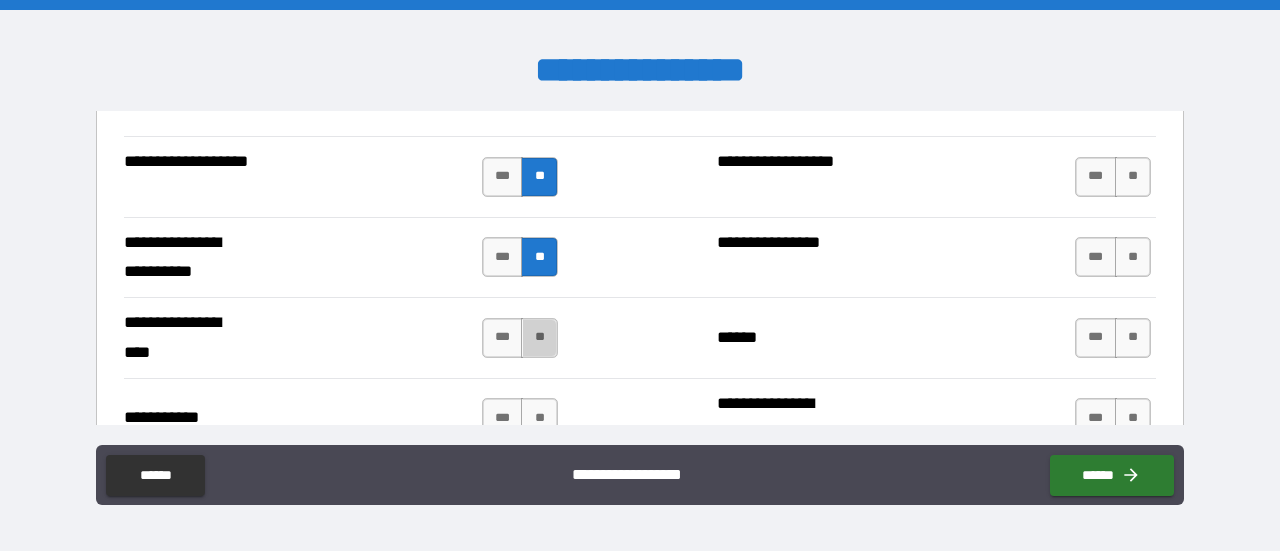 click on "**" at bounding box center [539, 338] 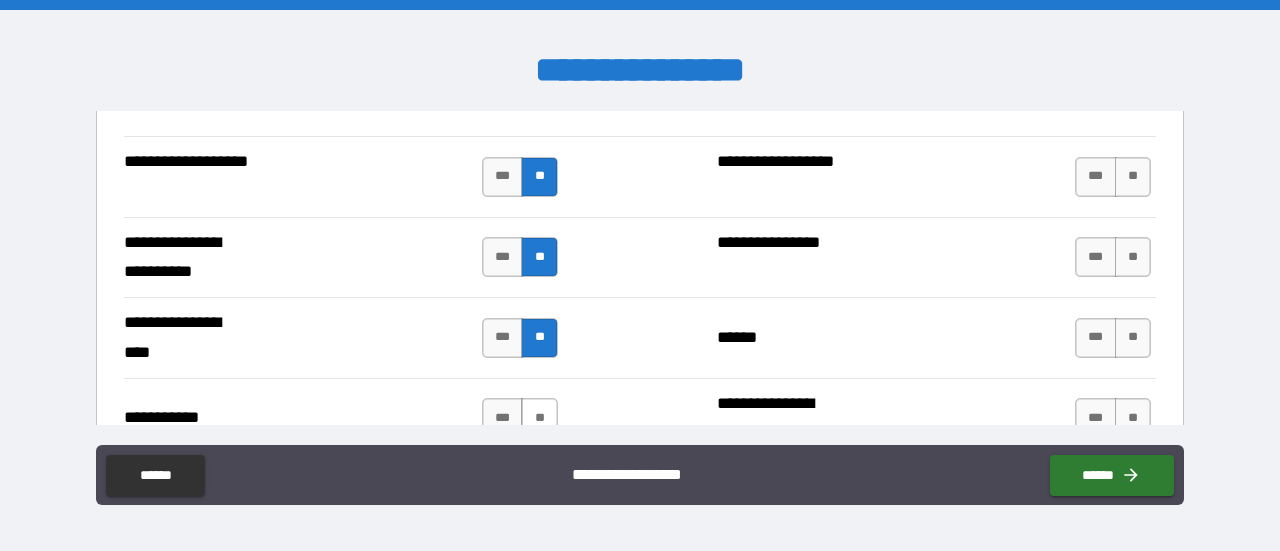 click on "**" at bounding box center [539, 418] 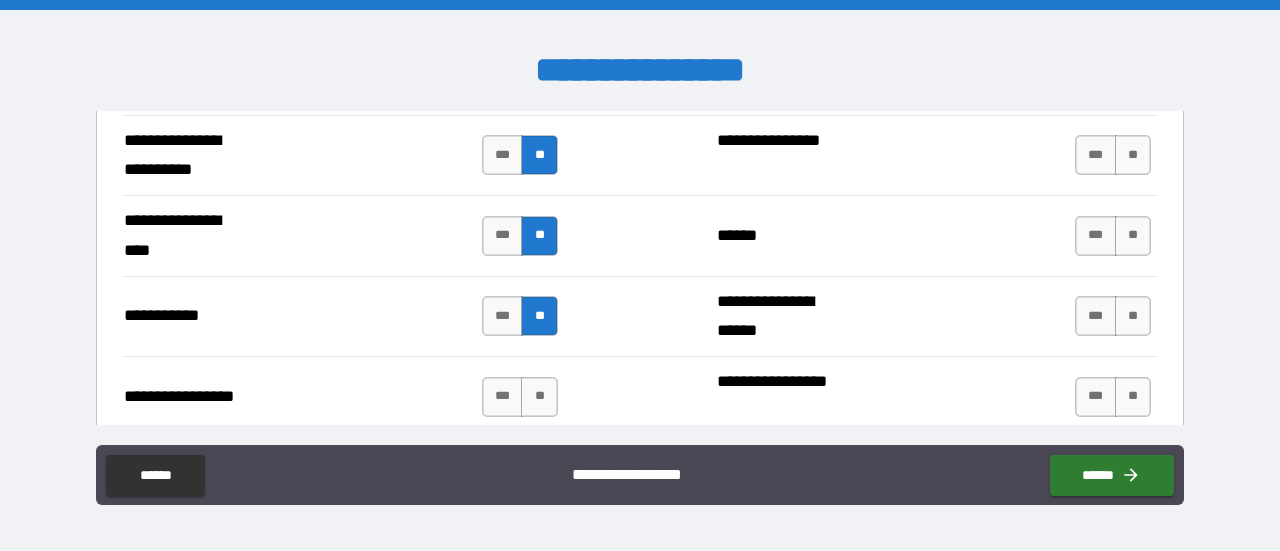 scroll, scrollTop: 4600, scrollLeft: 0, axis: vertical 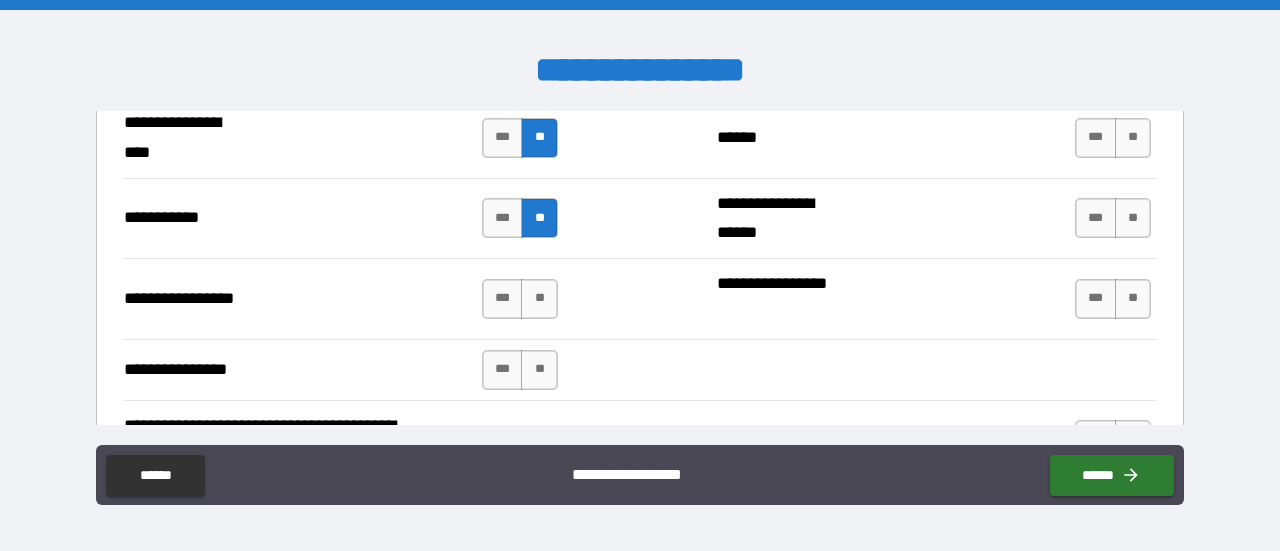 click on "*** **" at bounding box center (520, 299) 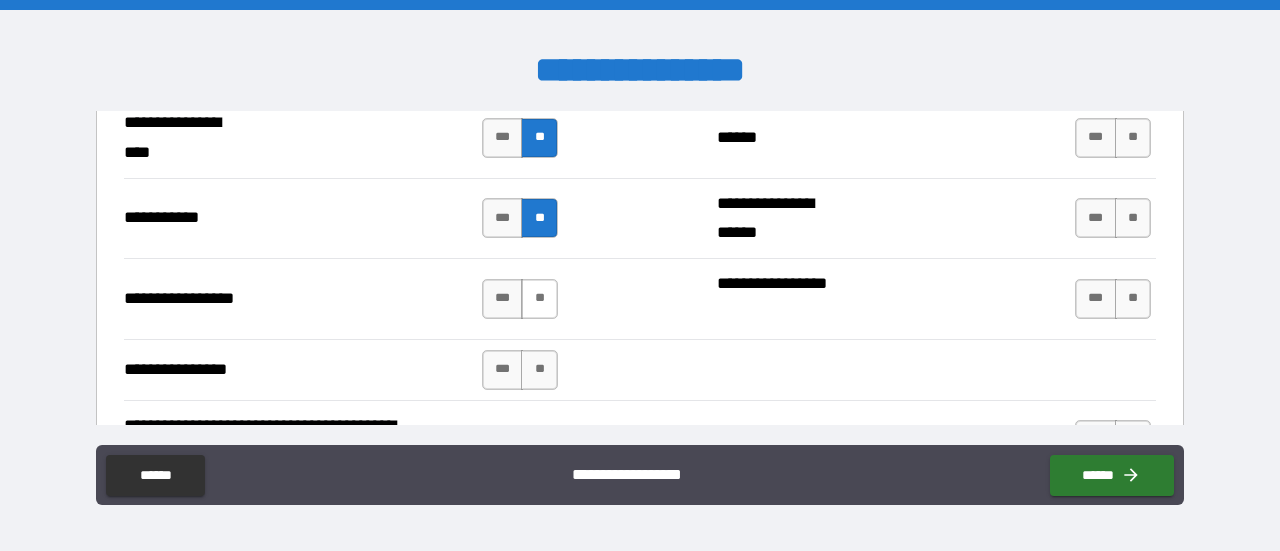 click on "**" at bounding box center [539, 299] 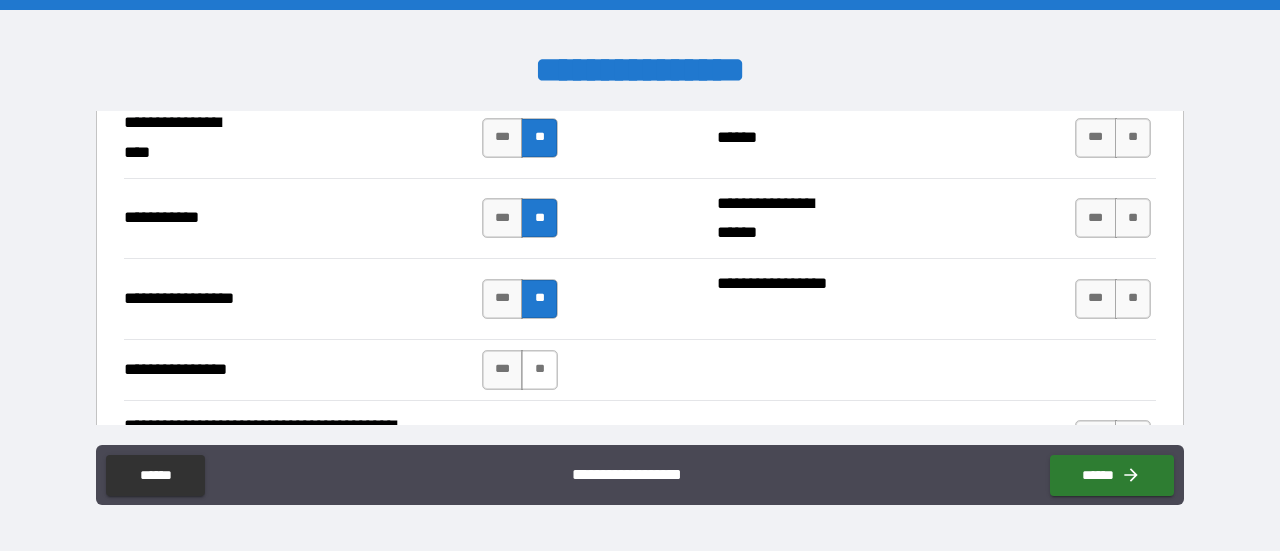 click on "**" at bounding box center [539, 370] 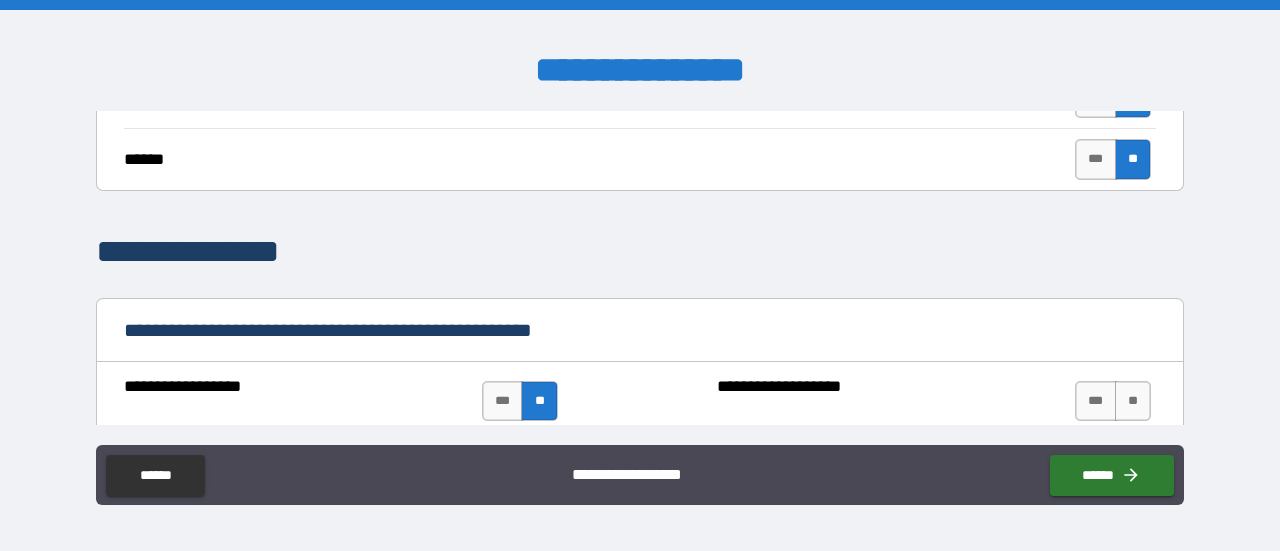 scroll, scrollTop: 2000, scrollLeft: 0, axis: vertical 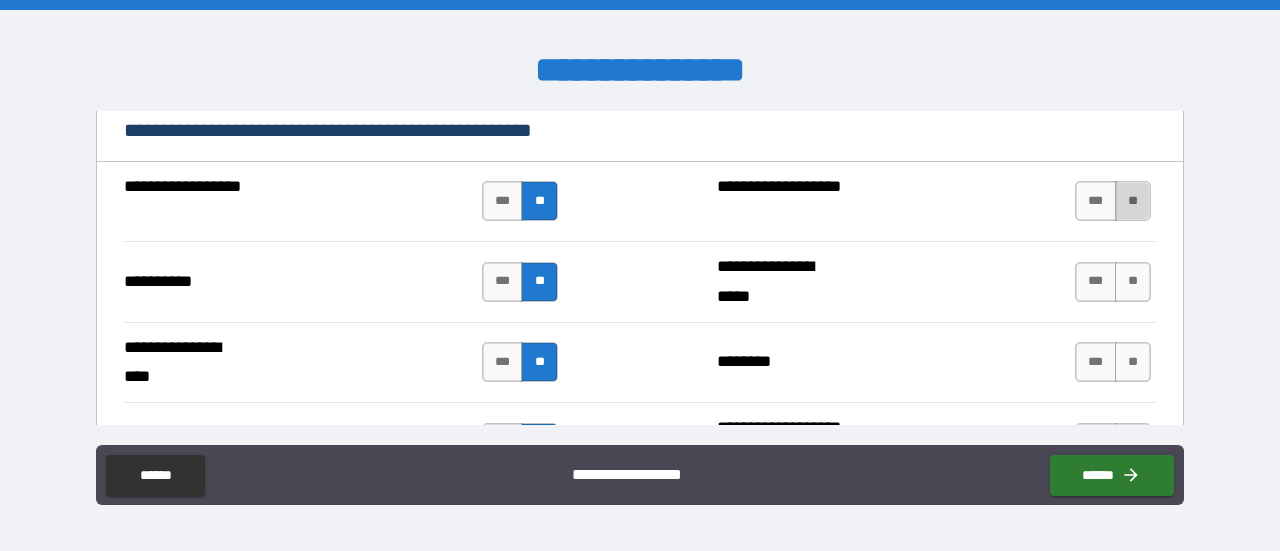 click on "**" at bounding box center [1133, 201] 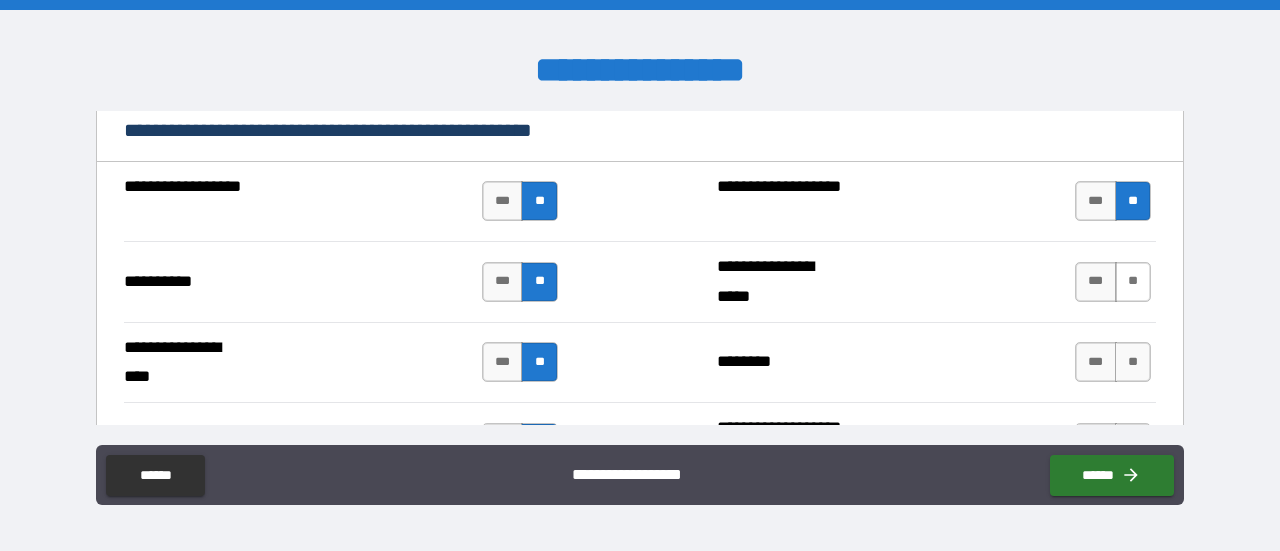 click on "**" at bounding box center (1133, 282) 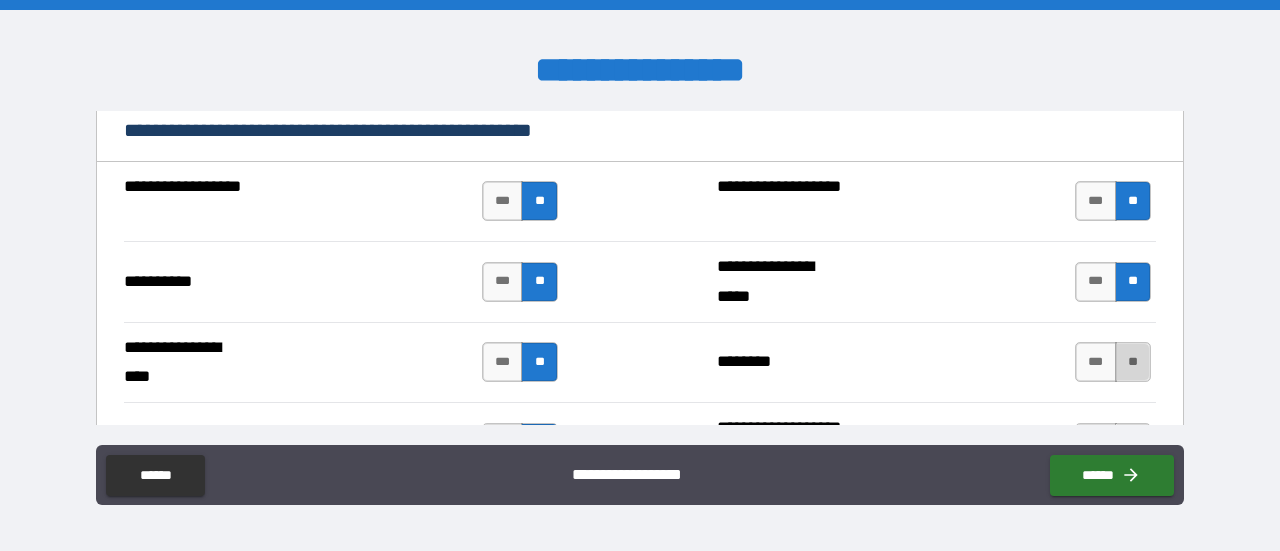 click on "**" at bounding box center [1133, 362] 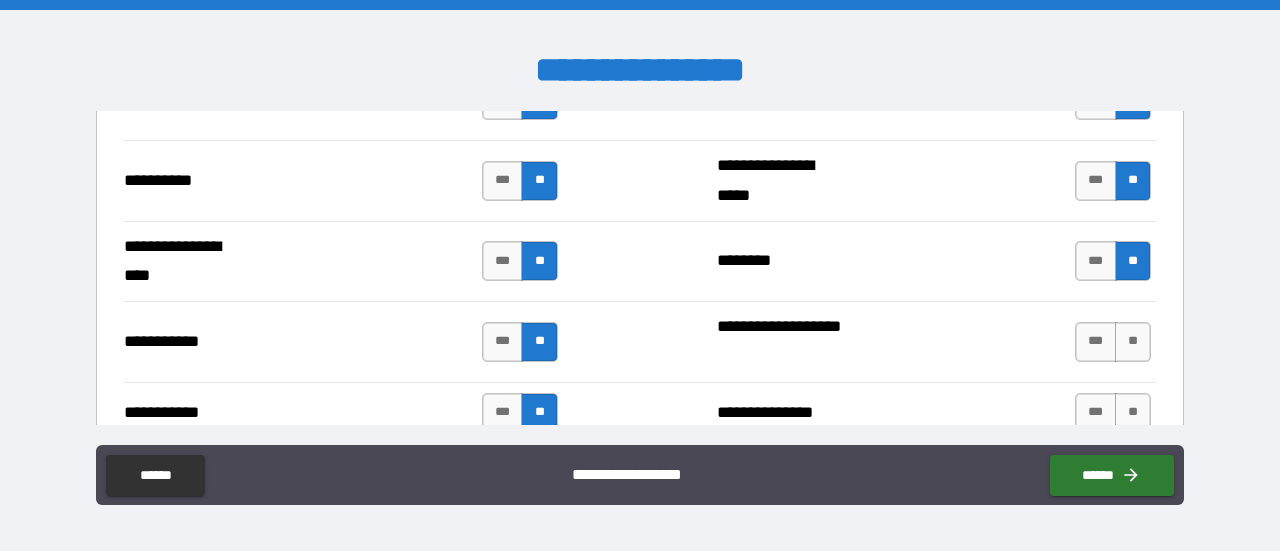 scroll, scrollTop: 2200, scrollLeft: 0, axis: vertical 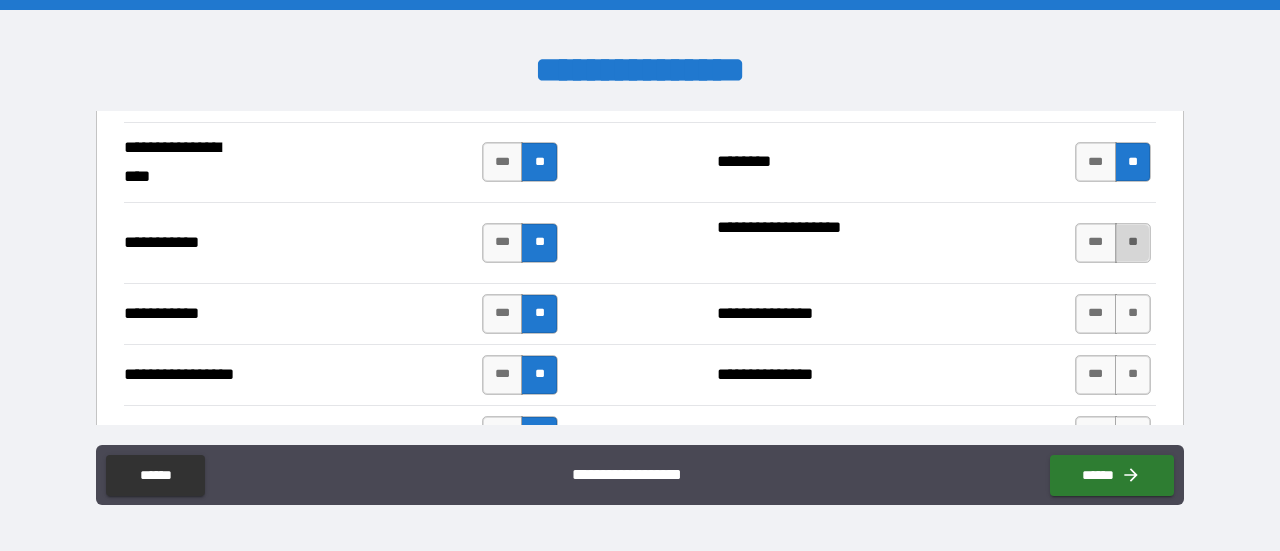 drag, startPoint x: 1121, startPoint y: 235, endPoint x: 1120, endPoint y: 250, distance: 15.033297 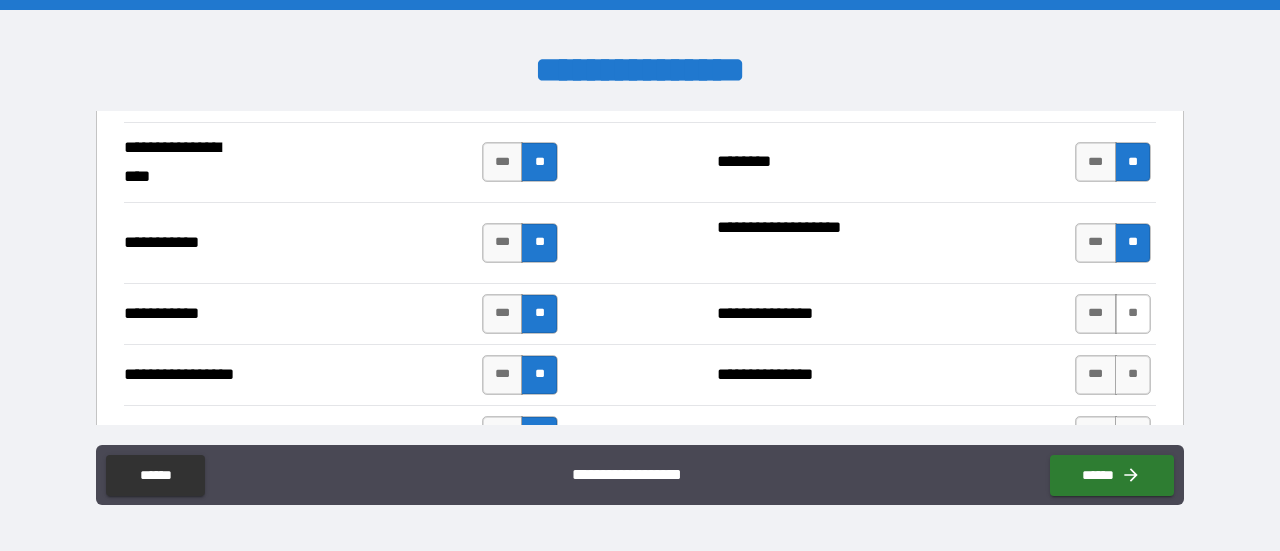 click on "**" at bounding box center [1133, 314] 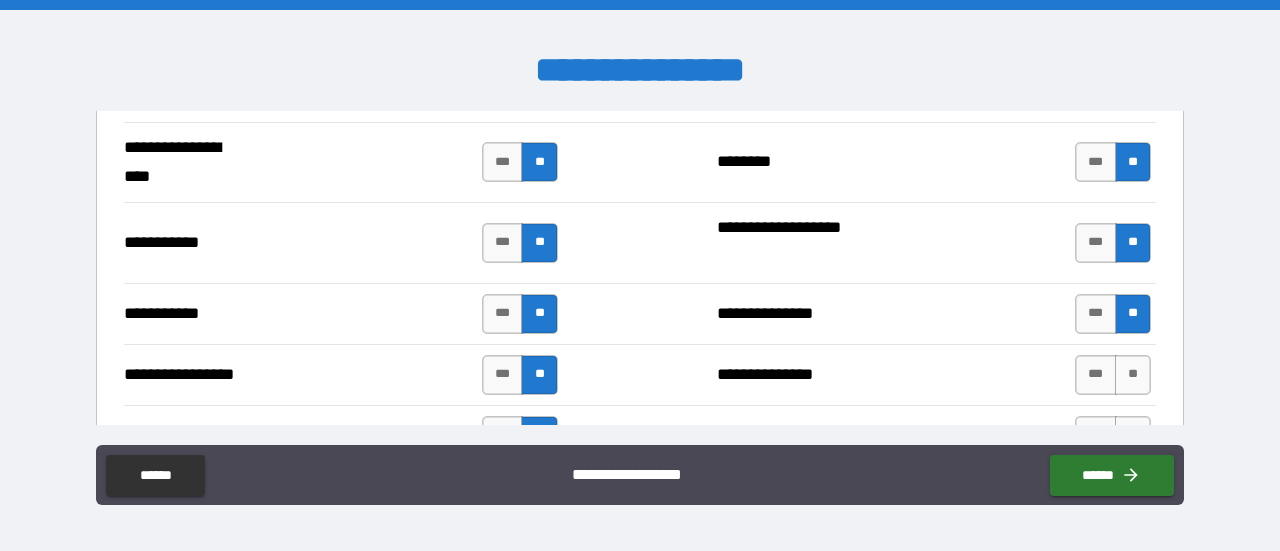 scroll, scrollTop: 2300, scrollLeft: 0, axis: vertical 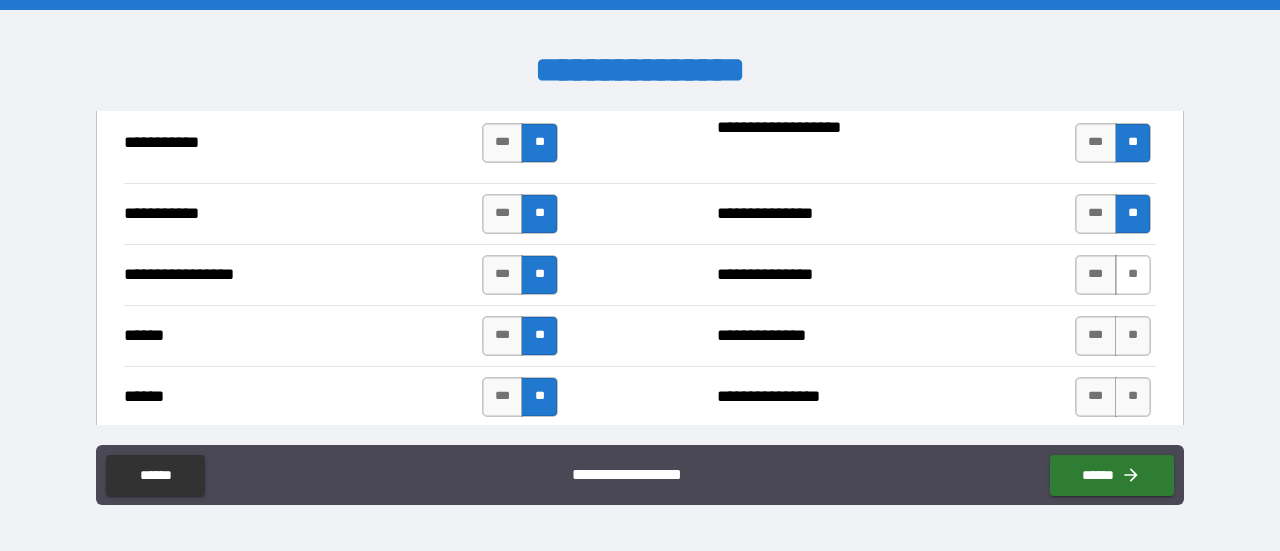 click on "**" at bounding box center (1133, 275) 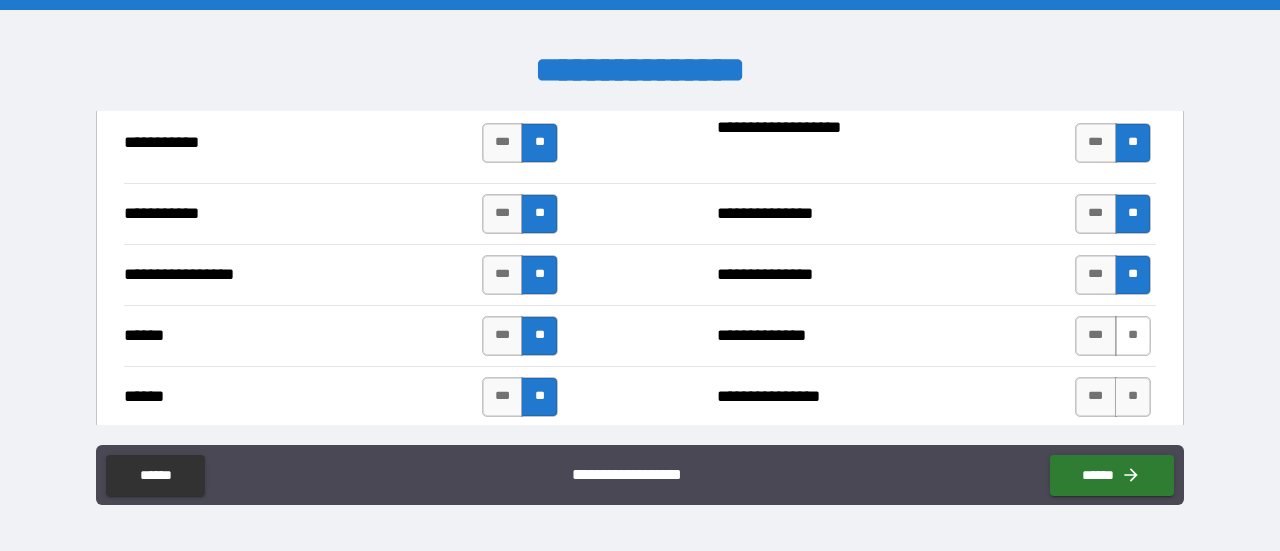 click on "**" at bounding box center [1133, 336] 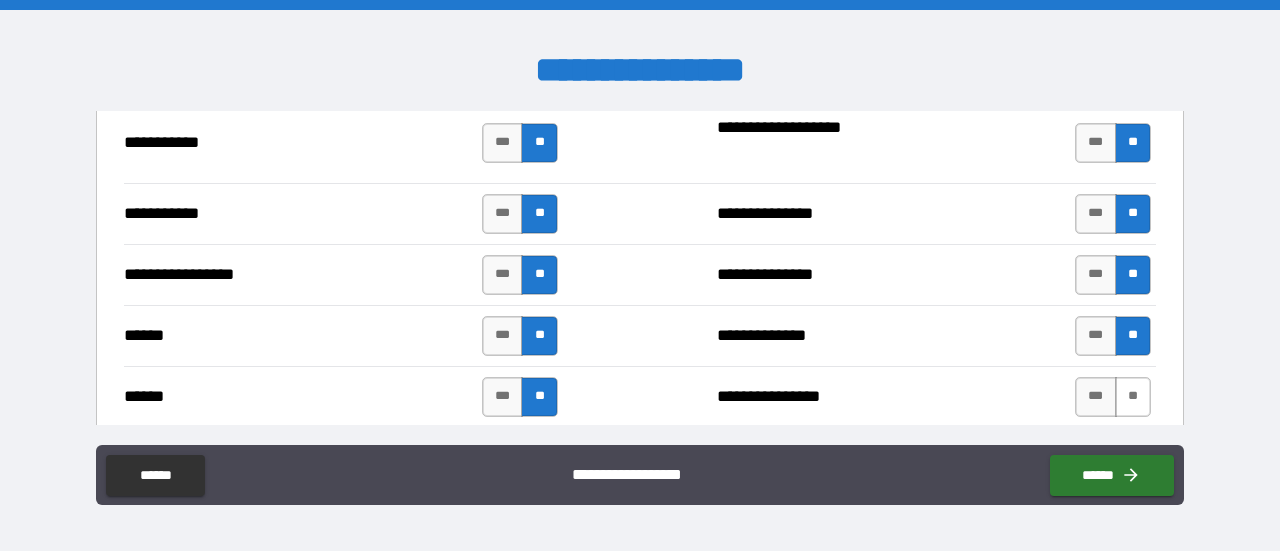 click on "**" at bounding box center [1133, 397] 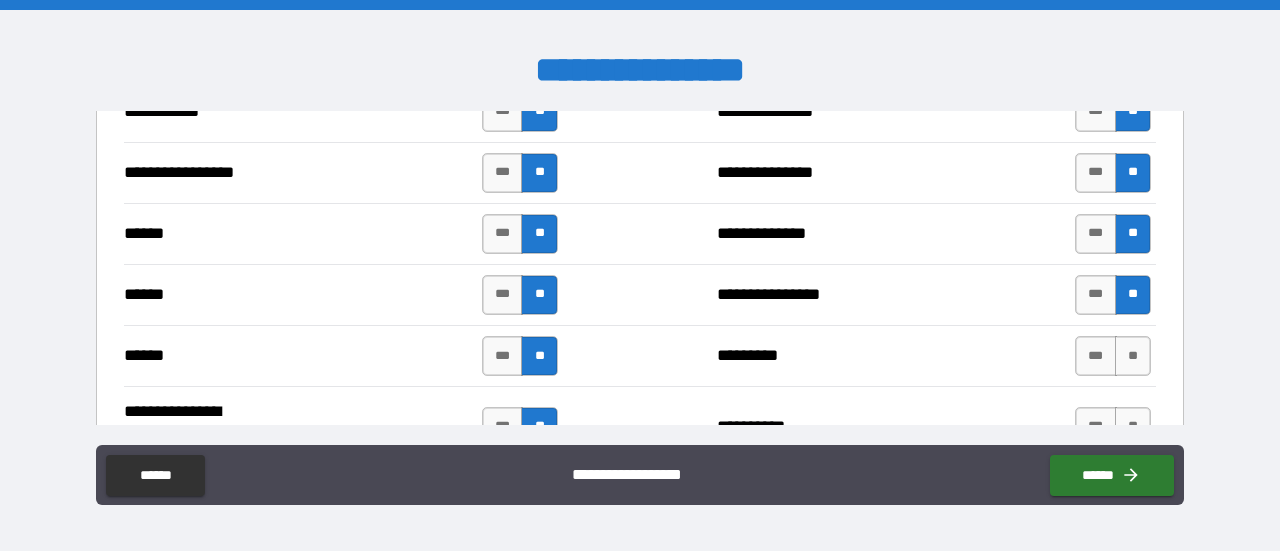 scroll, scrollTop: 2500, scrollLeft: 0, axis: vertical 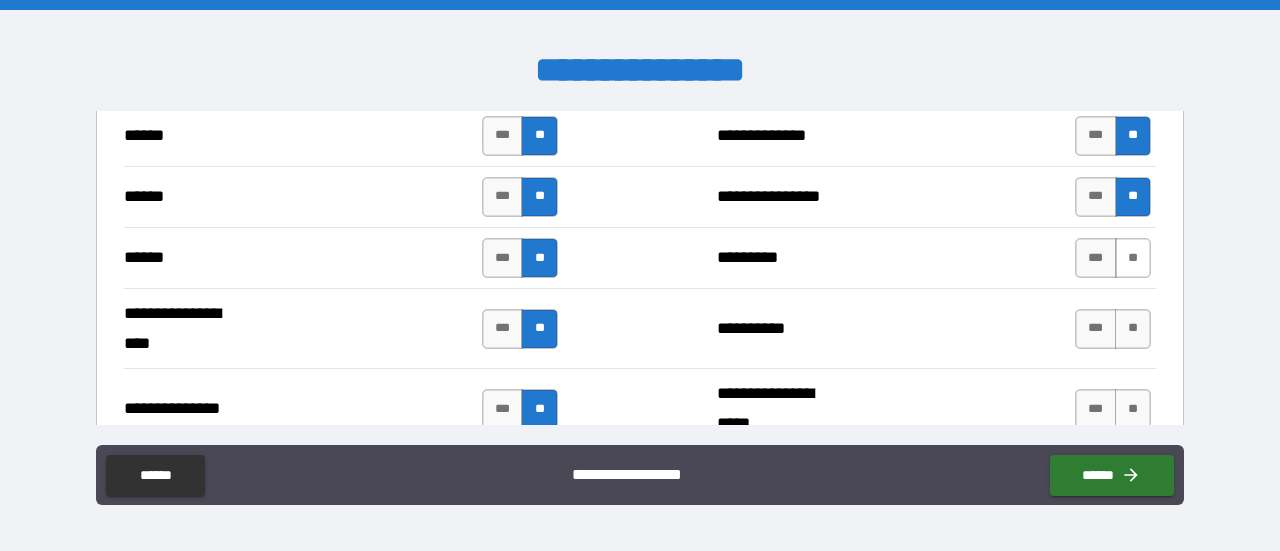 click on "**" at bounding box center [1133, 258] 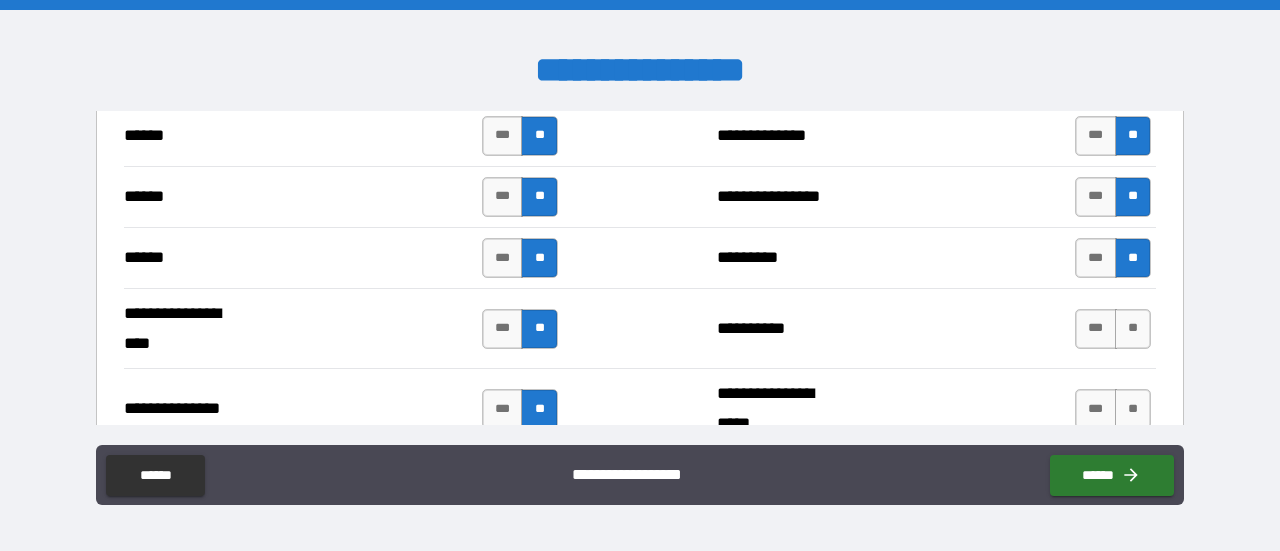 click on "*** **" at bounding box center [1113, 329] 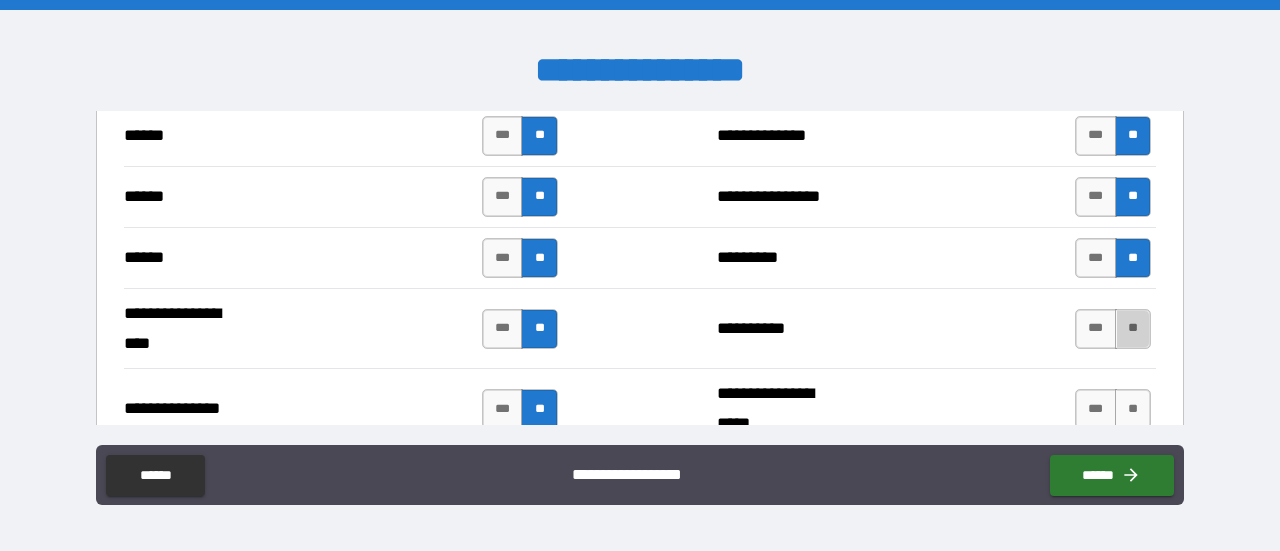 drag, startPoint x: 1124, startPoint y: 321, endPoint x: 1128, endPoint y: 345, distance: 24.33105 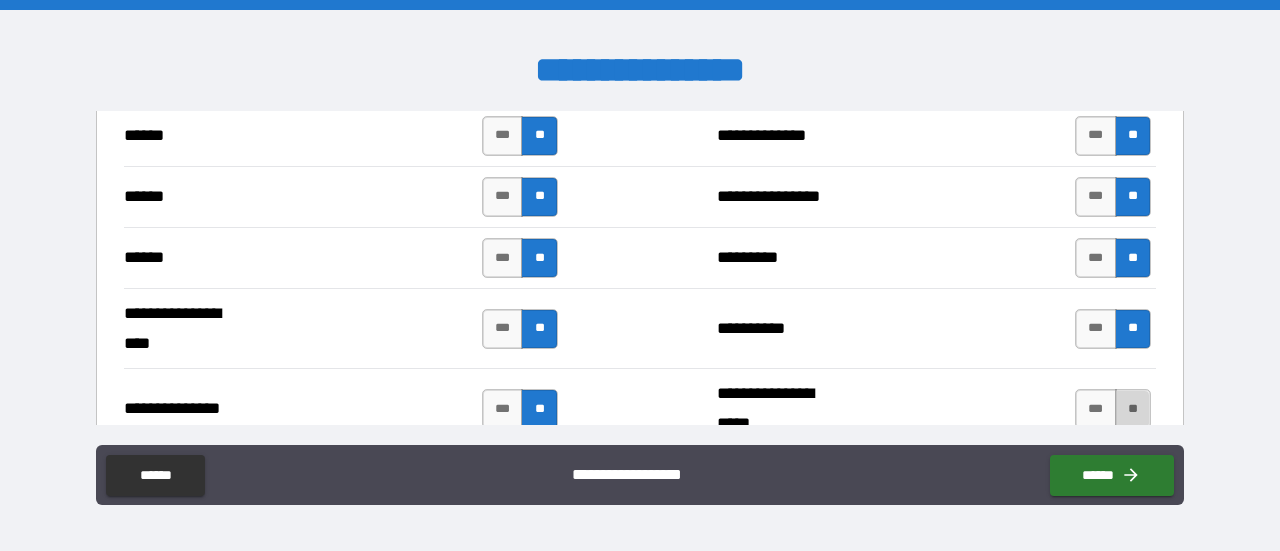 click on "**" at bounding box center [1133, 409] 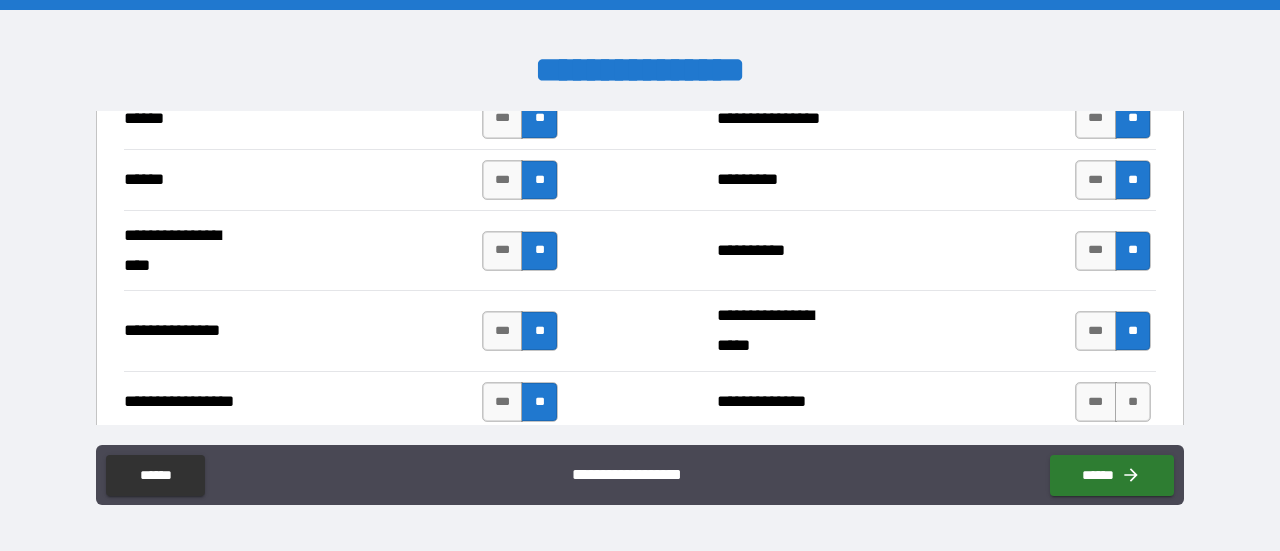 scroll, scrollTop: 2700, scrollLeft: 0, axis: vertical 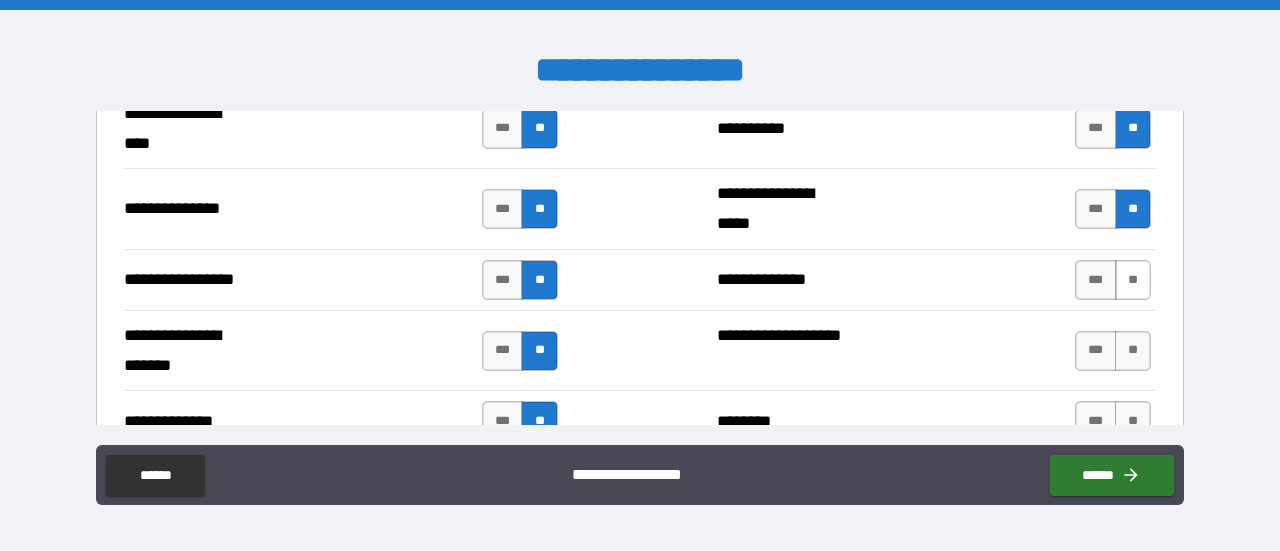 click on "**" at bounding box center [1133, 280] 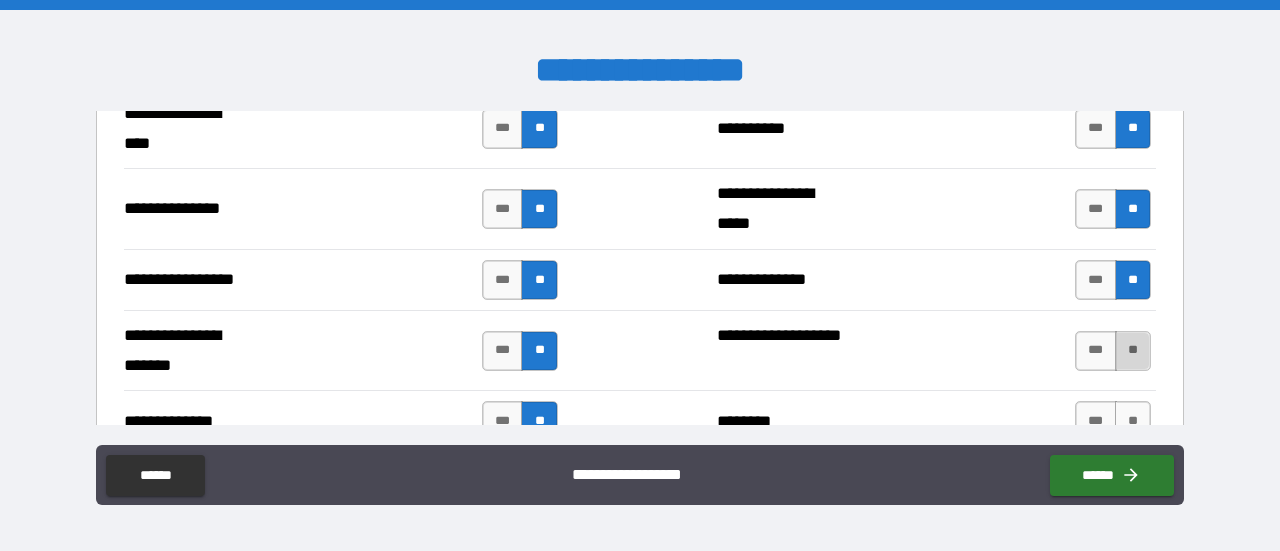 click on "**" at bounding box center (1133, 351) 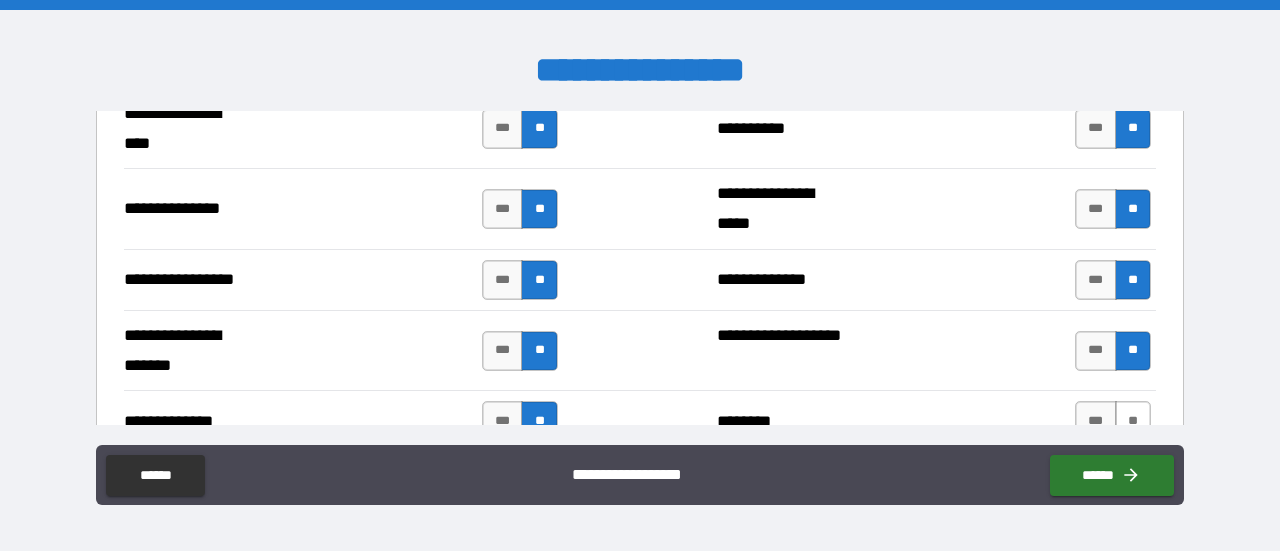 click on "**" at bounding box center (1133, 421) 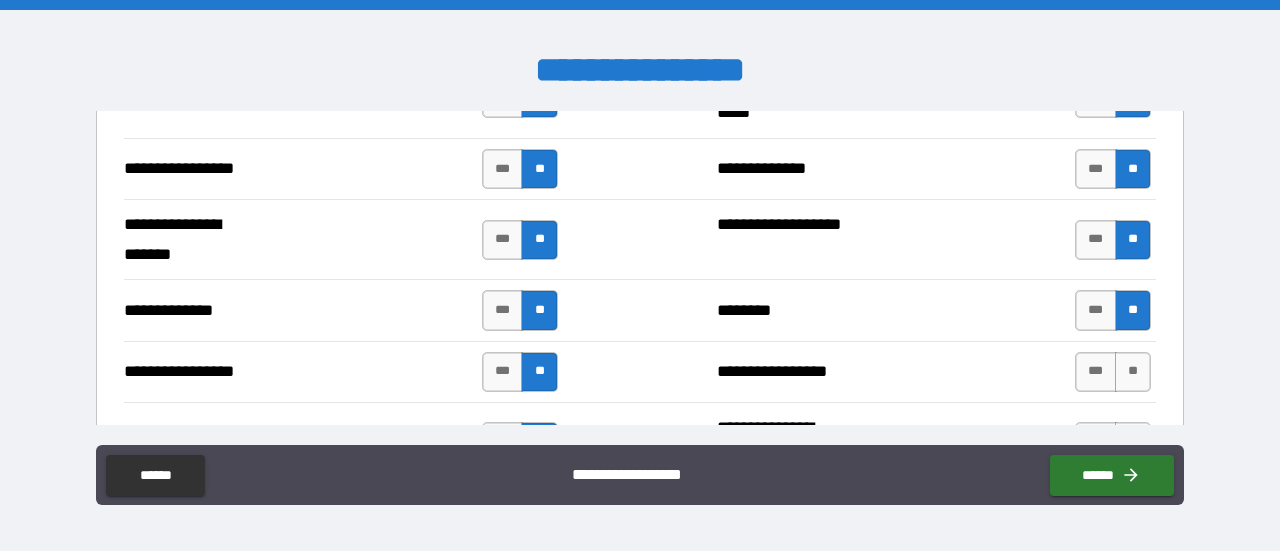 scroll, scrollTop: 2900, scrollLeft: 0, axis: vertical 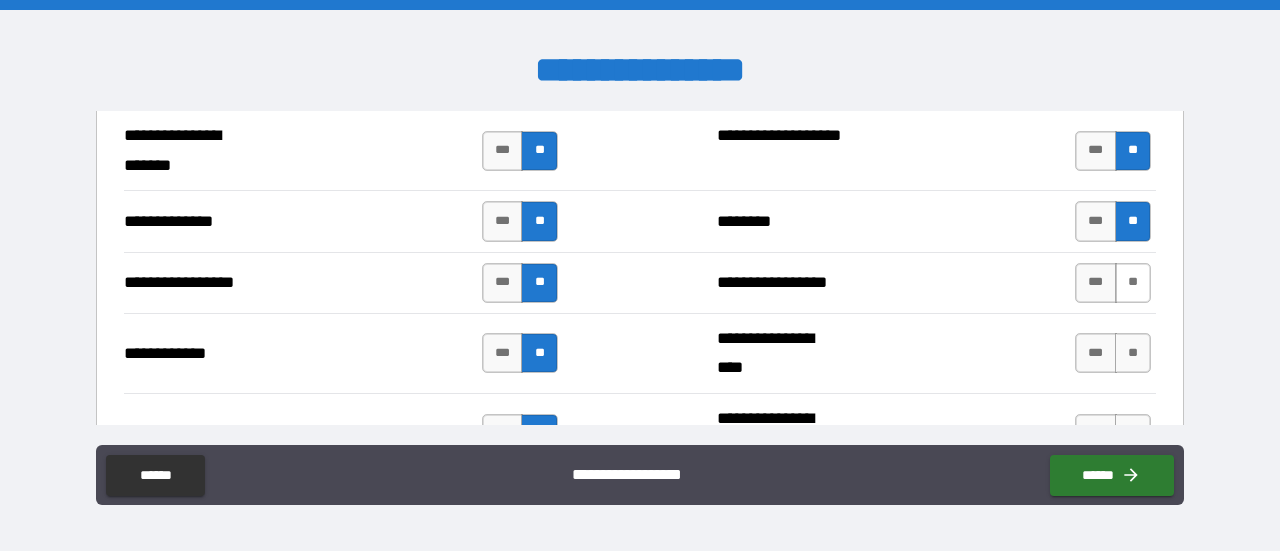 click on "**" at bounding box center (1133, 283) 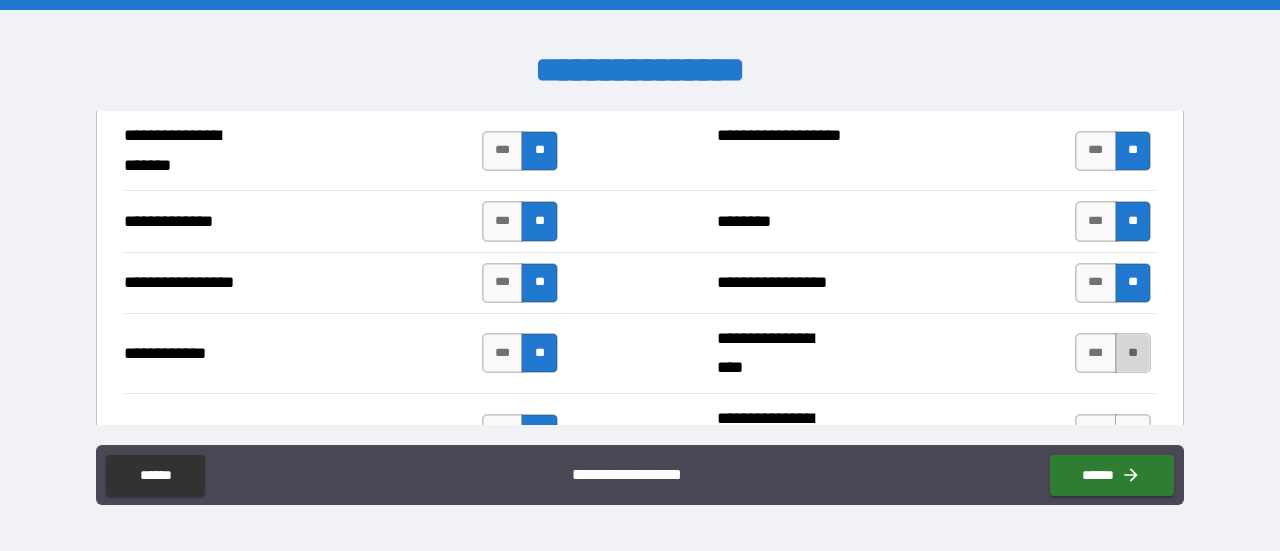 click on "**" at bounding box center (1133, 353) 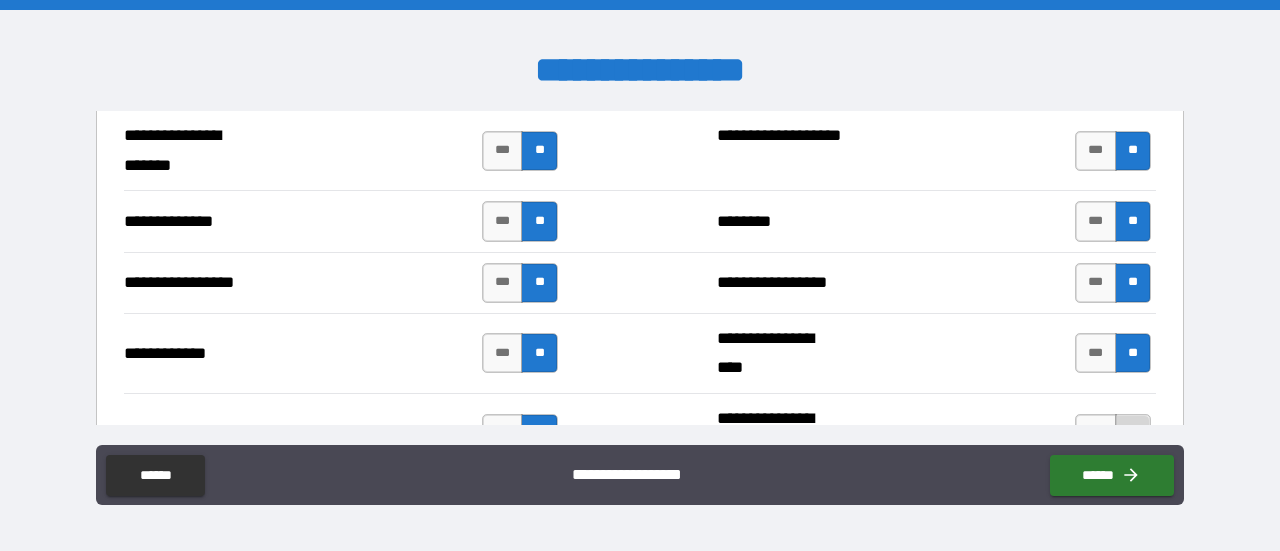 click on "**" at bounding box center [1133, 434] 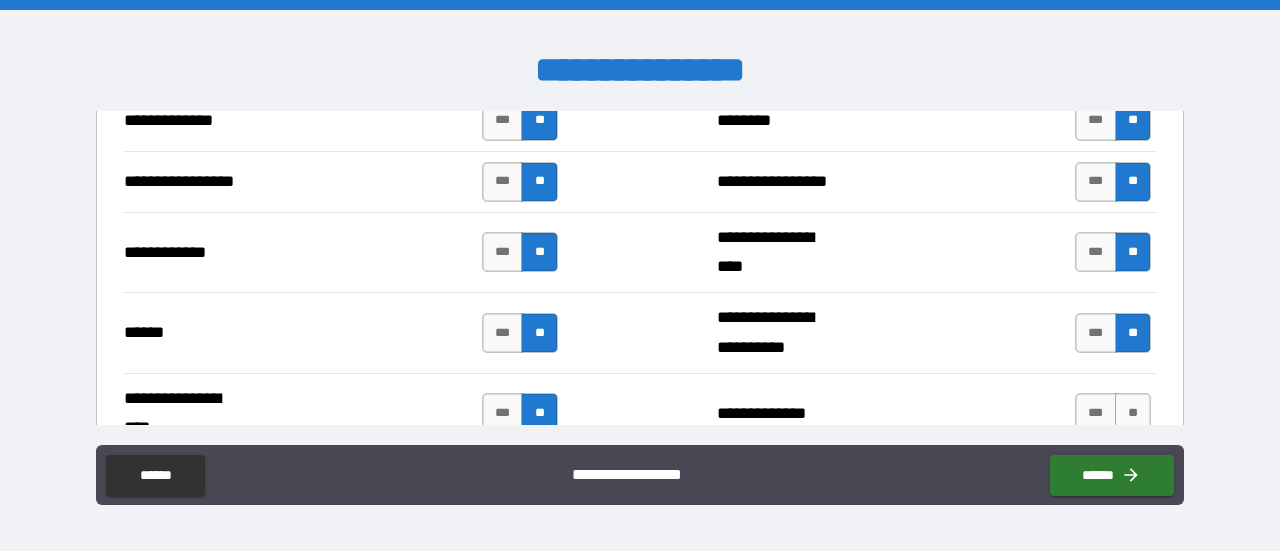 scroll, scrollTop: 3100, scrollLeft: 0, axis: vertical 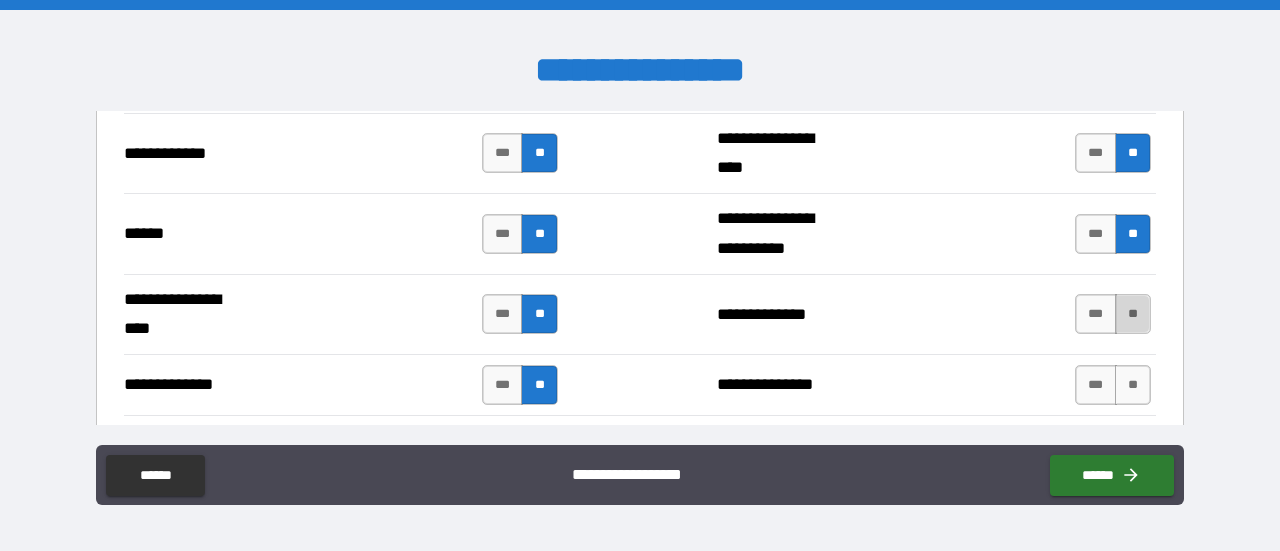 click on "**" at bounding box center (1133, 314) 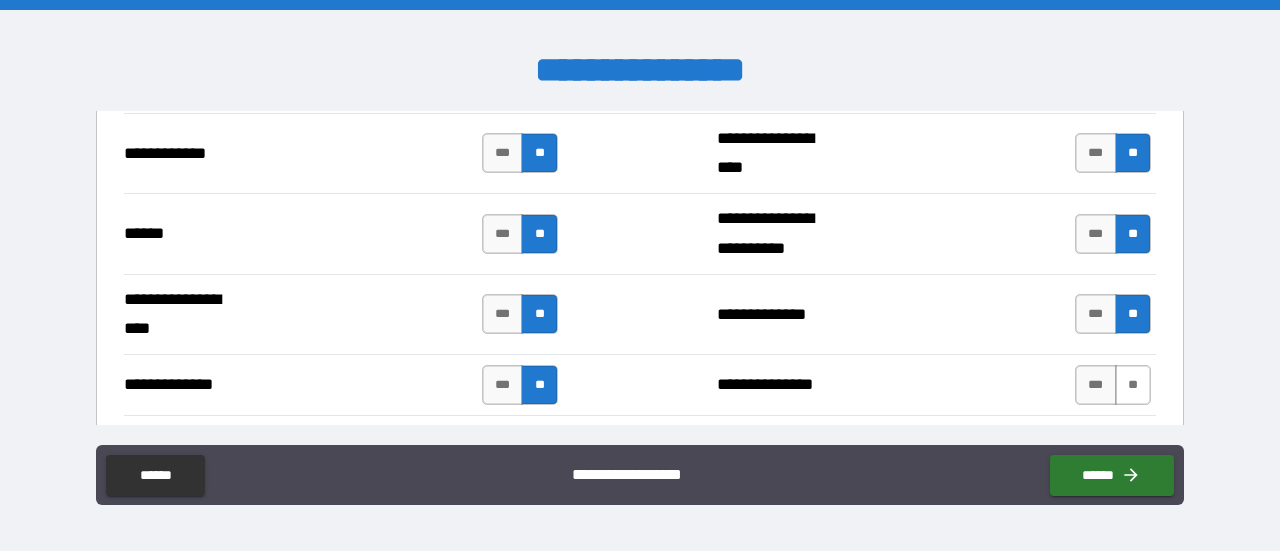 click on "**" at bounding box center (1133, 385) 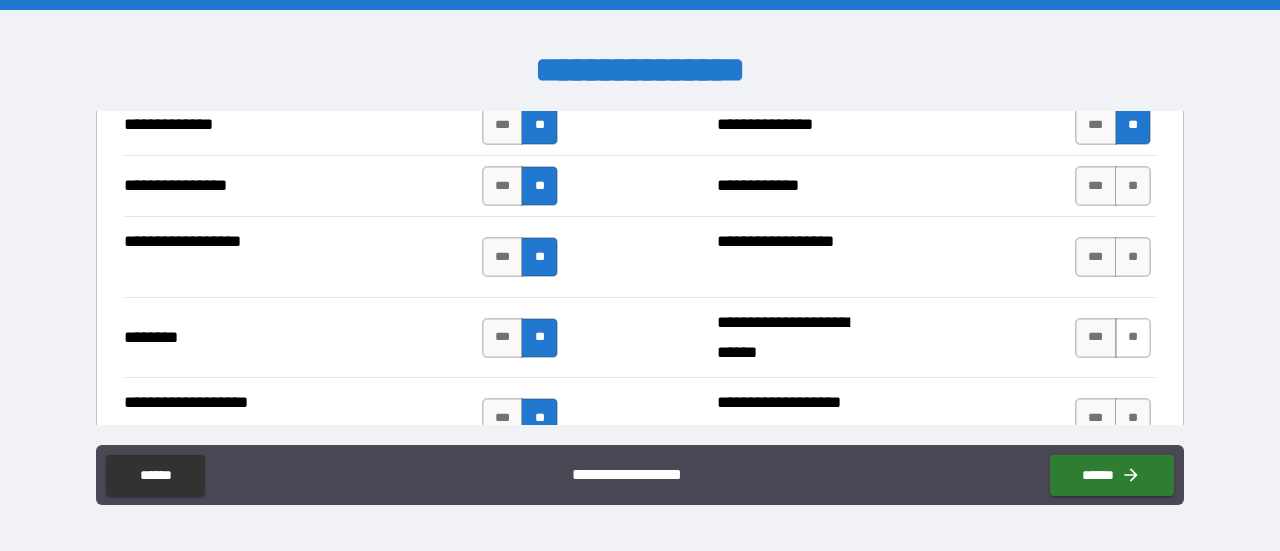 scroll, scrollTop: 3300, scrollLeft: 0, axis: vertical 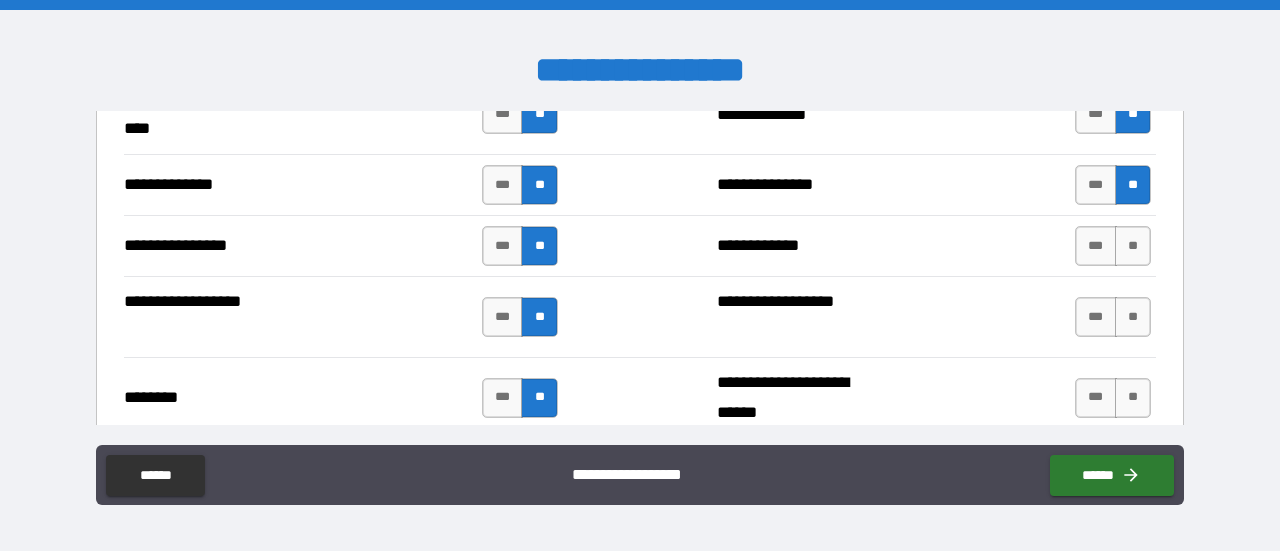 click on "**********" at bounding box center (640, 245) 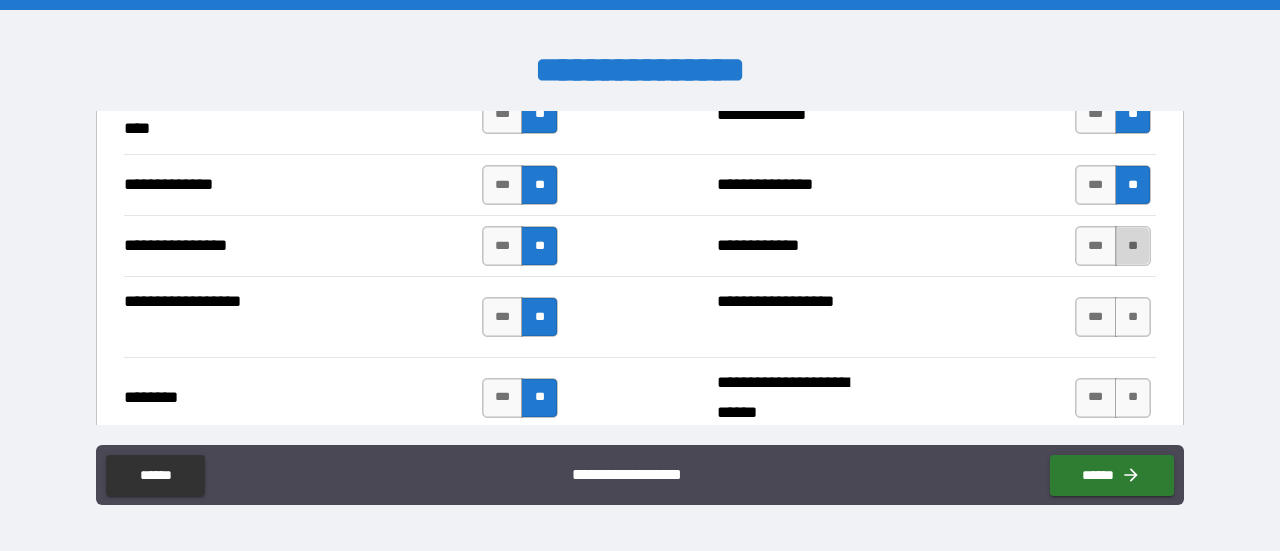 click on "**" at bounding box center (1133, 246) 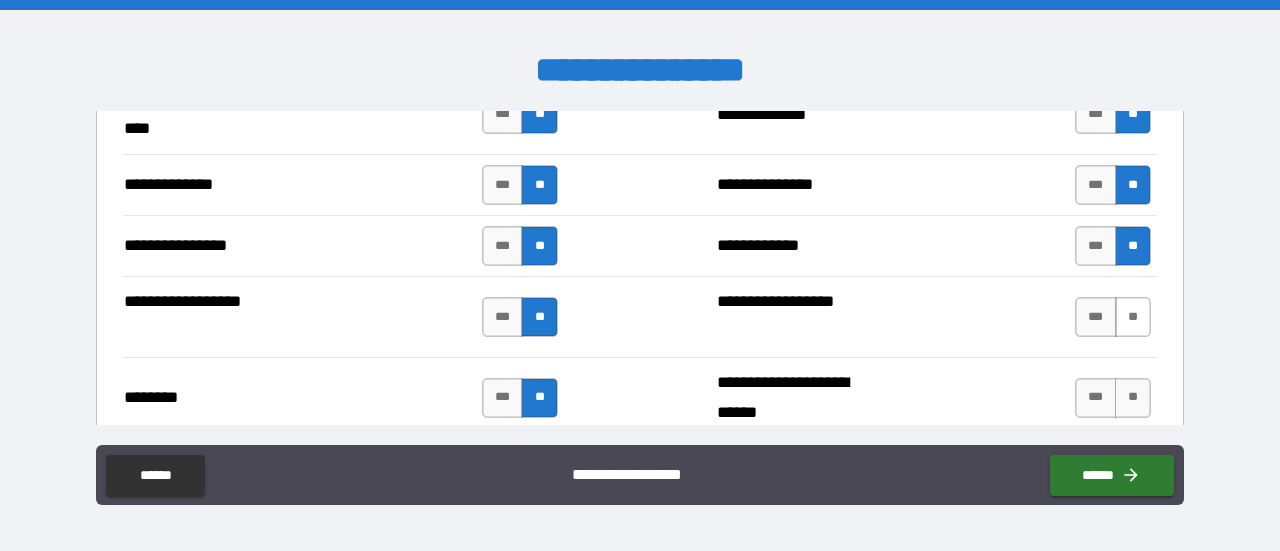 click on "**" at bounding box center (1133, 317) 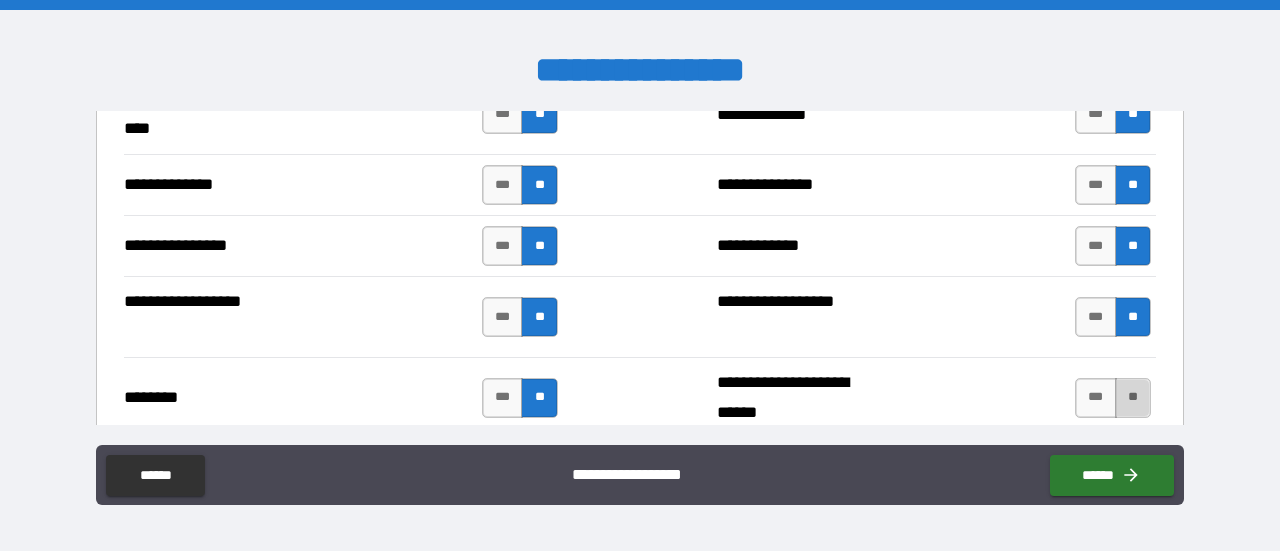 click on "**" at bounding box center [1133, 398] 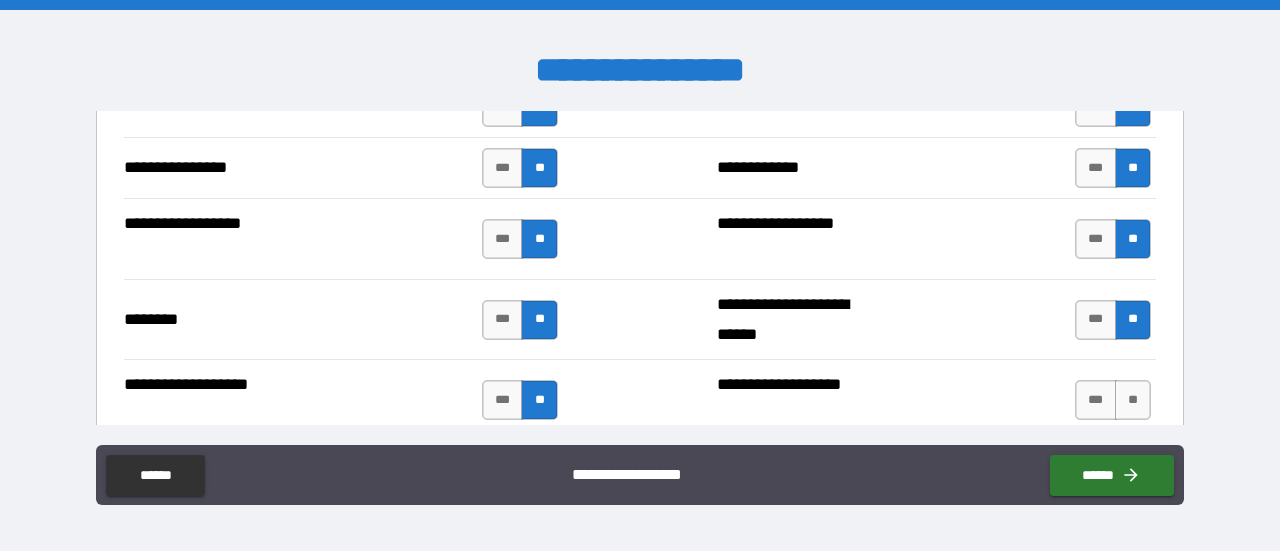 scroll, scrollTop: 3500, scrollLeft: 0, axis: vertical 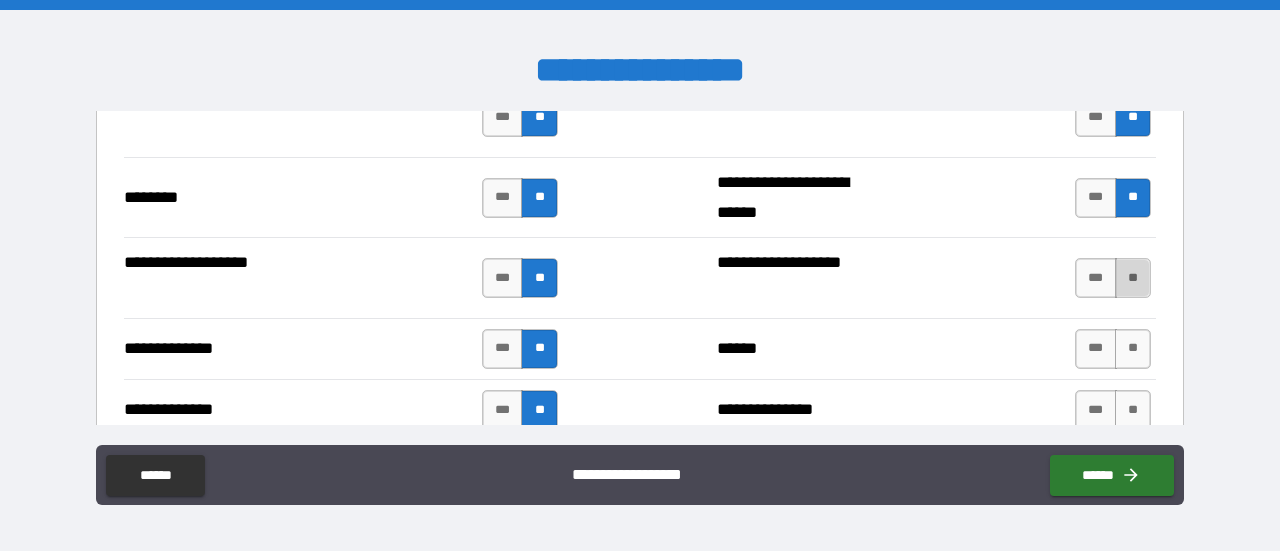 click on "**" at bounding box center [1133, 278] 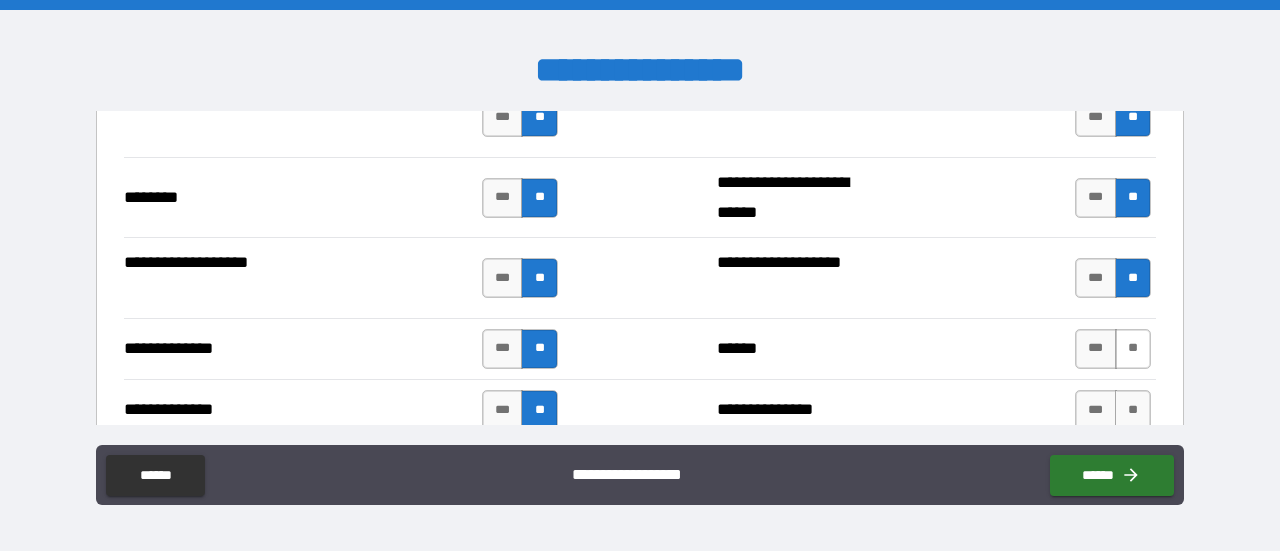 click on "**" at bounding box center [1133, 349] 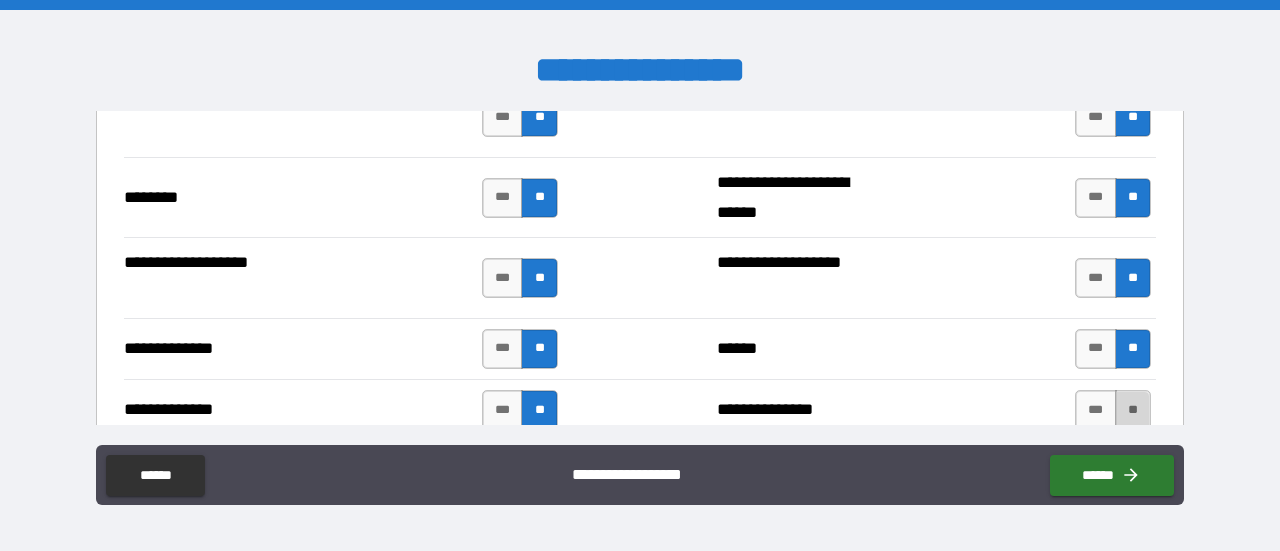 click on "**" at bounding box center [1133, 410] 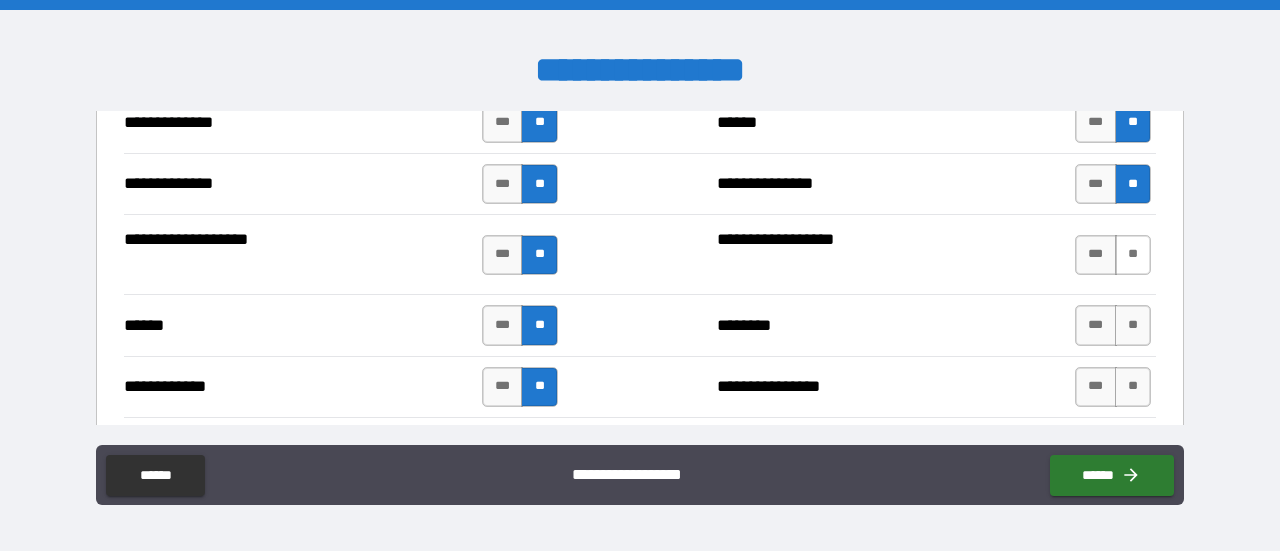 scroll, scrollTop: 3700, scrollLeft: 0, axis: vertical 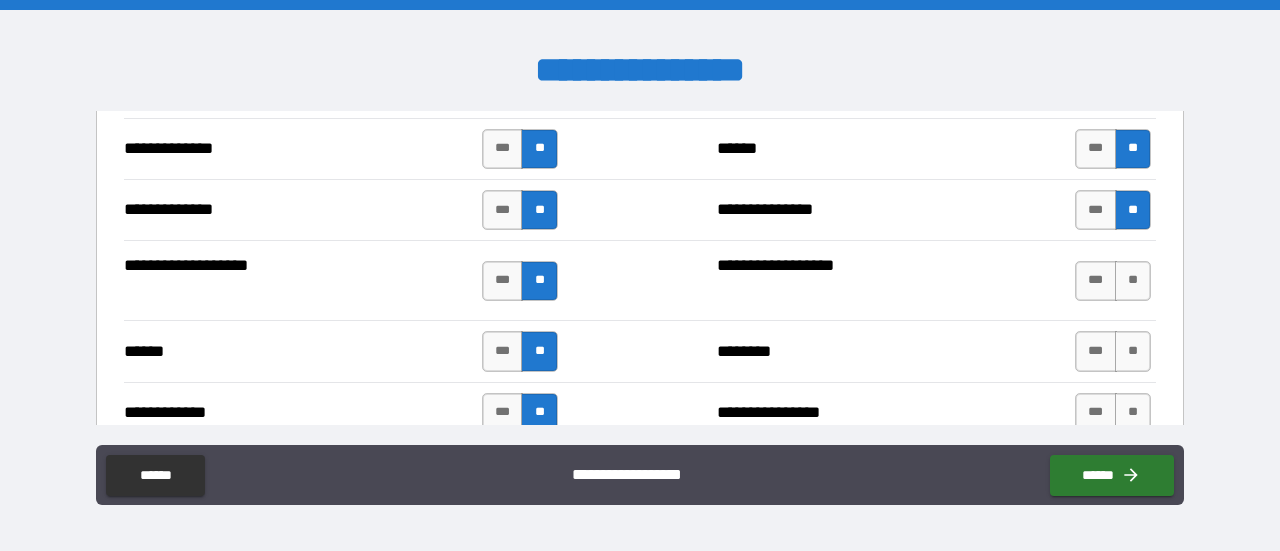 drag, startPoint x: 1117, startPoint y: 258, endPoint x: 1124, endPoint y: 299, distance: 41.59327 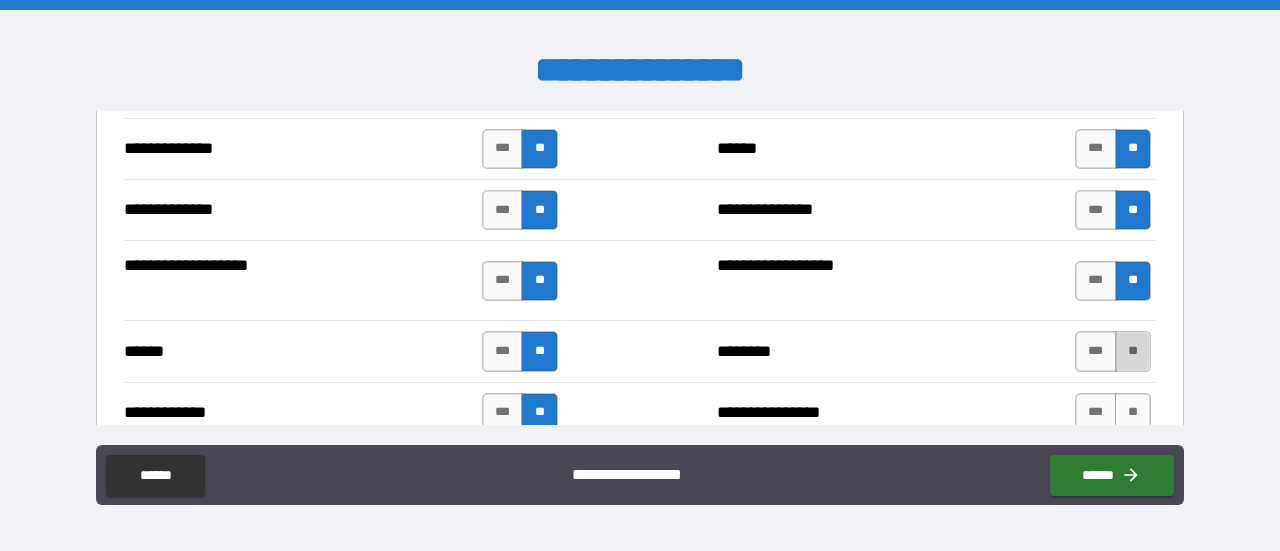 click on "**" at bounding box center (1133, 351) 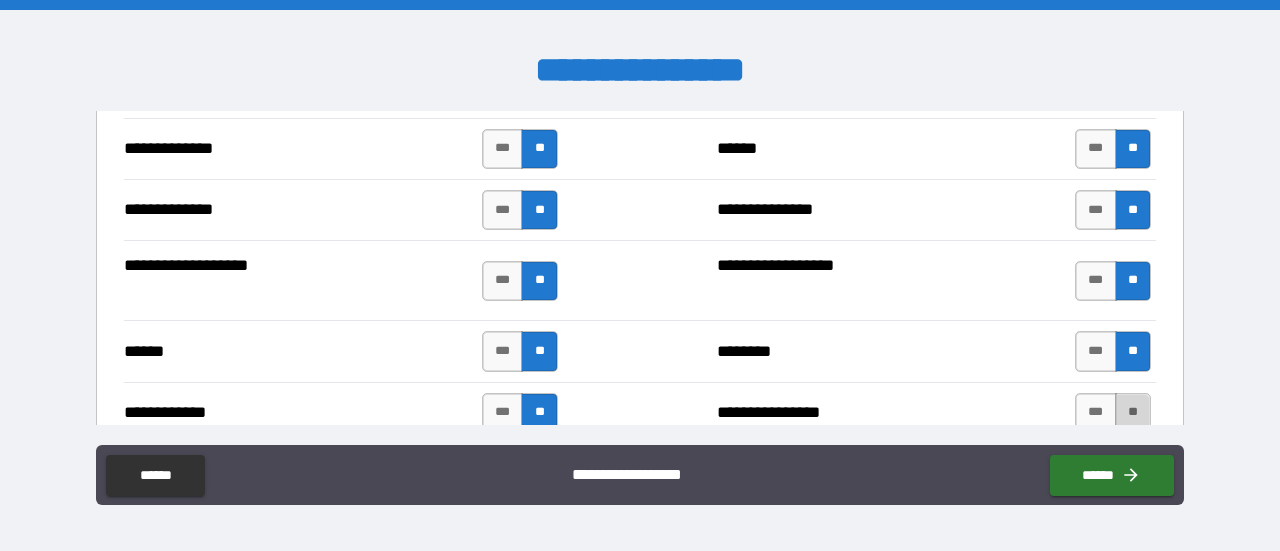 click on "**" at bounding box center [1133, 413] 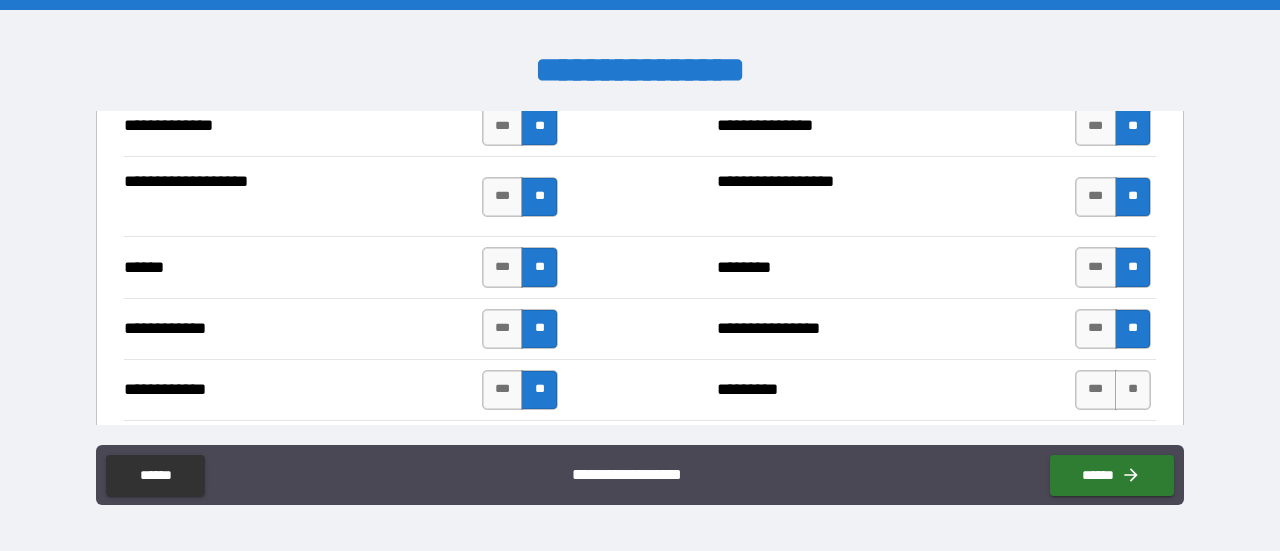 scroll, scrollTop: 3900, scrollLeft: 0, axis: vertical 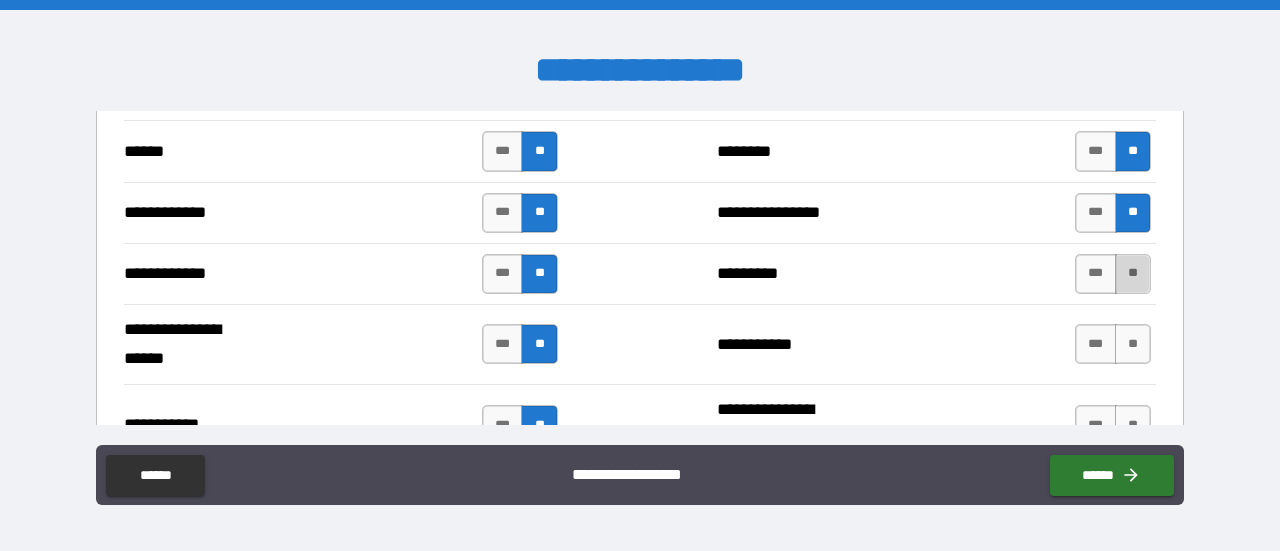click on "**" at bounding box center [1133, 274] 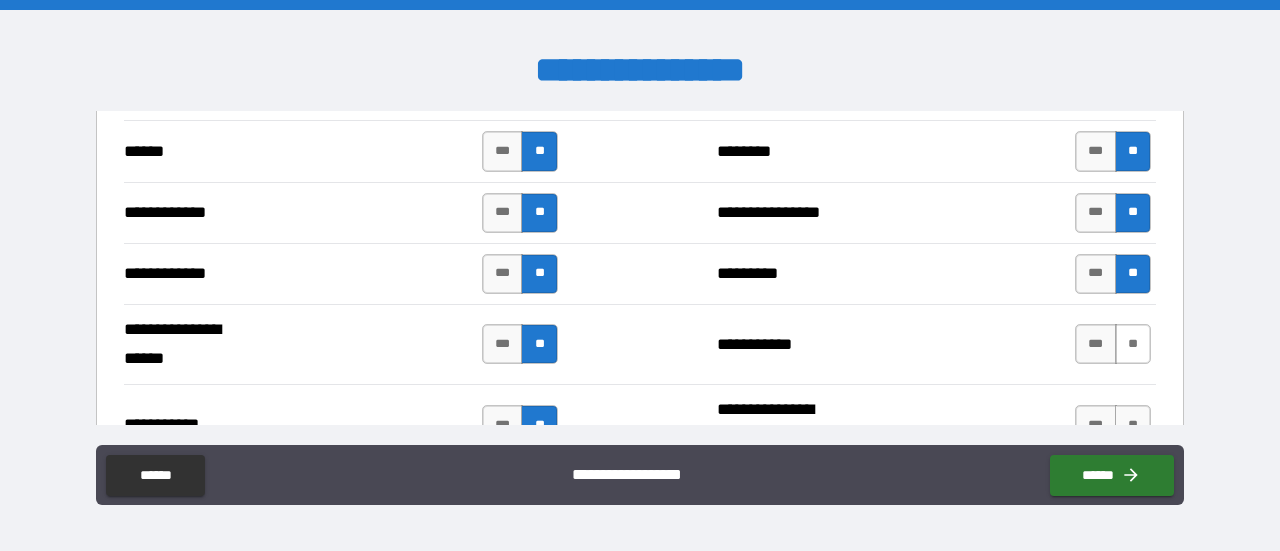 click on "**" at bounding box center [1133, 344] 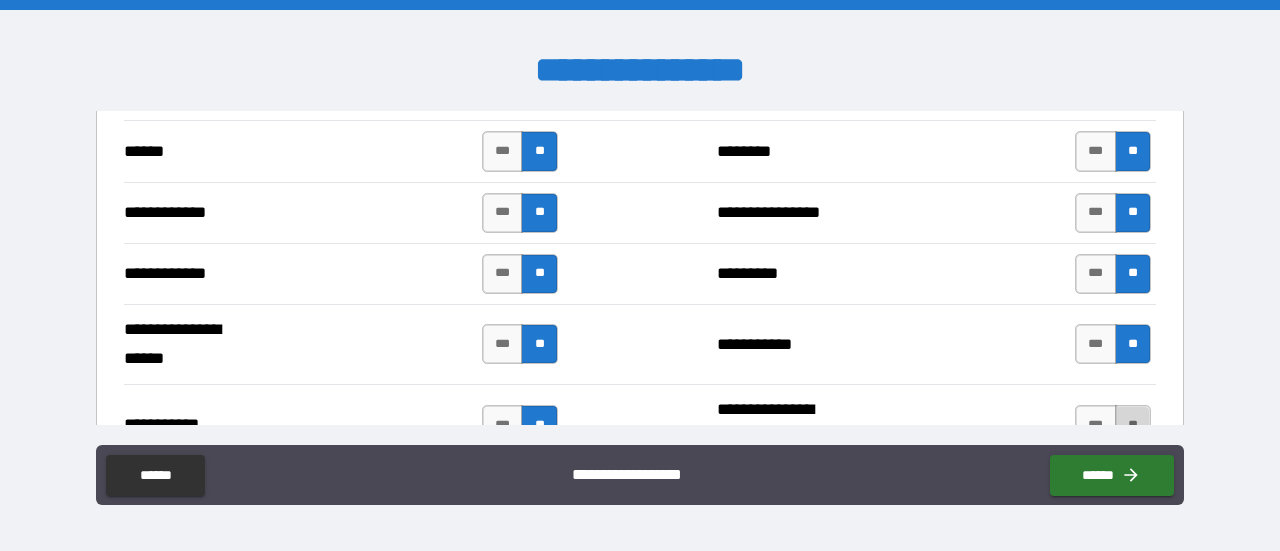 click on "**" at bounding box center [1133, 425] 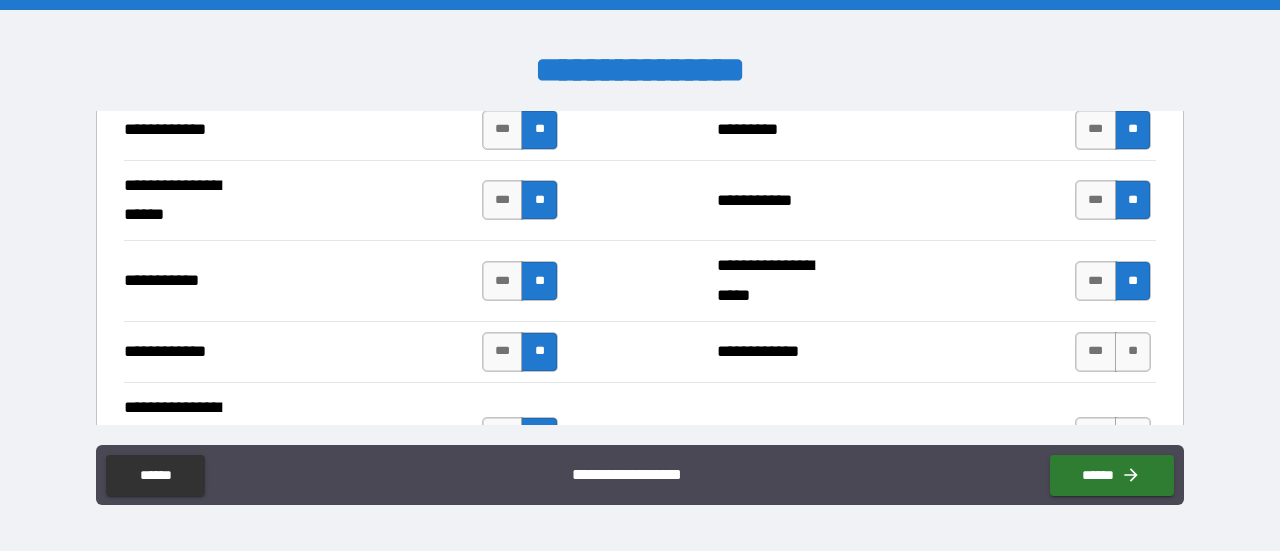 scroll, scrollTop: 4100, scrollLeft: 0, axis: vertical 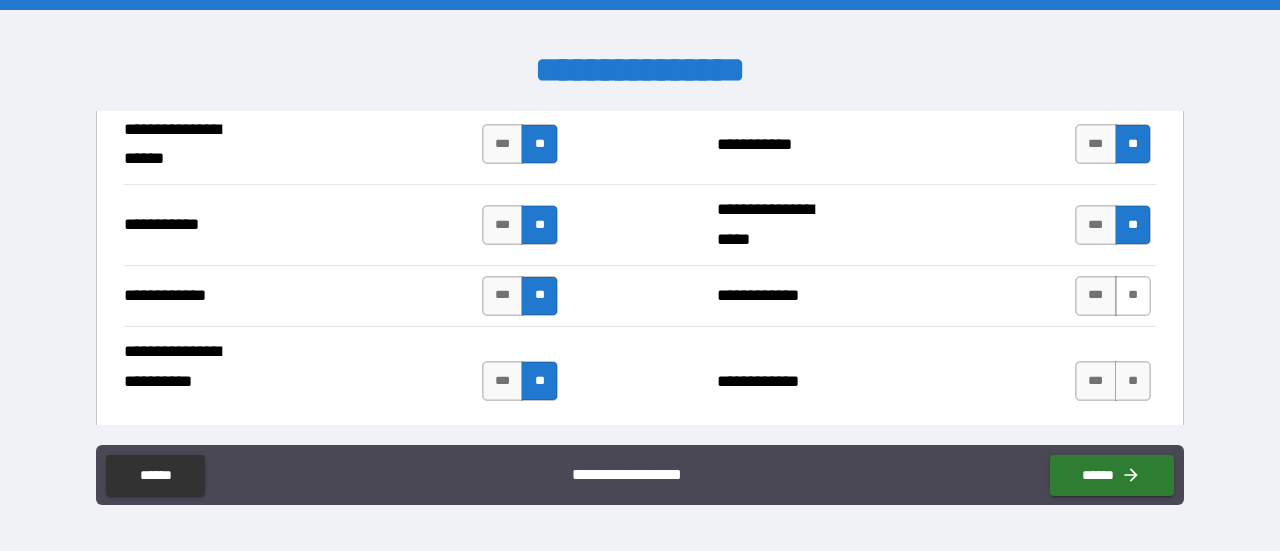 click on "**" at bounding box center [1133, 296] 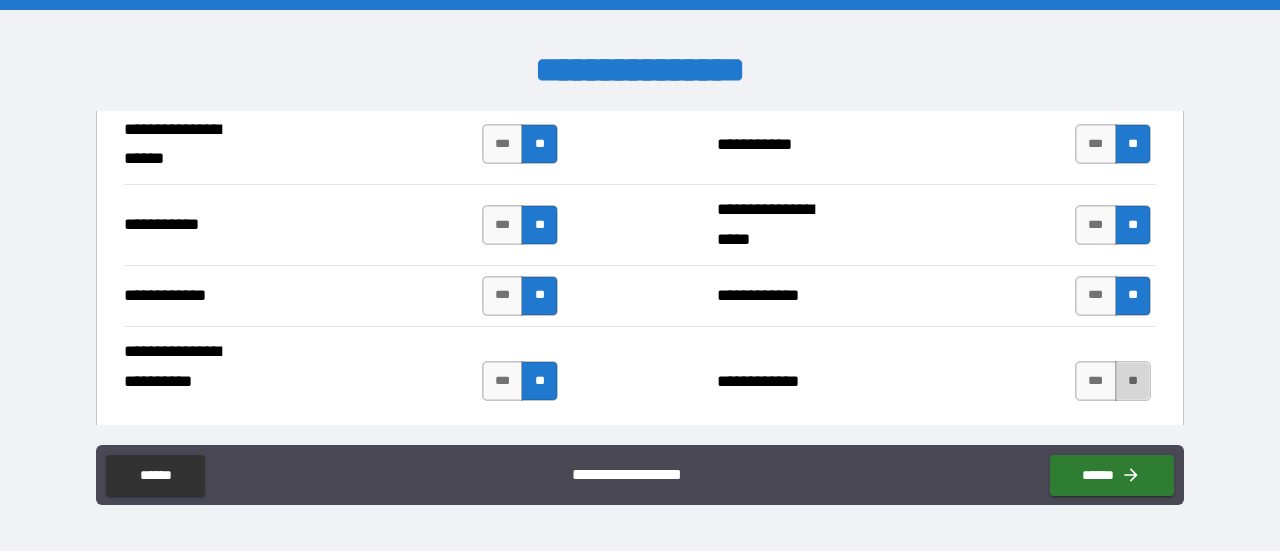 click on "**" at bounding box center (1133, 381) 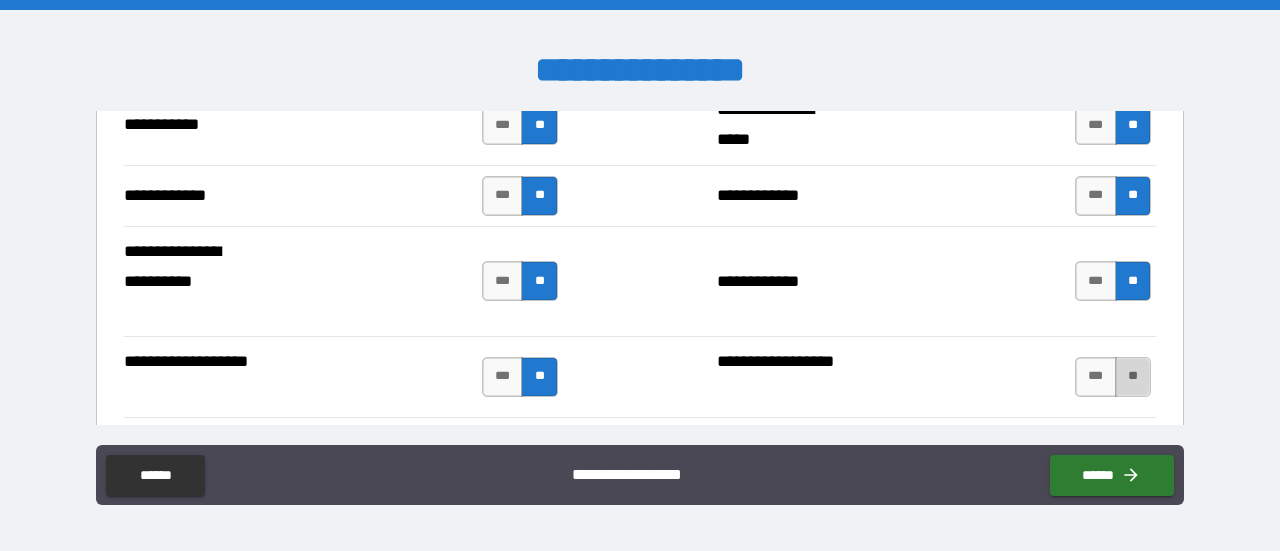 click on "**" at bounding box center (1133, 377) 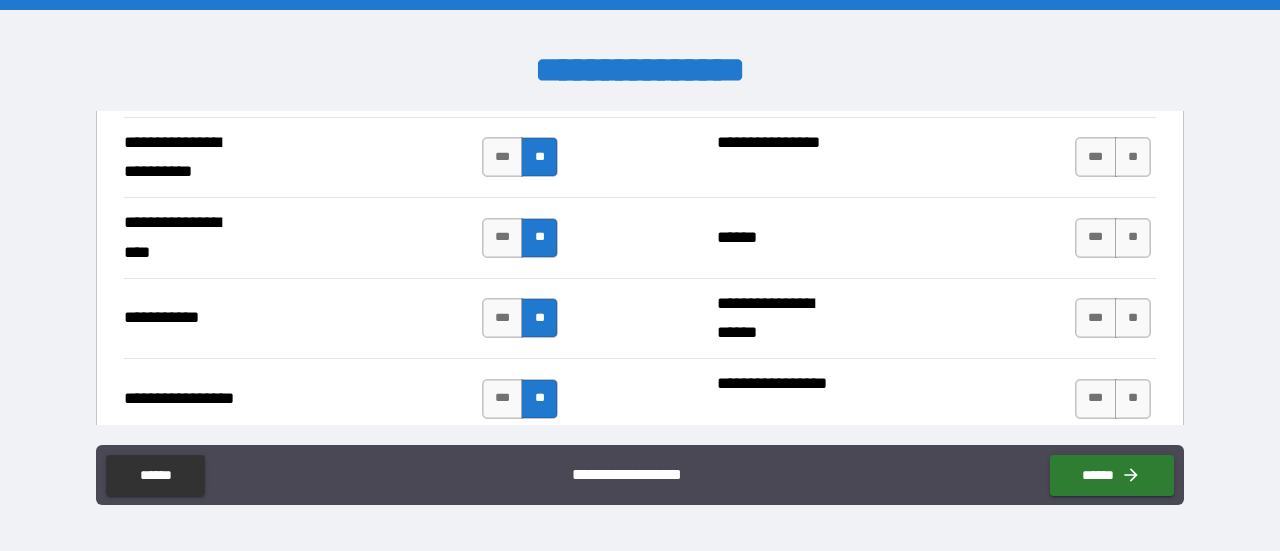scroll, scrollTop: 4400, scrollLeft: 0, axis: vertical 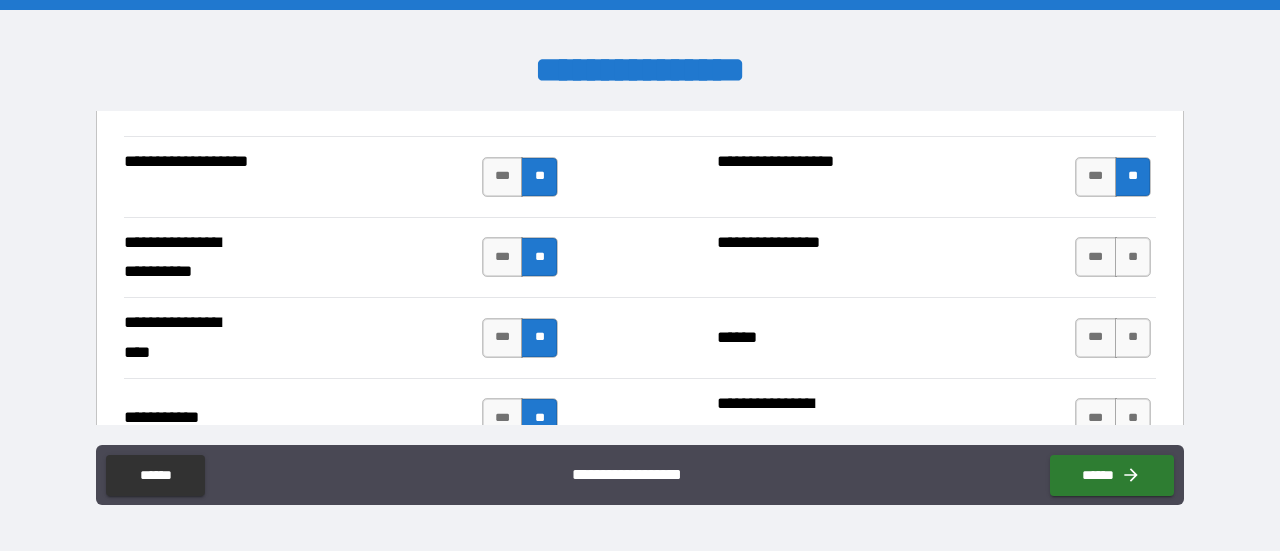 click on "**" at bounding box center [1133, 257] 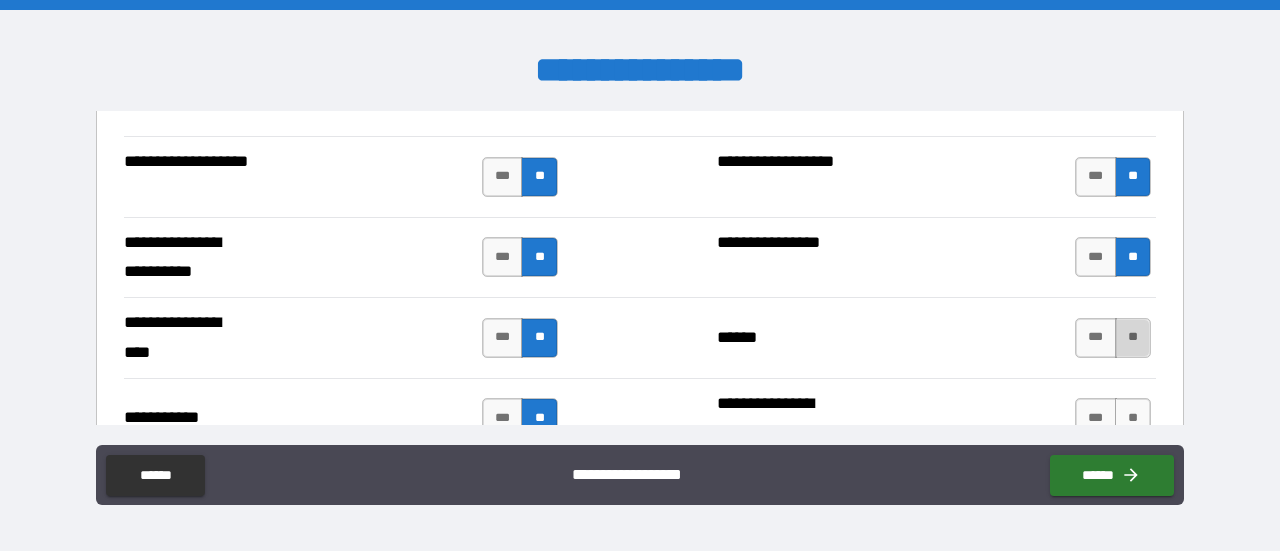 click on "**" at bounding box center (1133, 338) 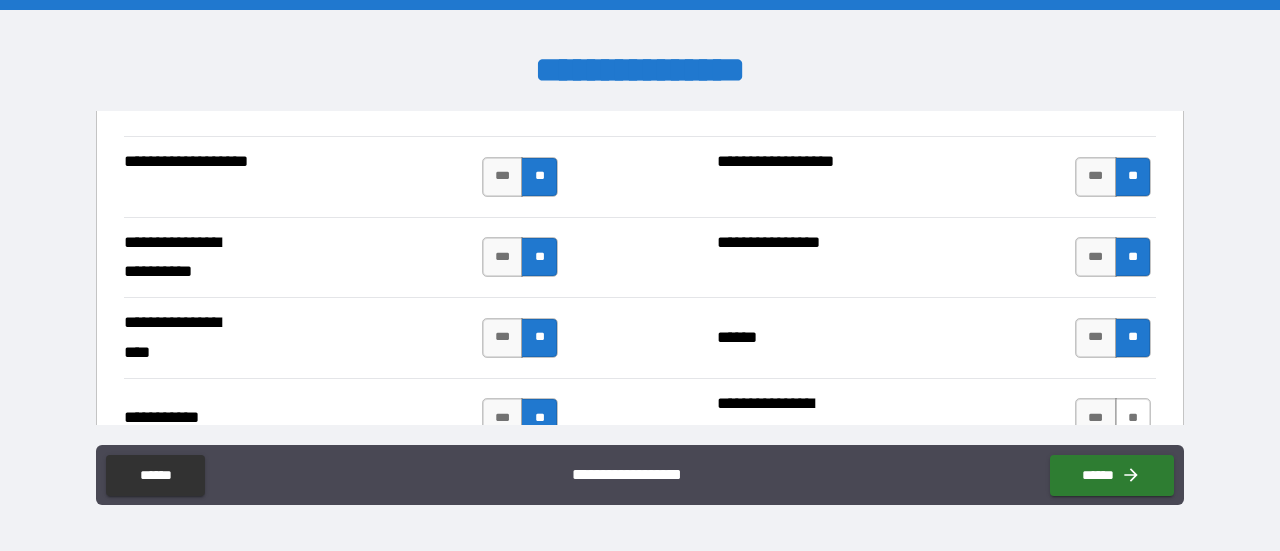 click on "**" at bounding box center [1133, 418] 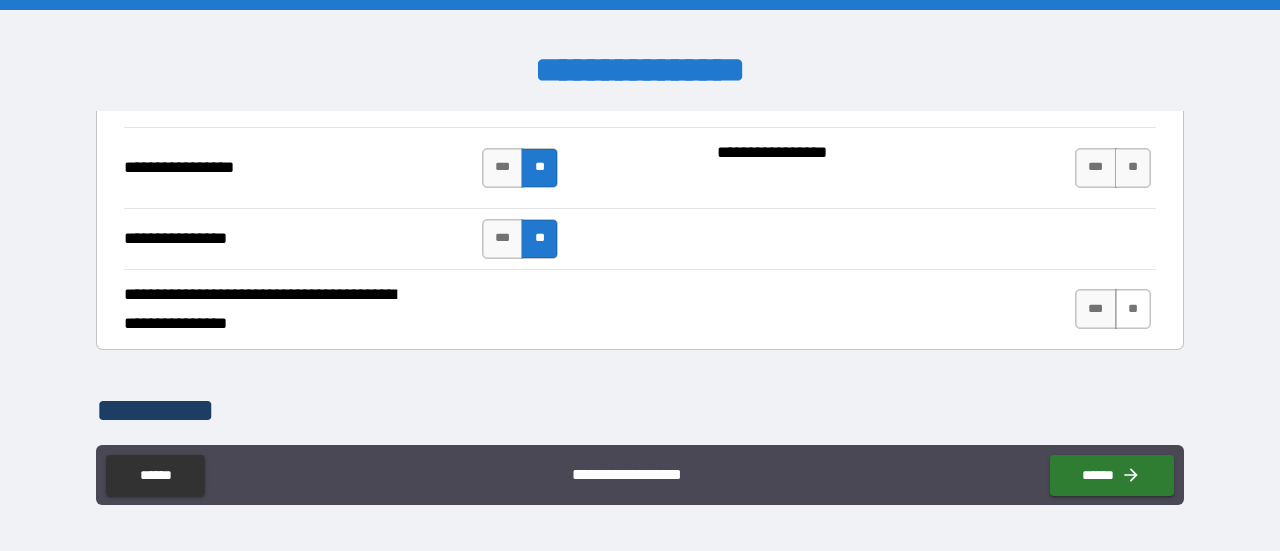 scroll, scrollTop: 4700, scrollLeft: 0, axis: vertical 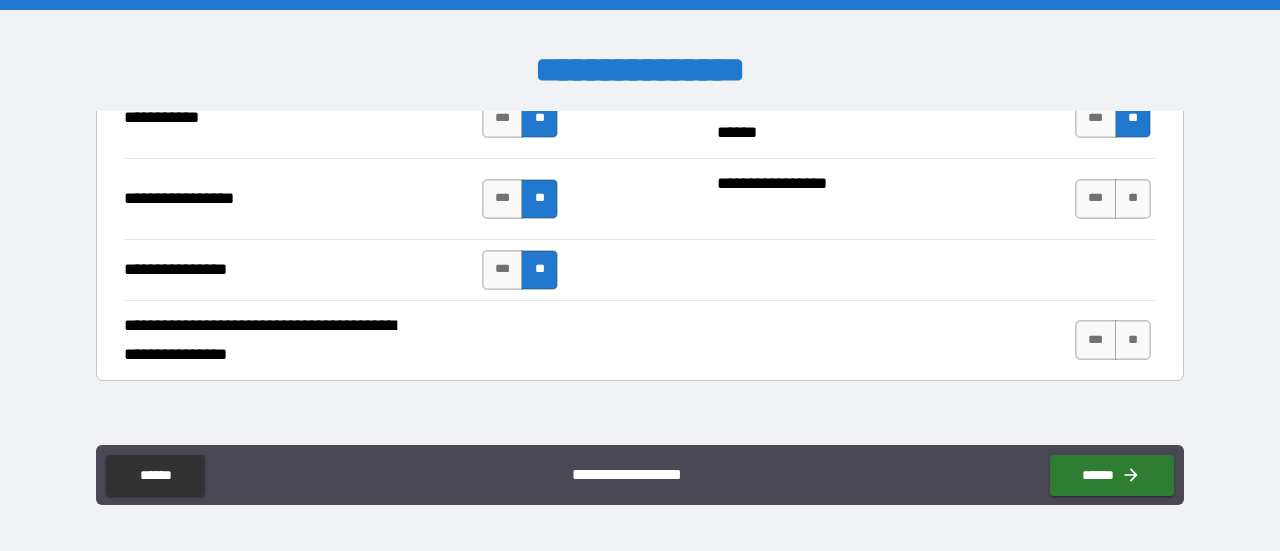 click on "**" at bounding box center (1133, 199) 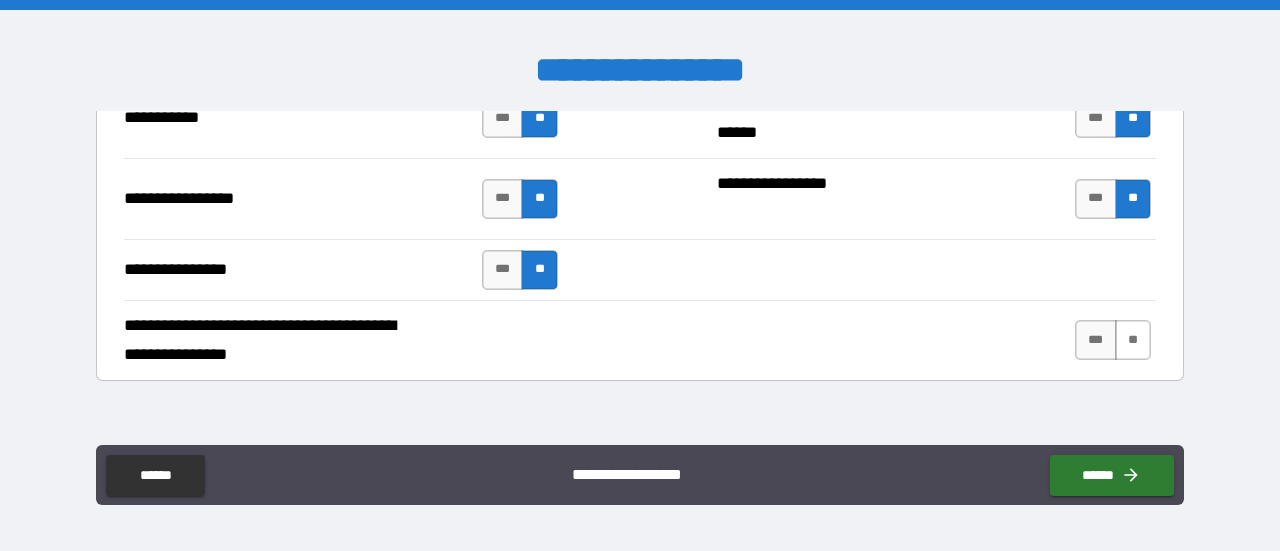 click on "**" at bounding box center (1133, 340) 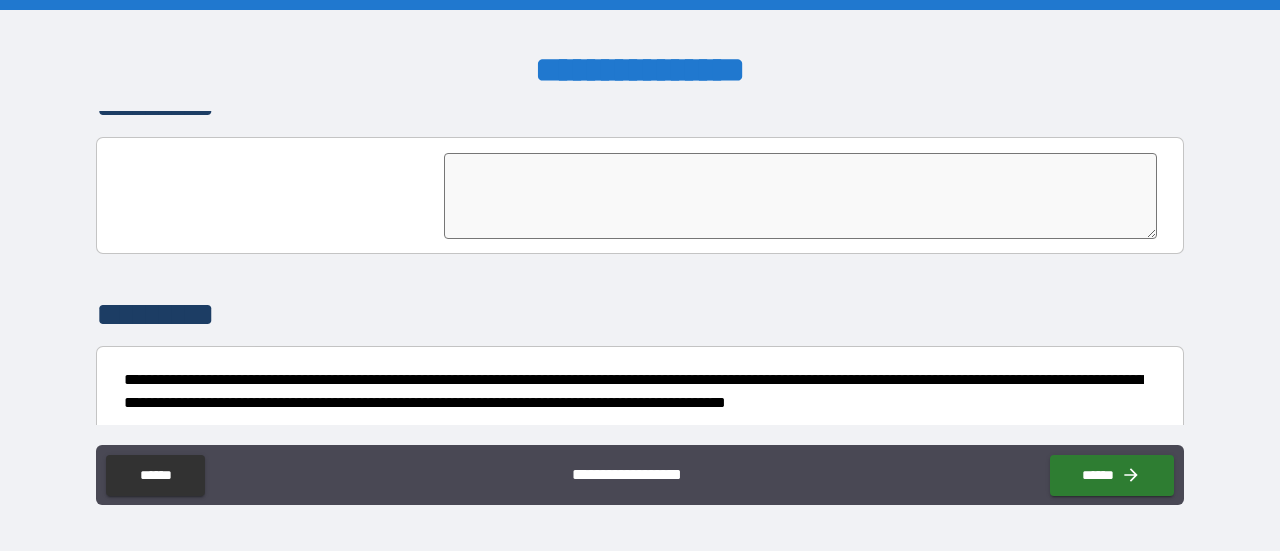scroll, scrollTop: 5092, scrollLeft: 0, axis: vertical 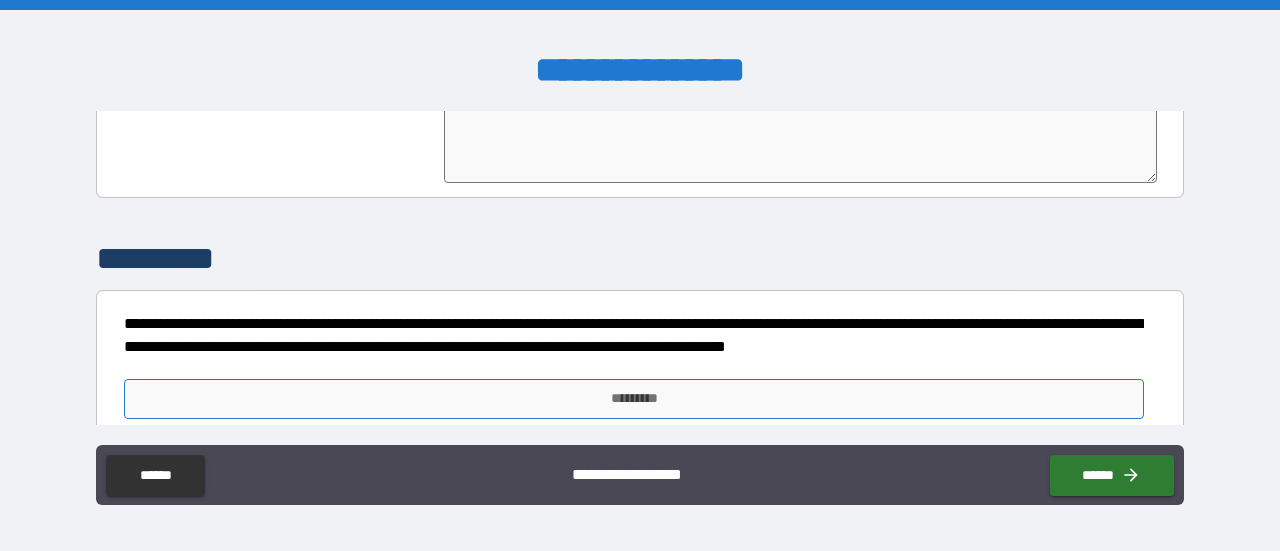 click on "*********" at bounding box center [634, 399] 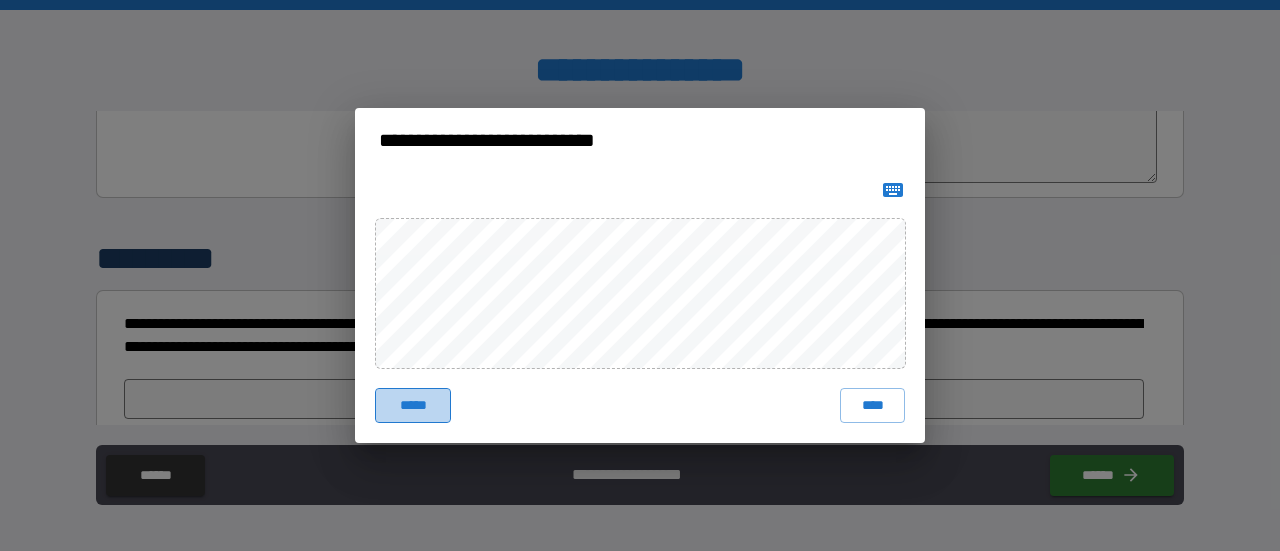 click on "*****" at bounding box center (413, 406) 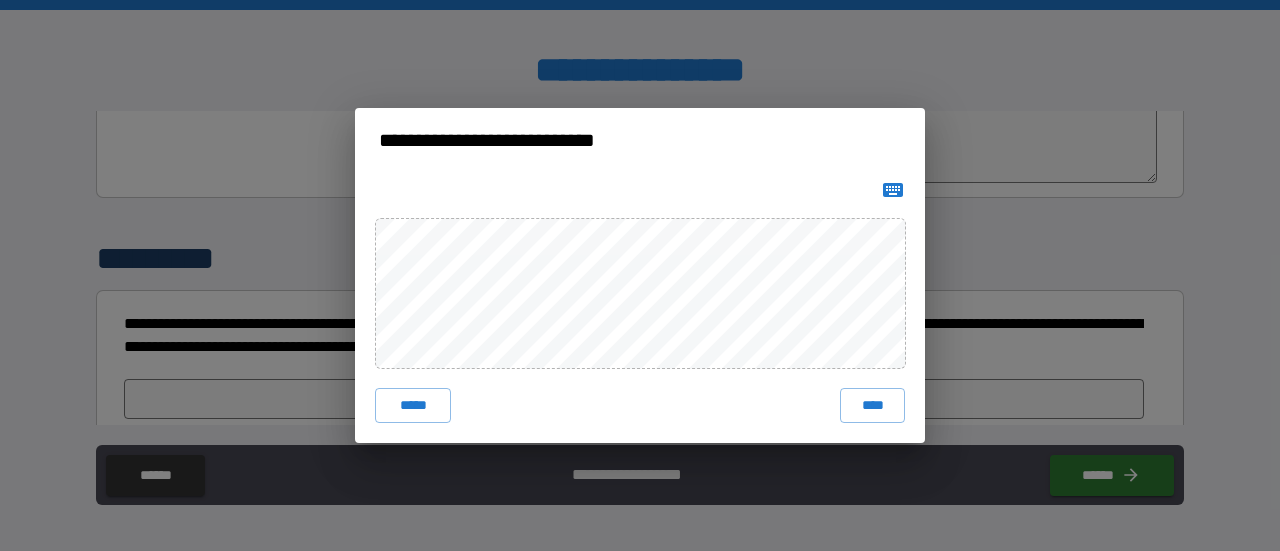 click 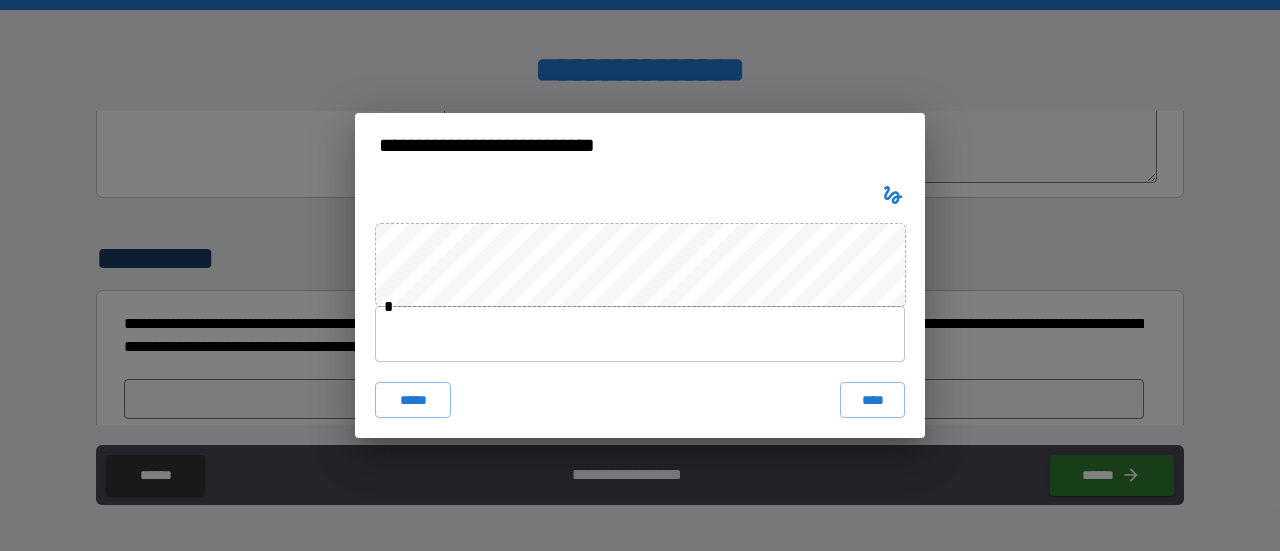 click at bounding box center [893, 195] 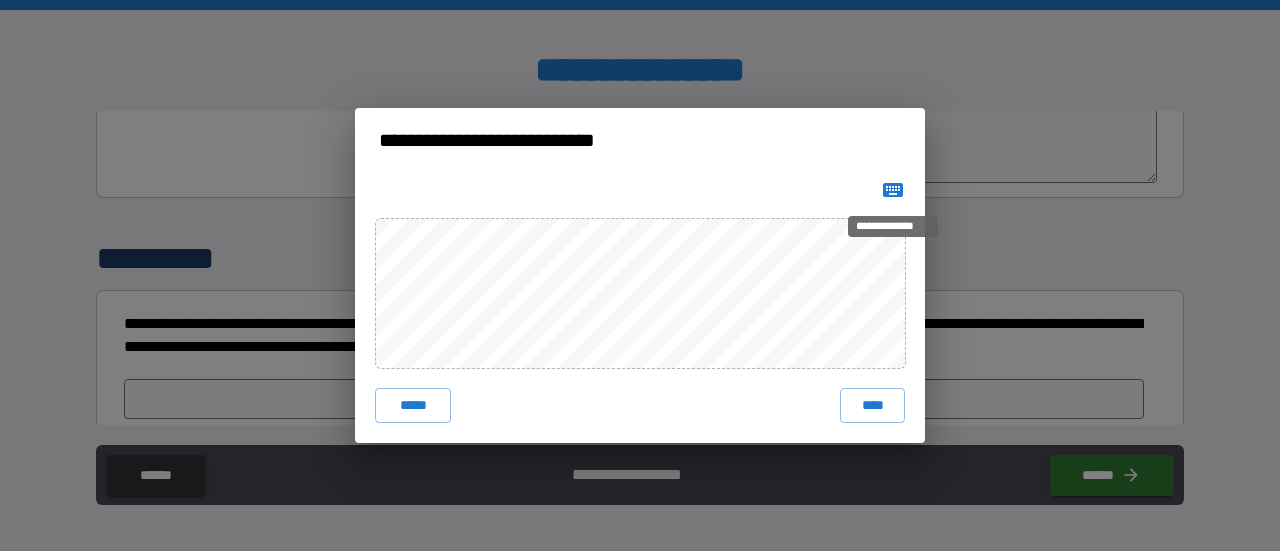 click 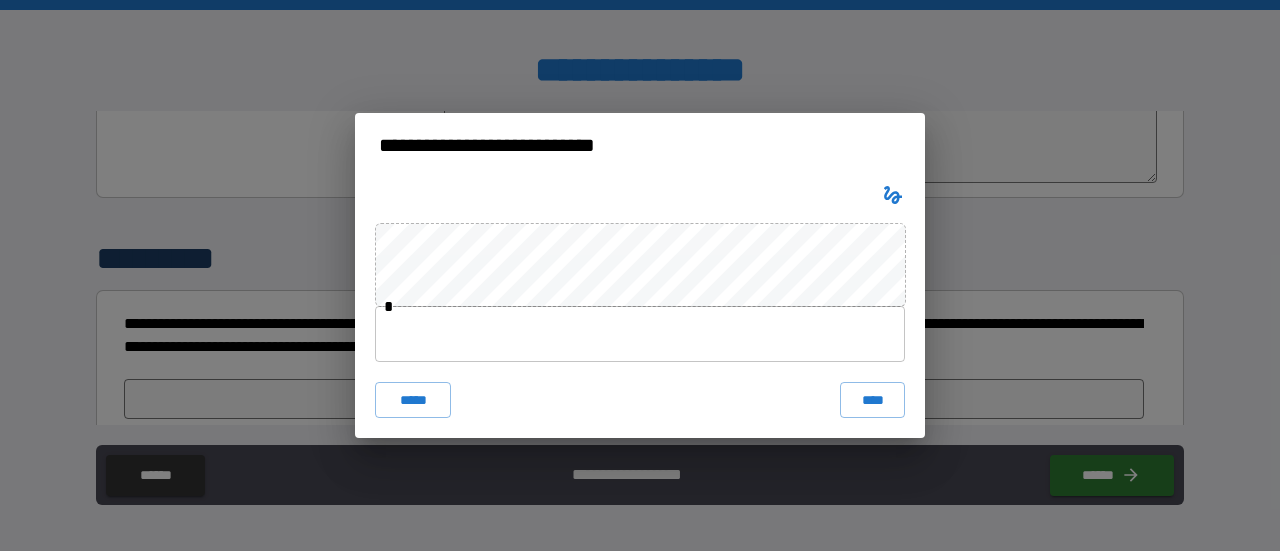 click at bounding box center (640, 334) 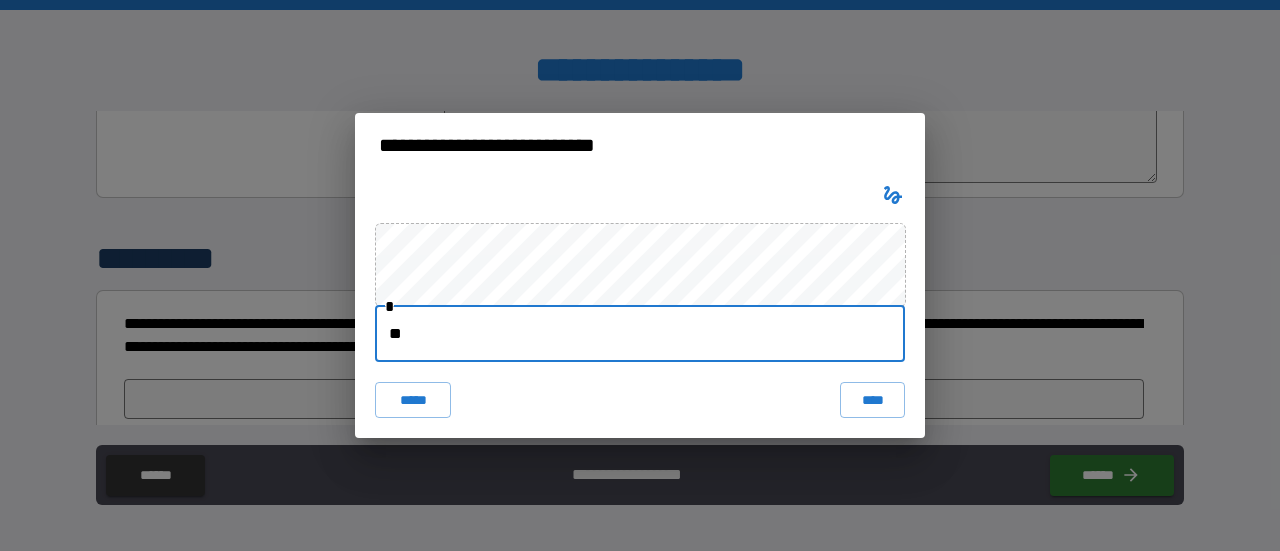 type on "*" 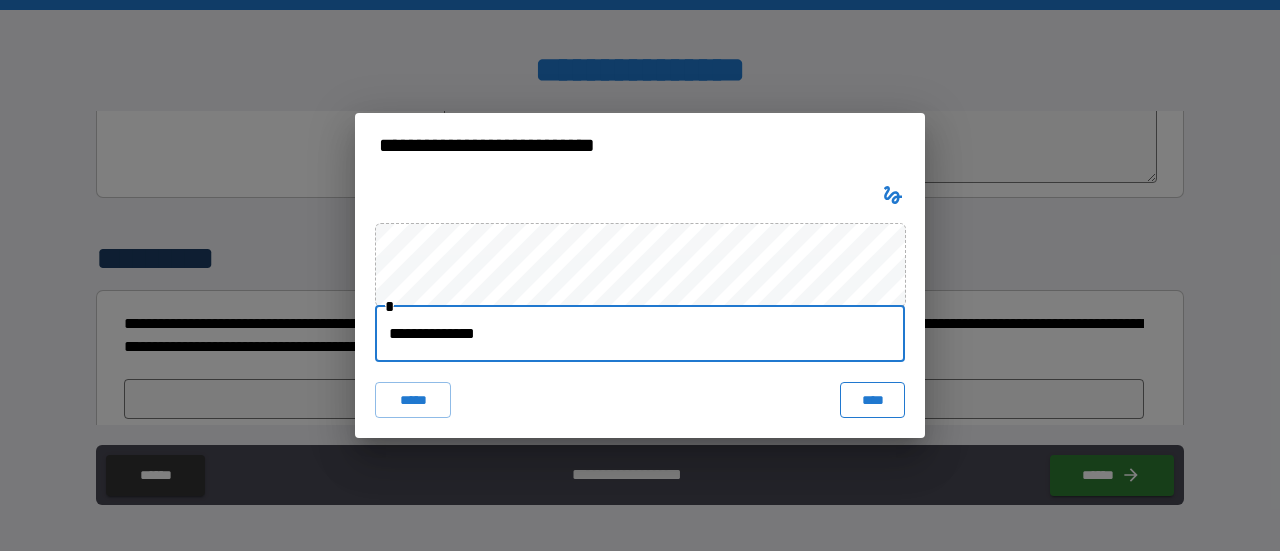 type on "**********" 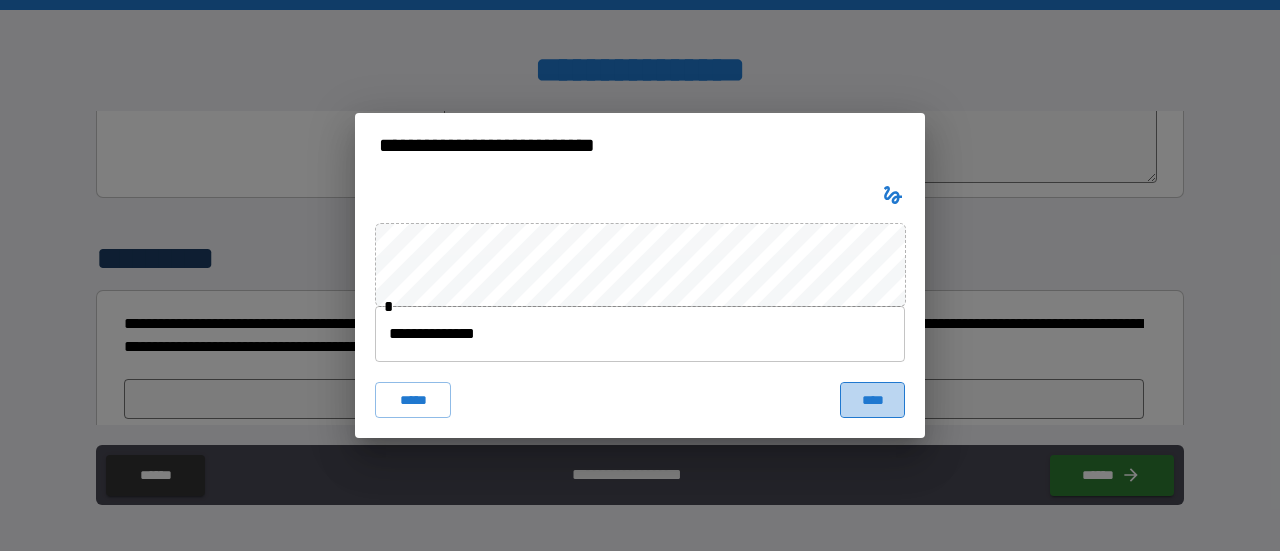 click on "****" at bounding box center (872, 400) 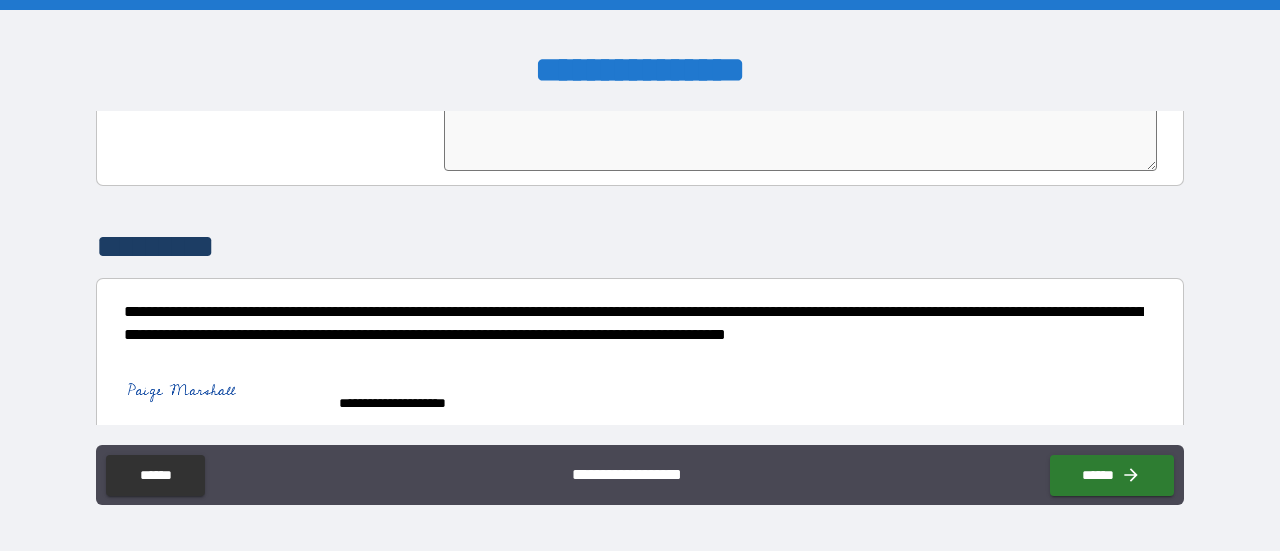 scroll, scrollTop: 5108, scrollLeft: 0, axis: vertical 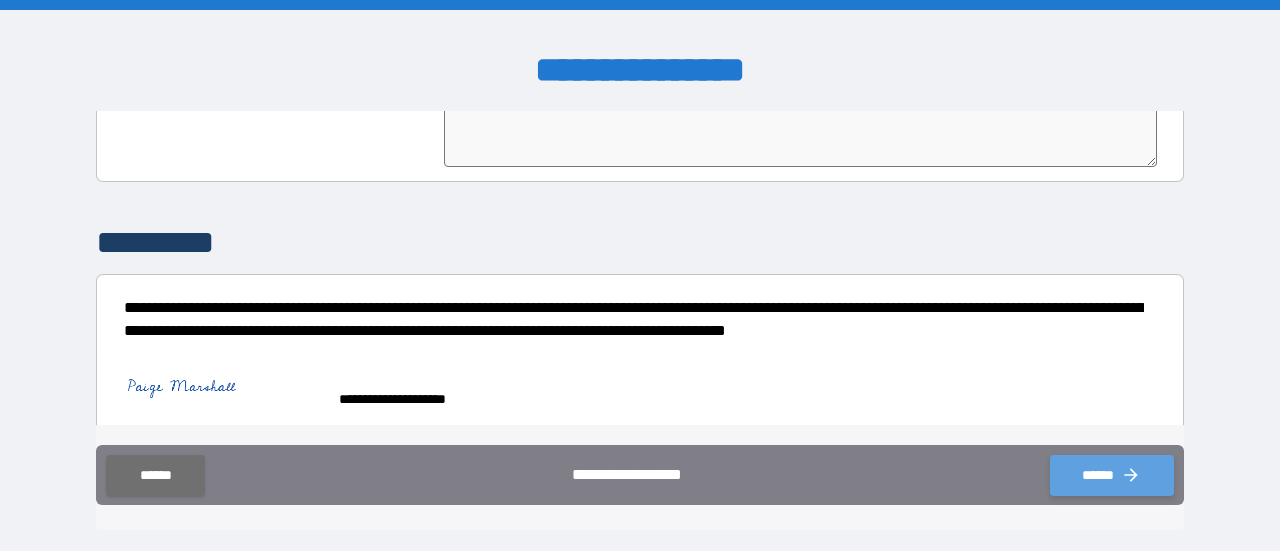 click on "******" at bounding box center (1112, 475) 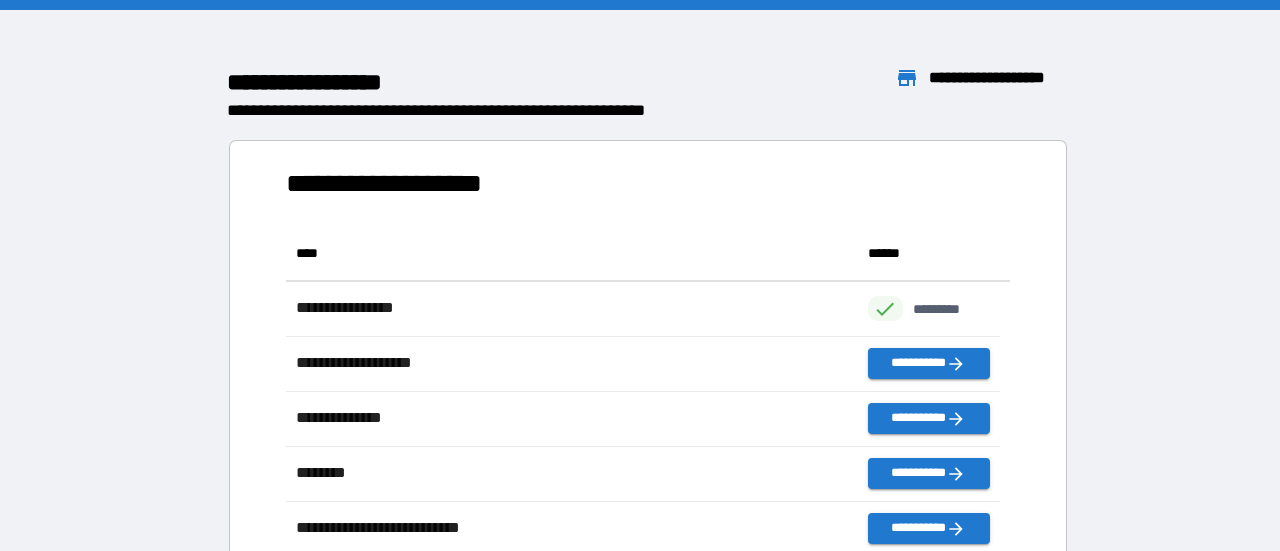 scroll, scrollTop: 16, scrollLeft: 16, axis: both 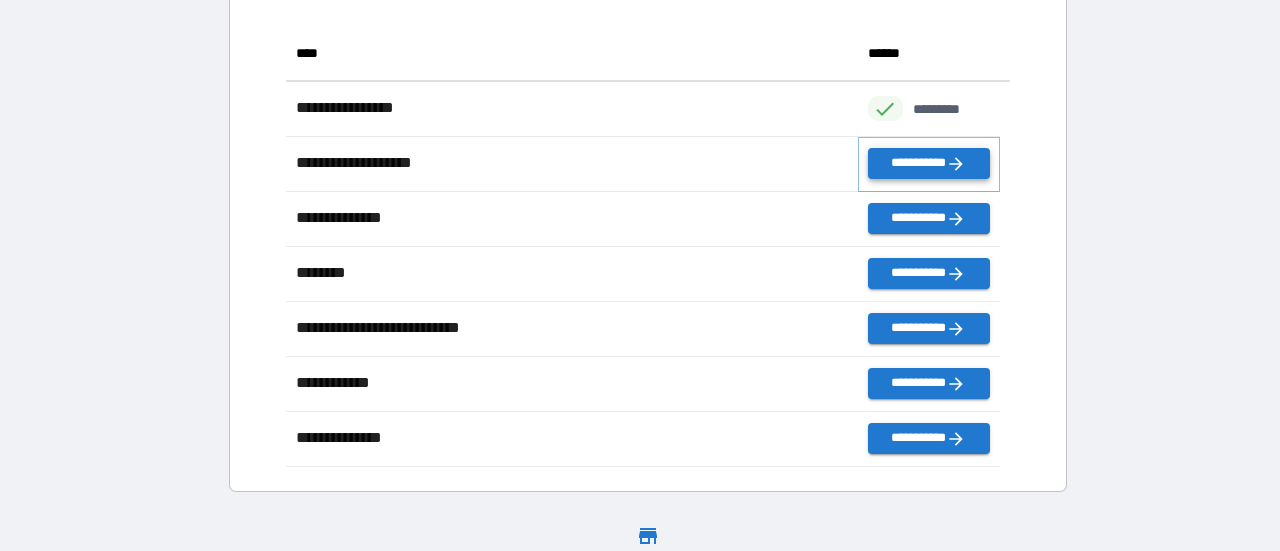 click on "**********" at bounding box center [929, 163] 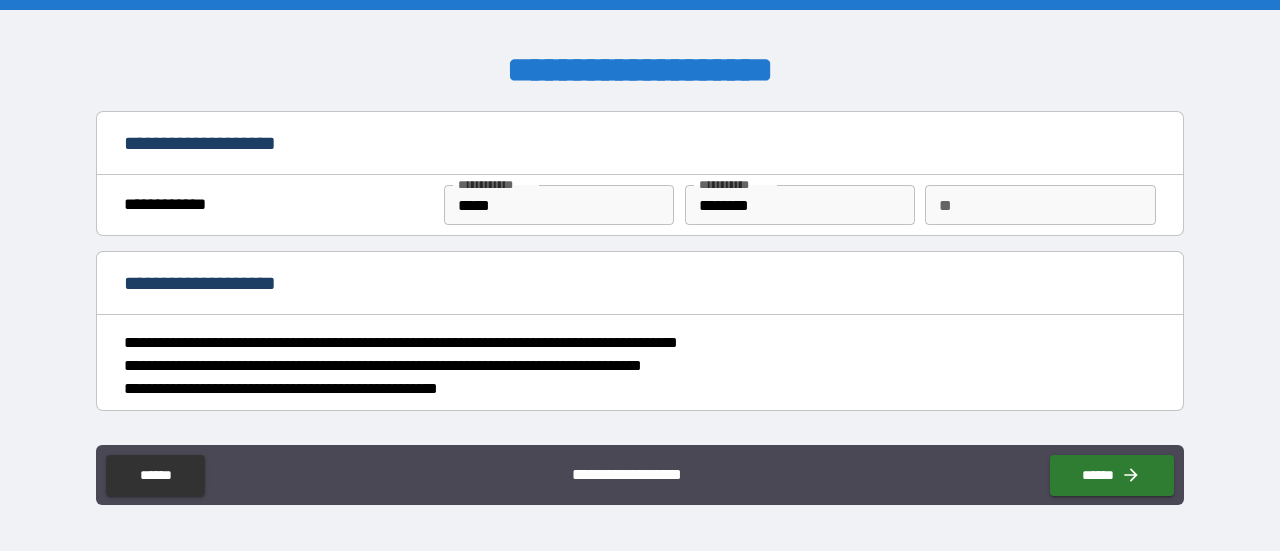 click on "**********" at bounding box center (640, 210) 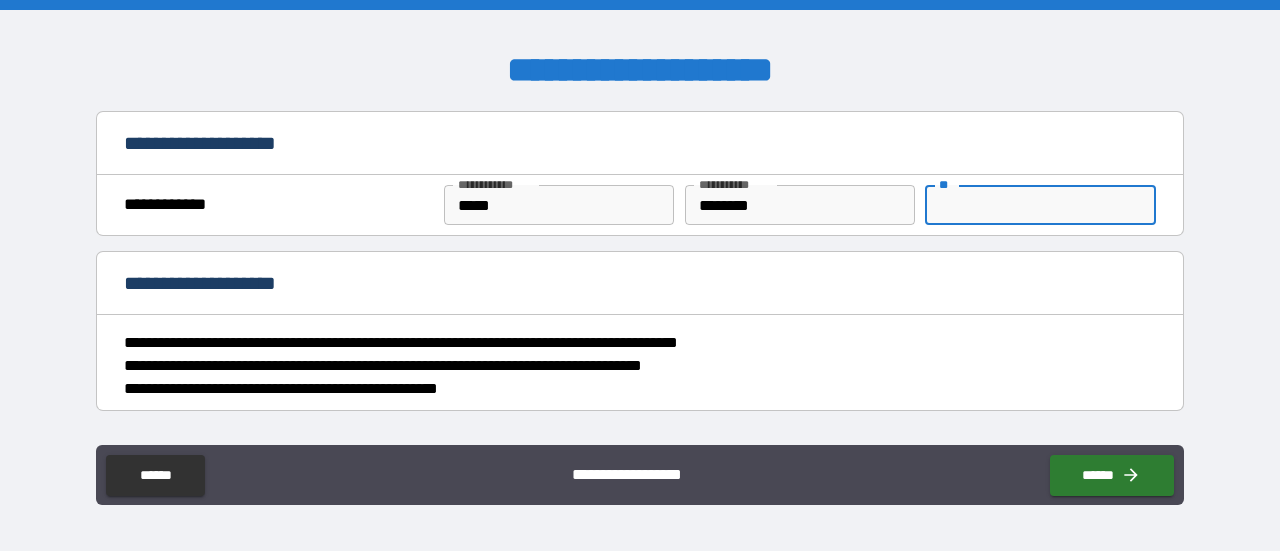 click on "**" at bounding box center (1040, 205) 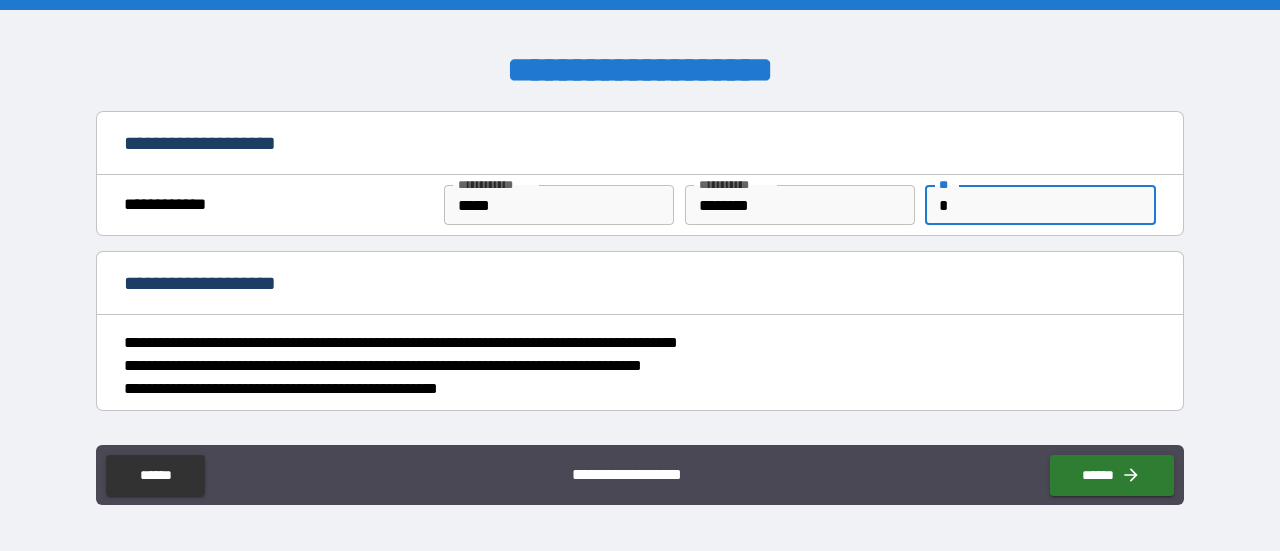 type on "*" 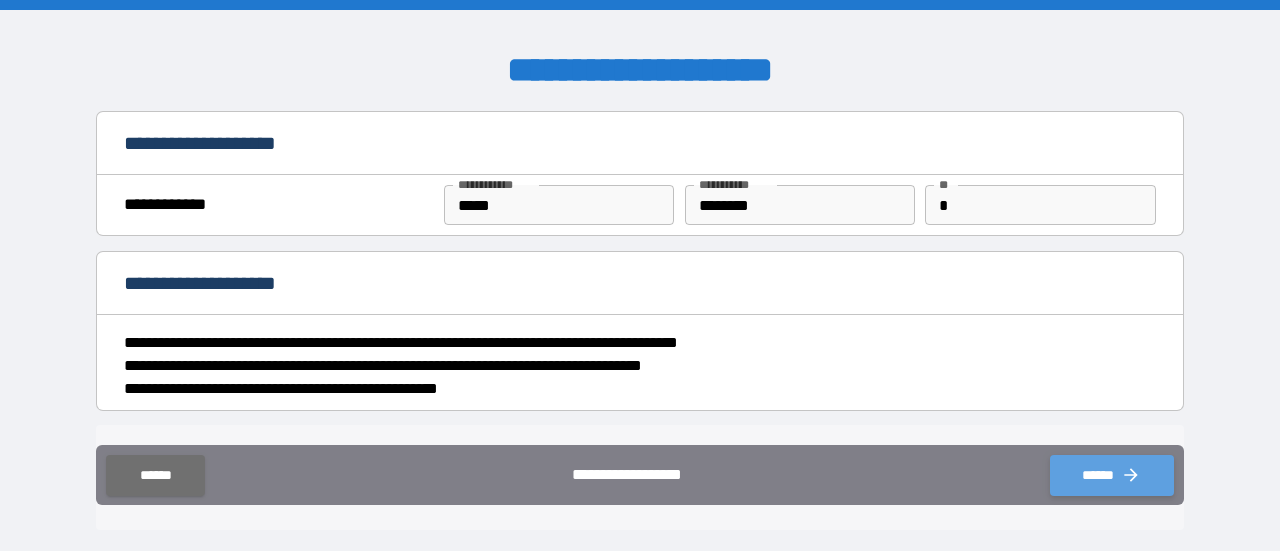 click on "******" at bounding box center (1112, 475) 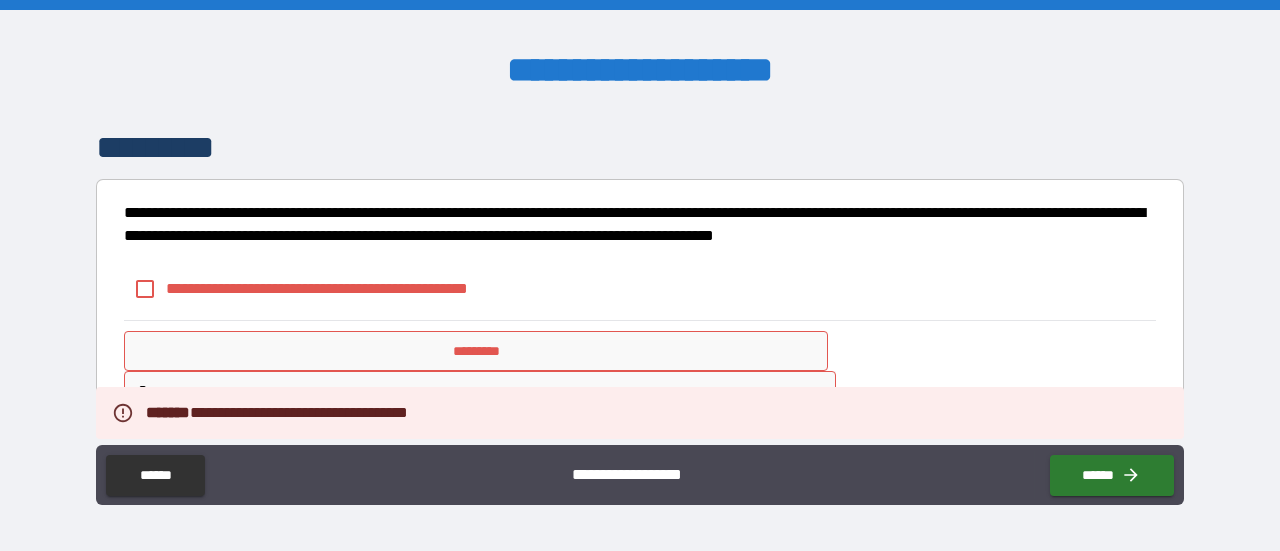 scroll, scrollTop: 337, scrollLeft: 0, axis: vertical 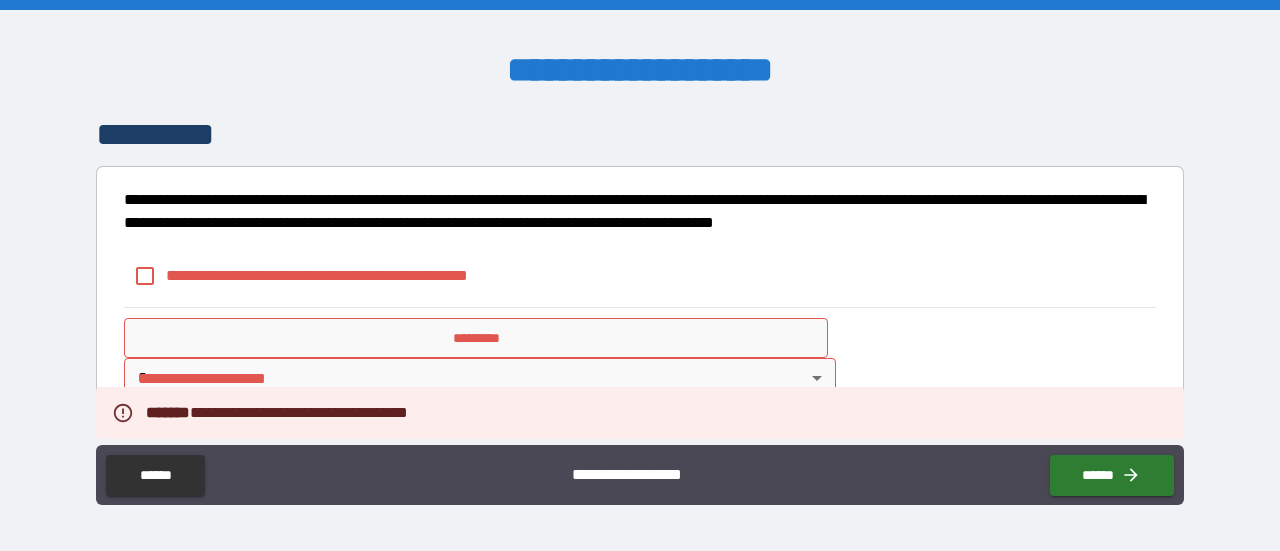 click on "**********" at bounding box center (350, 275) 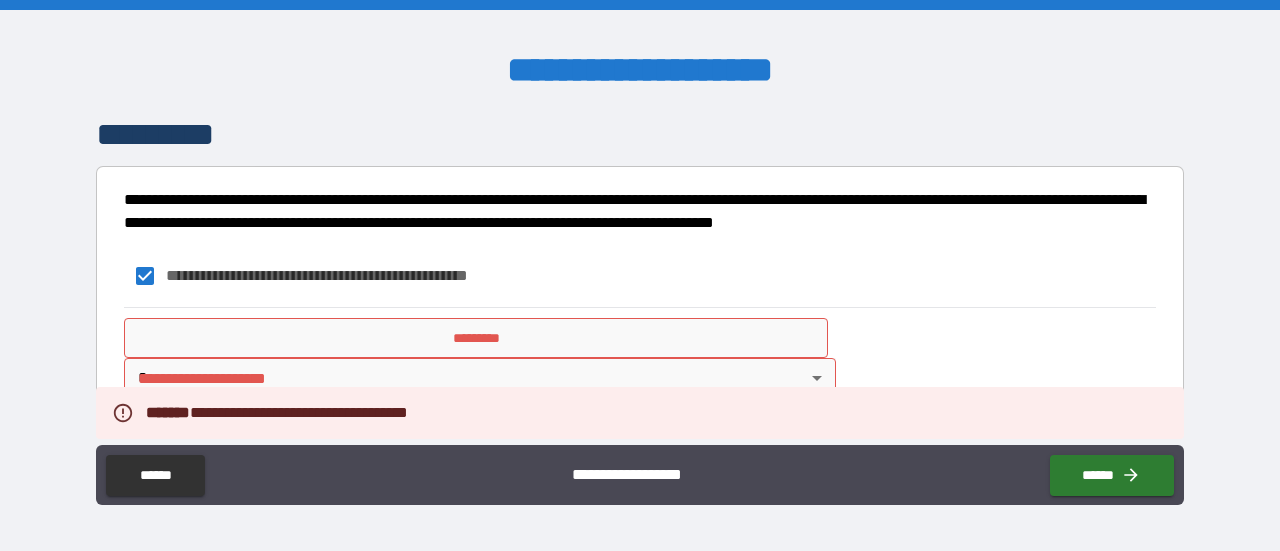 click on "*********" at bounding box center (476, 338) 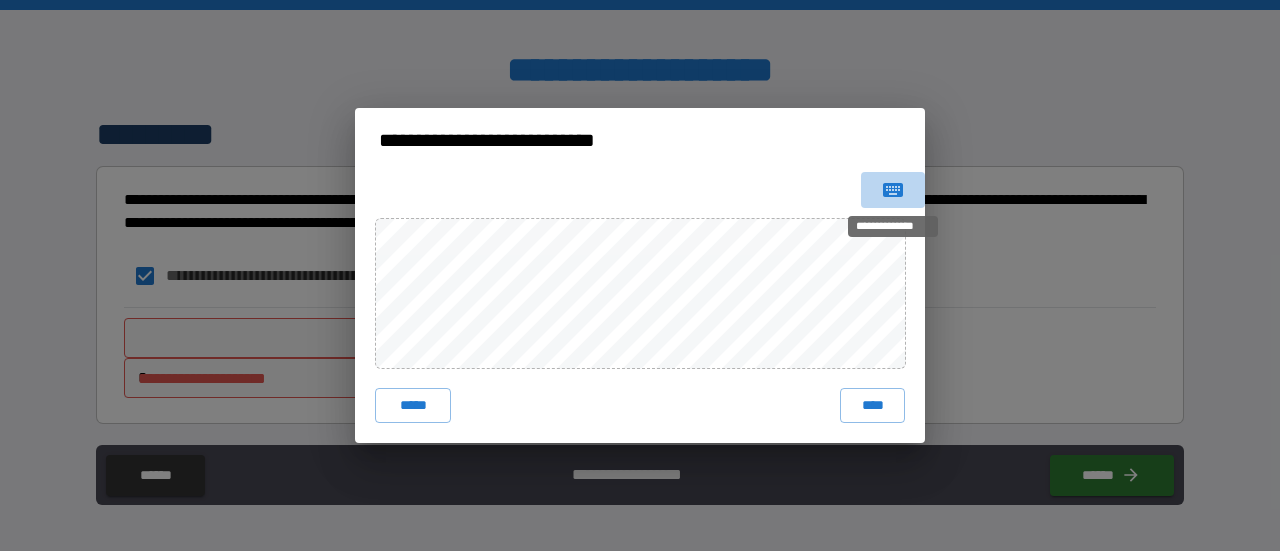 click 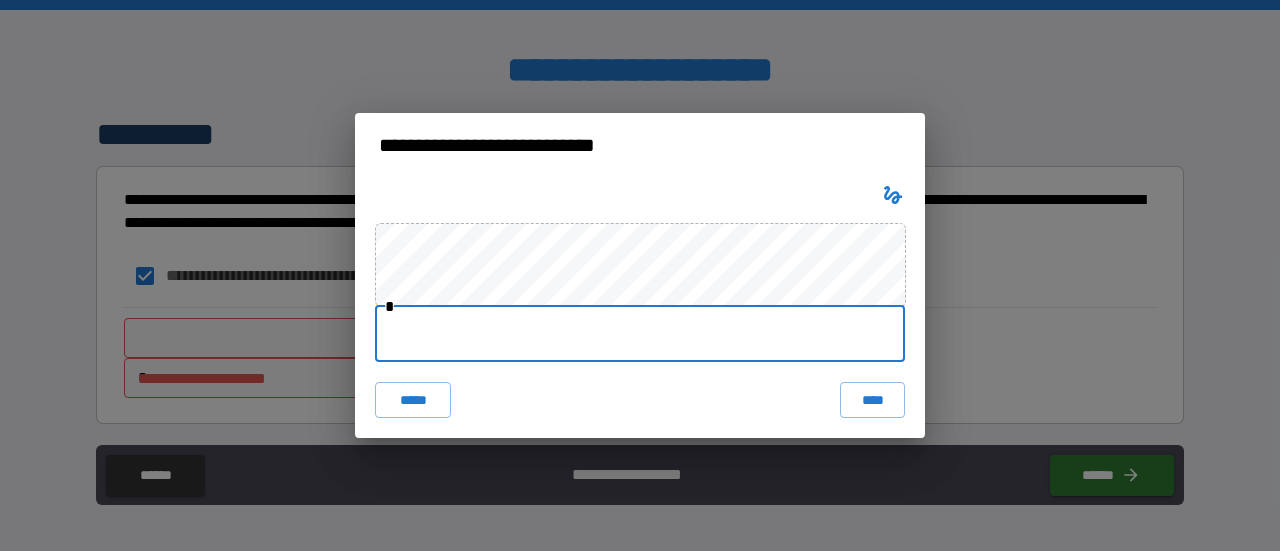 click at bounding box center [640, 334] 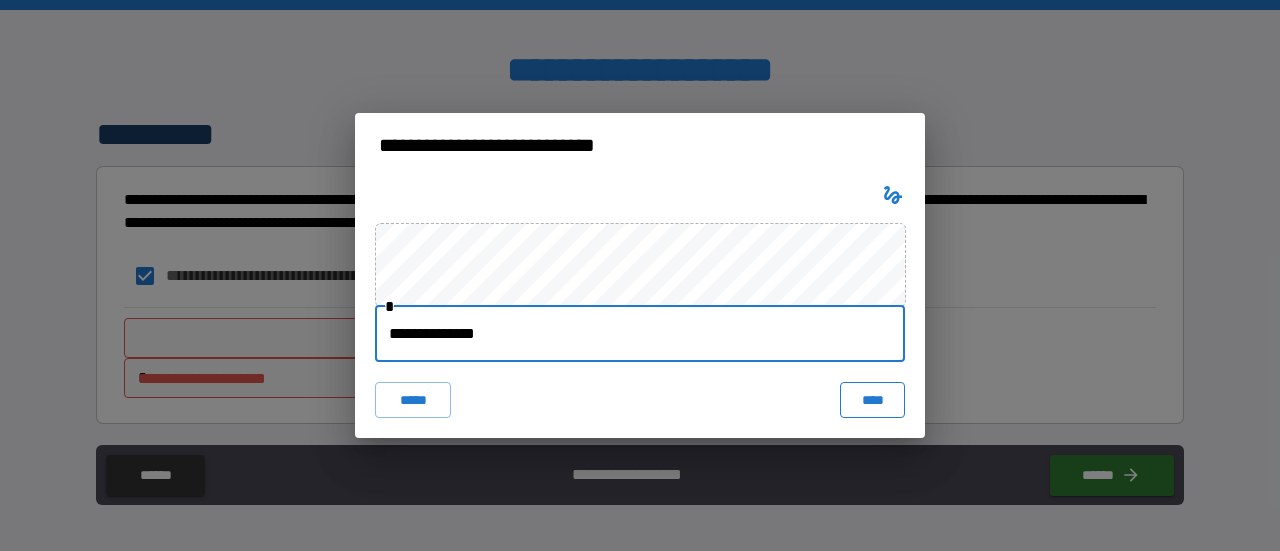 type on "**********" 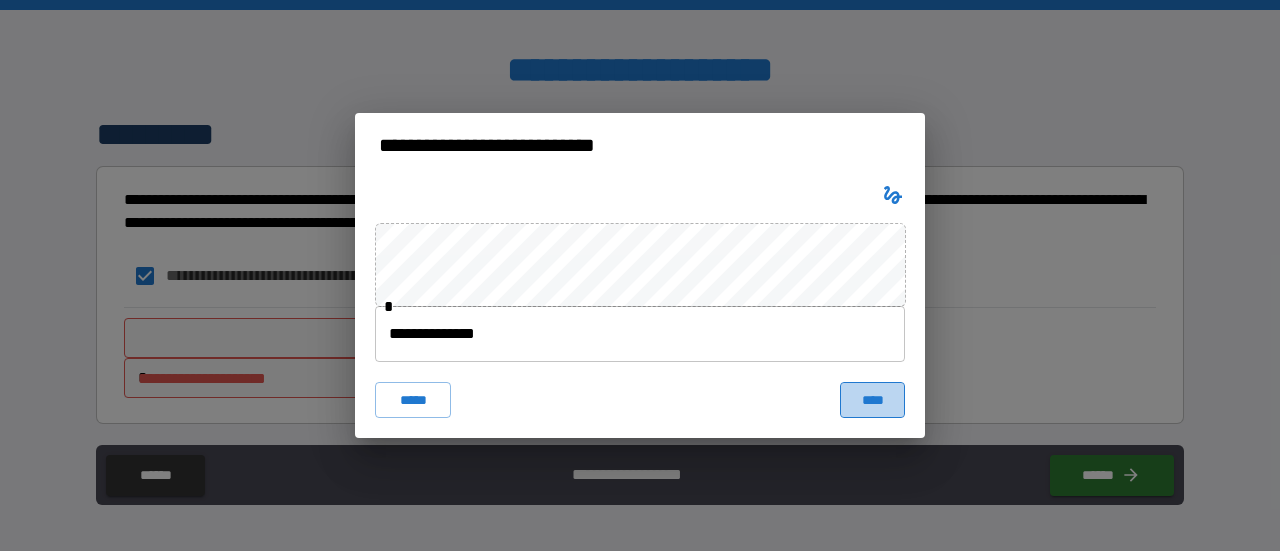 click on "****" at bounding box center [872, 400] 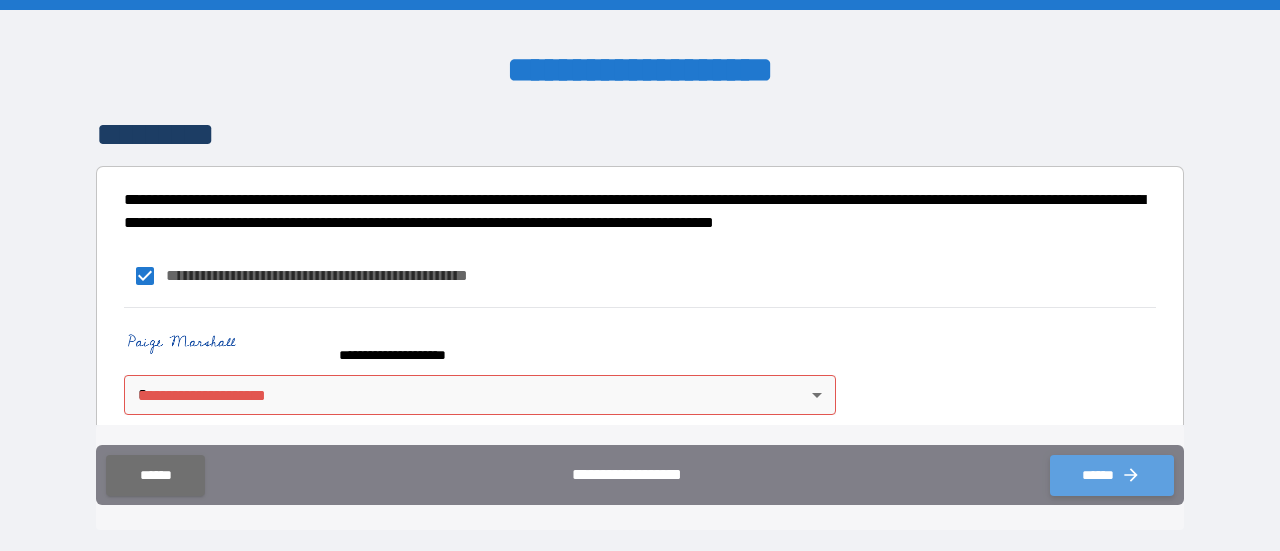 click on "******" at bounding box center [1112, 475] 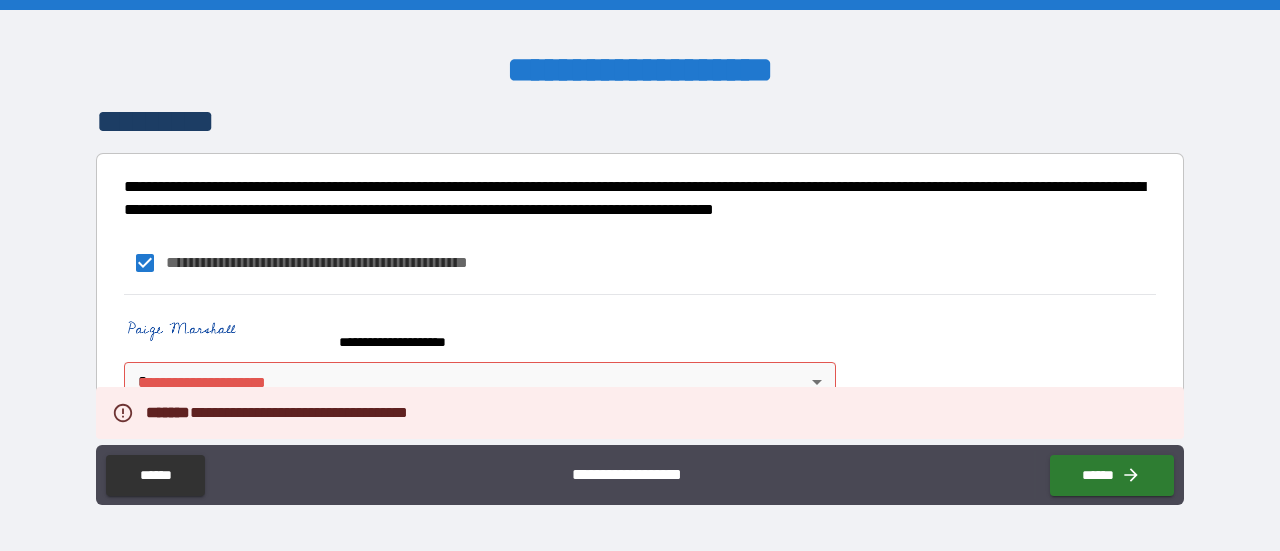 scroll, scrollTop: 354, scrollLeft: 0, axis: vertical 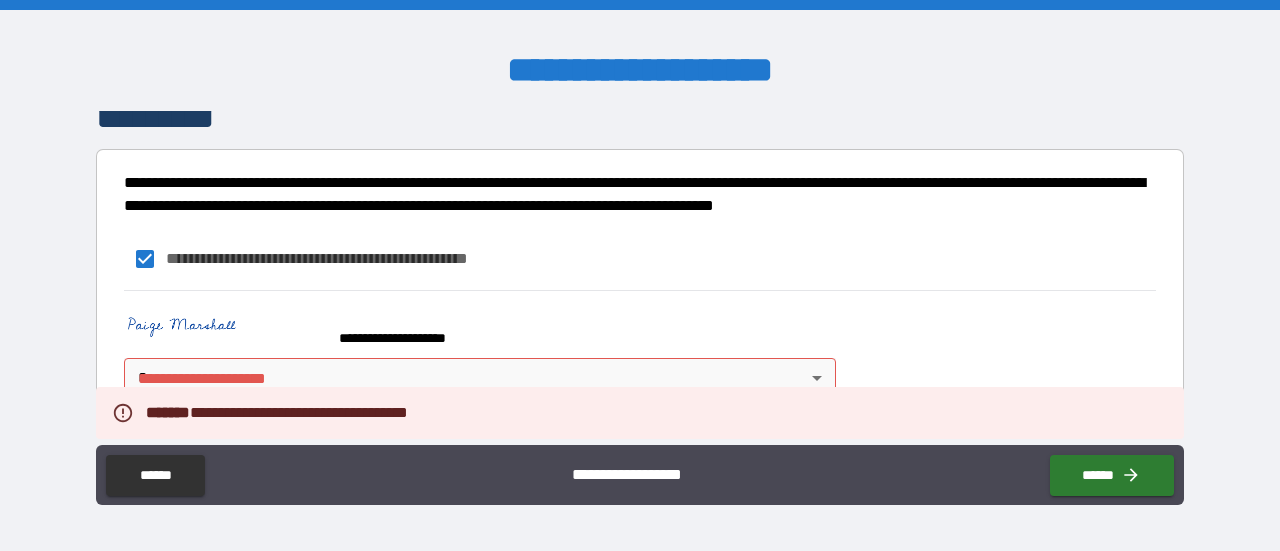 click on "**********" at bounding box center (640, 275) 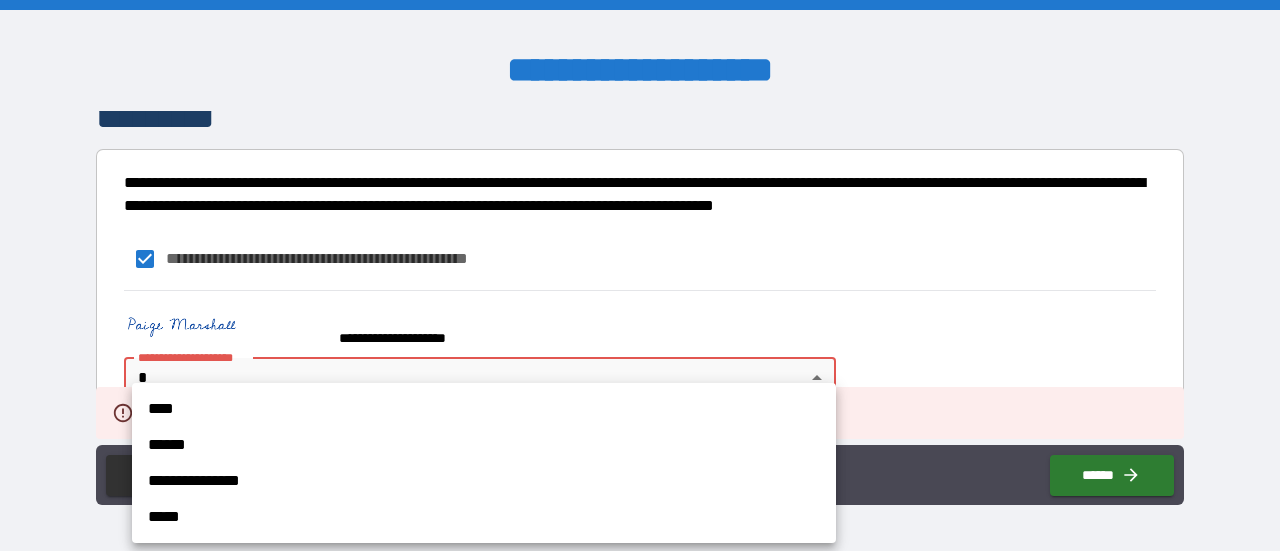 click on "****" at bounding box center (484, 409) 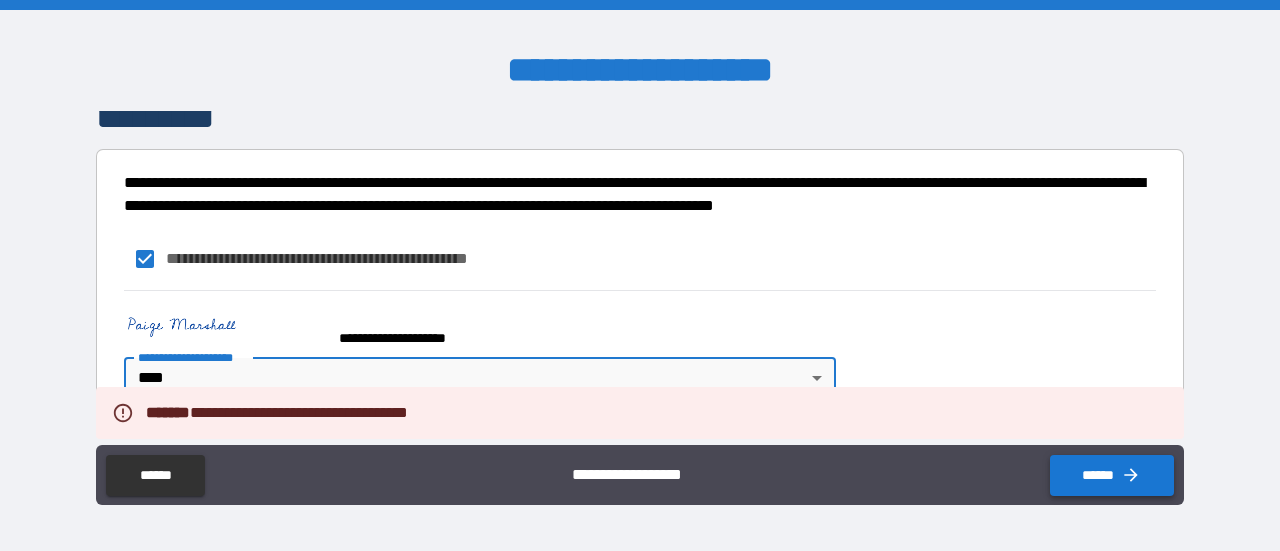 click on "******" at bounding box center [1112, 475] 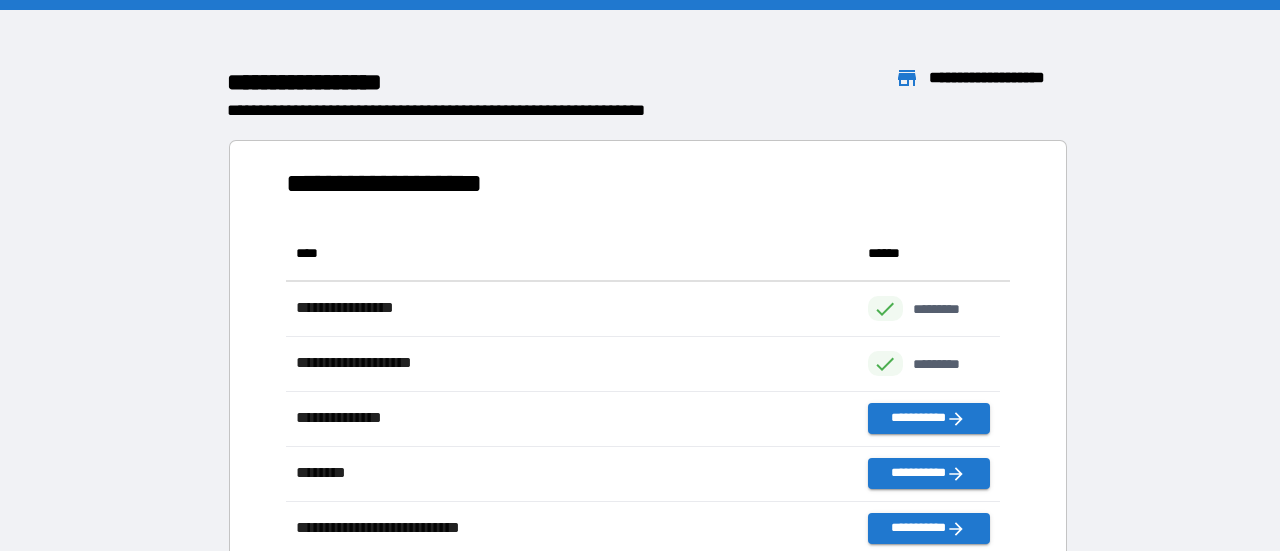 scroll, scrollTop: 16, scrollLeft: 16, axis: both 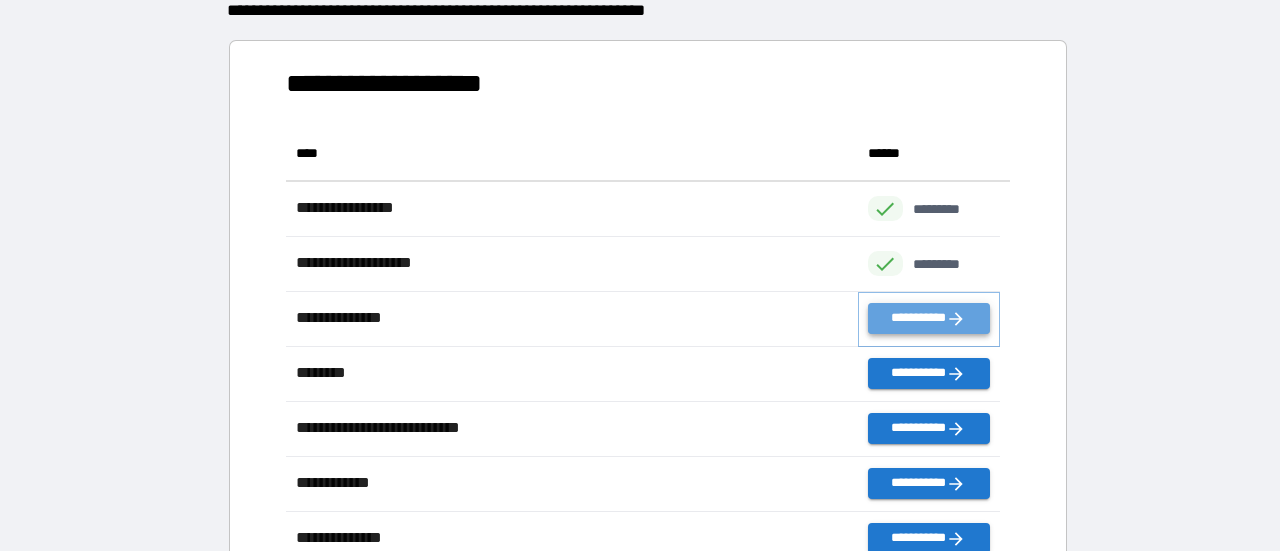click on "**********" at bounding box center [929, 318] 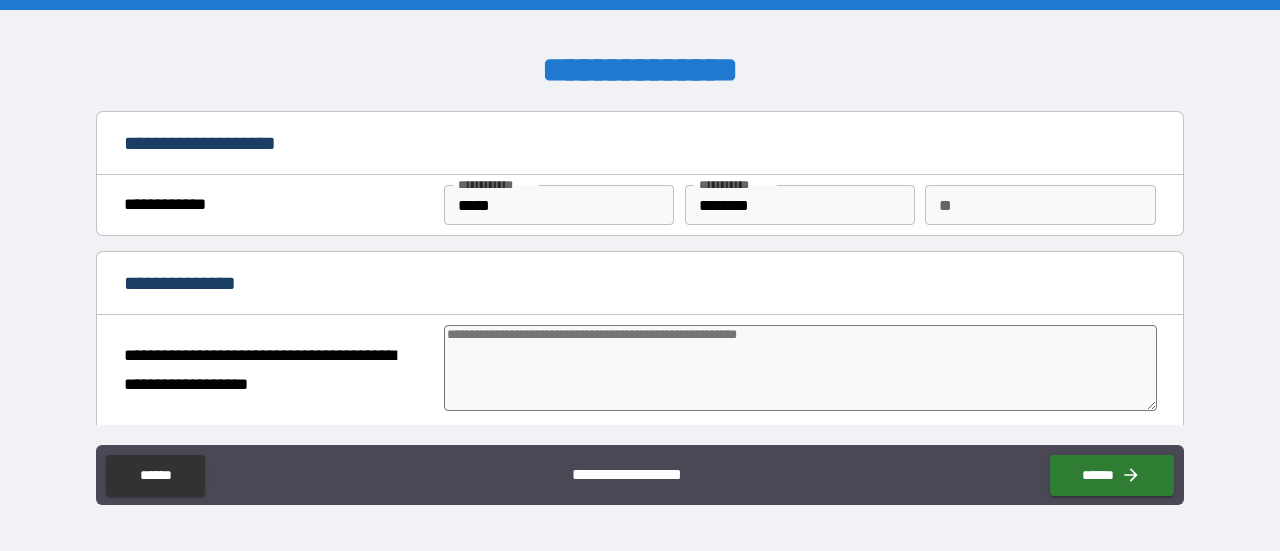 type on "*" 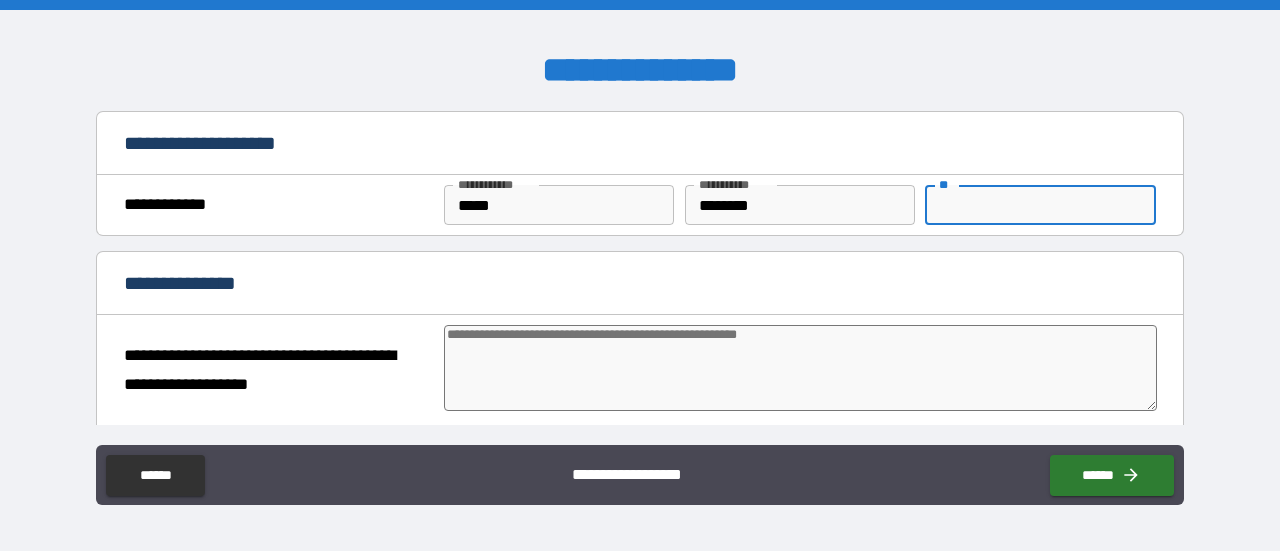 type on "*" 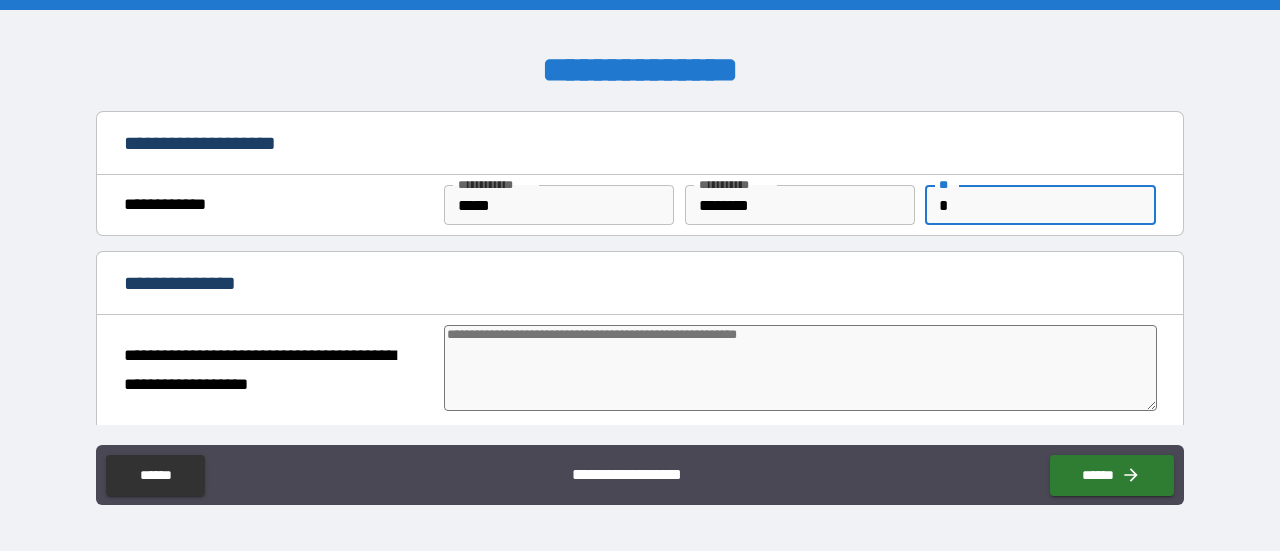 type on "*" 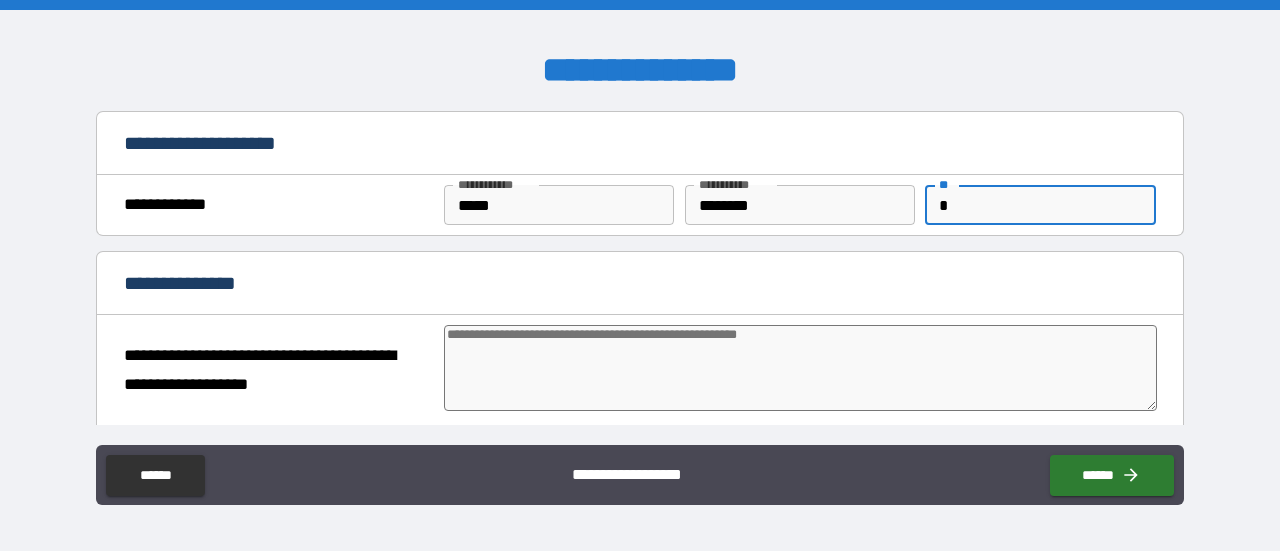 type on "*" 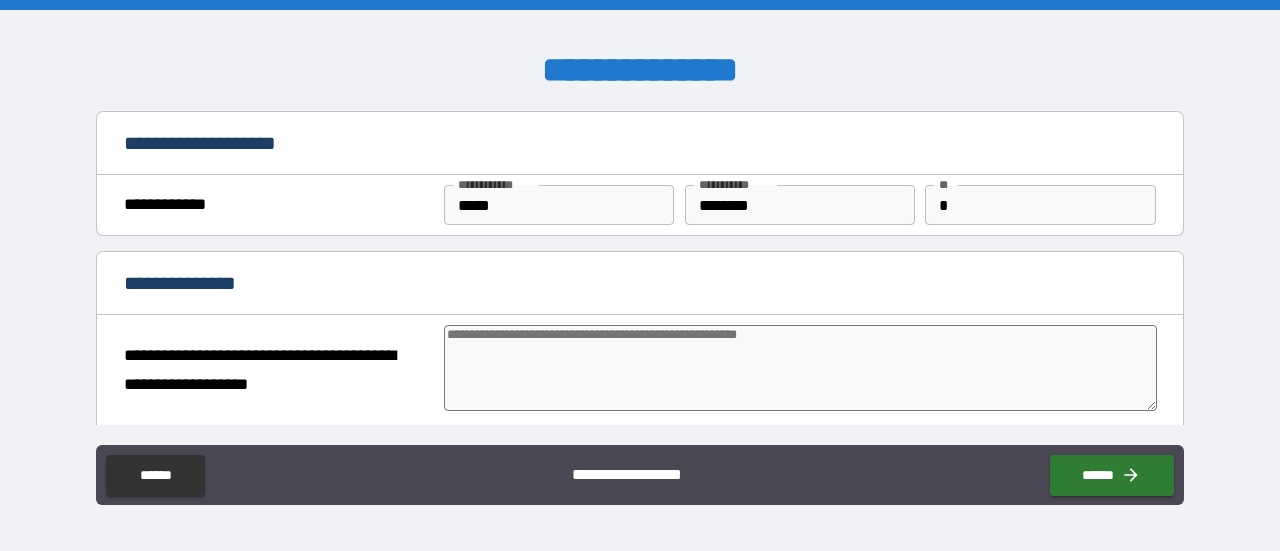 click at bounding box center (800, 368) 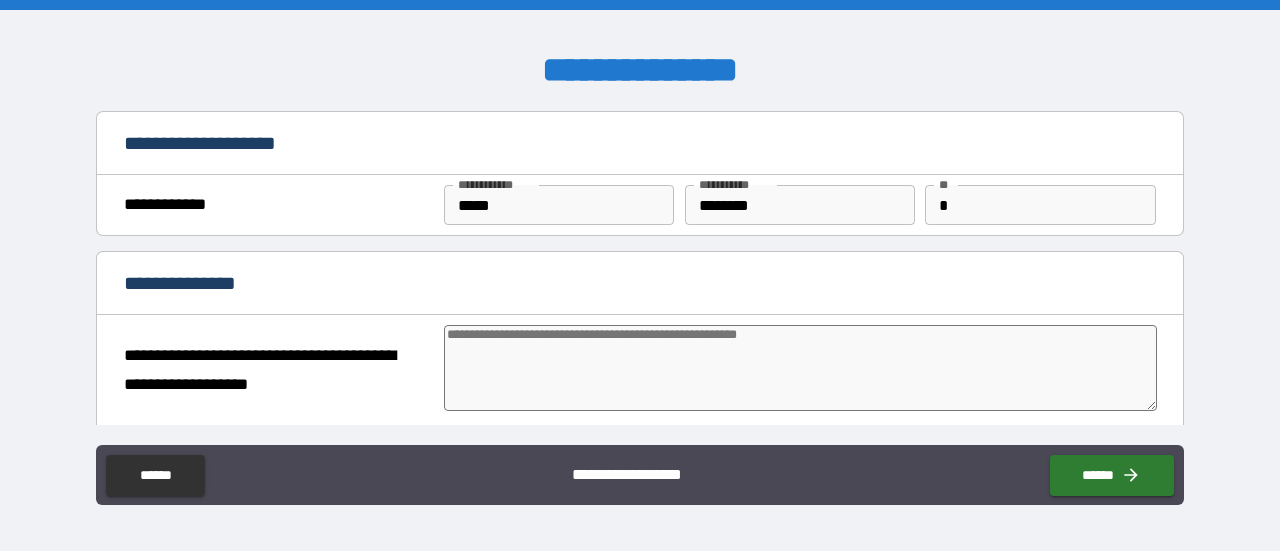 click at bounding box center [800, 368] 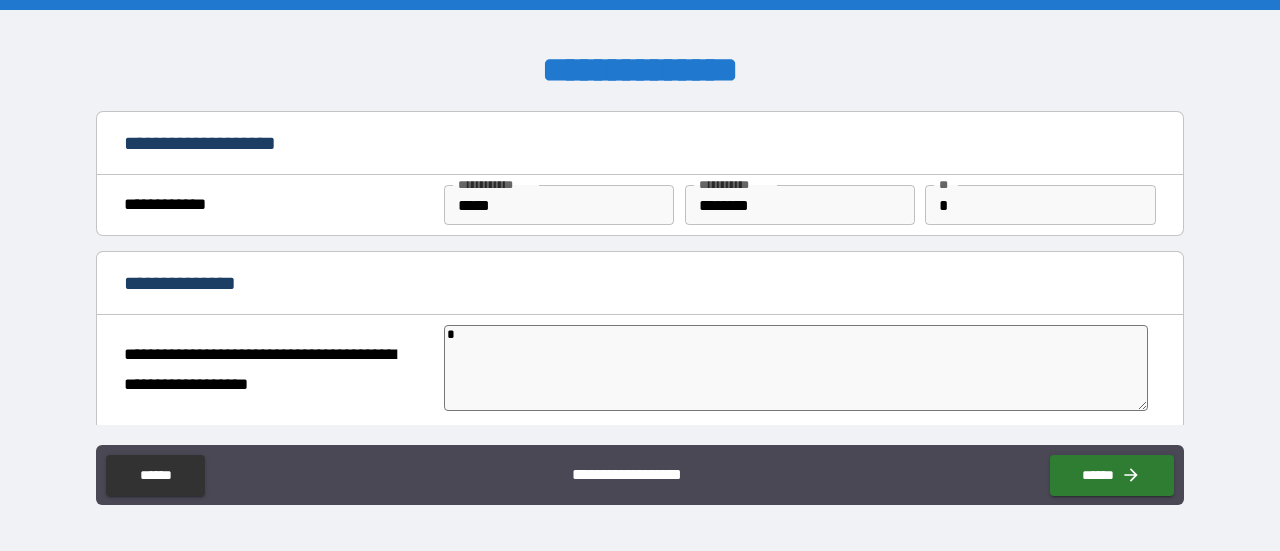 type on "*" 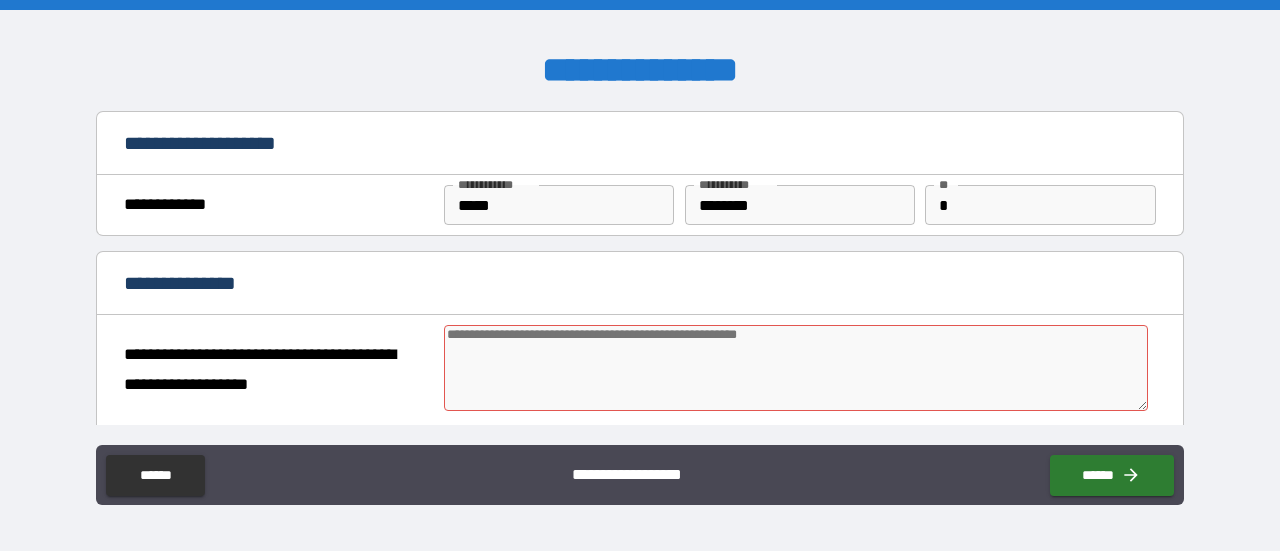 type on "*" 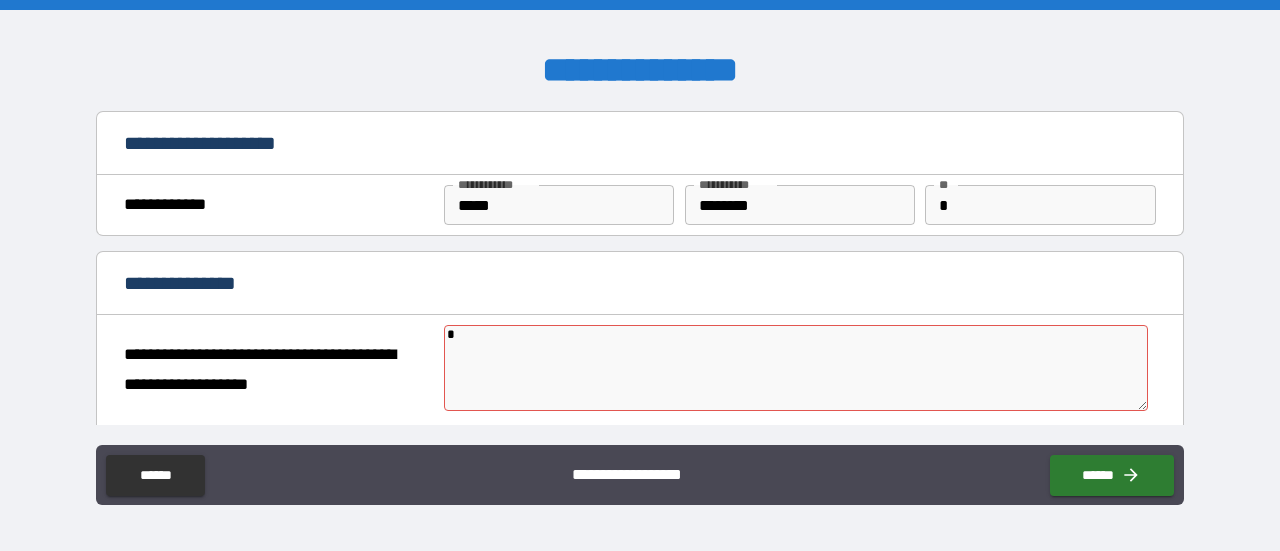 type on "**" 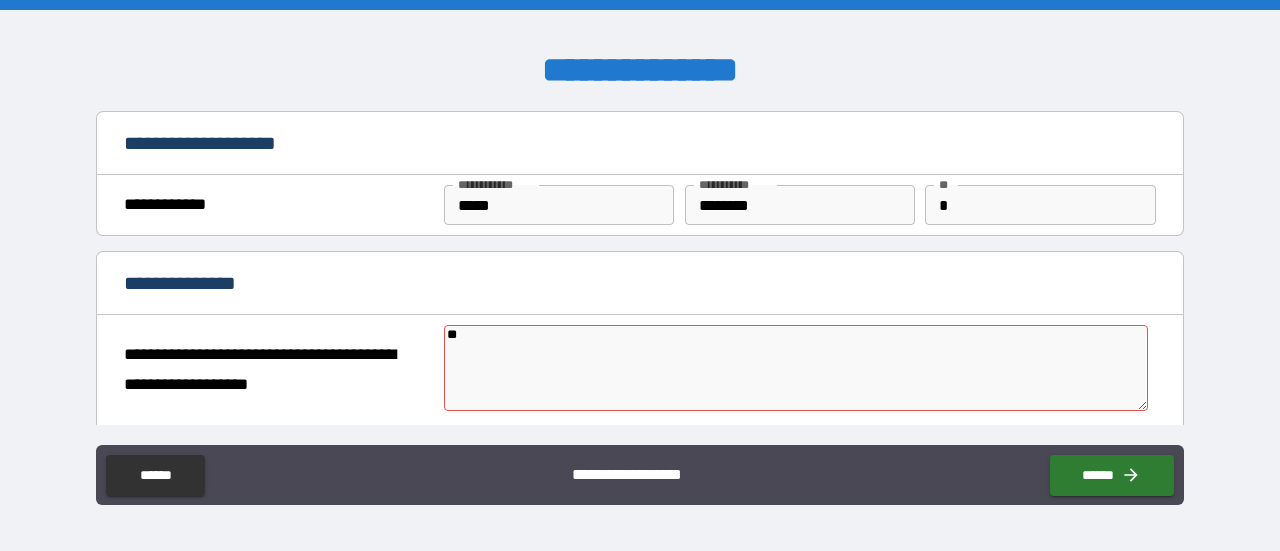type on "*" 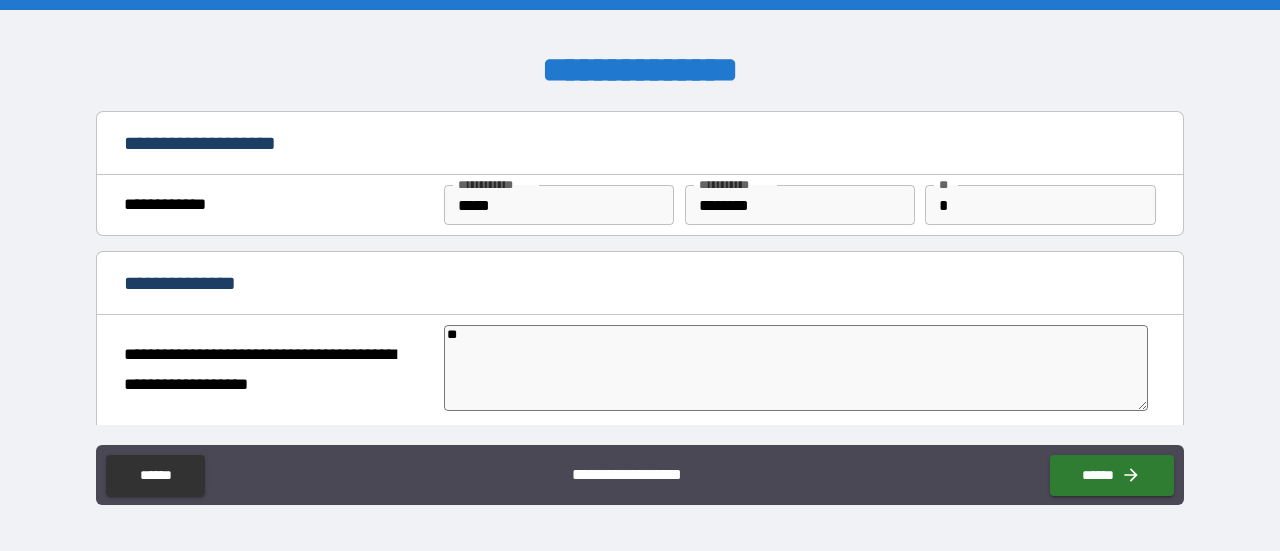 type on "***" 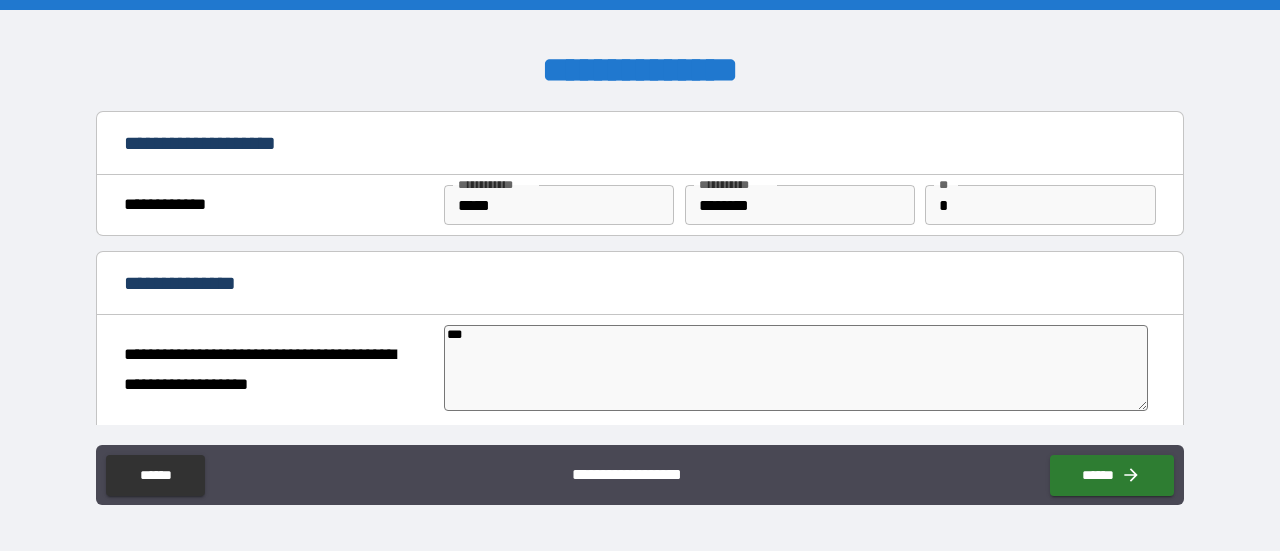 type on "*" 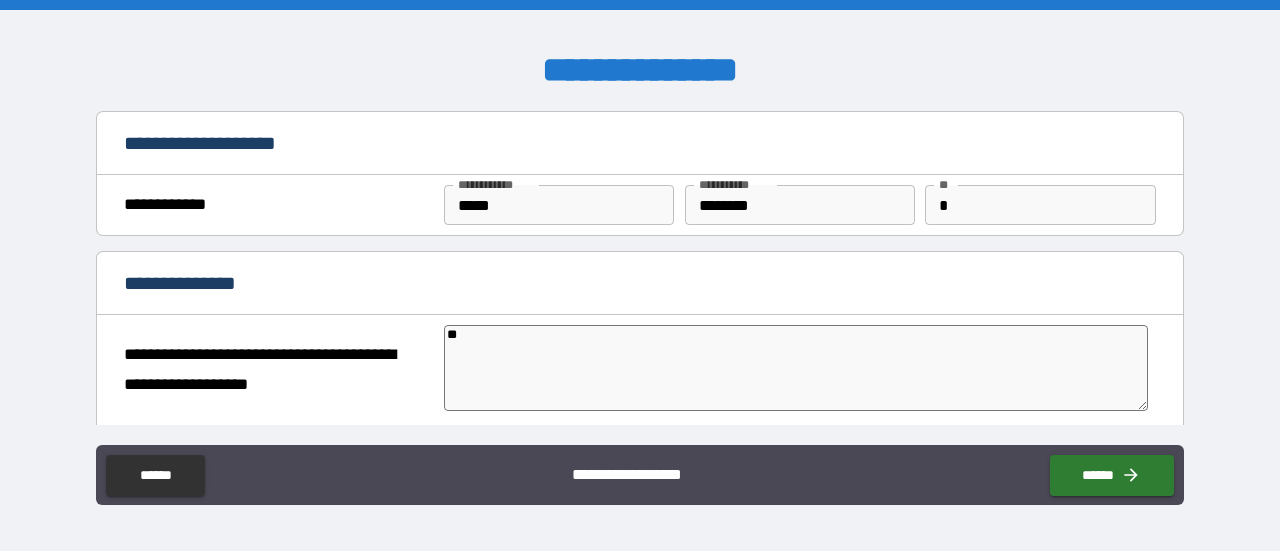 type on "***" 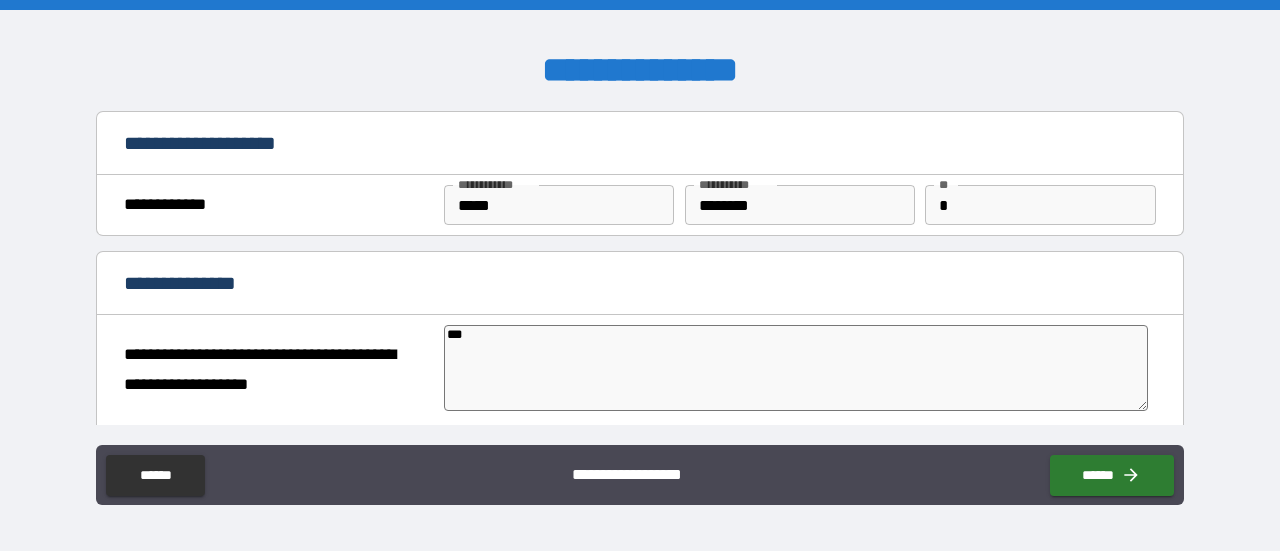 type on "****" 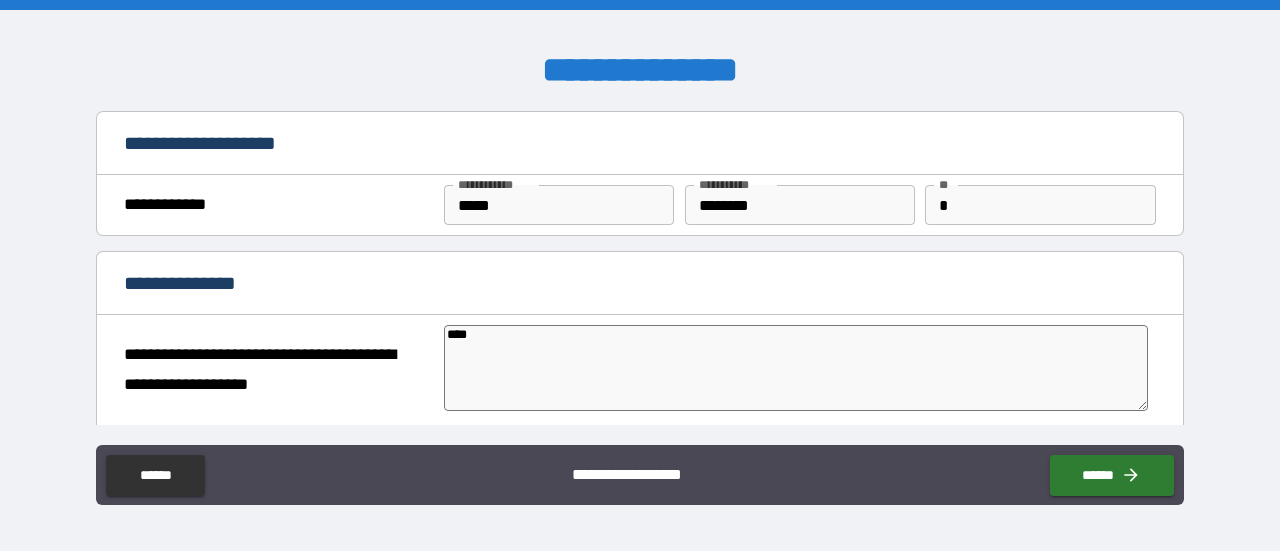 type on "*****" 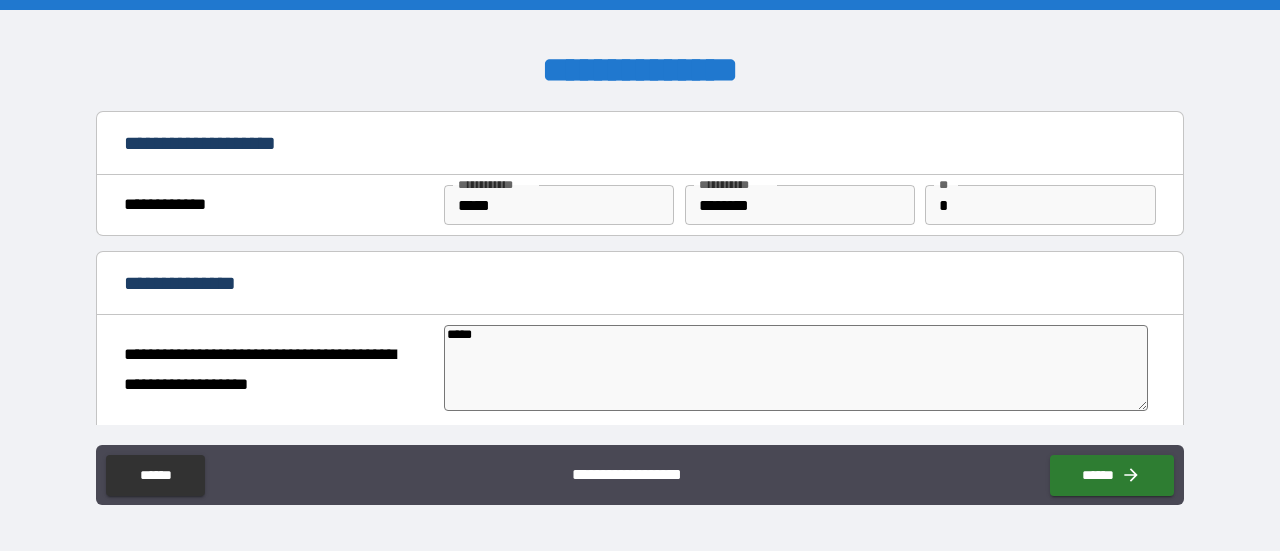 type on "*****" 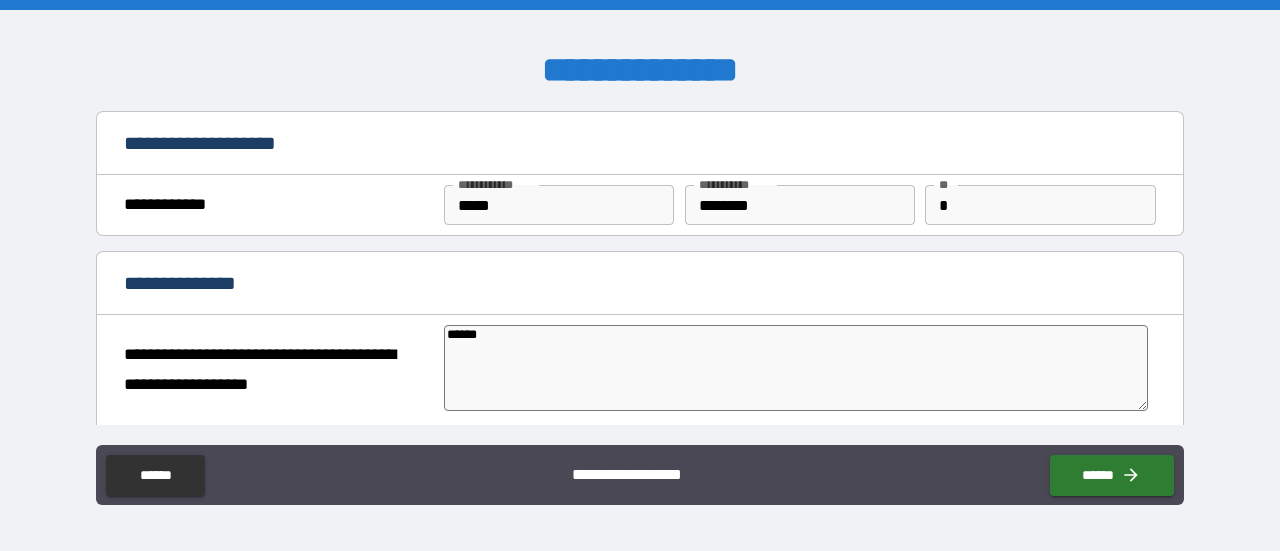 type on "*" 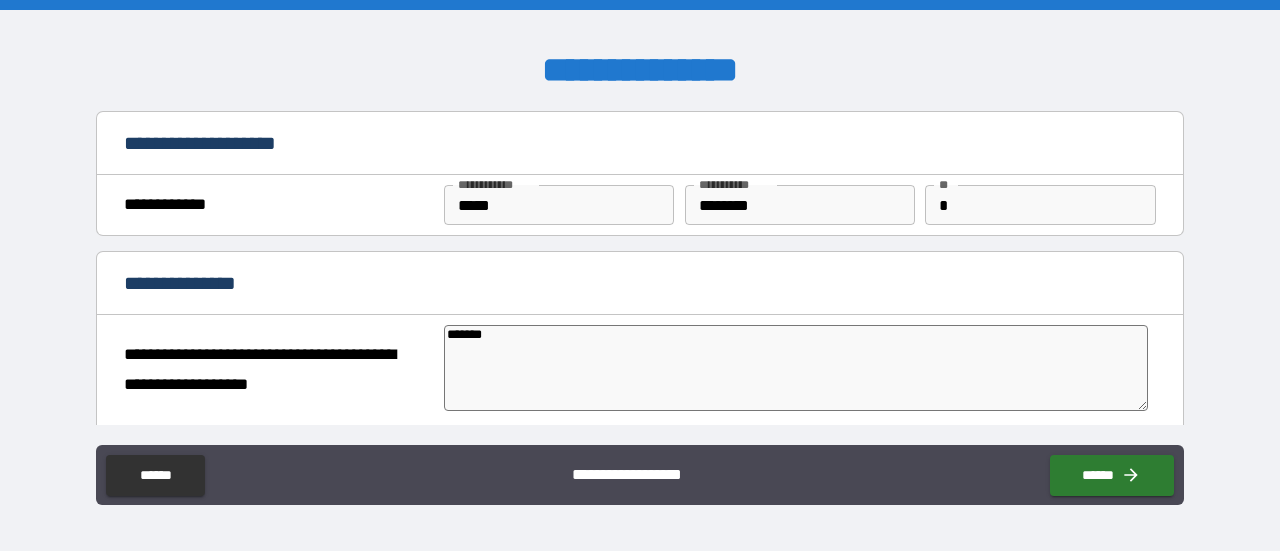 type on "********" 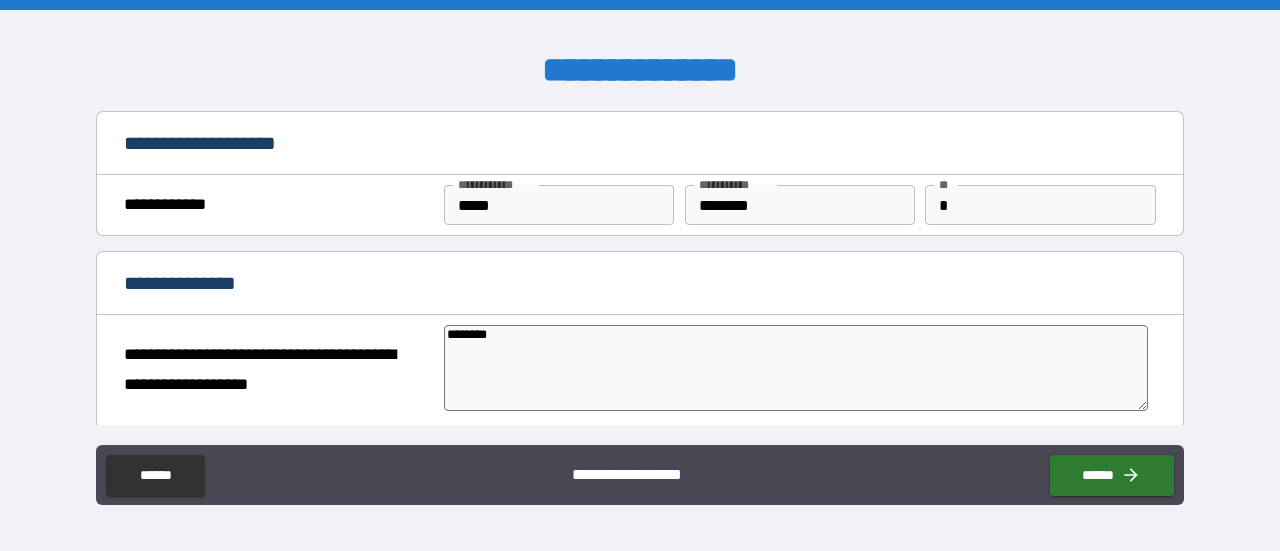 type on "*" 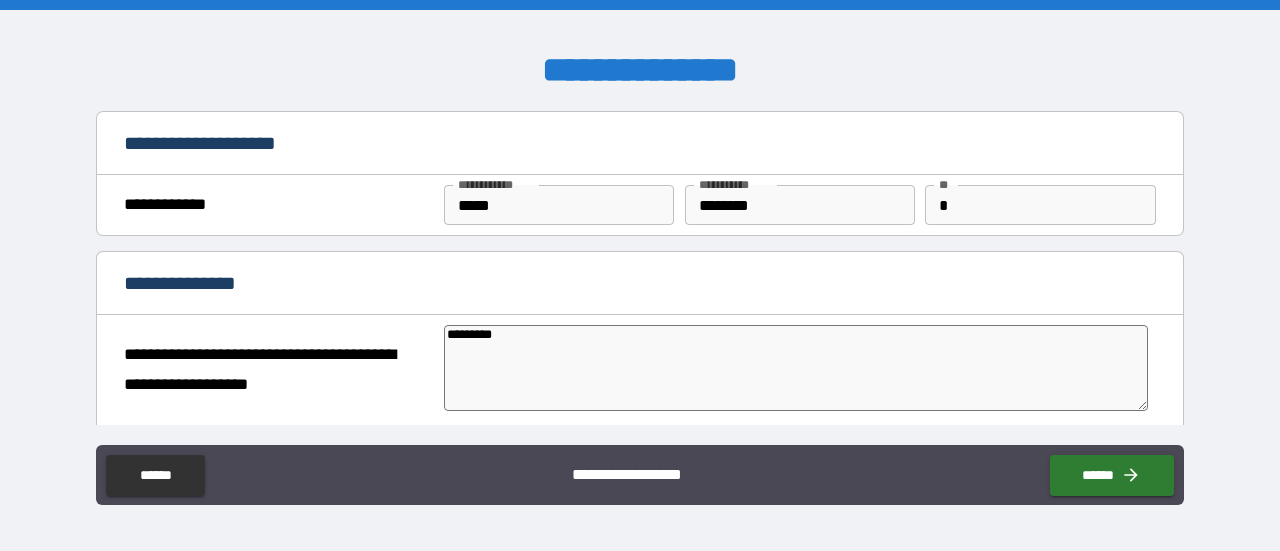 type on "*" 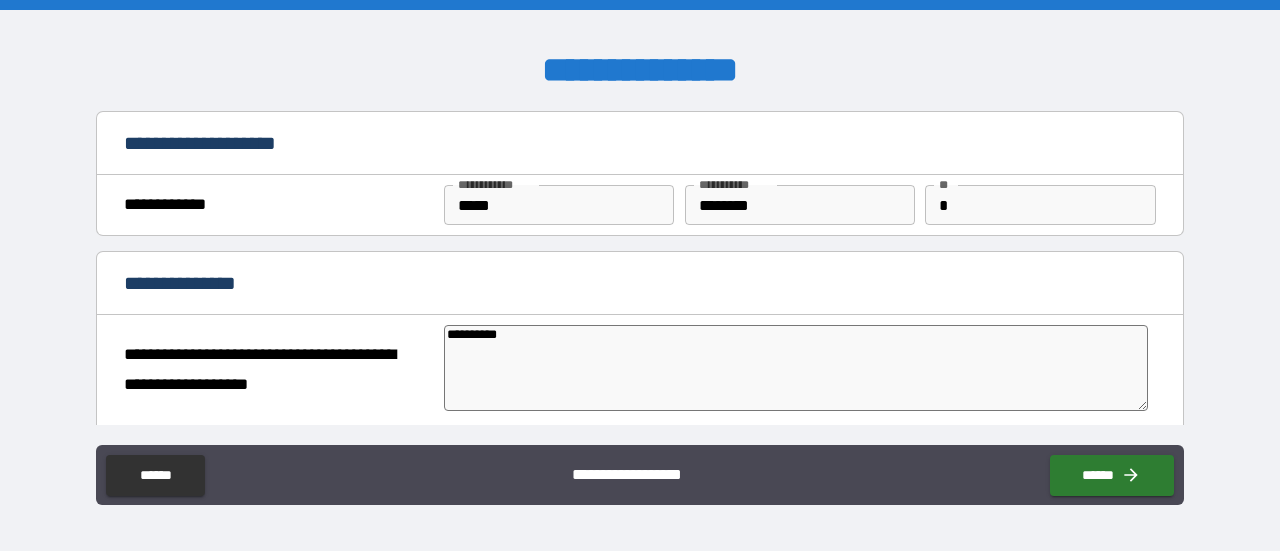 type on "*" 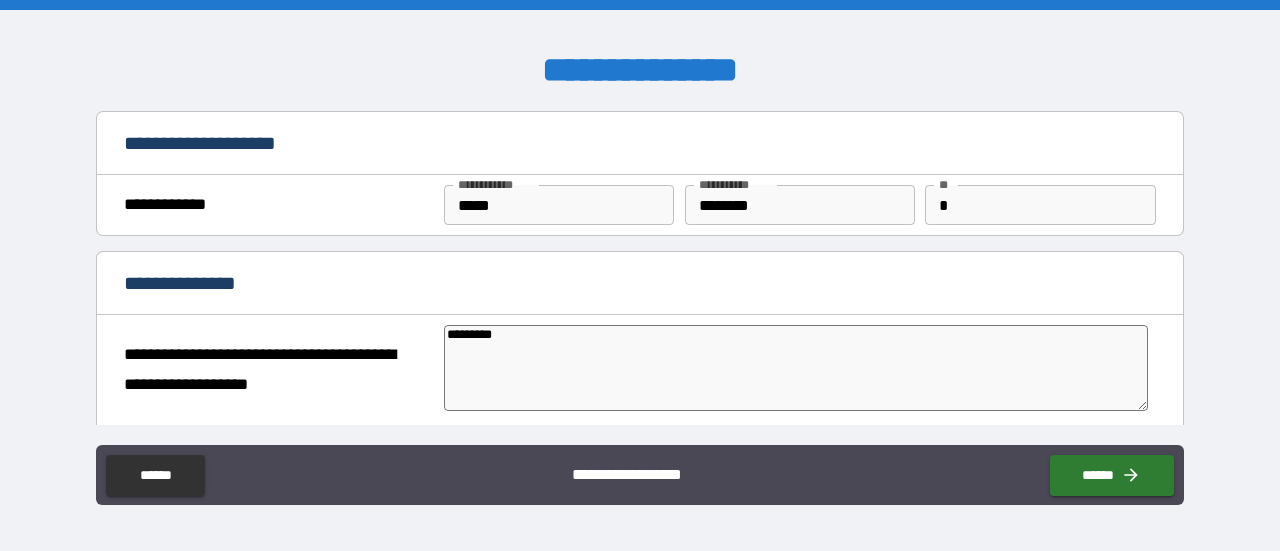 type on "*" 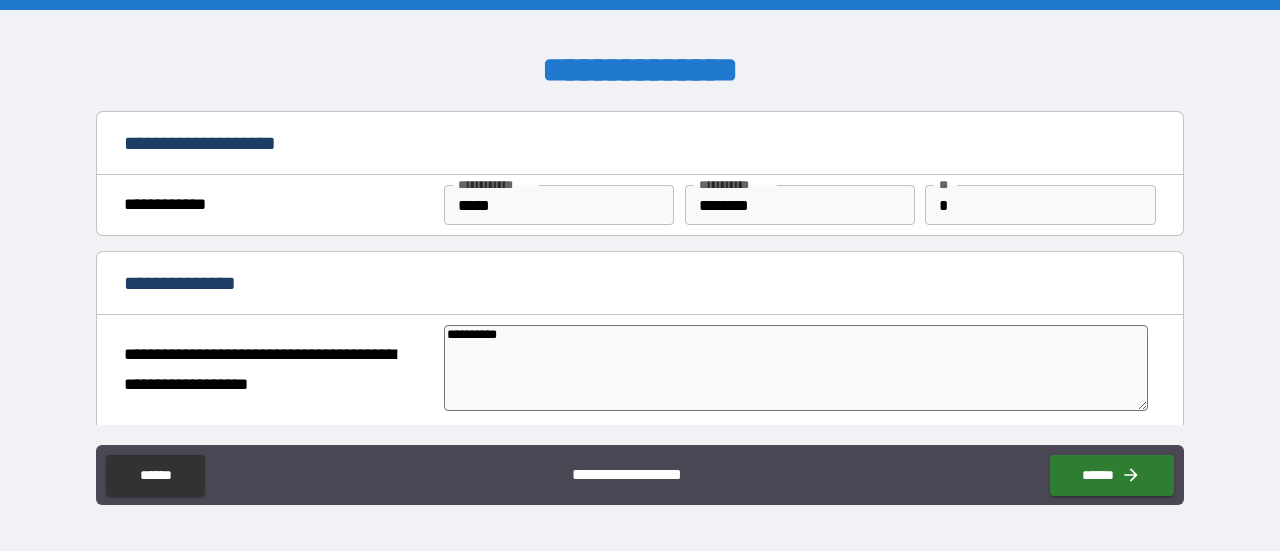 type 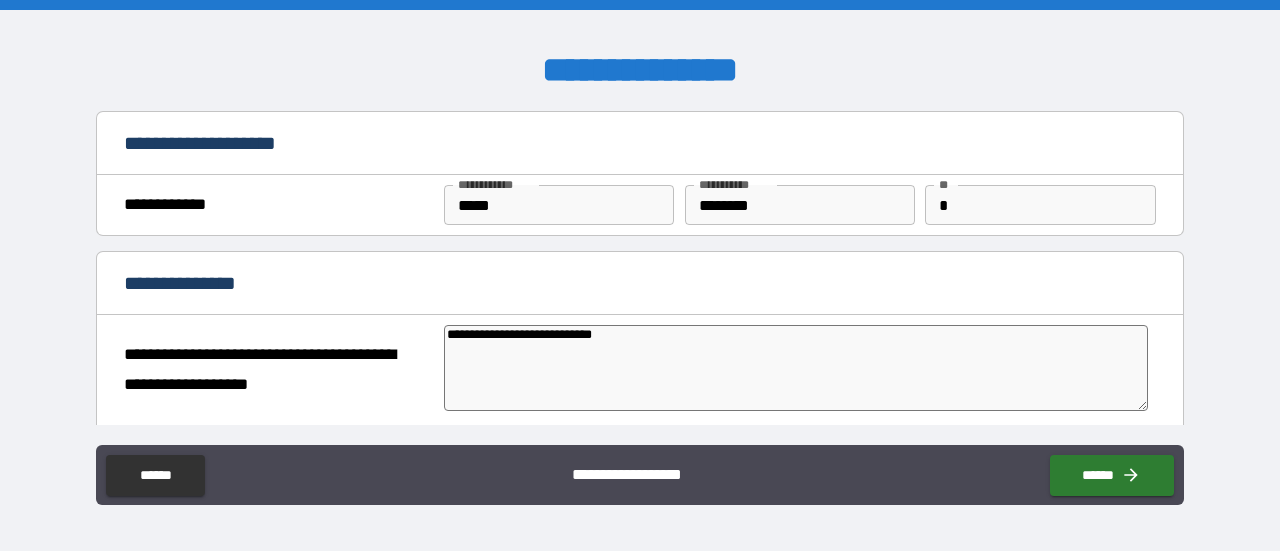 click on "**********" at bounding box center [796, 367] 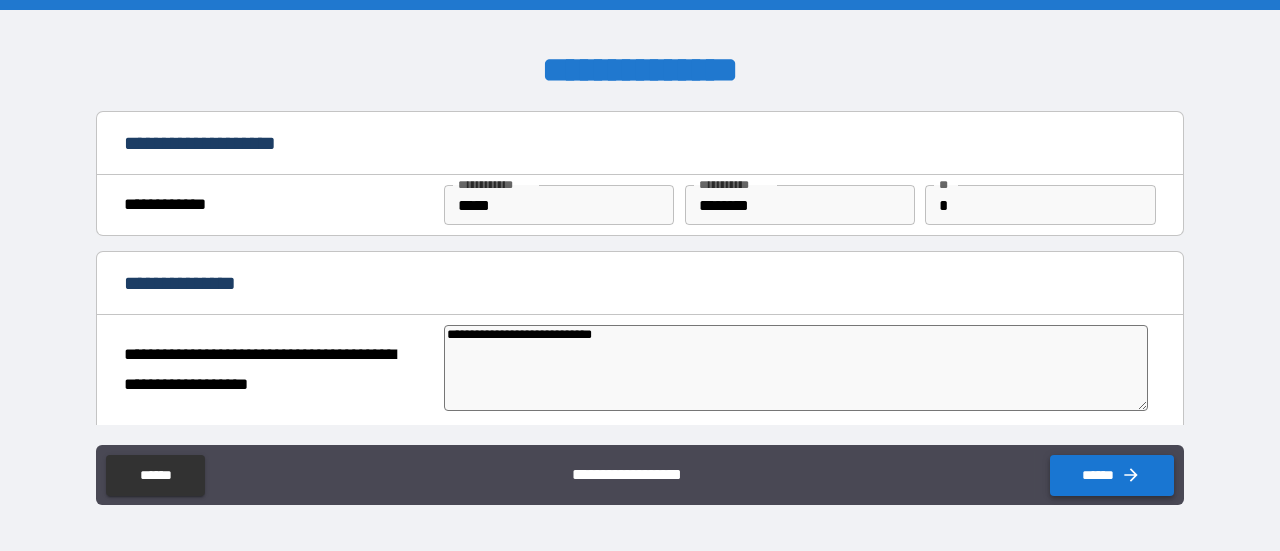click on "******" at bounding box center (1112, 475) 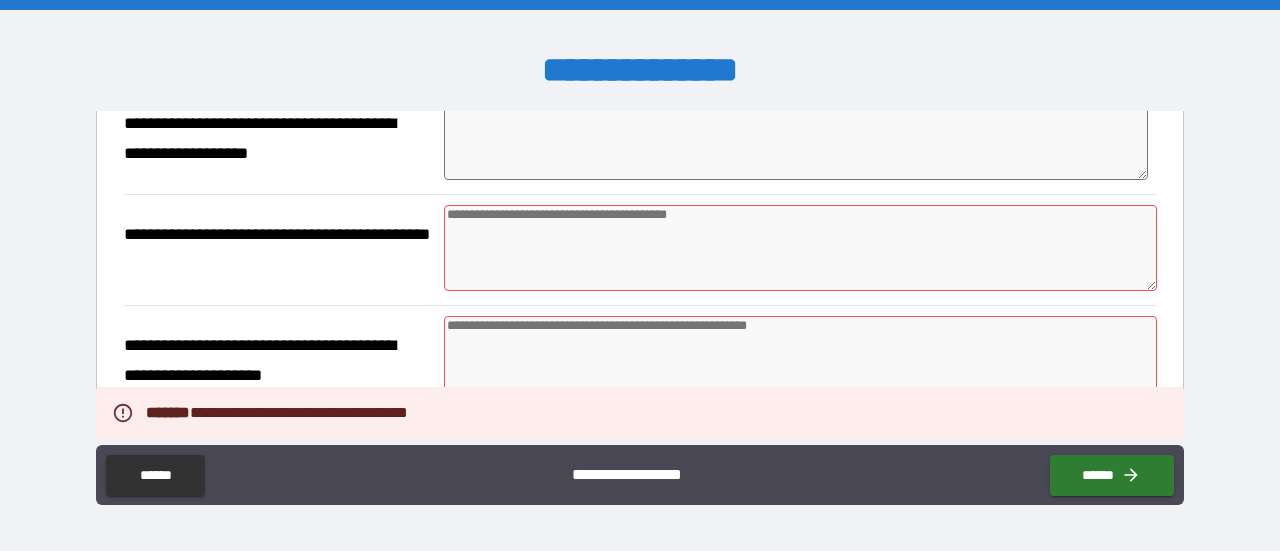 scroll, scrollTop: 200, scrollLeft: 0, axis: vertical 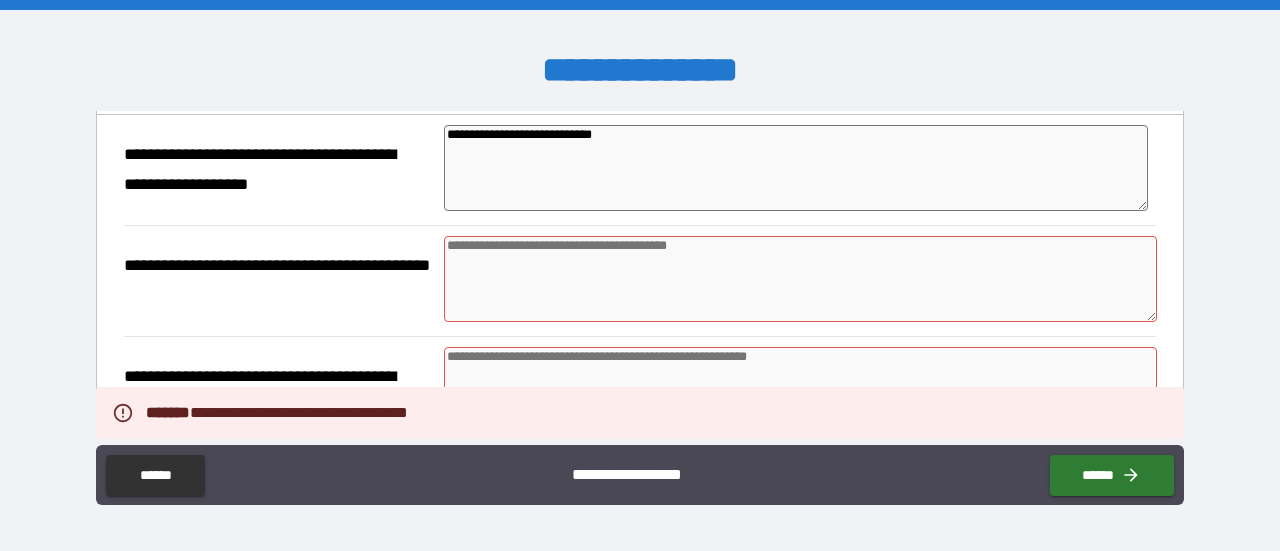 click at bounding box center (800, 279) 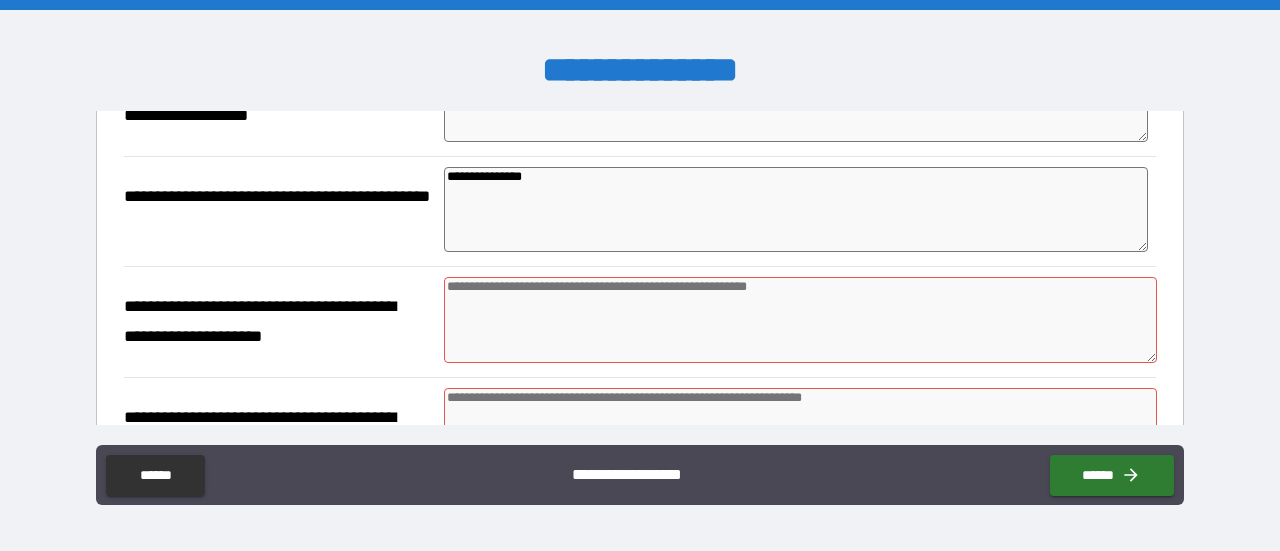 scroll, scrollTop: 300, scrollLeft: 0, axis: vertical 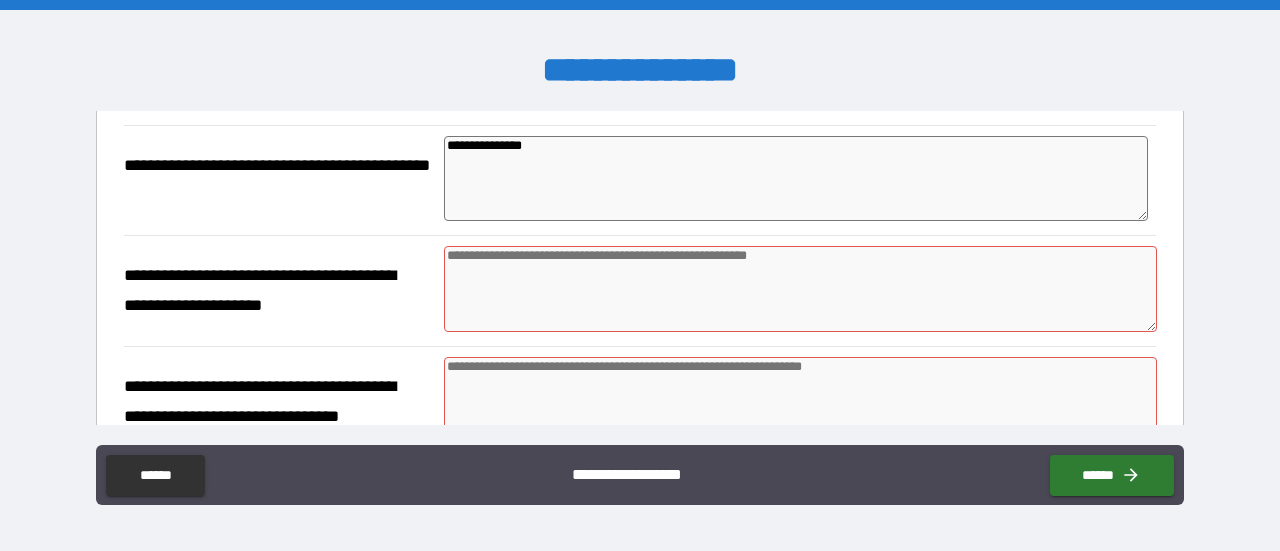click at bounding box center (800, 289) 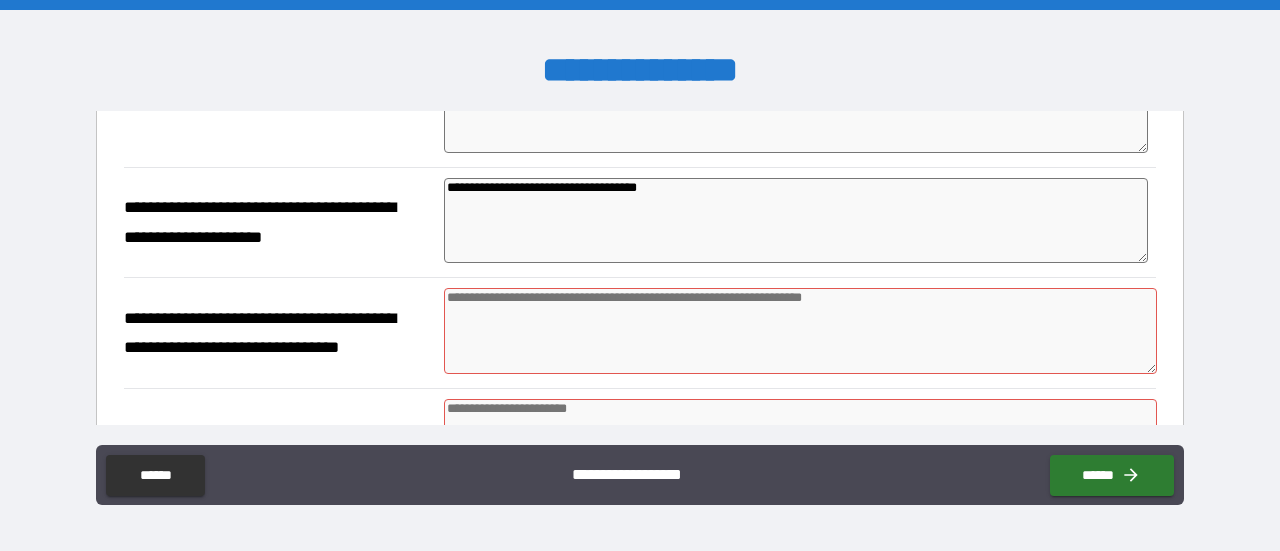 scroll, scrollTop: 400, scrollLeft: 0, axis: vertical 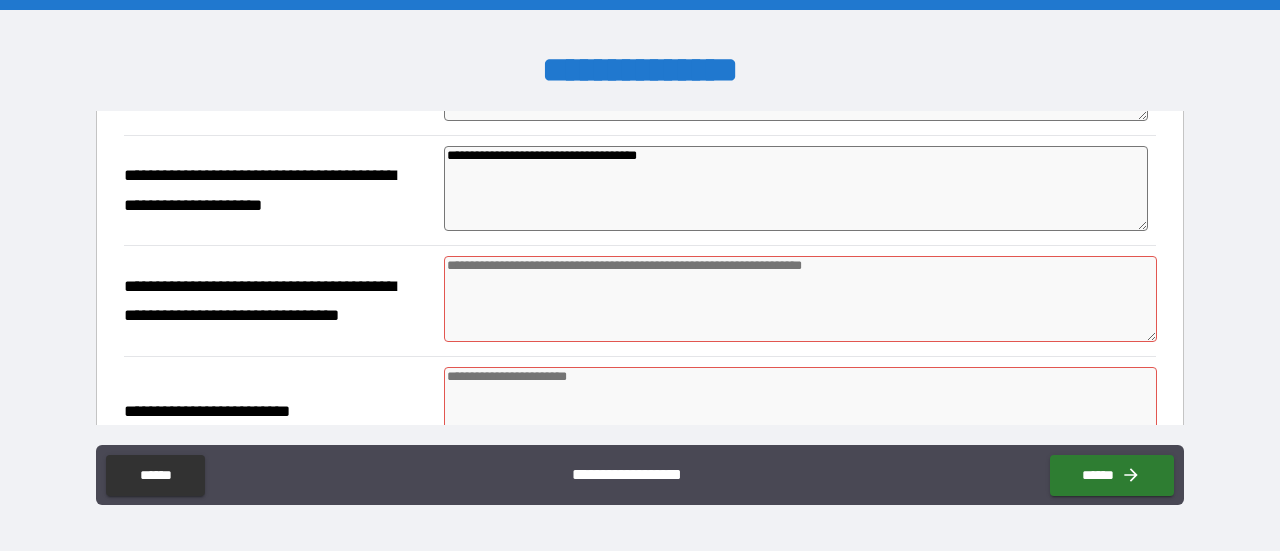 click at bounding box center (800, 299) 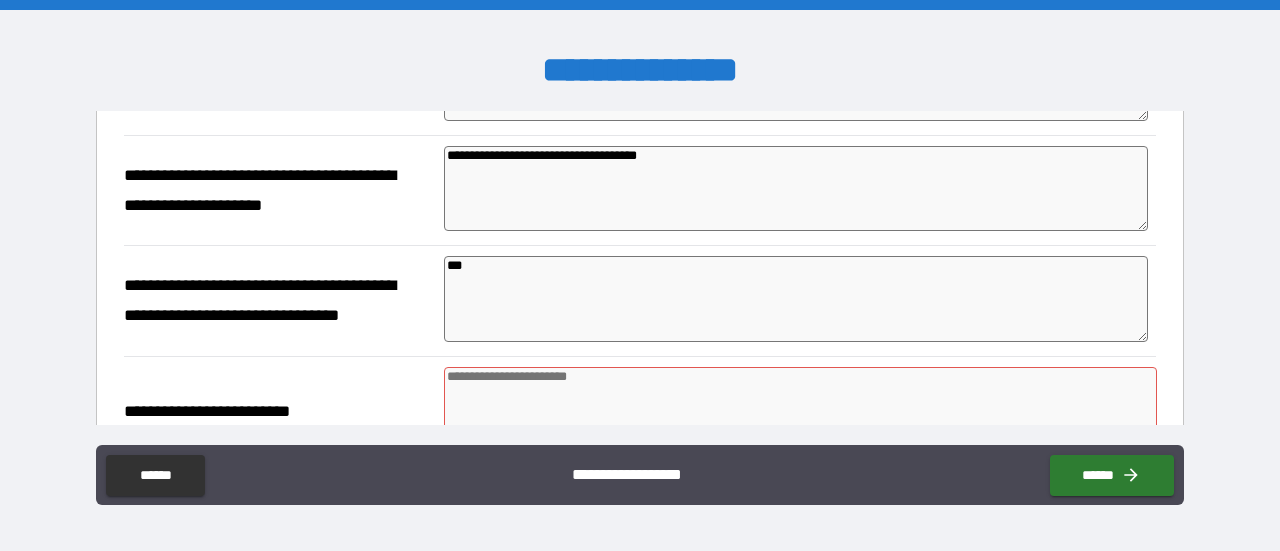 scroll, scrollTop: 500, scrollLeft: 0, axis: vertical 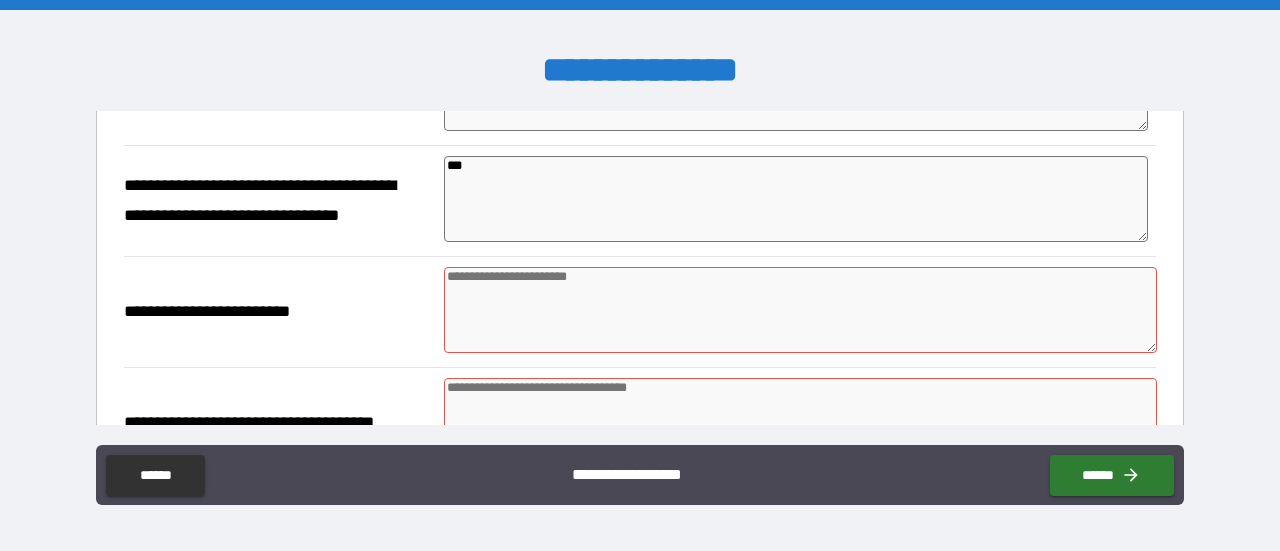 click at bounding box center [800, 310] 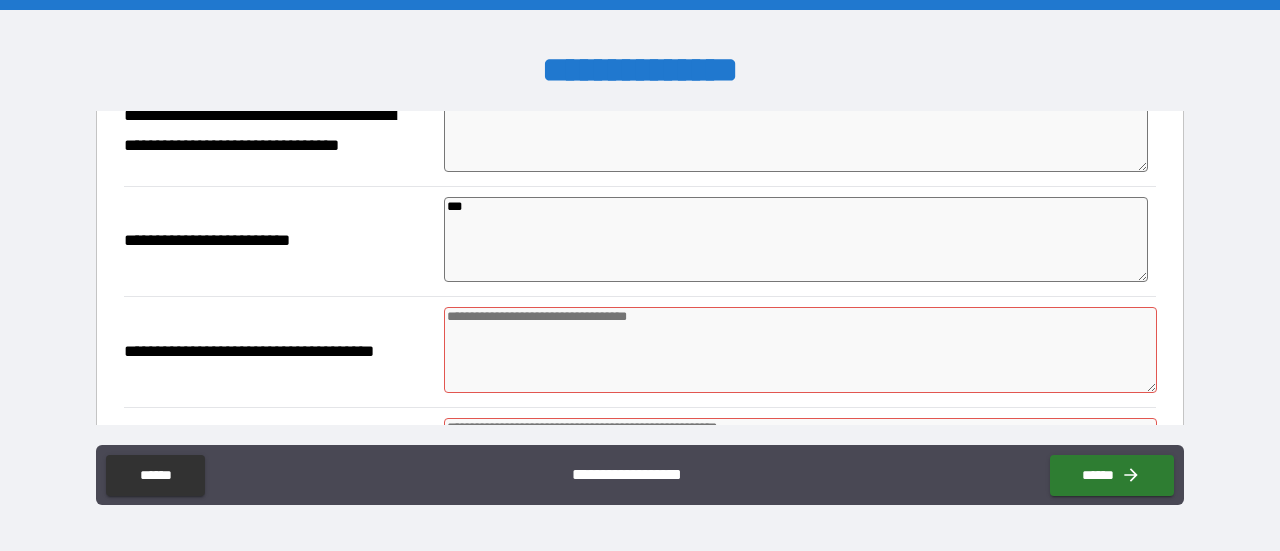 scroll, scrollTop: 600, scrollLeft: 0, axis: vertical 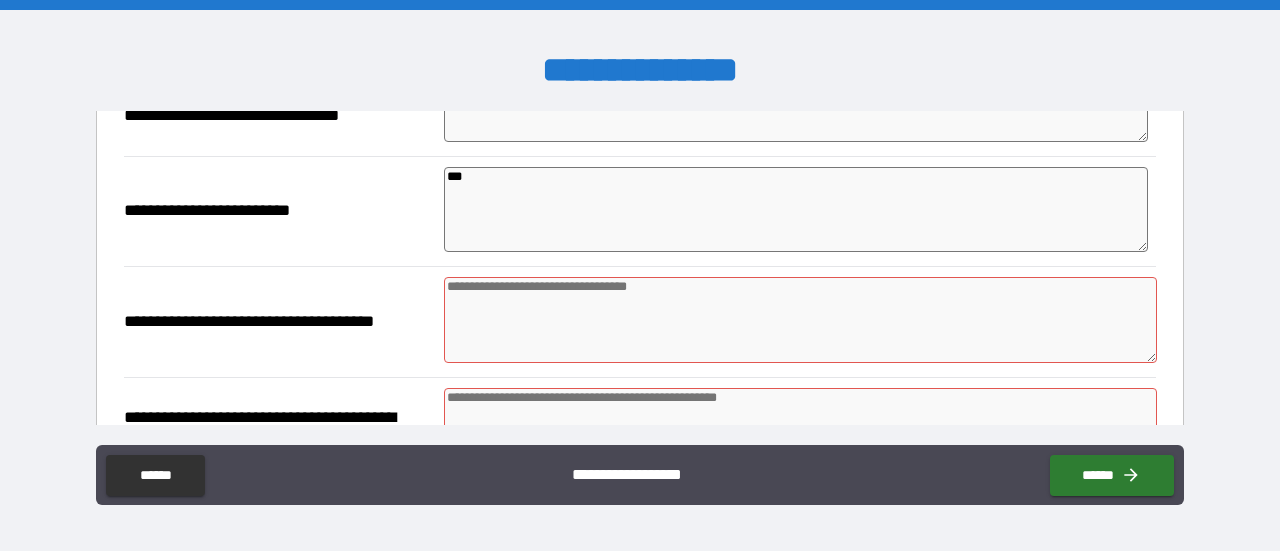click at bounding box center (800, 320) 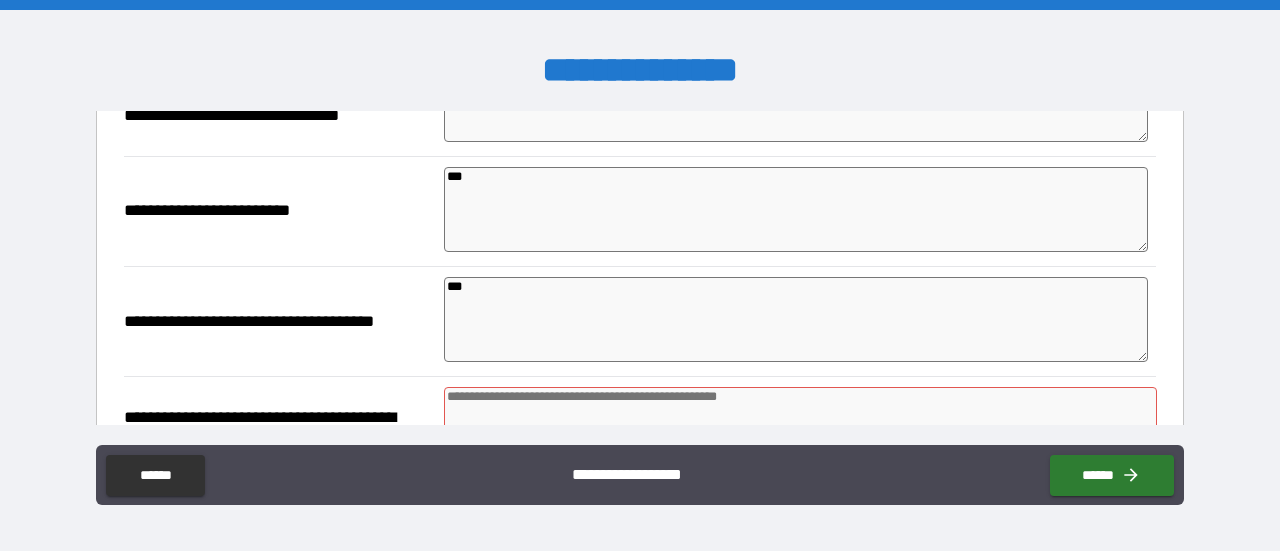scroll, scrollTop: 800, scrollLeft: 0, axis: vertical 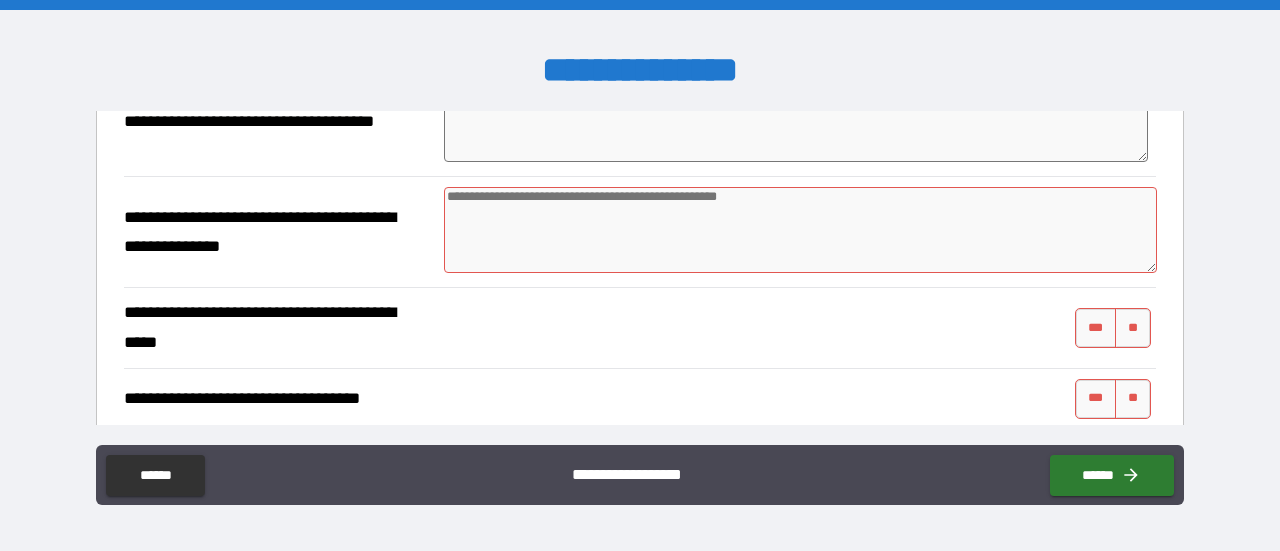 click at bounding box center (800, 230) 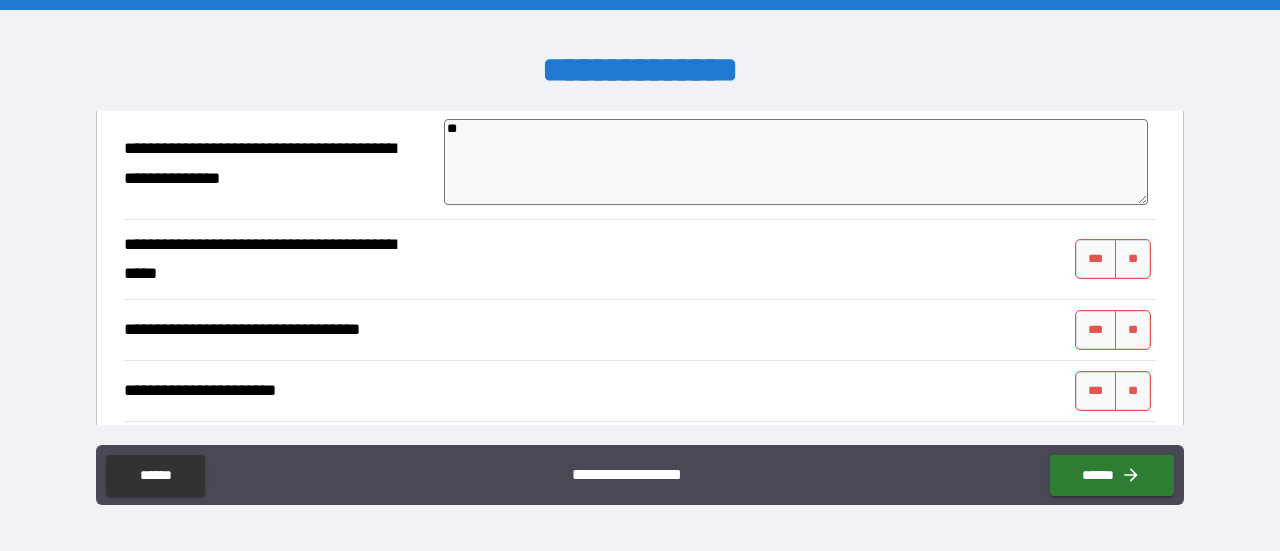 scroll, scrollTop: 900, scrollLeft: 0, axis: vertical 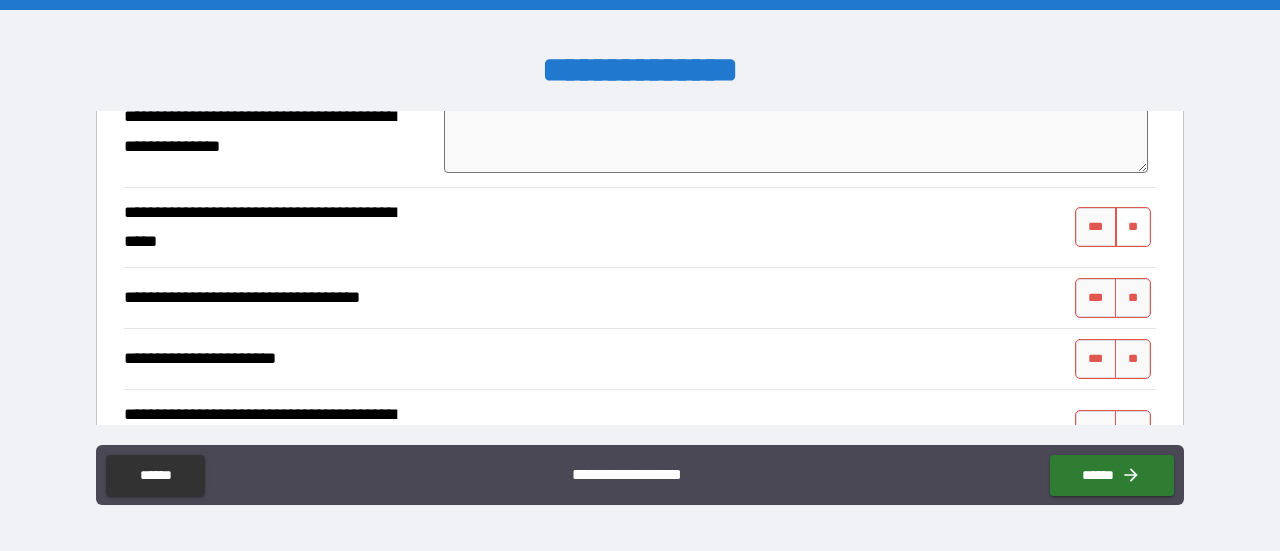 click on "**" at bounding box center [1133, 227] 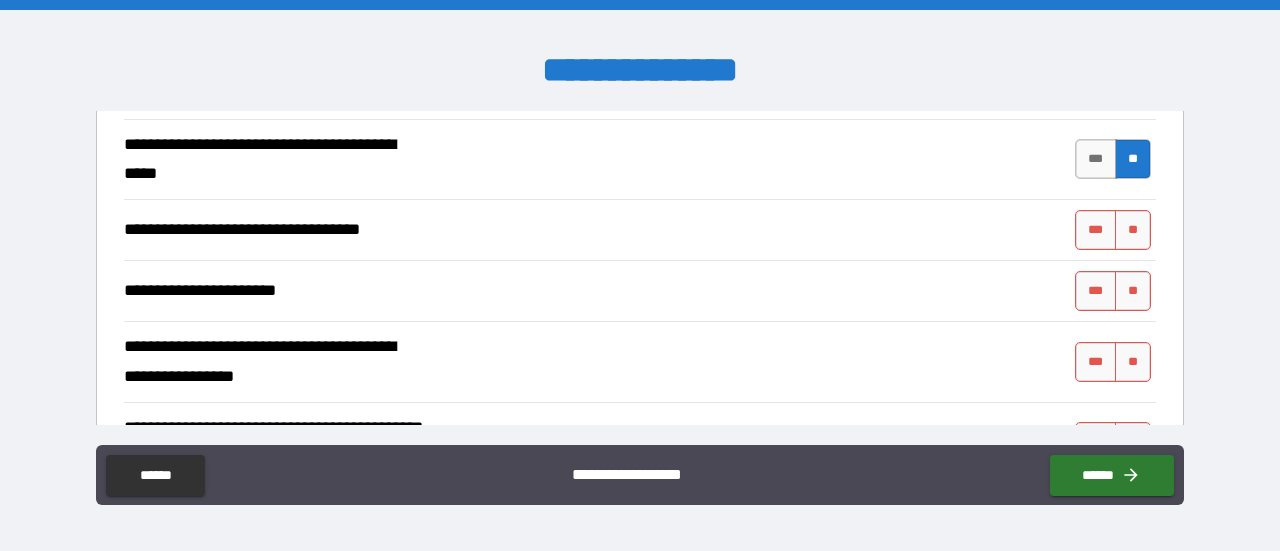 scroll, scrollTop: 1000, scrollLeft: 0, axis: vertical 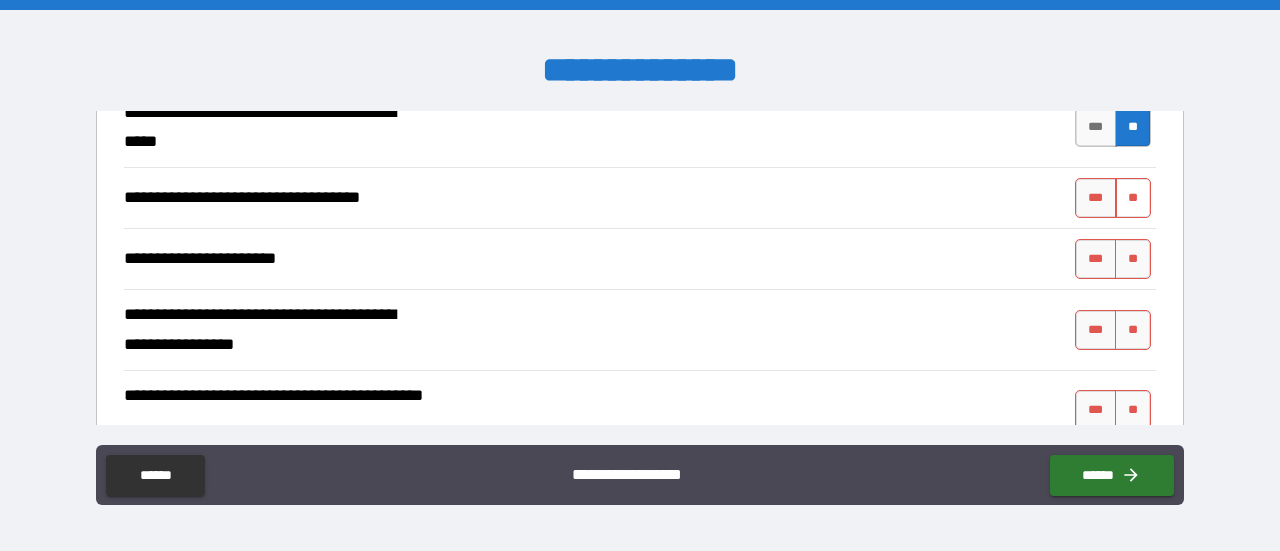 click on "**" at bounding box center [1133, 198] 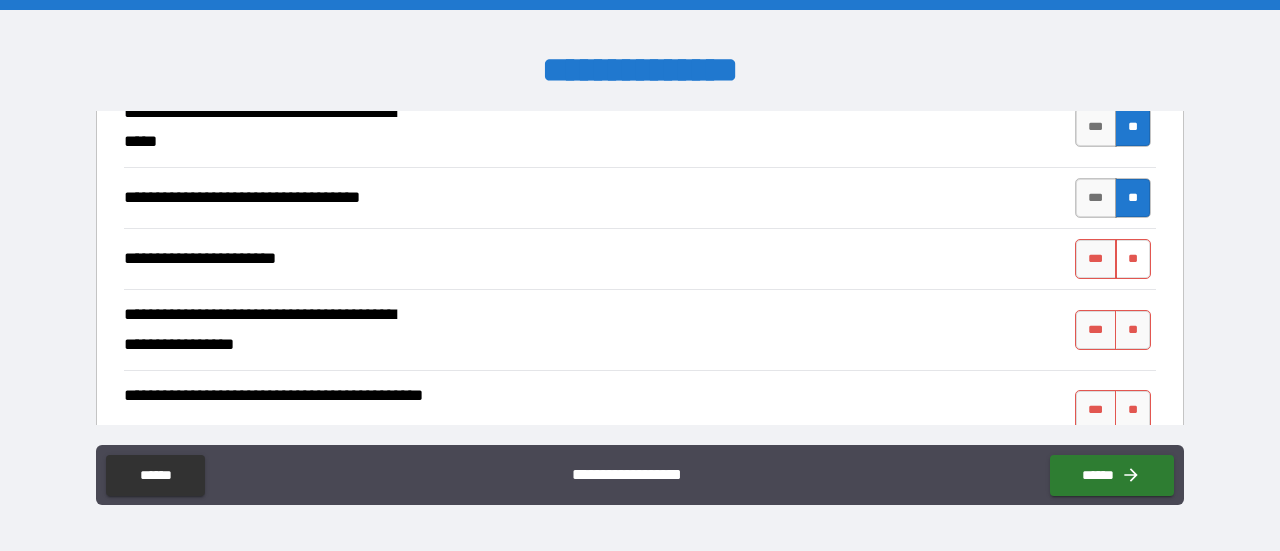click on "**" at bounding box center [1133, 259] 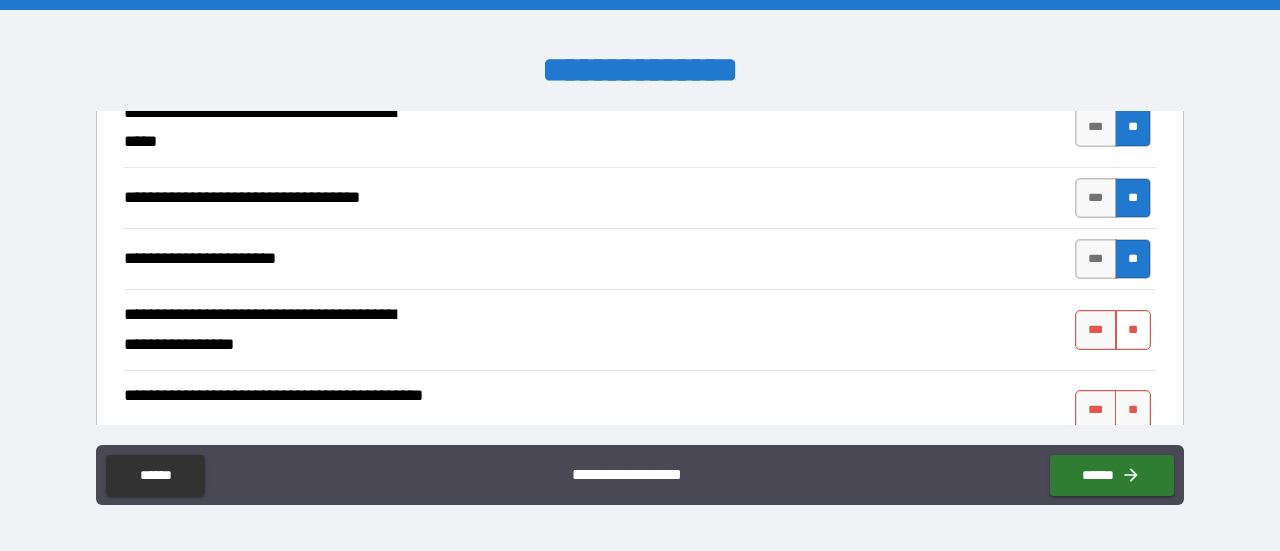 scroll, scrollTop: 1100, scrollLeft: 0, axis: vertical 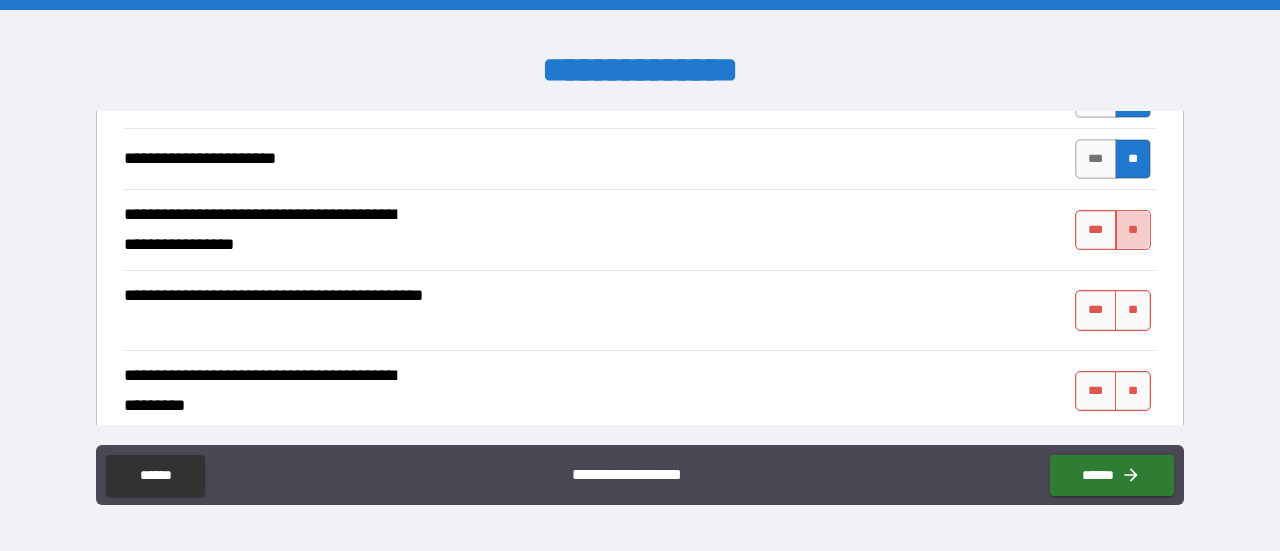click on "**" at bounding box center [1133, 230] 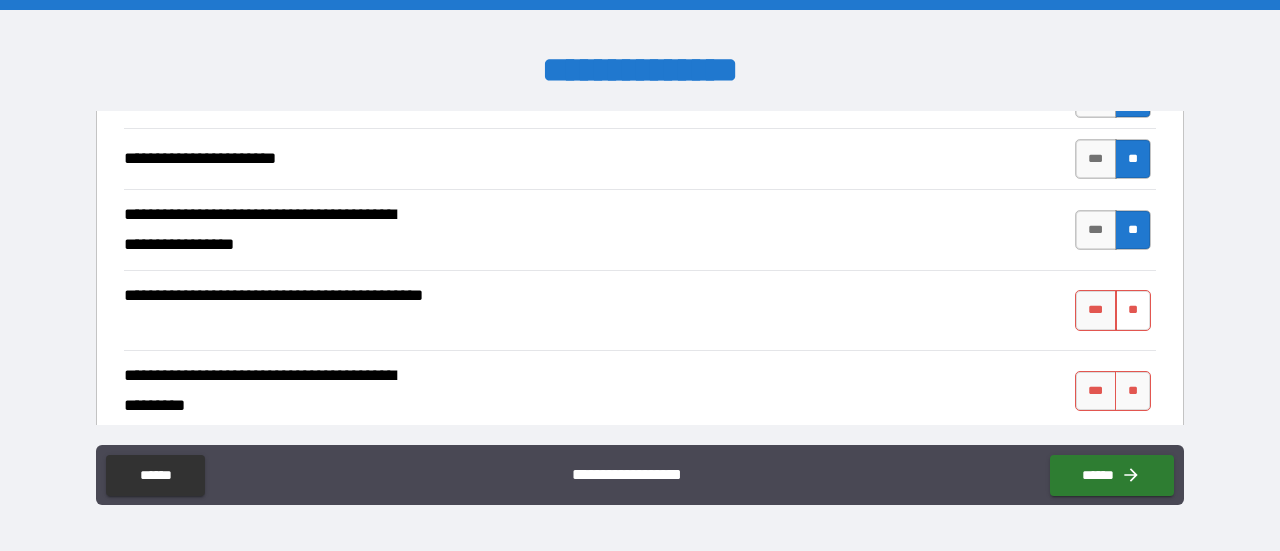 click on "**" at bounding box center (1133, 310) 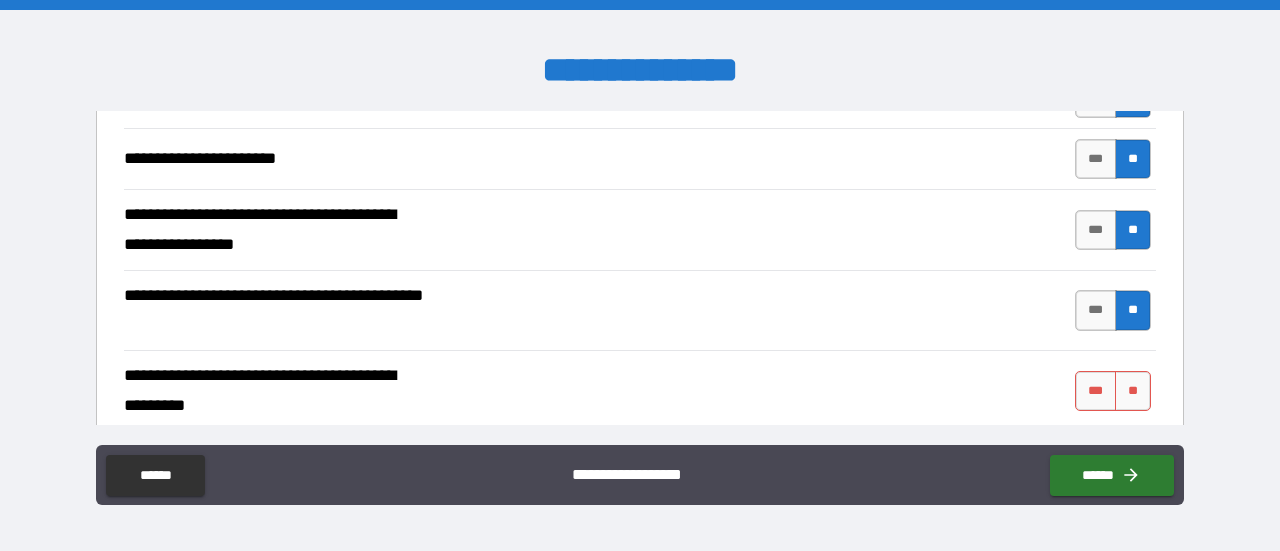 scroll, scrollTop: 1200, scrollLeft: 0, axis: vertical 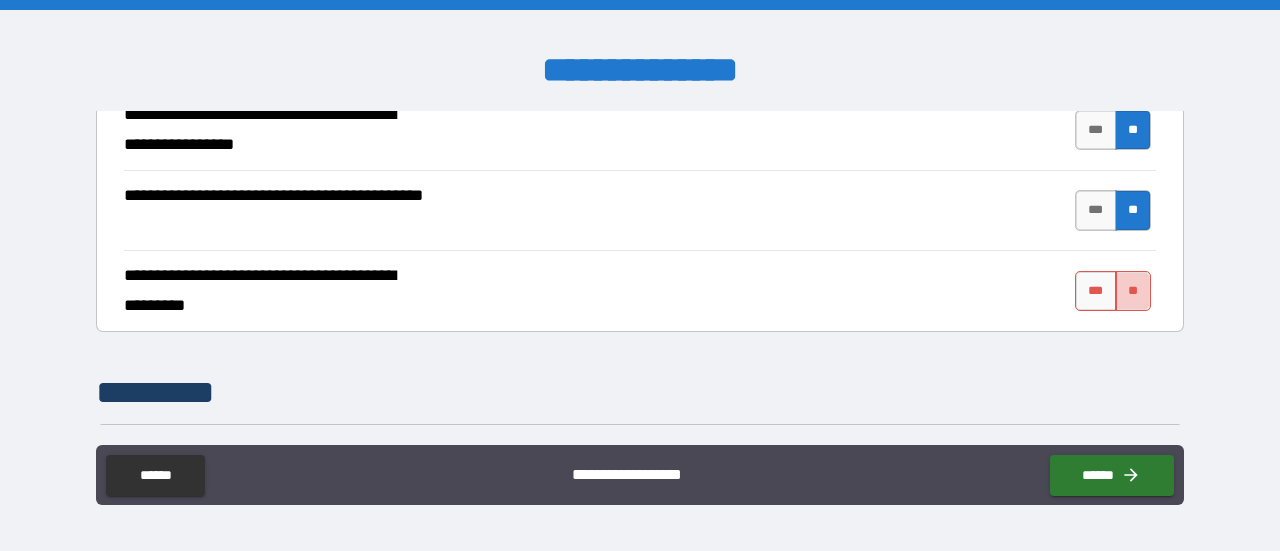 click on "**" at bounding box center [1133, 291] 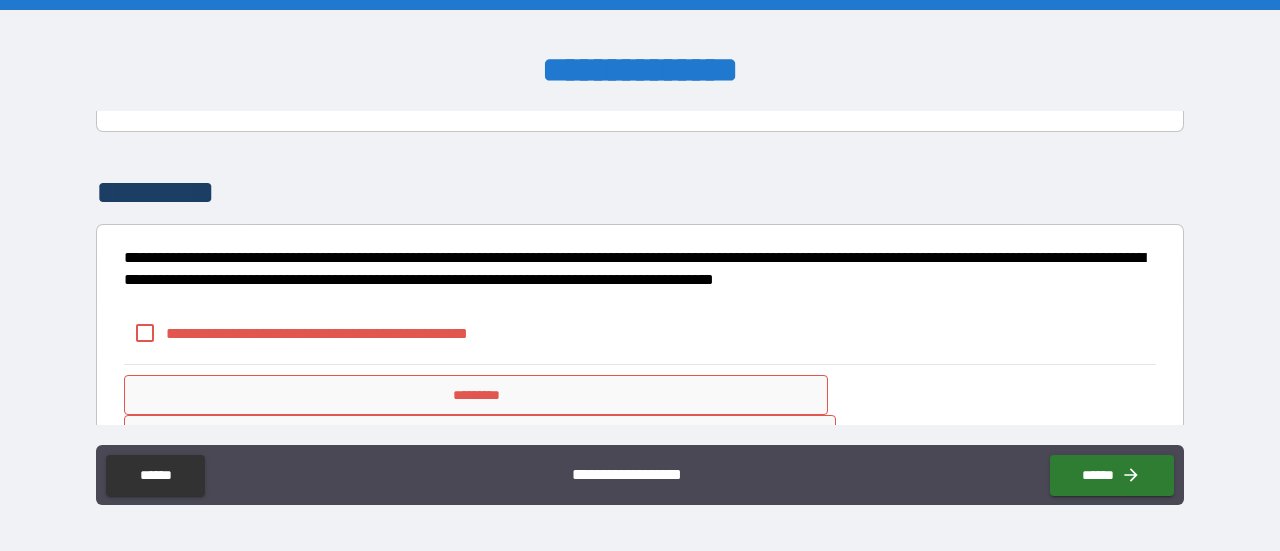 scroll, scrollTop: 1454, scrollLeft: 0, axis: vertical 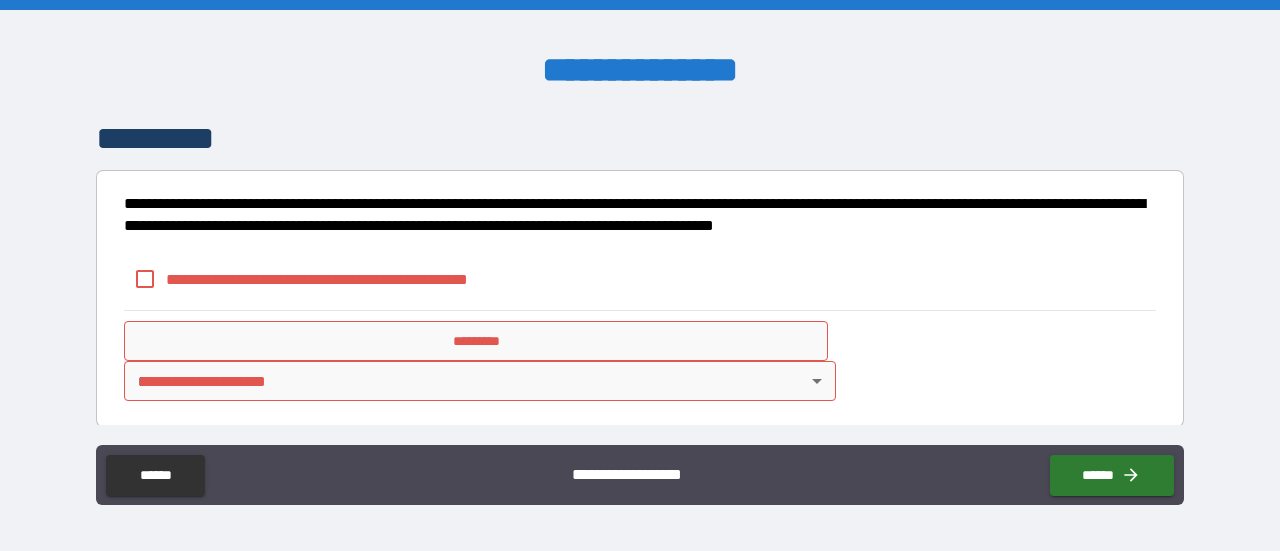 click on "**********" at bounding box center (350, 279) 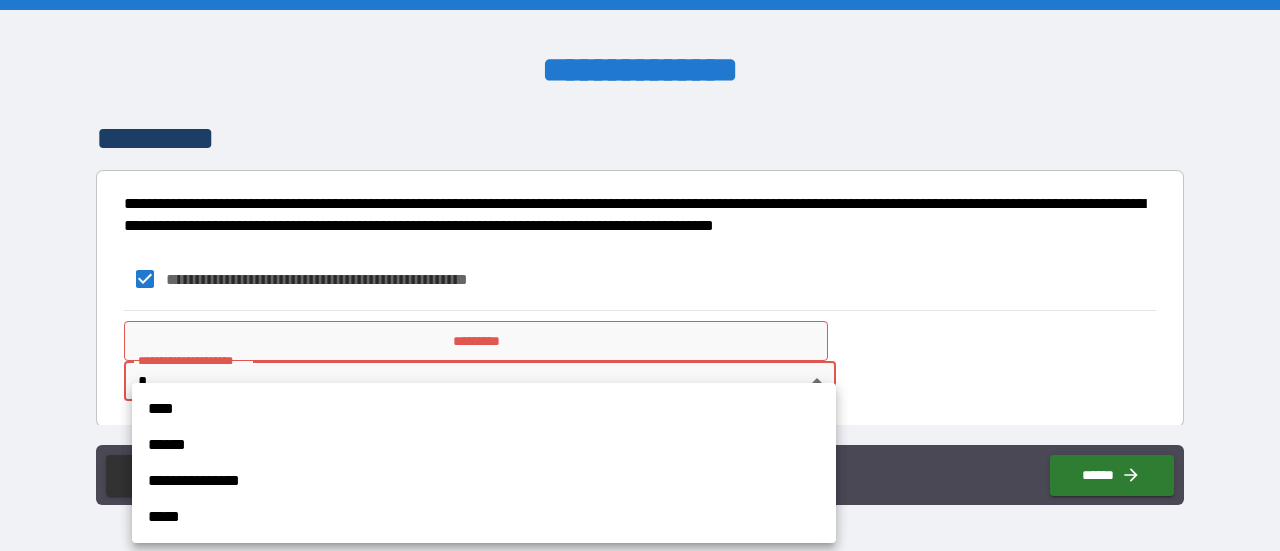 click on "**********" at bounding box center [640, 275] 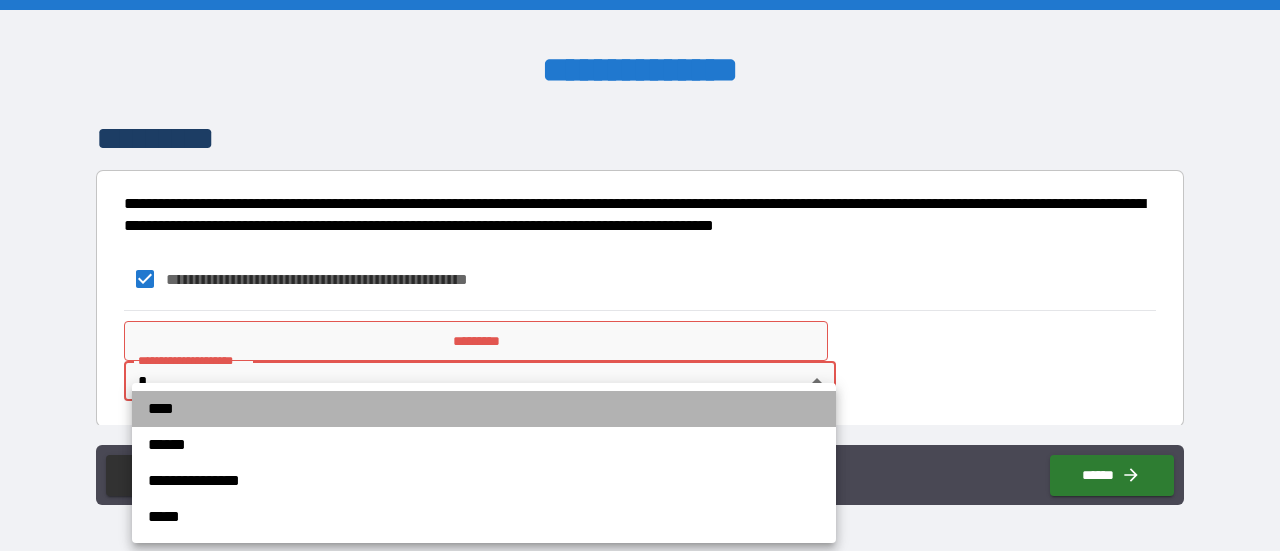 drag, startPoint x: 222, startPoint y: 407, endPoint x: 455, endPoint y: 323, distance: 247.67923 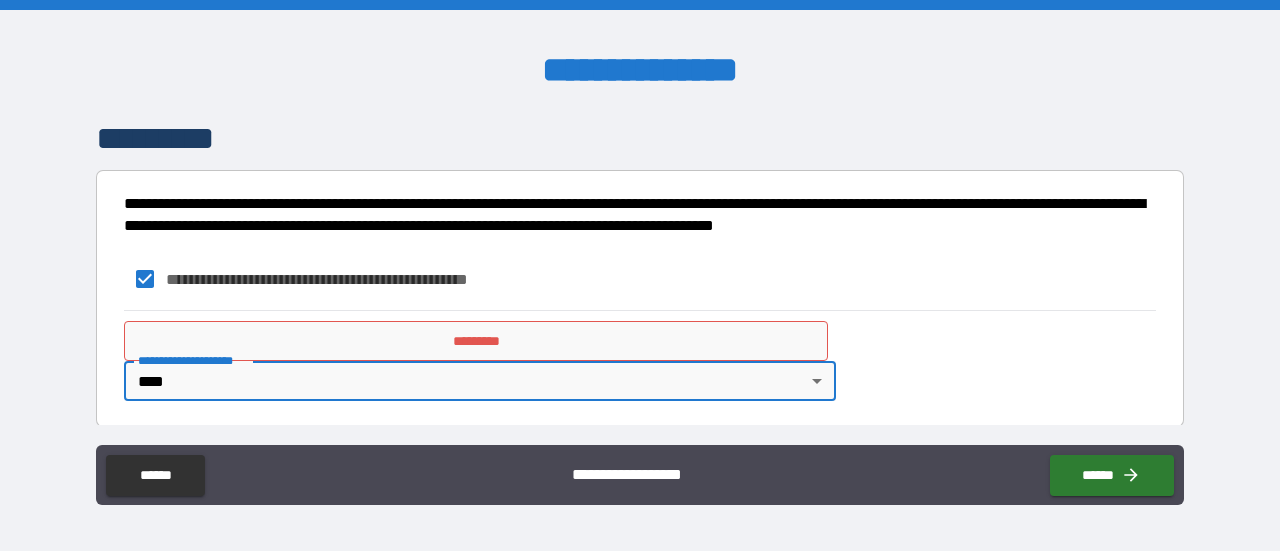 click on "*********" at bounding box center [476, 341] 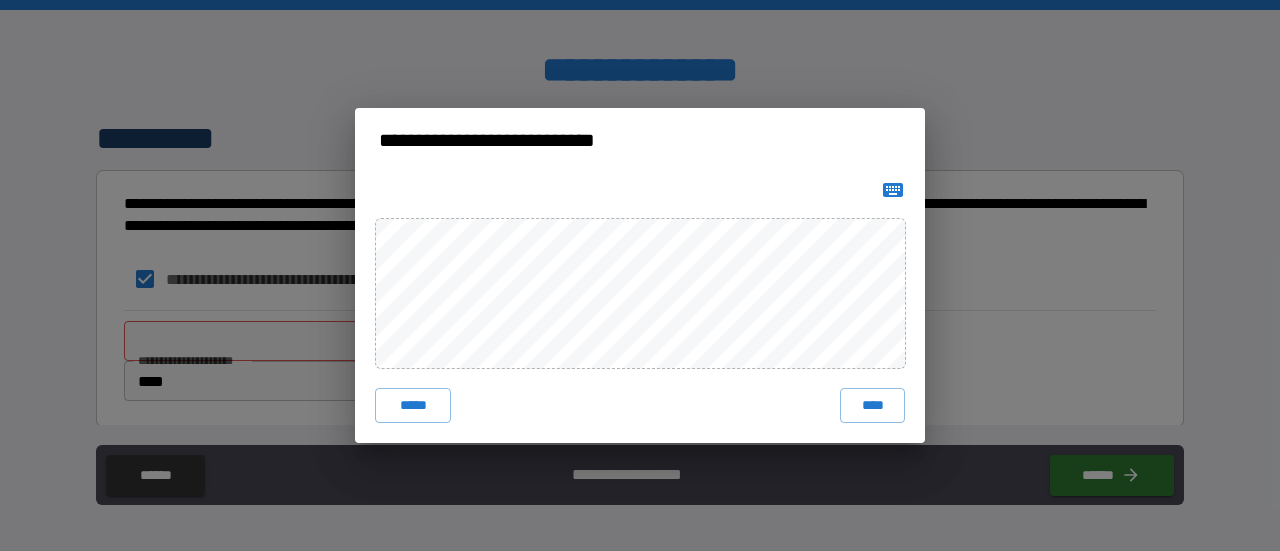 click 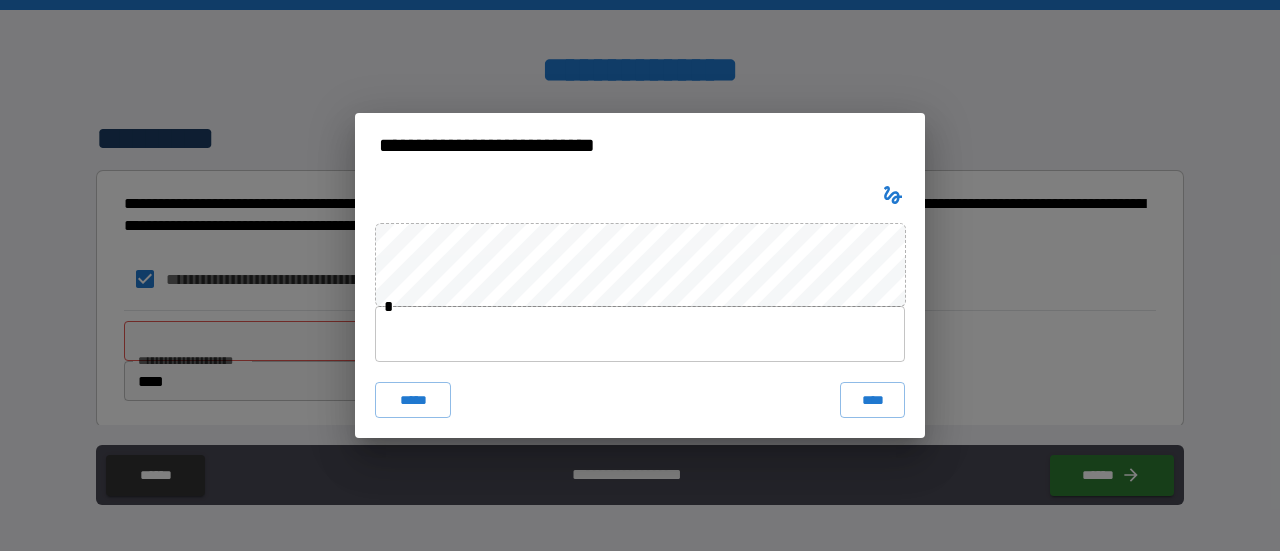 click at bounding box center [640, 334] 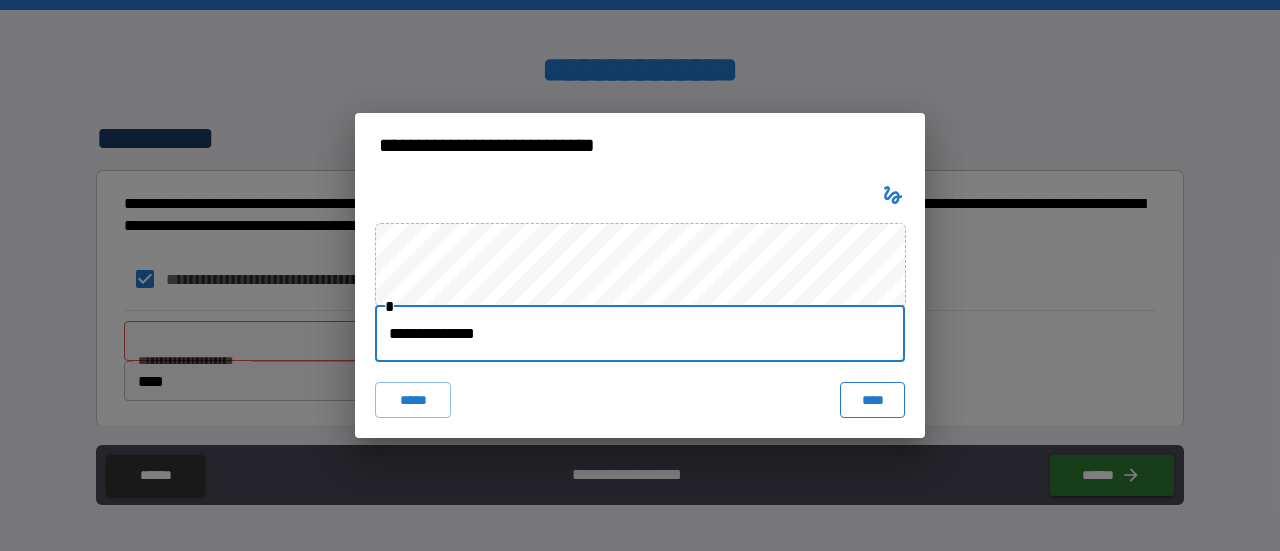 click on "****" at bounding box center [872, 400] 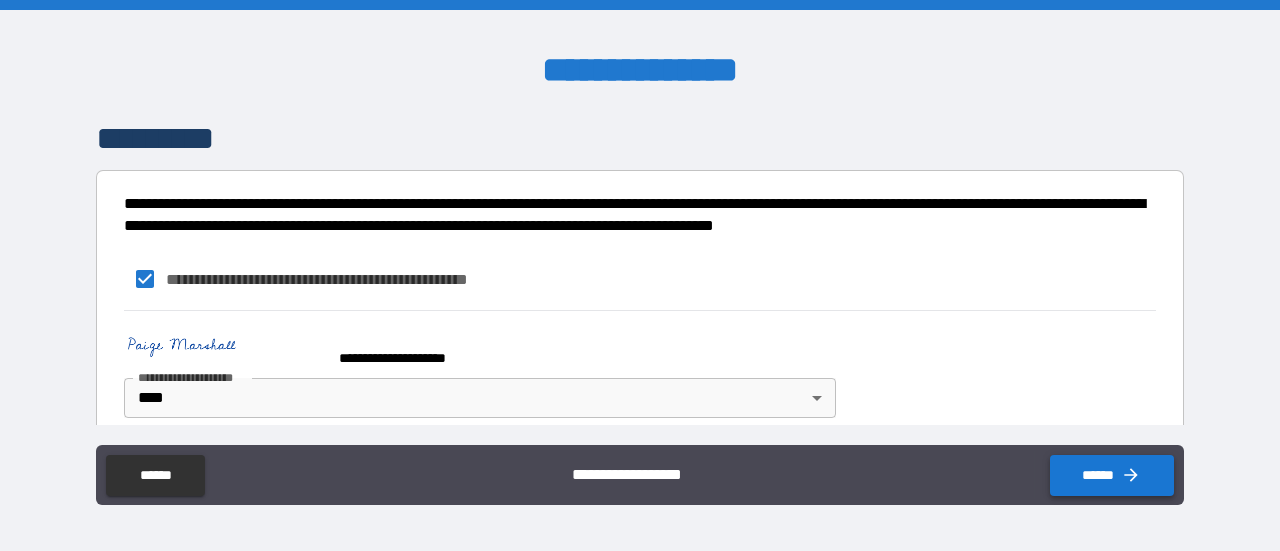 click on "******" at bounding box center (1112, 475) 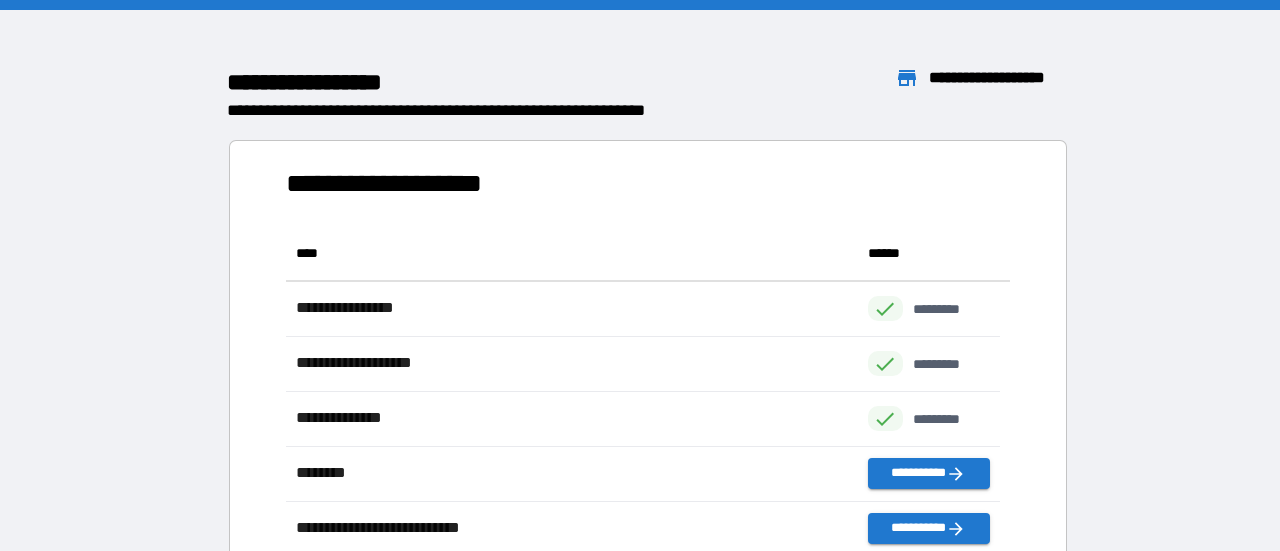scroll, scrollTop: 16, scrollLeft: 16, axis: both 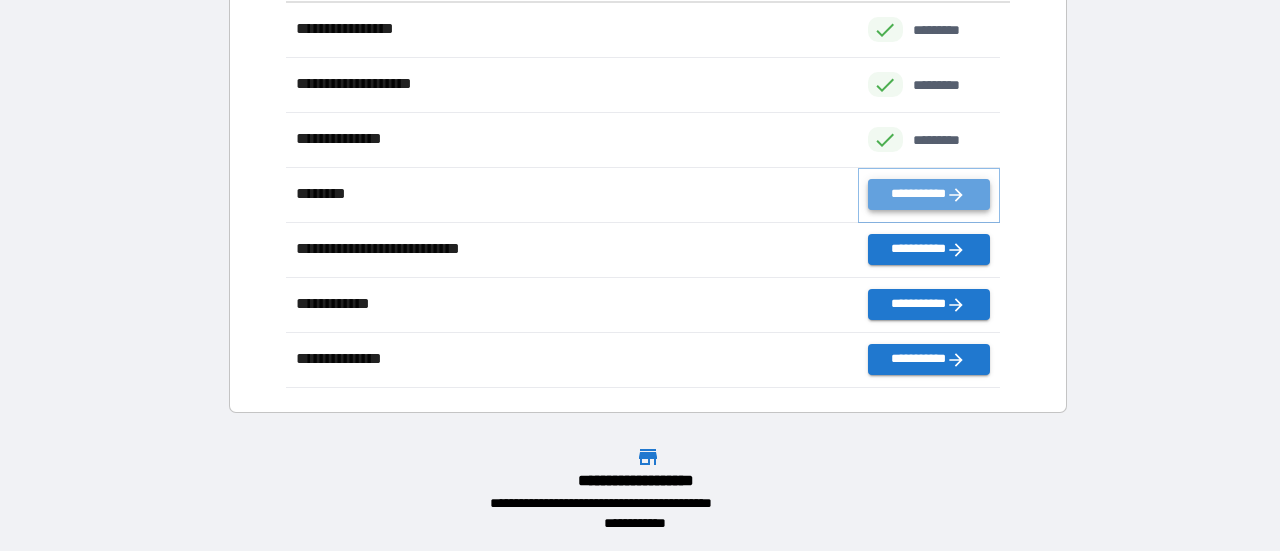click on "**********" at bounding box center [929, 194] 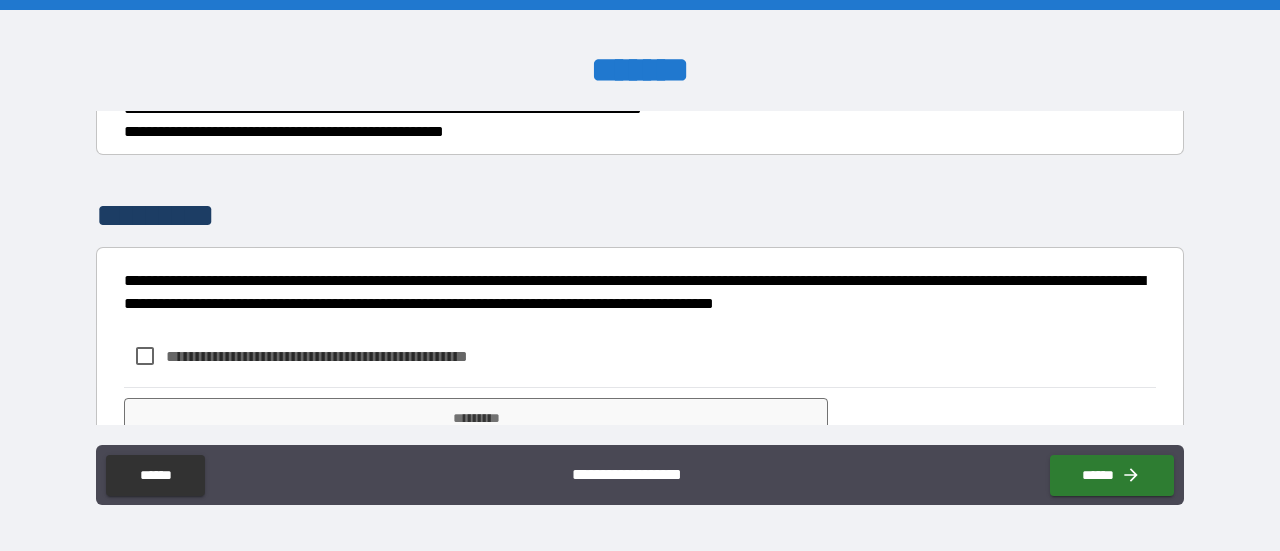 scroll, scrollTop: 686, scrollLeft: 0, axis: vertical 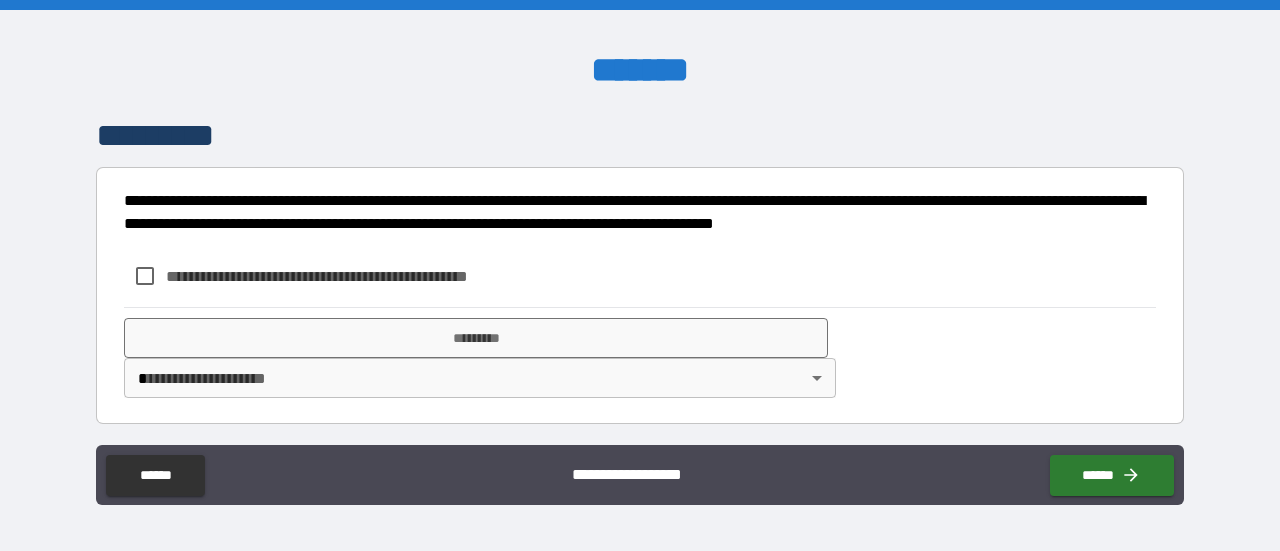 click on "**********" at bounding box center [350, 276] 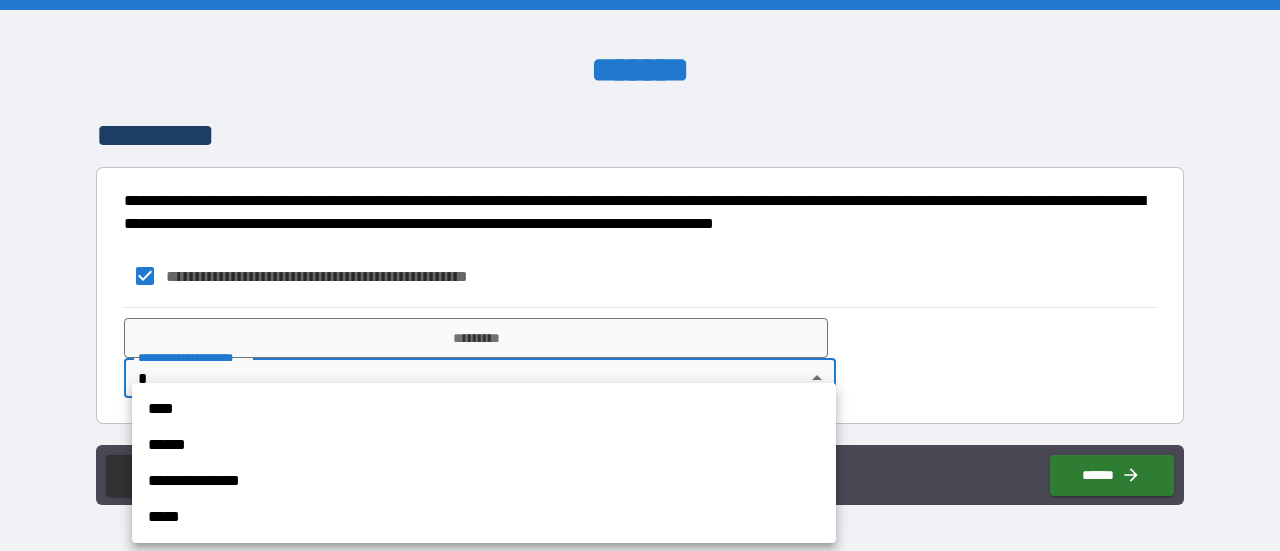 click on "**********" at bounding box center [640, 275] 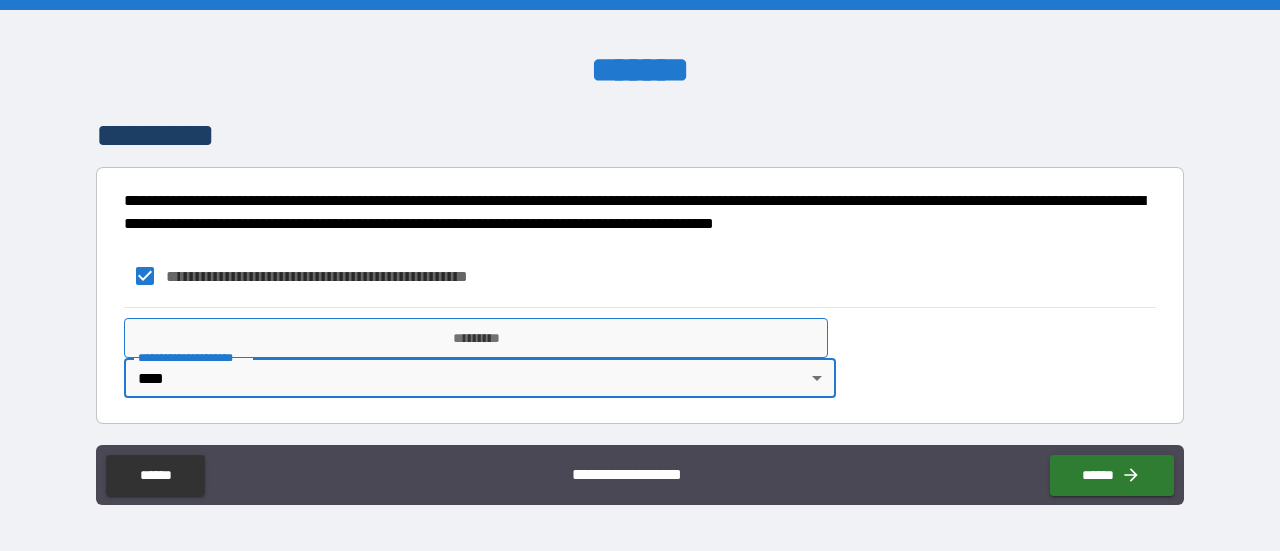 click on "*********" at bounding box center (476, 338) 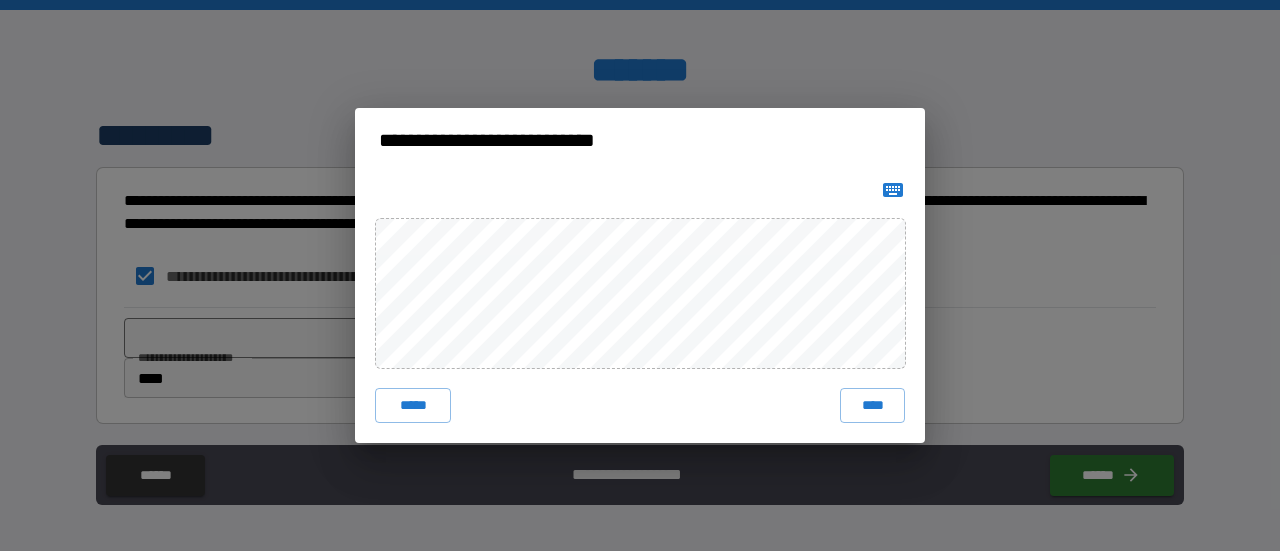 click 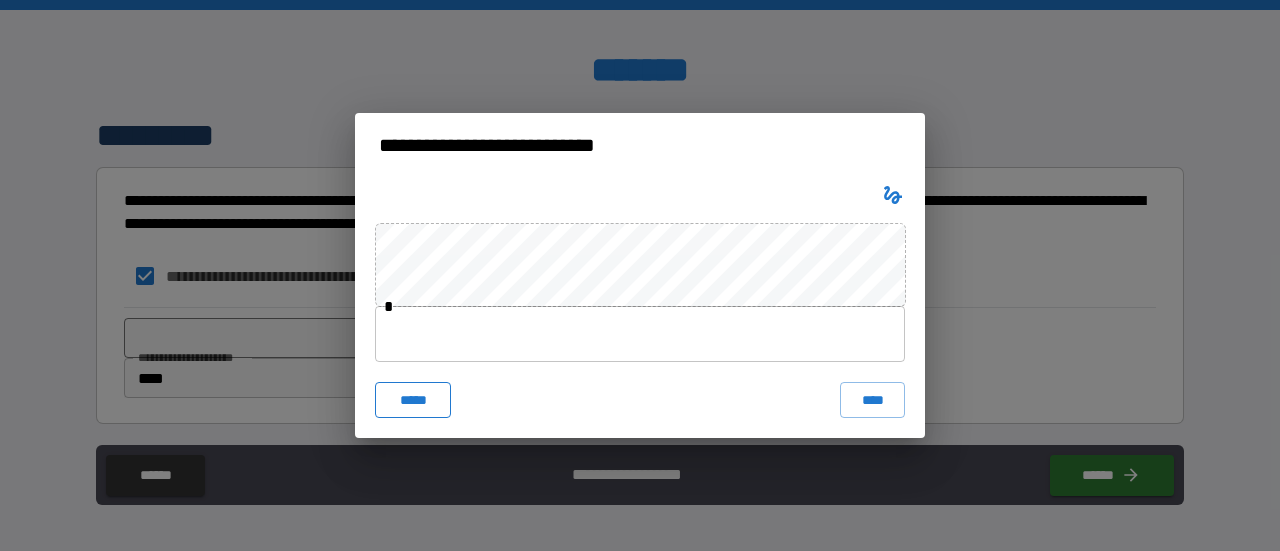 click on "*****" at bounding box center [413, 400] 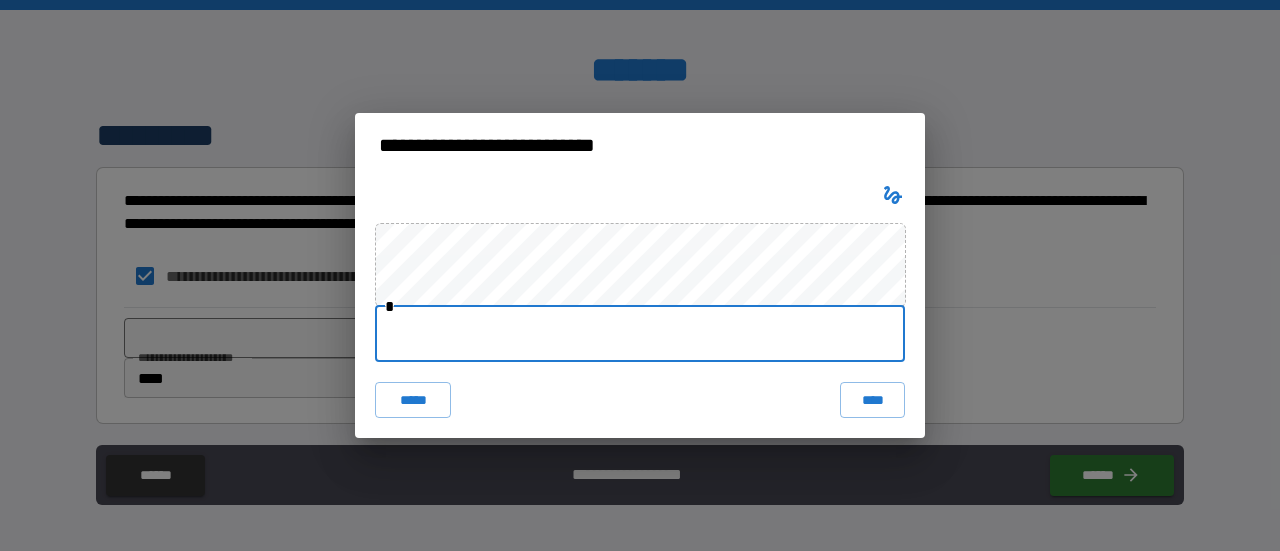 click at bounding box center (640, 334) 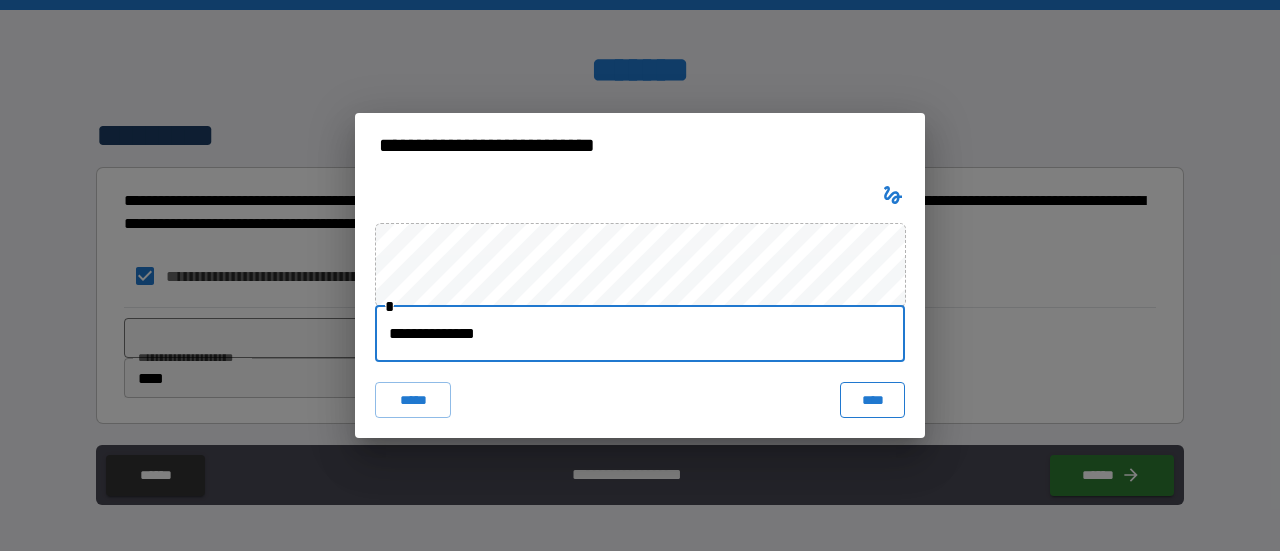 click on "****" at bounding box center (872, 400) 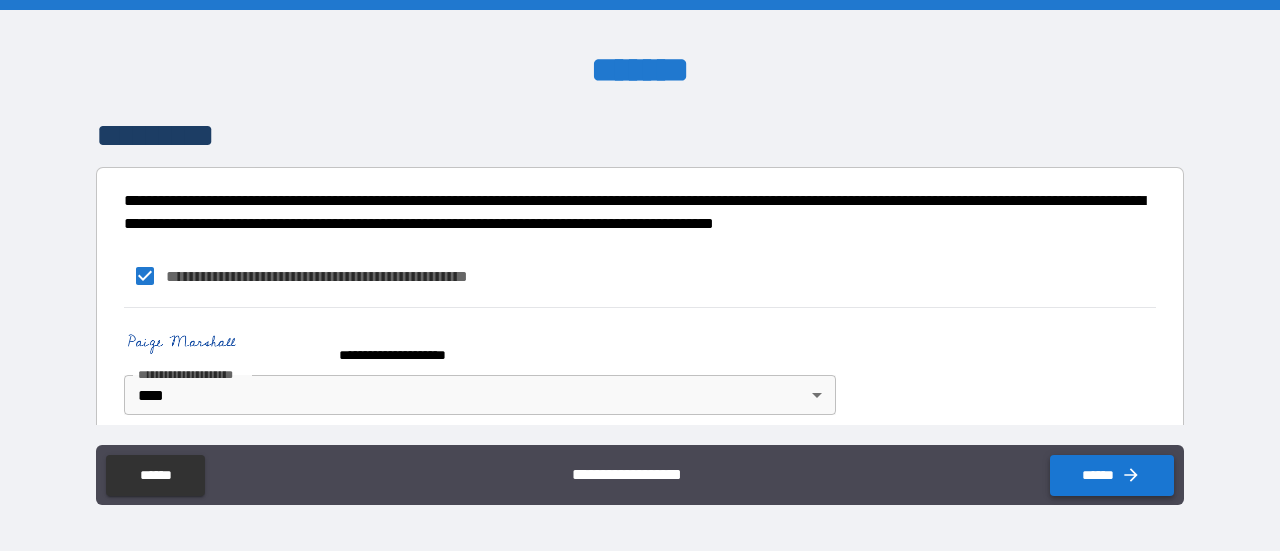 click on "******" at bounding box center (1112, 475) 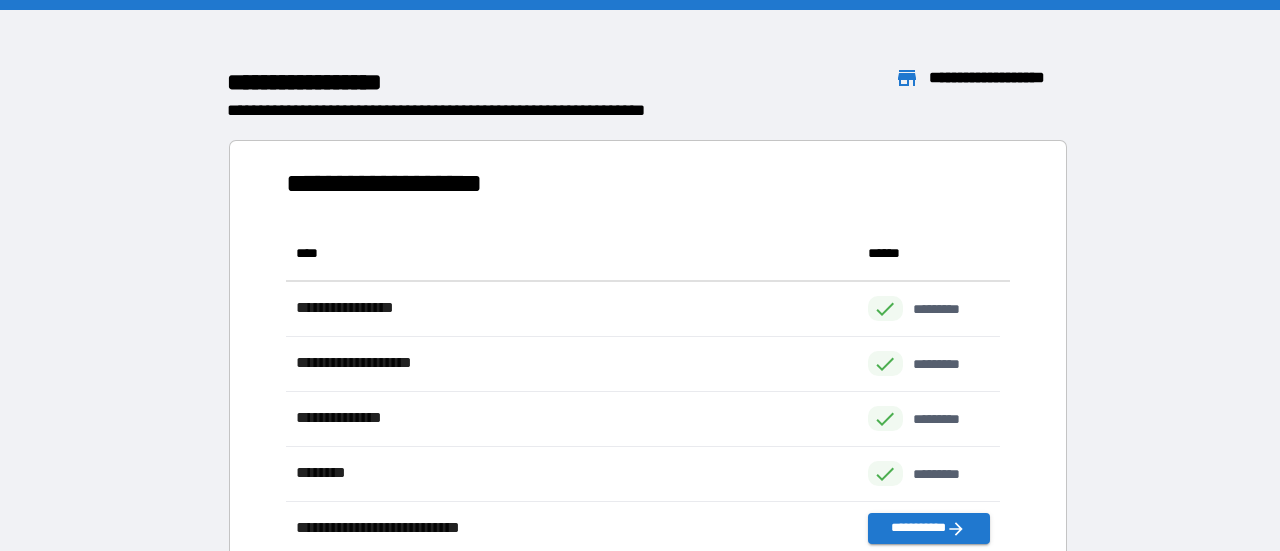 scroll, scrollTop: 16, scrollLeft: 16, axis: both 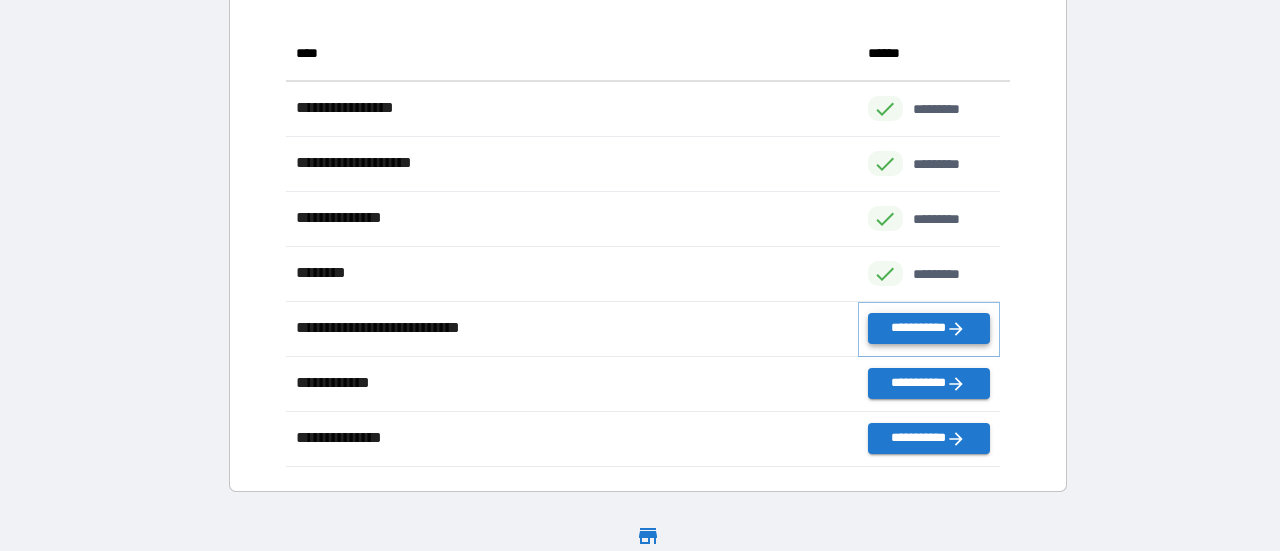 click on "**********" at bounding box center [929, 328] 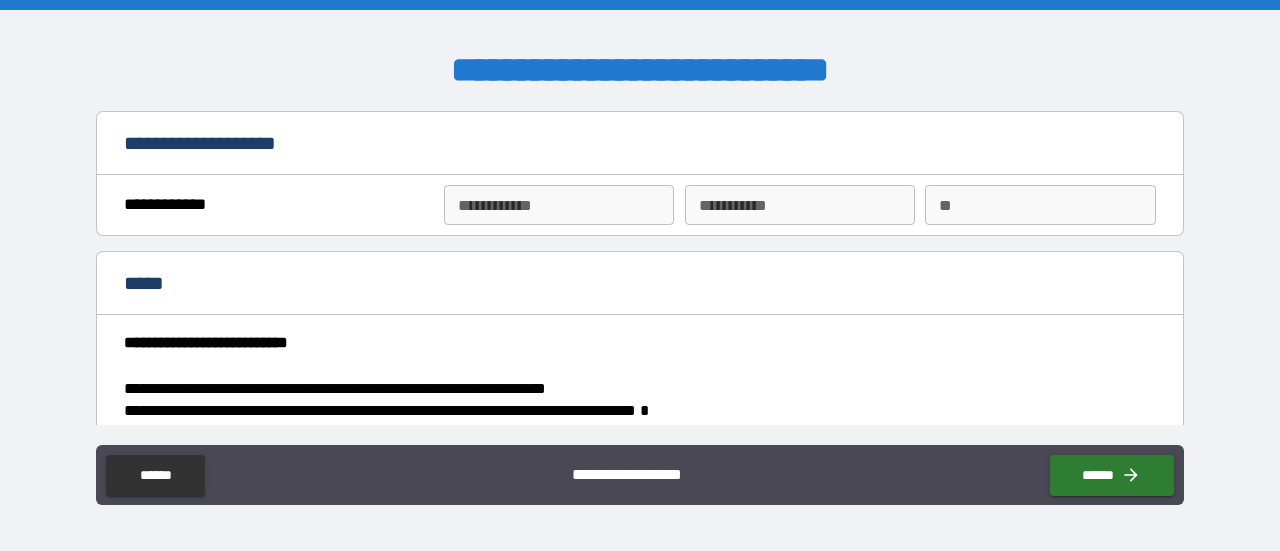 click on "**********" at bounding box center [559, 205] 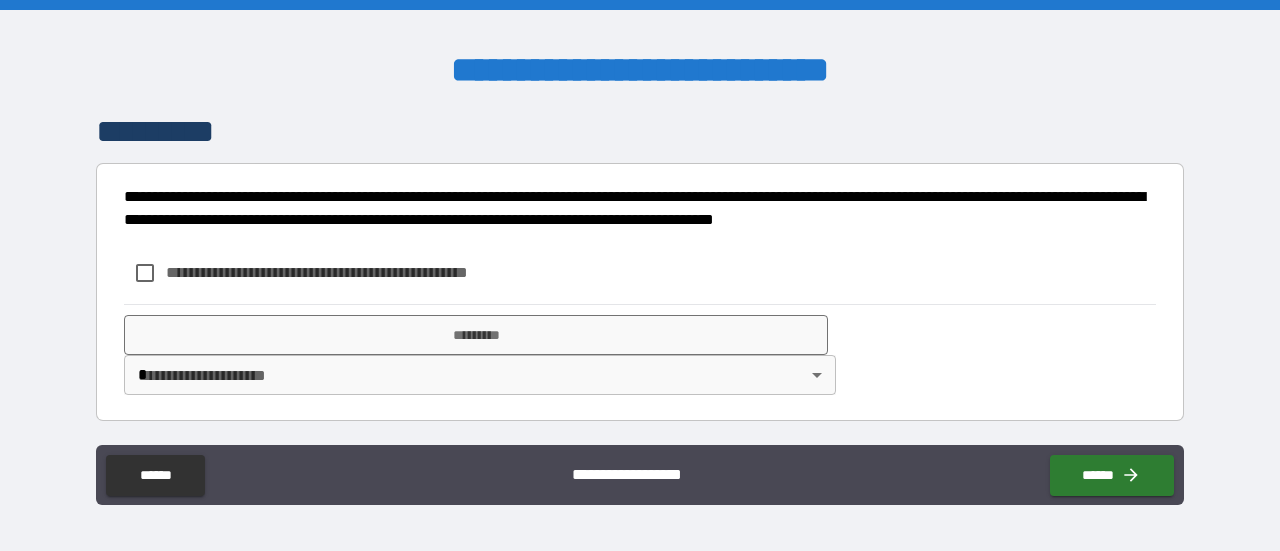 scroll, scrollTop: 3693, scrollLeft: 0, axis: vertical 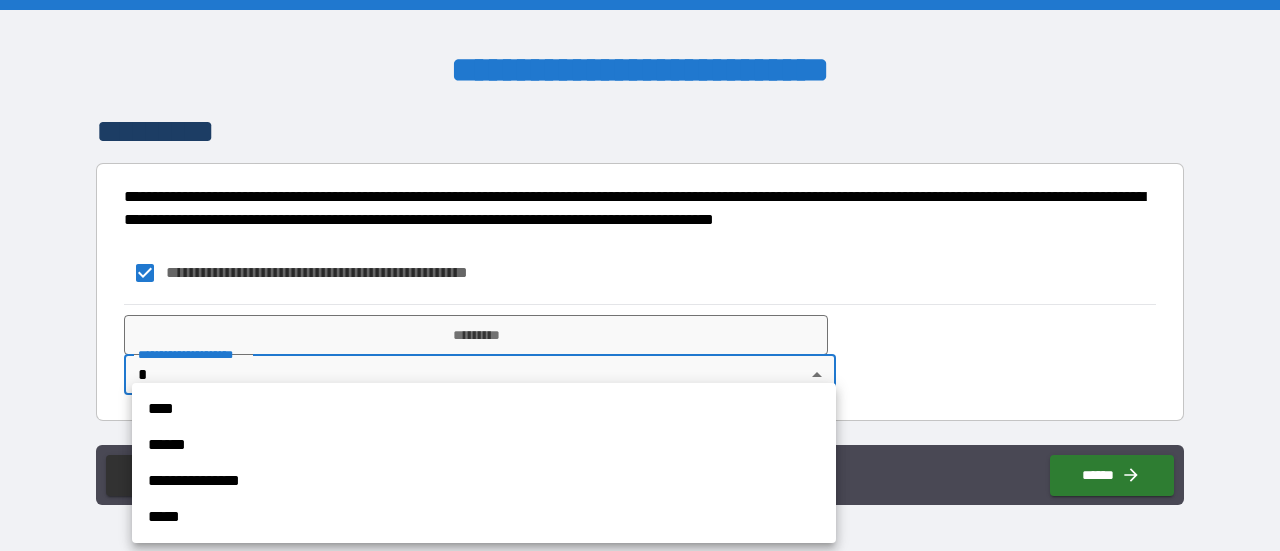 click on "**********" at bounding box center (640, 275) 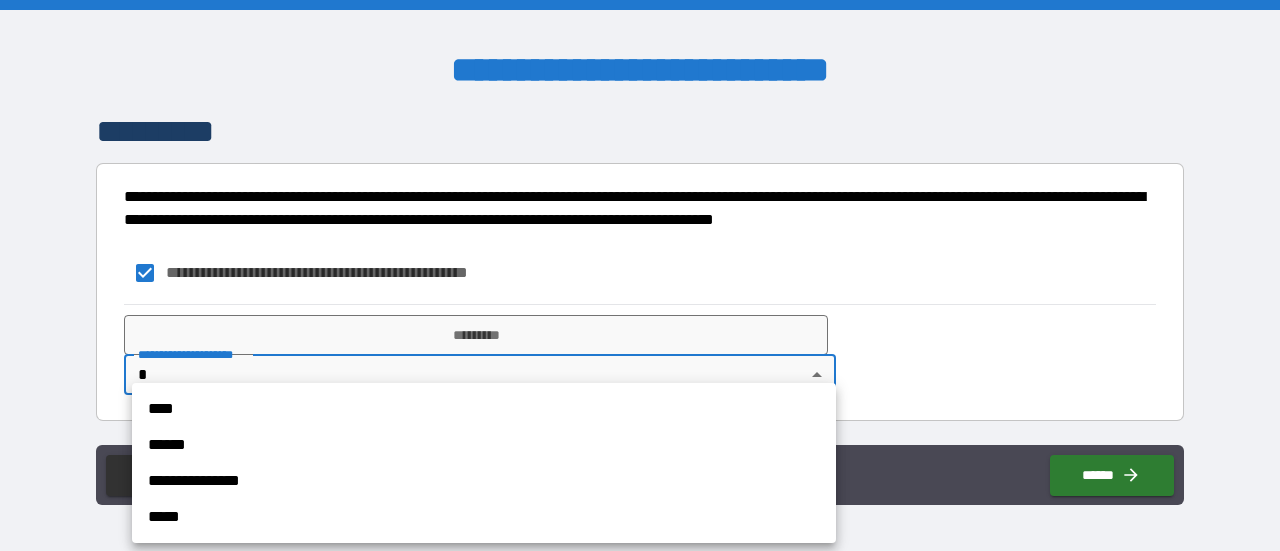 click on "****" at bounding box center [484, 409] 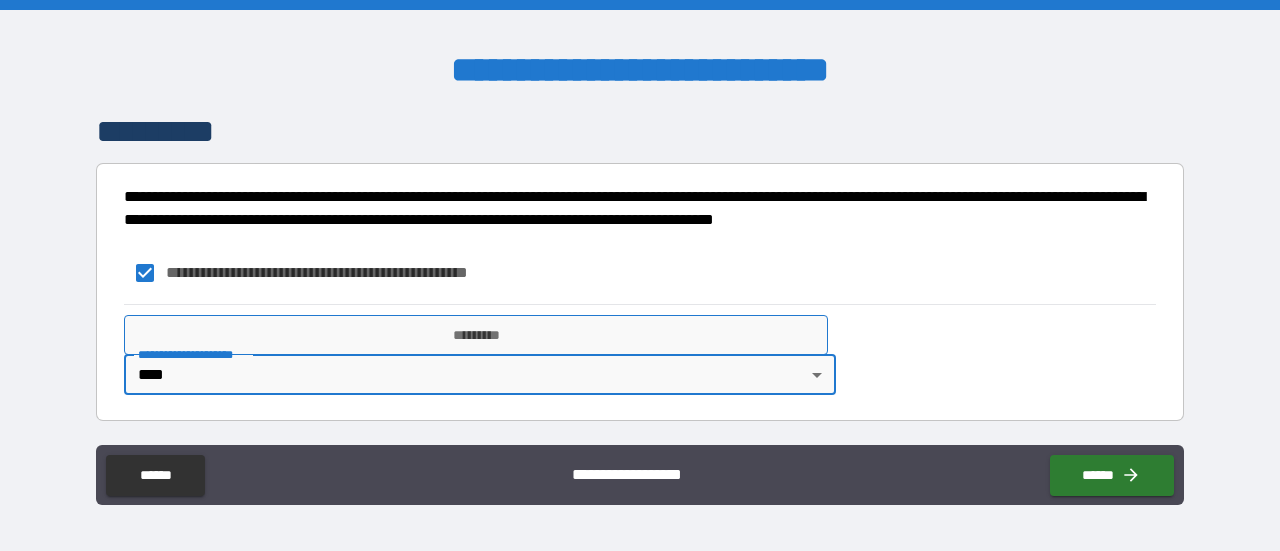 click on "*********" at bounding box center (476, 335) 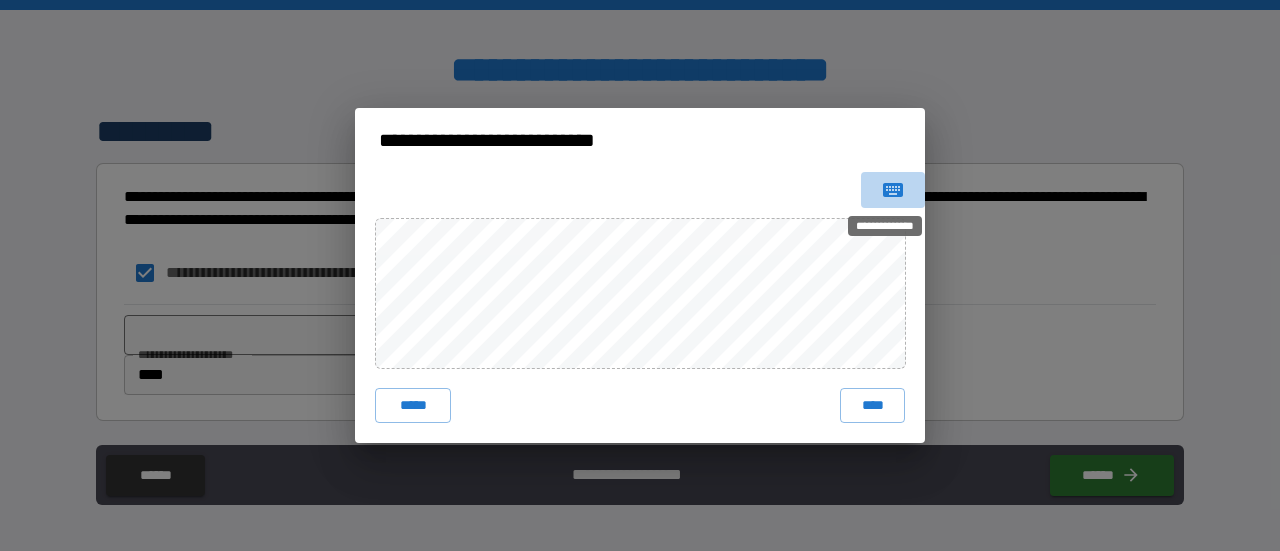 click 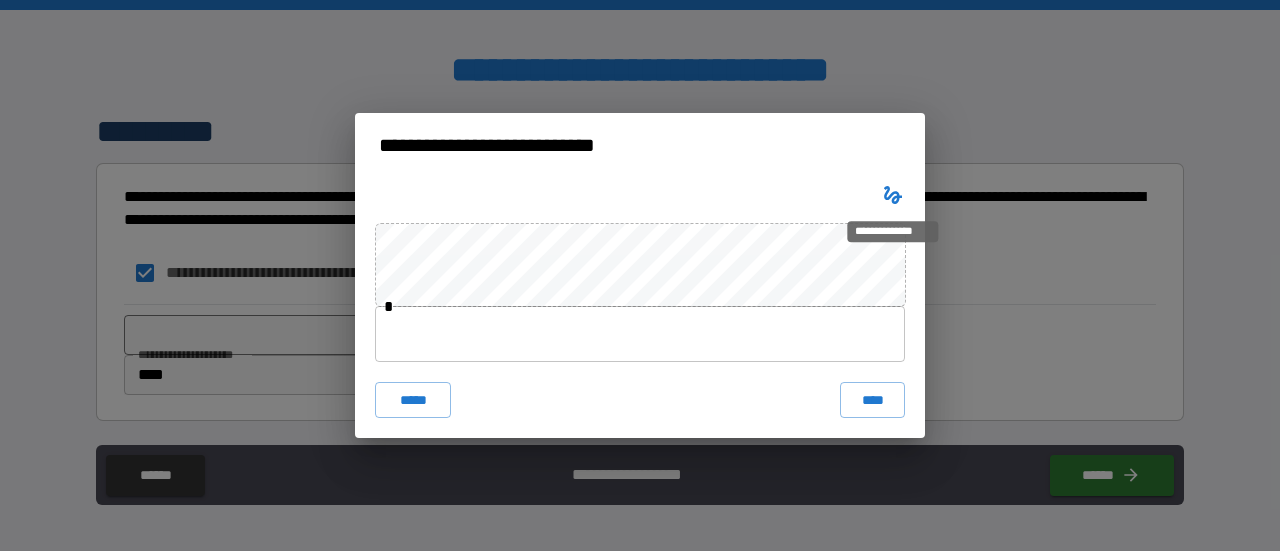 click at bounding box center [640, 334] 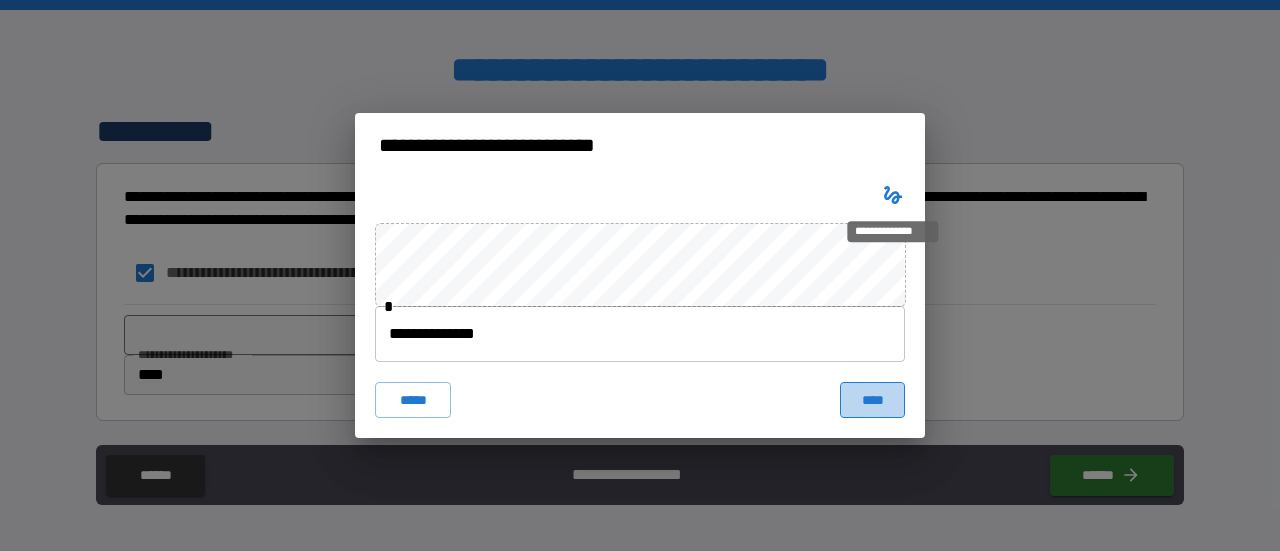 click on "****" at bounding box center (872, 400) 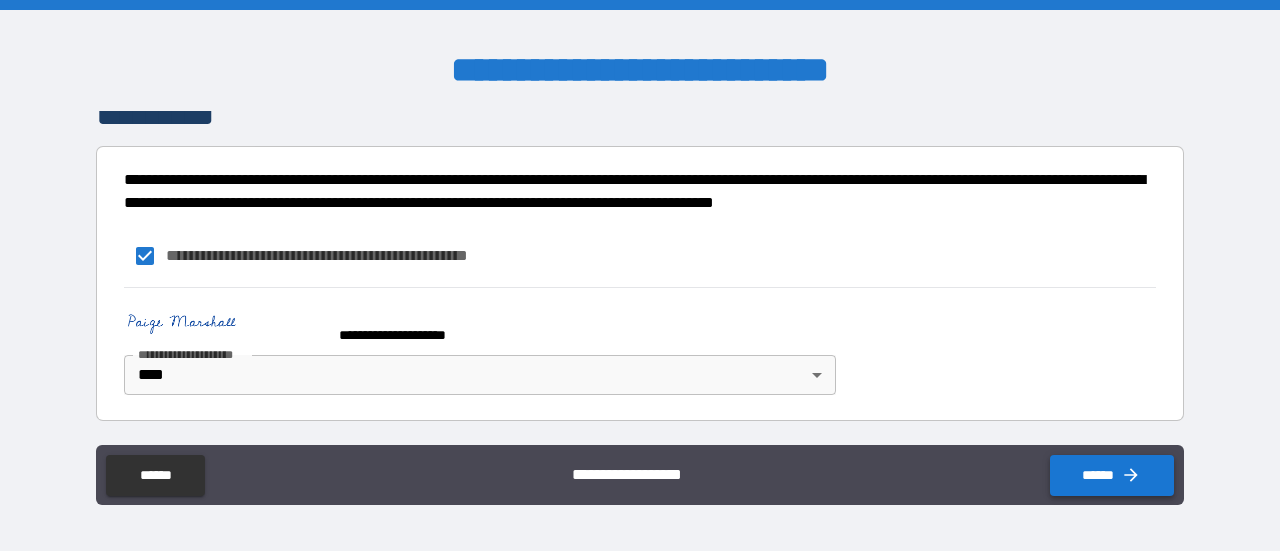 click 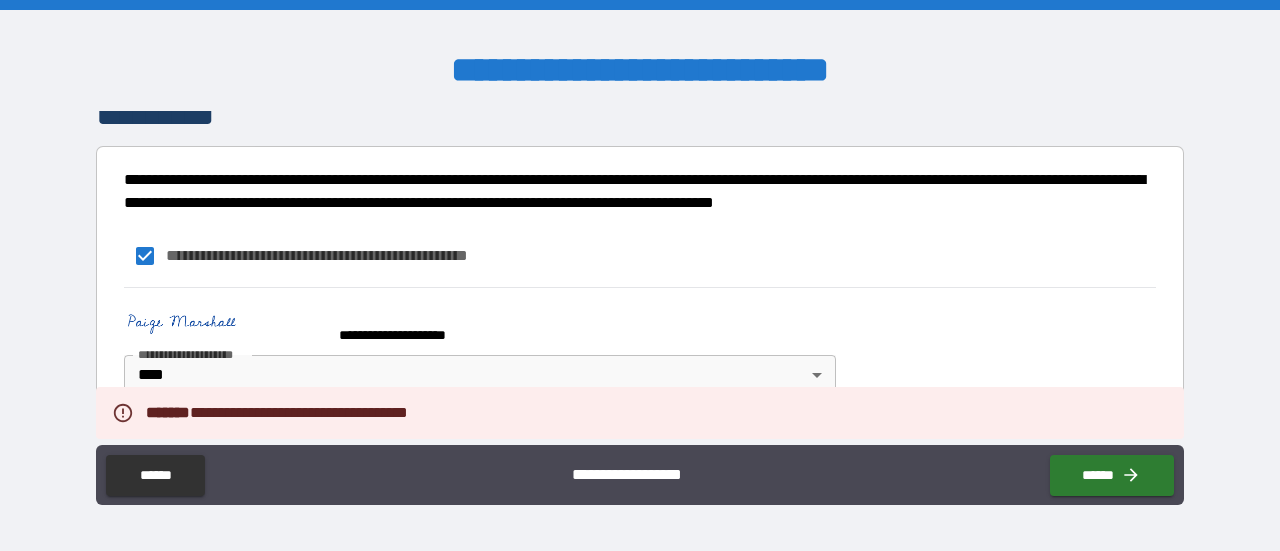 scroll, scrollTop: 3710, scrollLeft: 0, axis: vertical 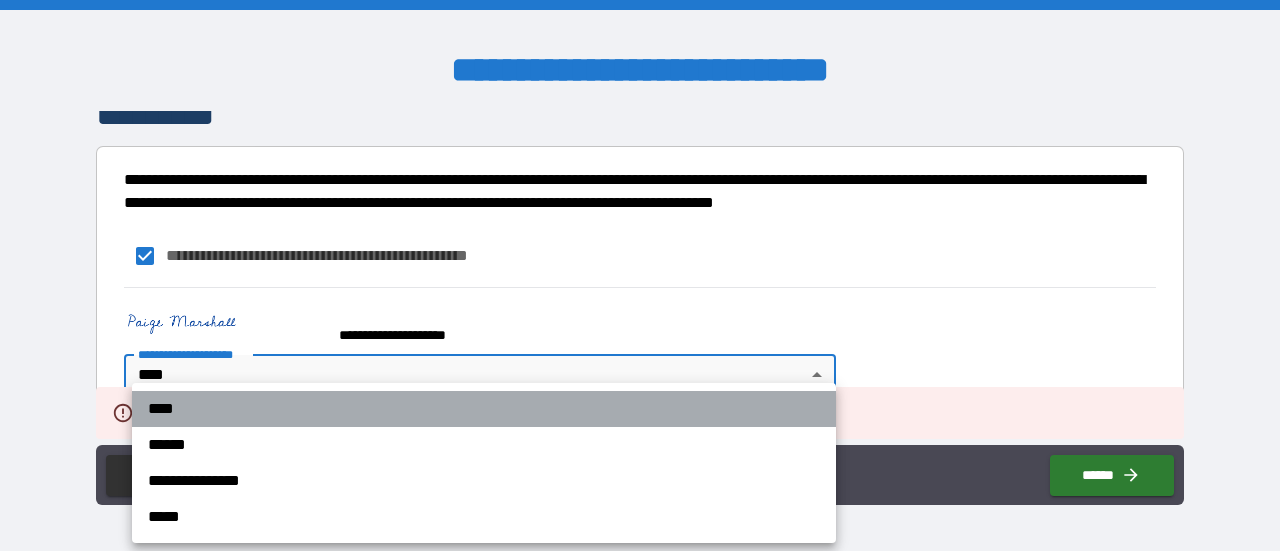 click on "****" at bounding box center [484, 409] 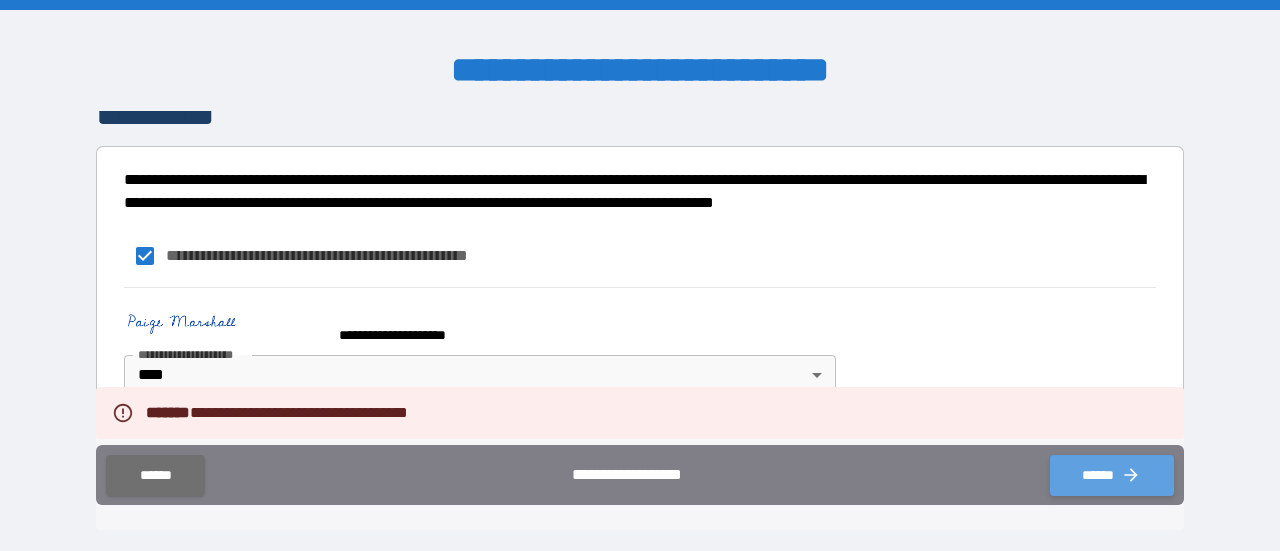 click on "******" at bounding box center (1112, 475) 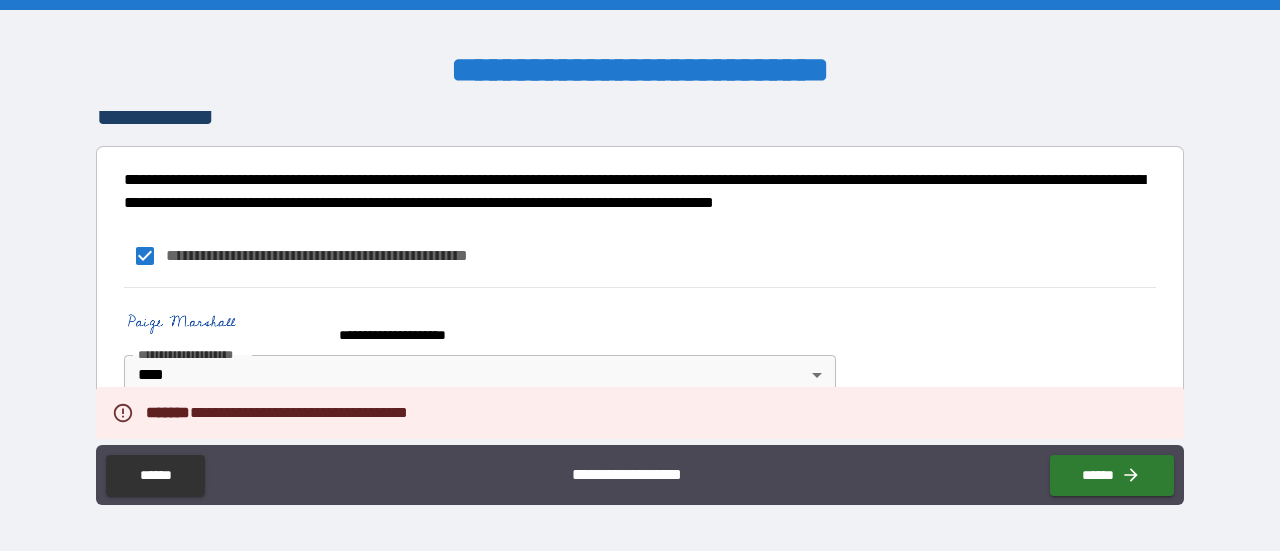 click on "**********" at bounding box center (640, 275) 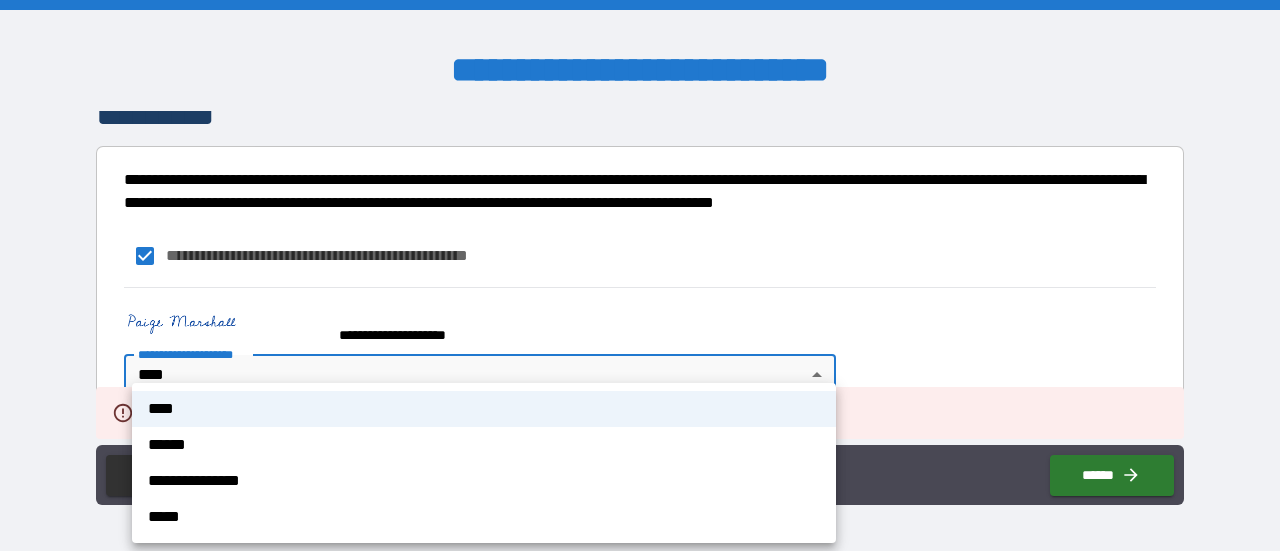 click at bounding box center [640, 275] 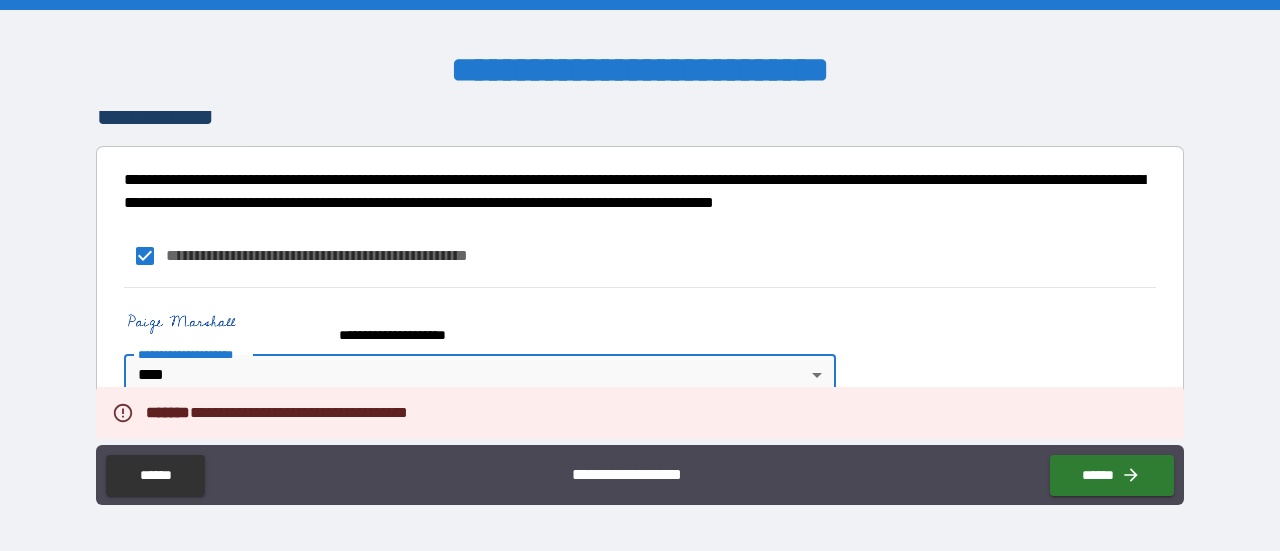 click on "**********" at bounding box center (412, 335) 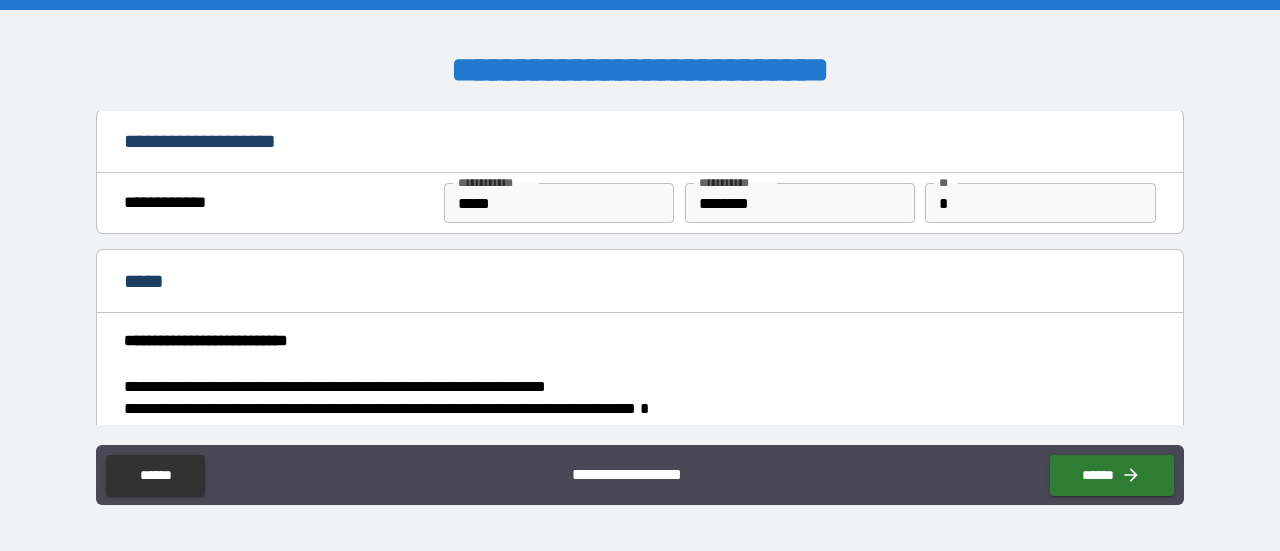 scroll, scrollTop: 0, scrollLeft: 0, axis: both 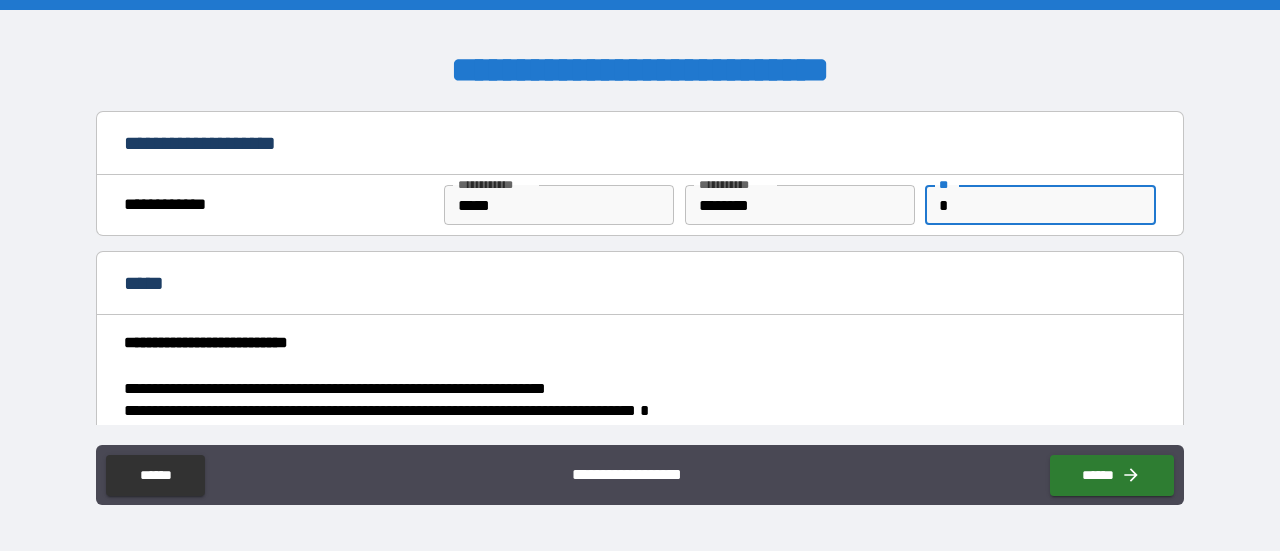 click on "*" at bounding box center (1040, 205) 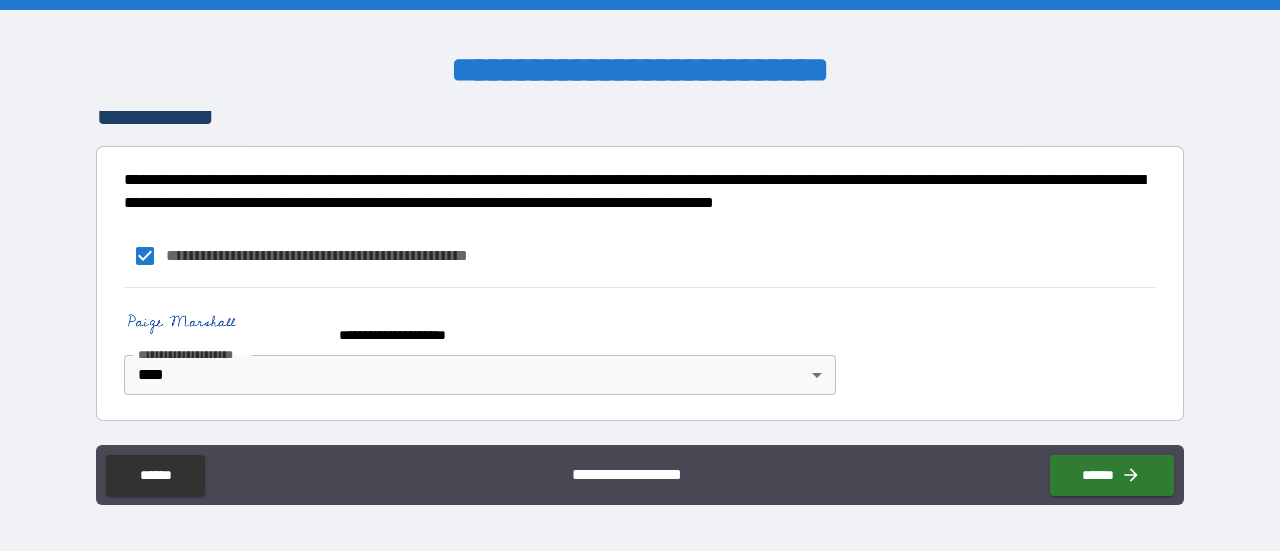 scroll, scrollTop: 3710, scrollLeft: 0, axis: vertical 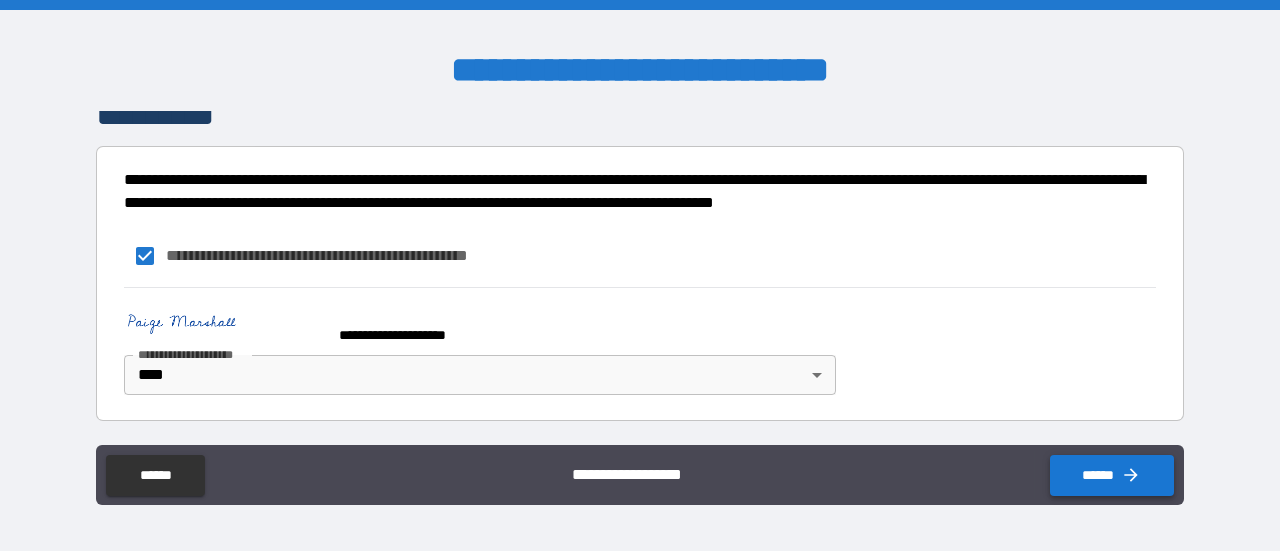 click on "******" at bounding box center [1112, 475] 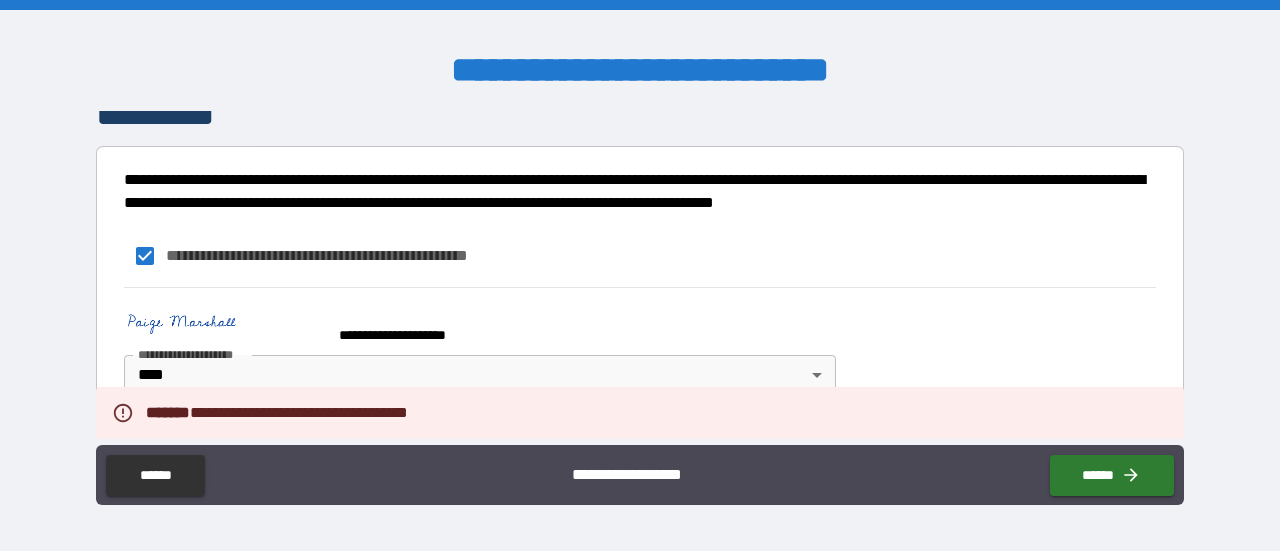 click on "**********" at bounding box center [640, 354] 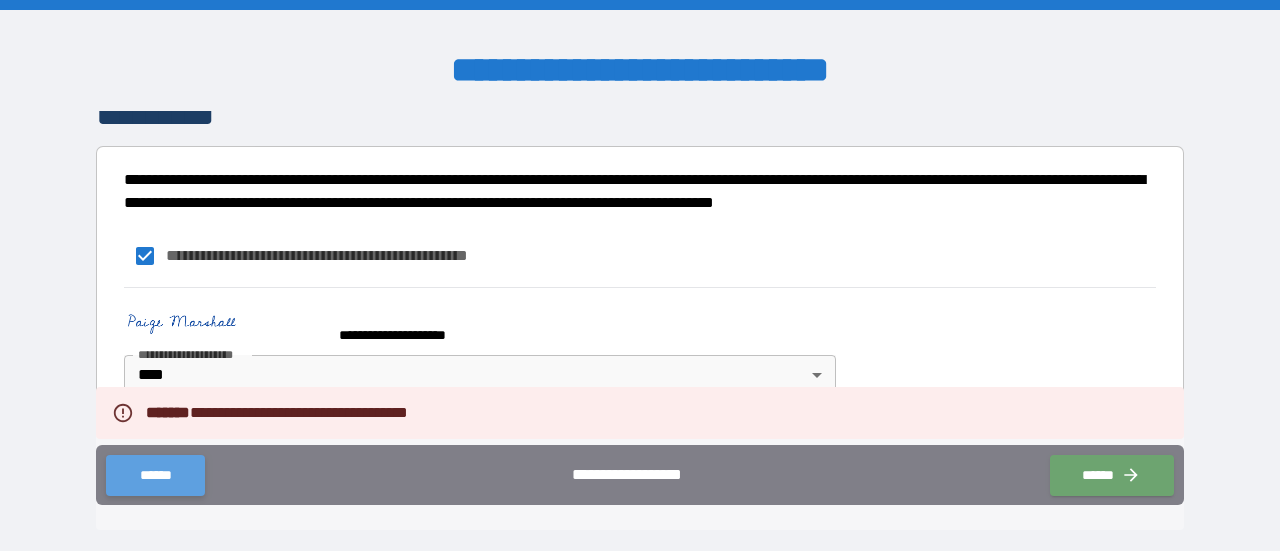 click on "******" at bounding box center (155, 475) 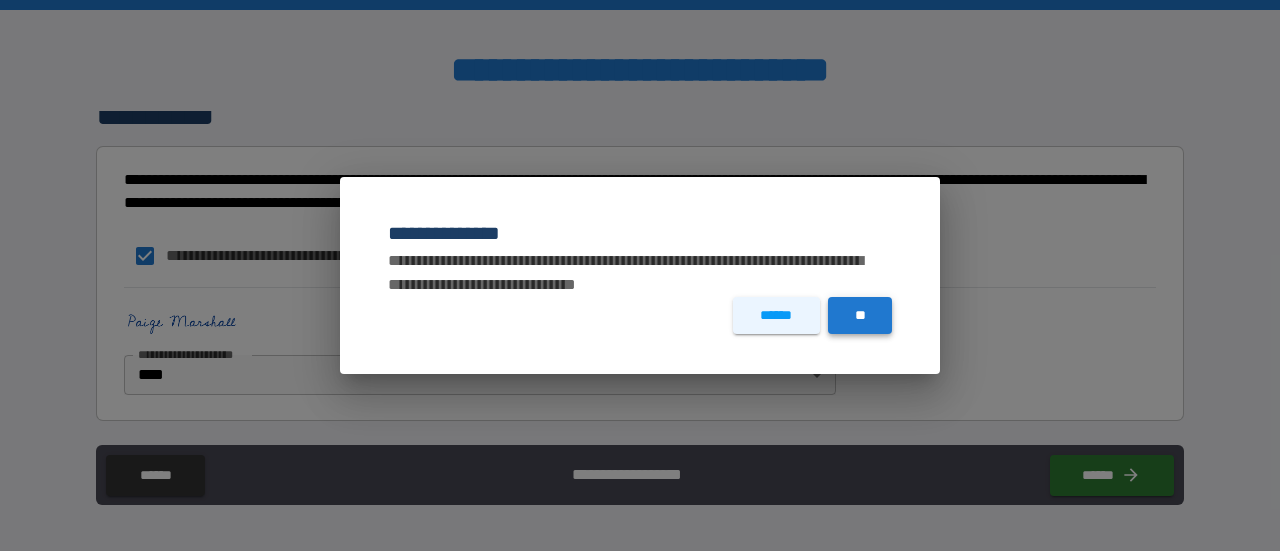 click on "**" at bounding box center (860, 315) 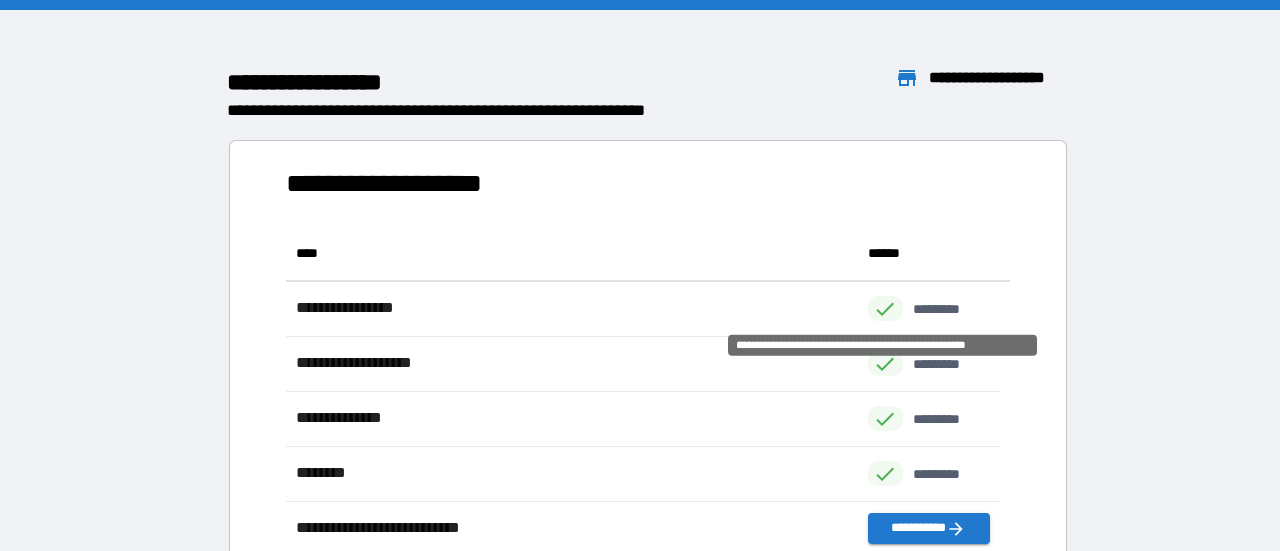 scroll, scrollTop: 16, scrollLeft: 16, axis: both 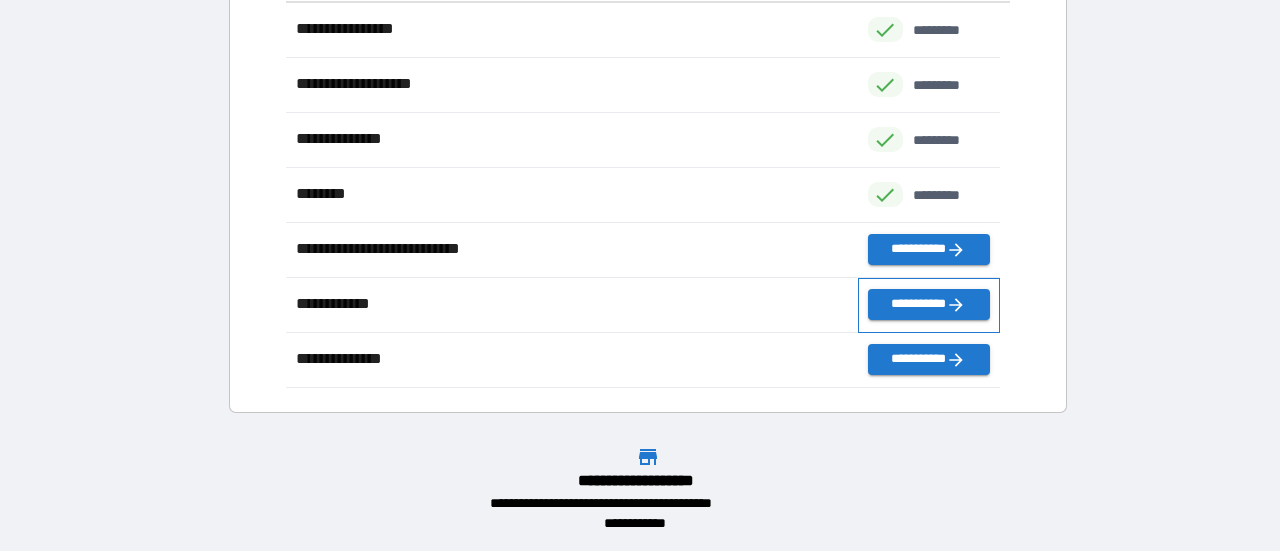 click on "**********" at bounding box center (929, 305) 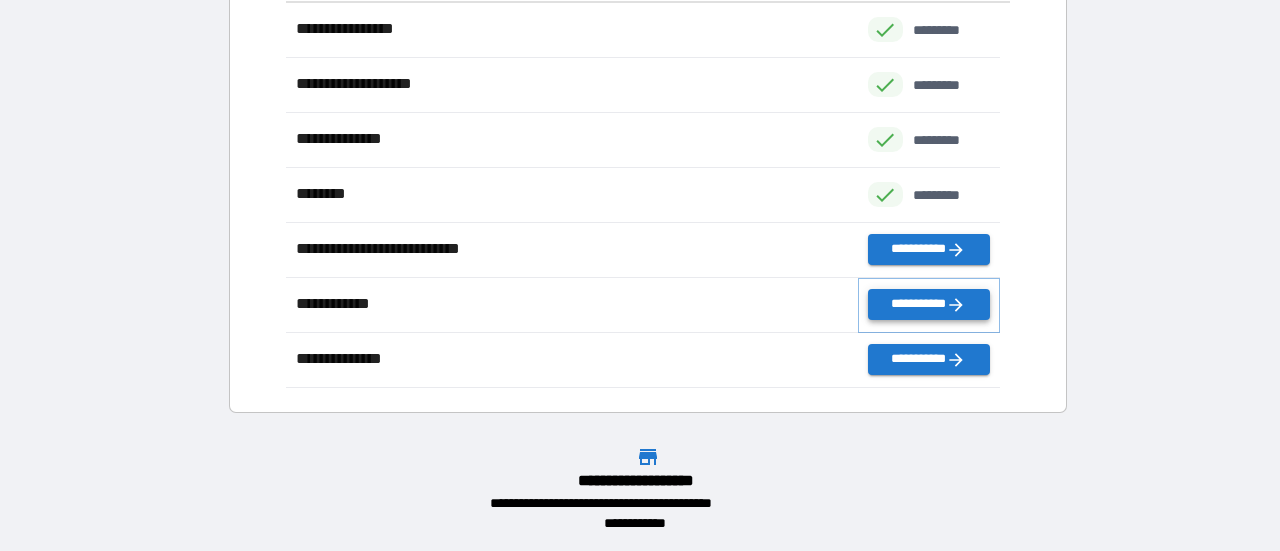 click on "**********" at bounding box center (929, 304) 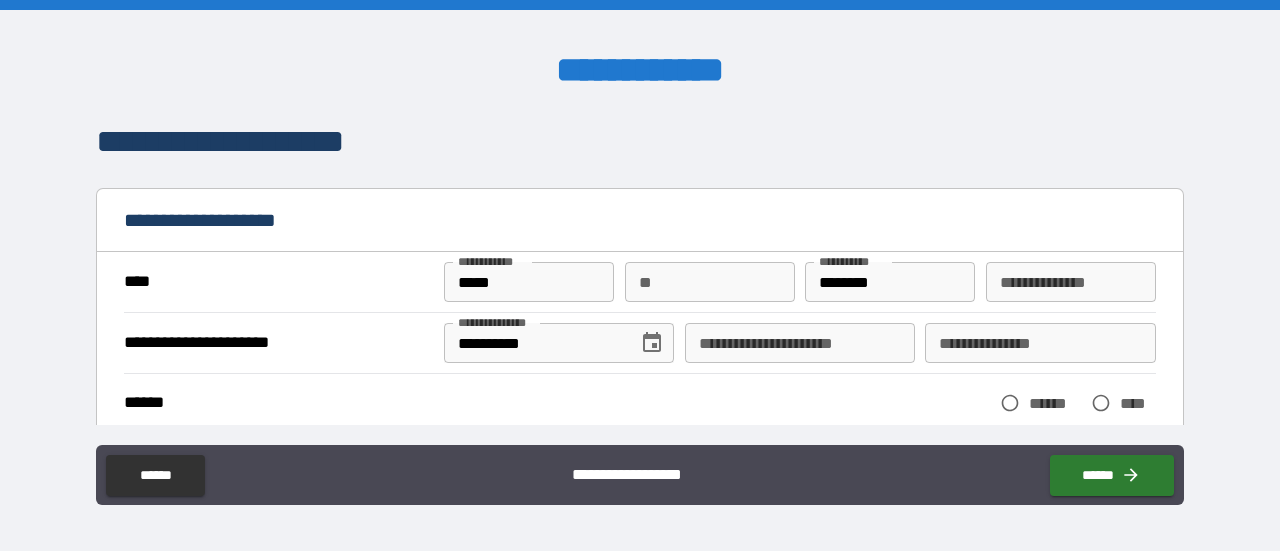click on "**" at bounding box center [710, 282] 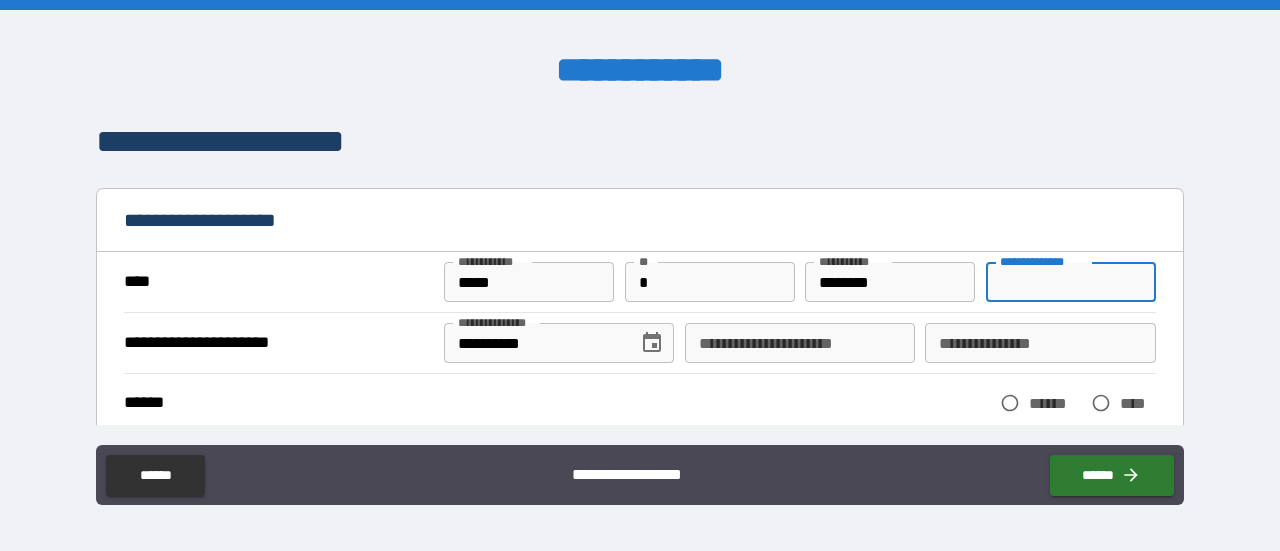 click on "**********" at bounding box center [1071, 282] 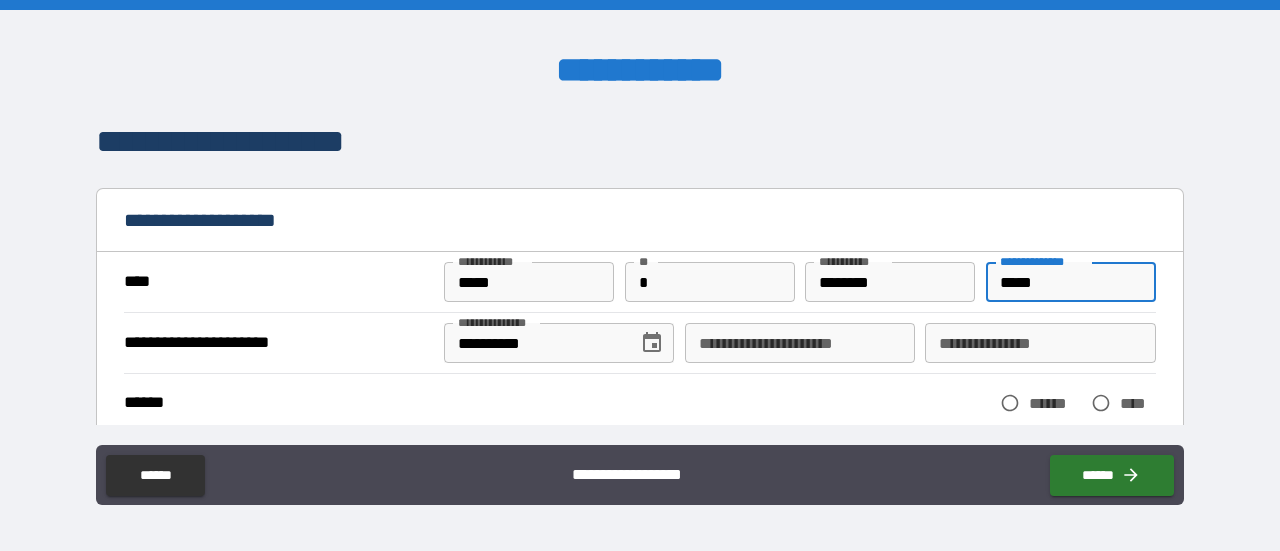 click on "**********" at bounding box center (800, 343) 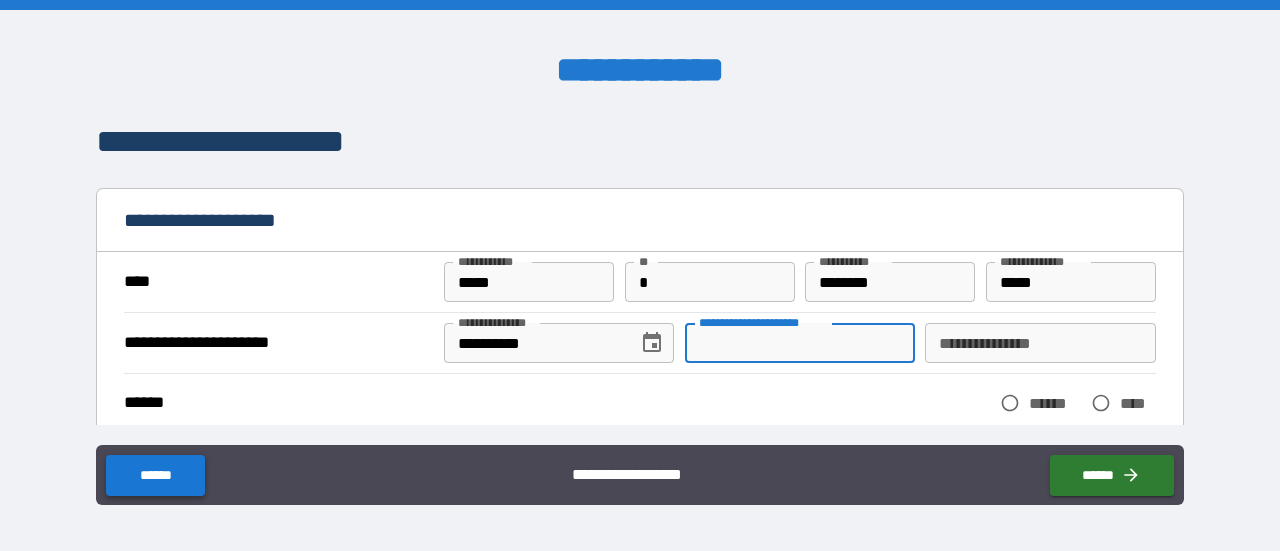 click on "******" at bounding box center [155, 475] 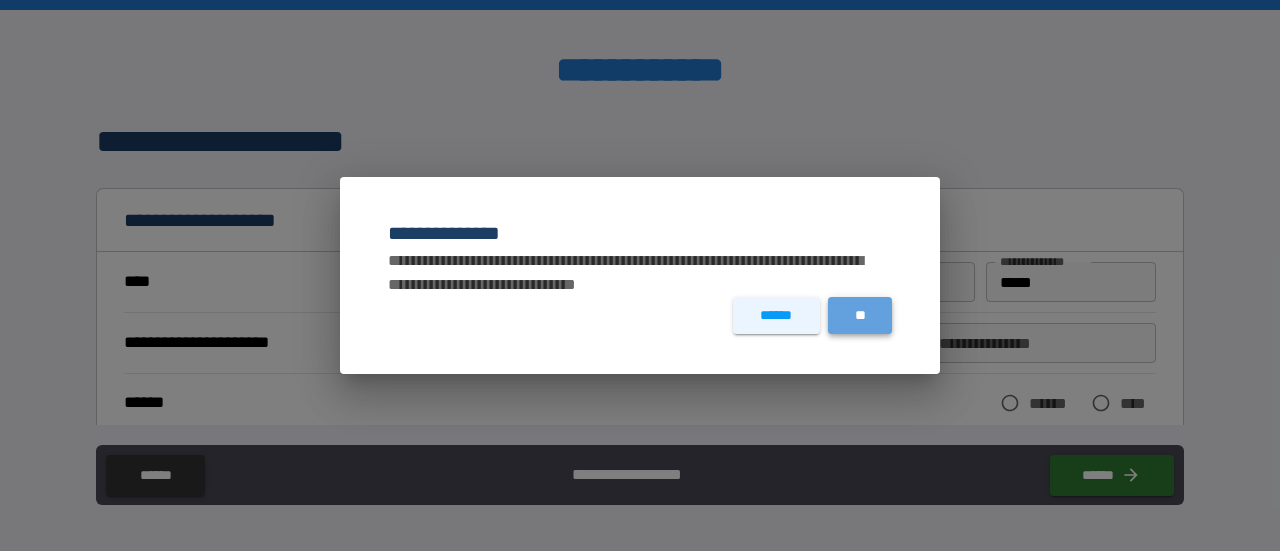 click on "**" at bounding box center (860, 315) 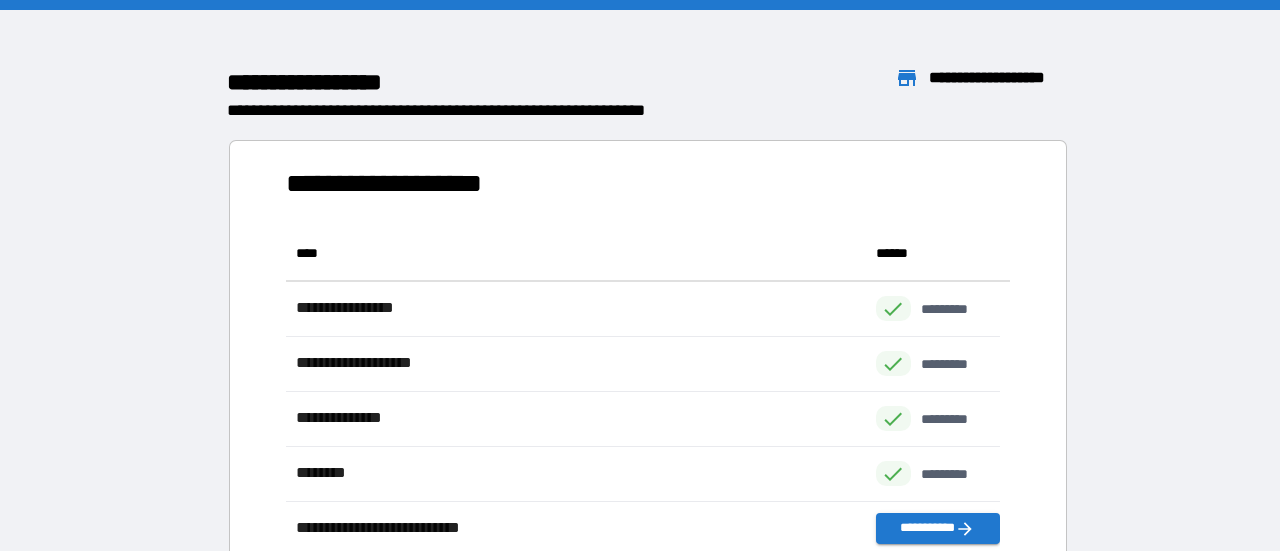 scroll, scrollTop: 16, scrollLeft: 16, axis: both 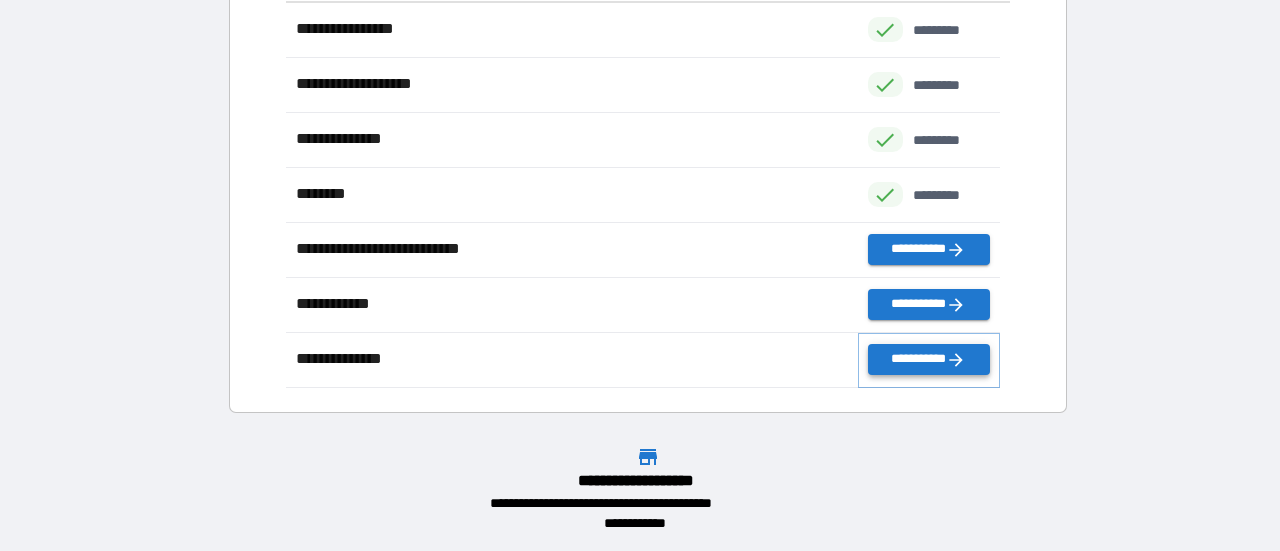 click on "**********" at bounding box center (929, 359) 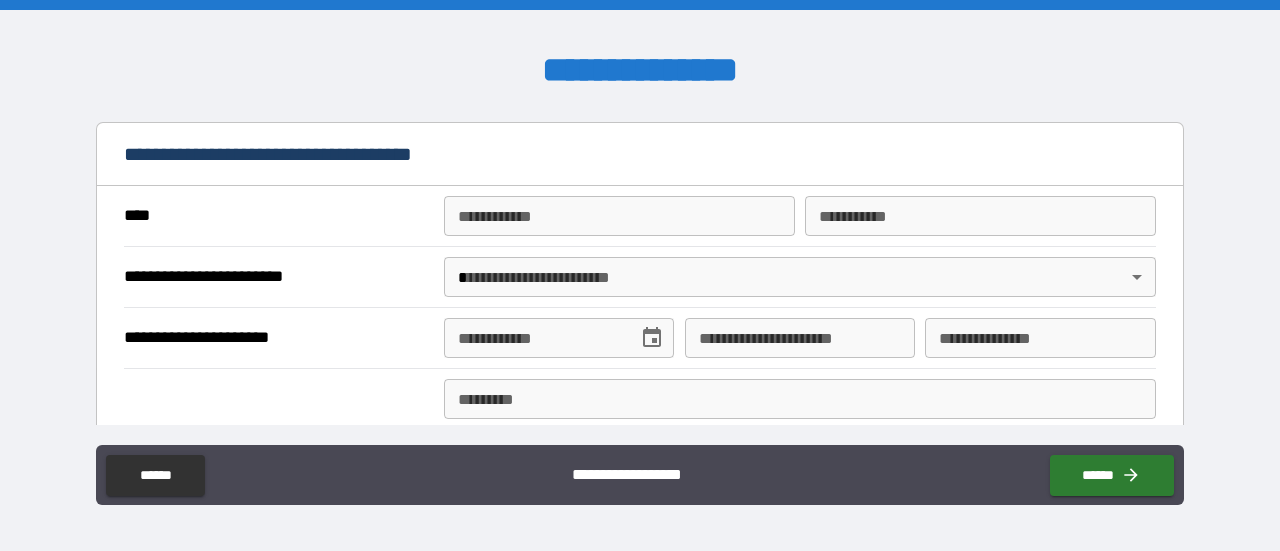scroll, scrollTop: 2300, scrollLeft: 0, axis: vertical 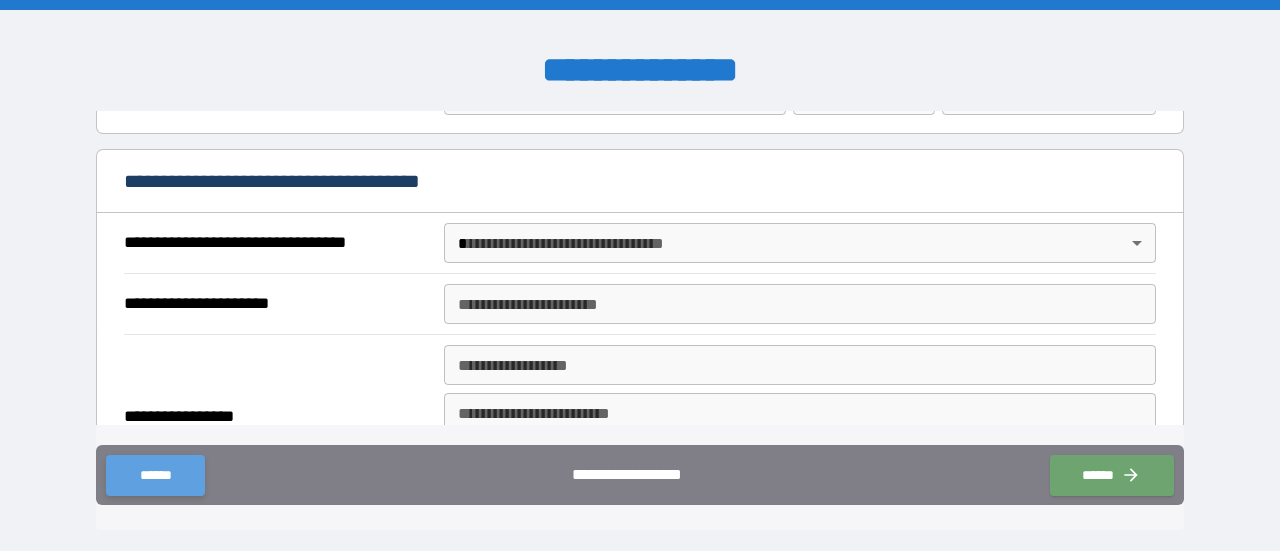 click on "******" at bounding box center [155, 475] 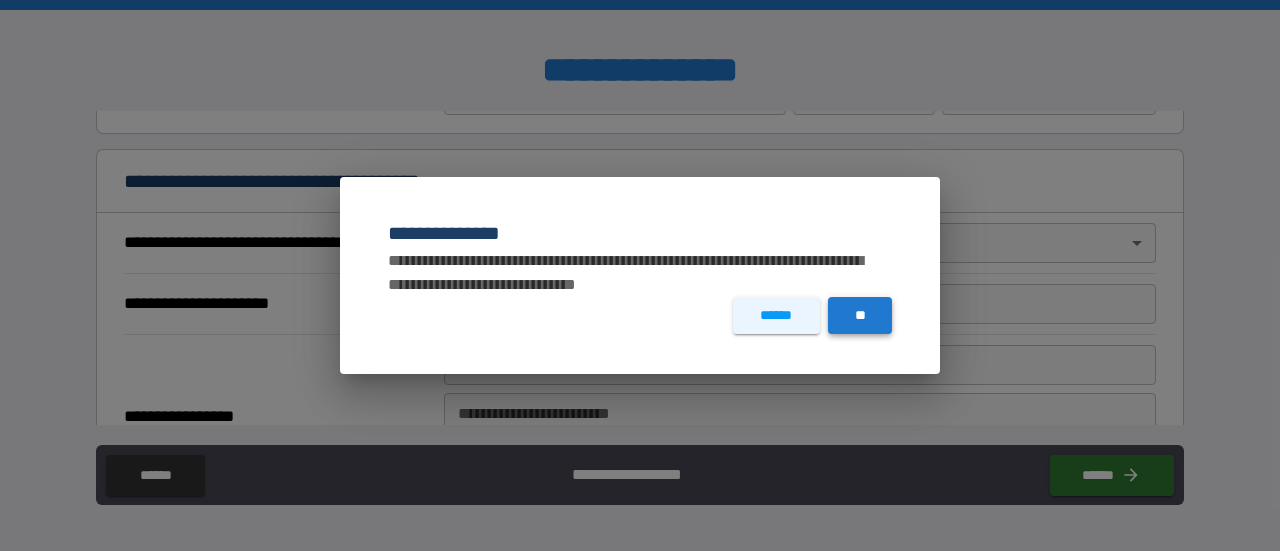 drag, startPoint x: 894, startPoint y: 319, endPoint x: 876, endPoint y: 325, distance: 18.973665 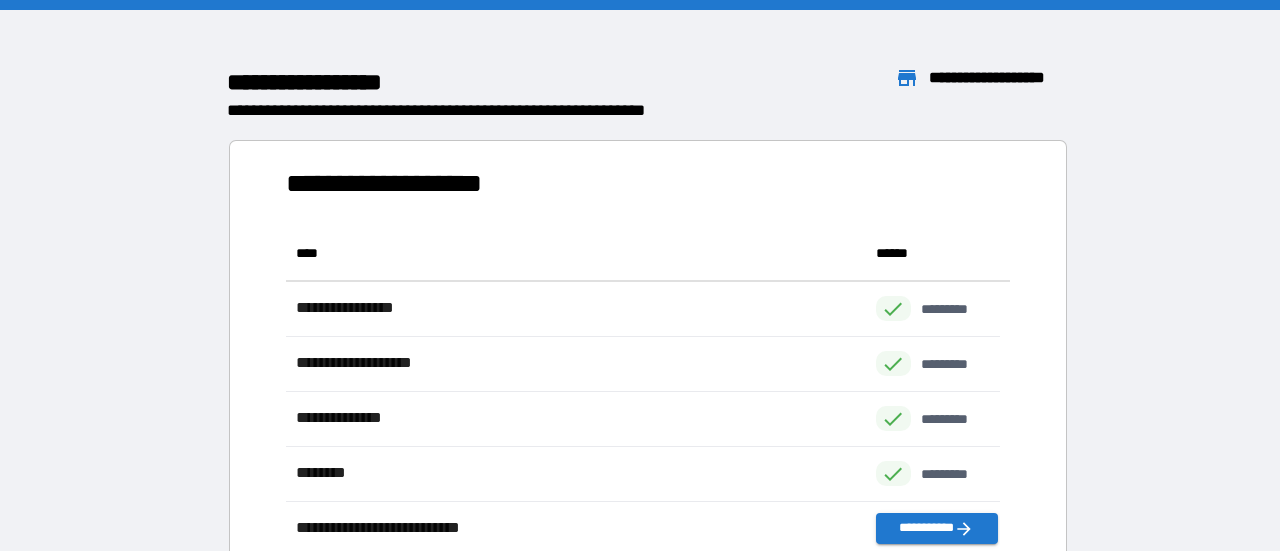 scroll, scrollTop: 425, scrollLeft: 698, axis: both 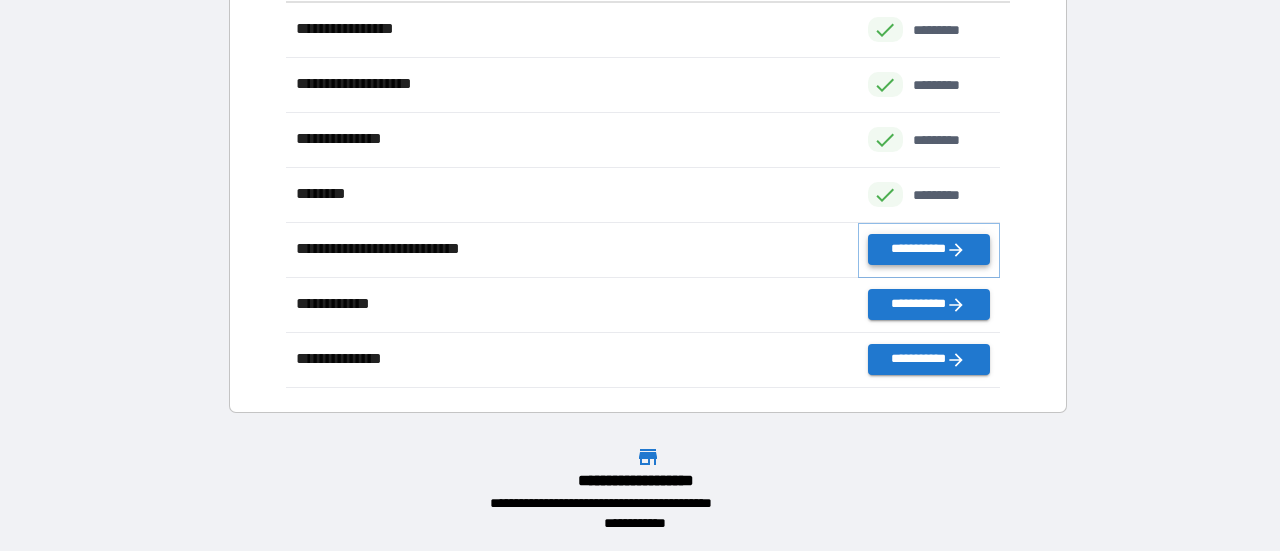 click on "**********" at bounding box center (929, 249) 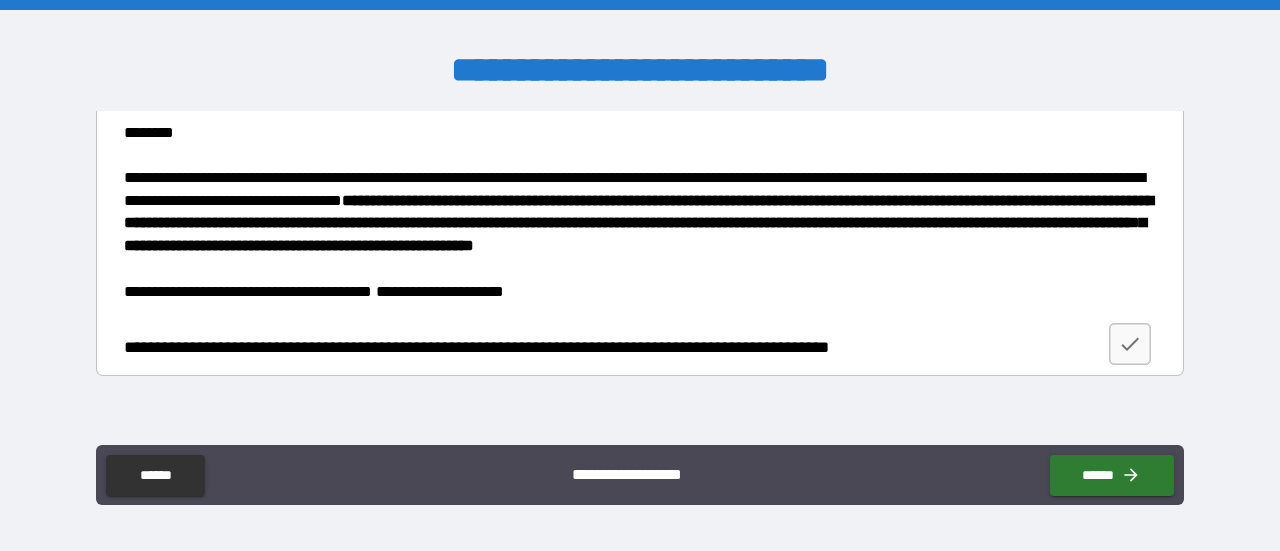 scroll, scrollTop: 3093, scrollLeft: 0, axis: vertical 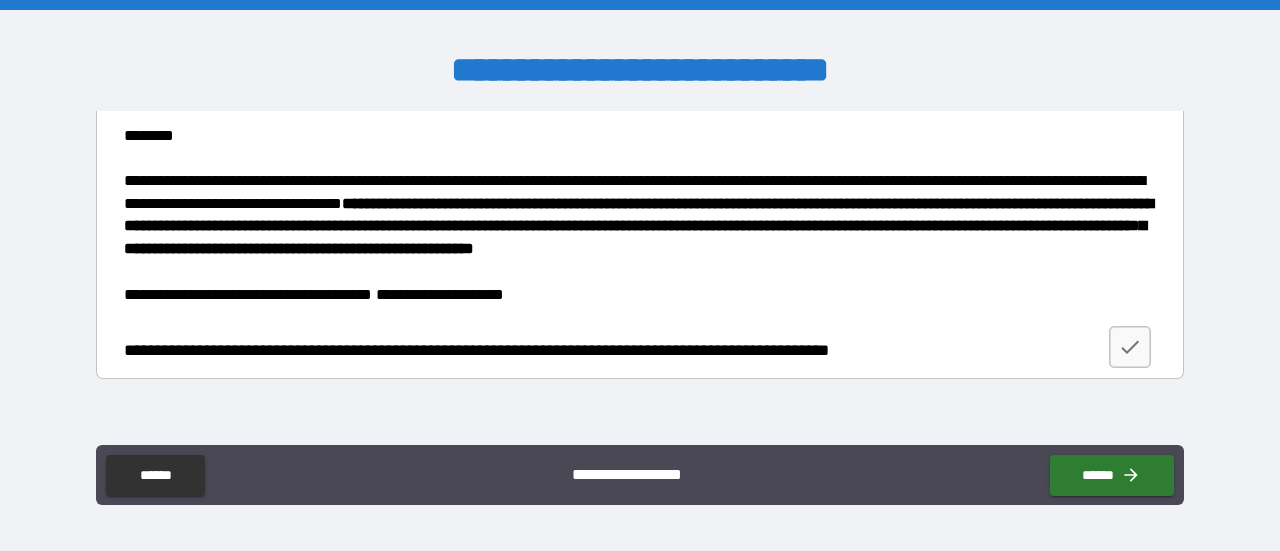 click on "**********" at bounding box center [640, -1] 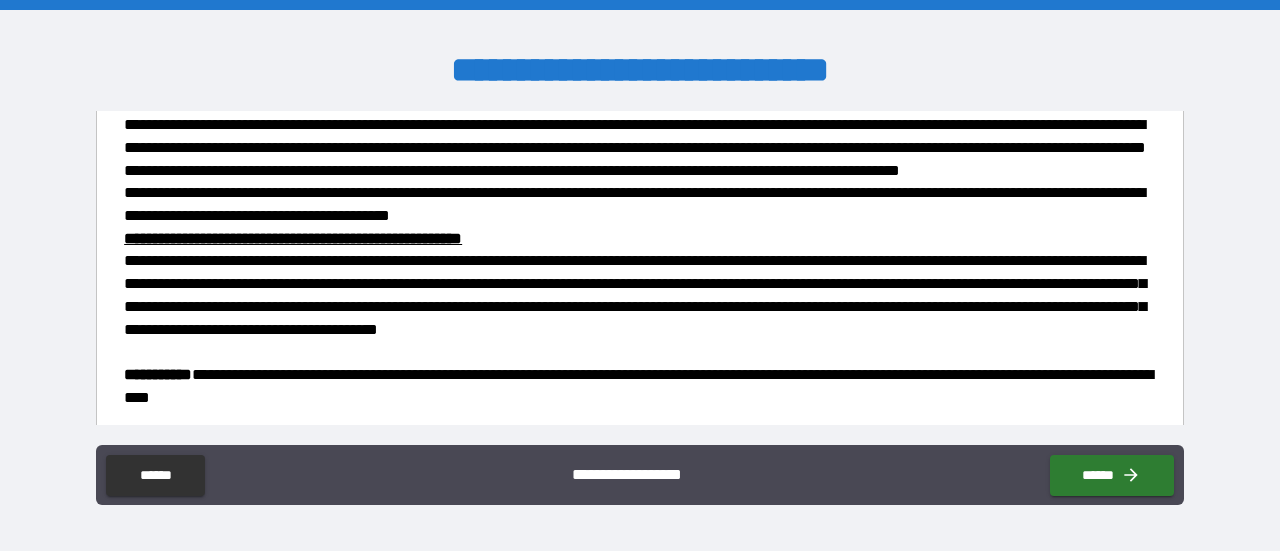 scroll, scrollTop: 900, scrollLeft: 0, axis: vertical 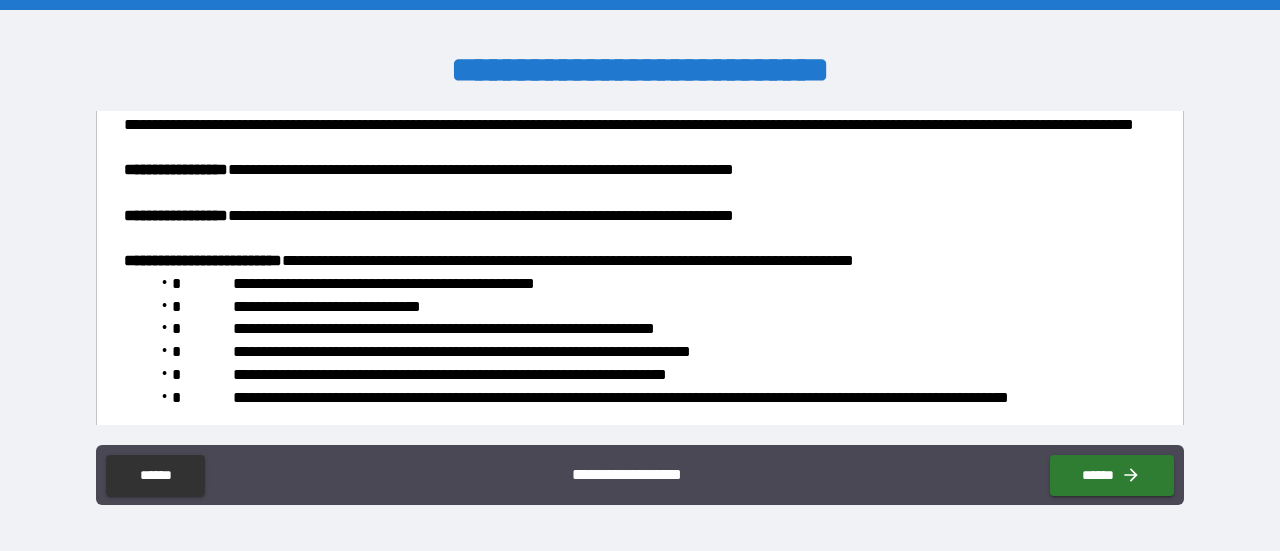 click on "**********" at bounding box center (646, 284) 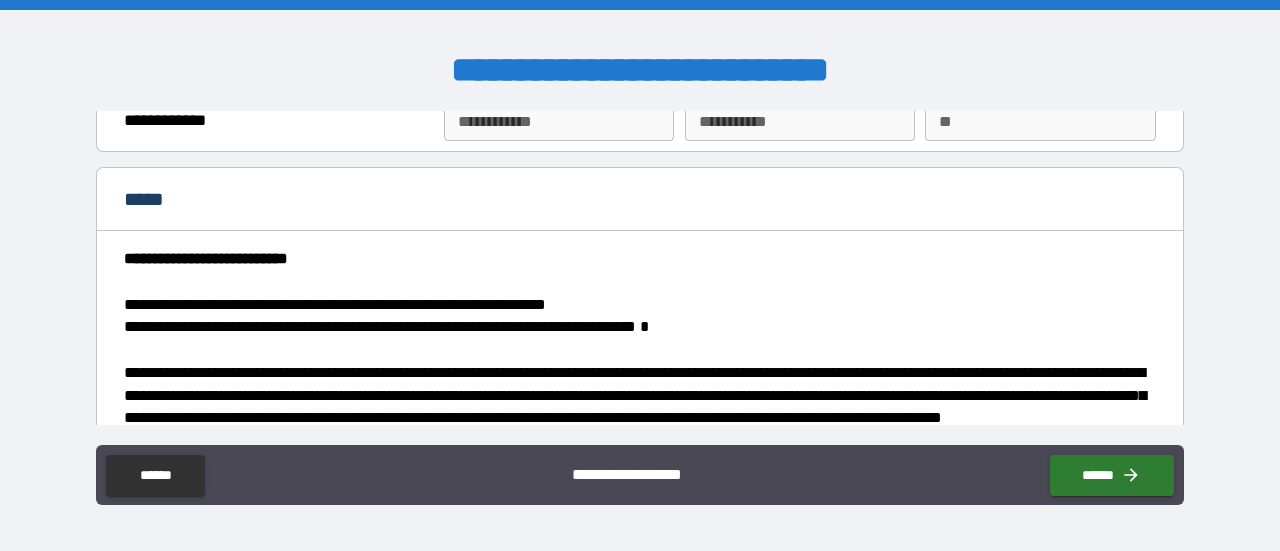 scroll, scrollTop: 0, scrollLeft: 0, axis: both 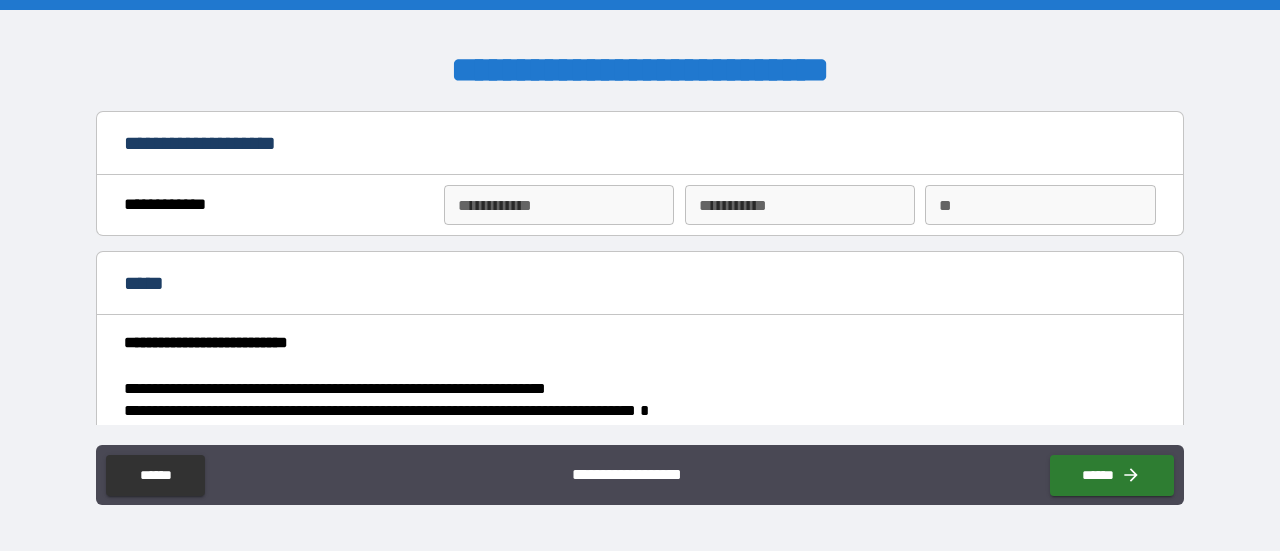 click on "**********" at bounding box center (559, 205) 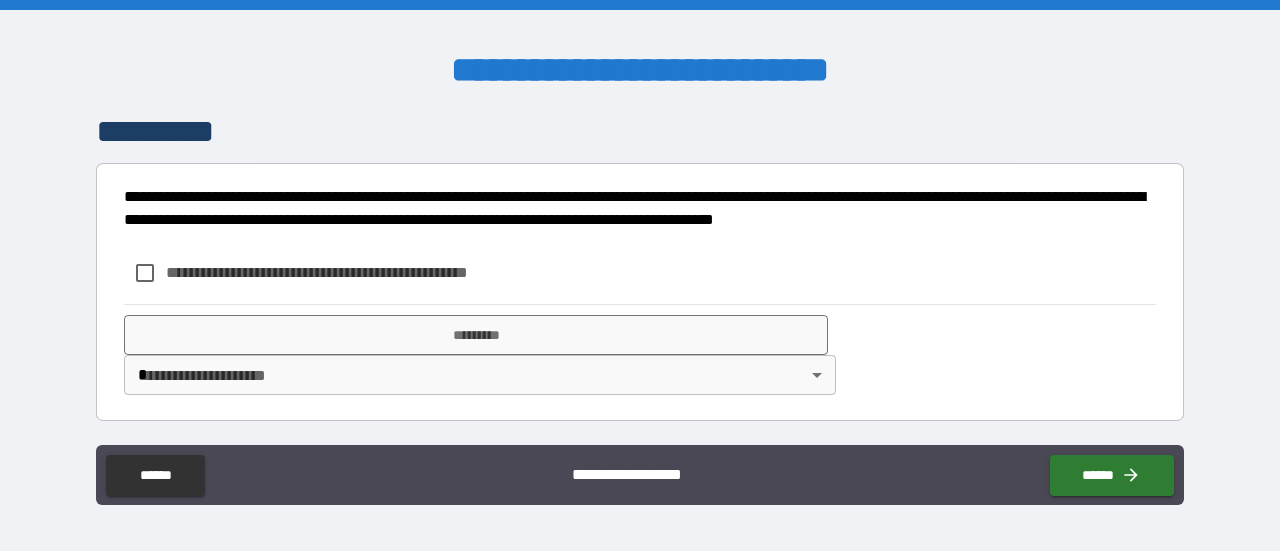 scroll, scrollTop: 3693, scrollLeft: 0, axis: vertical 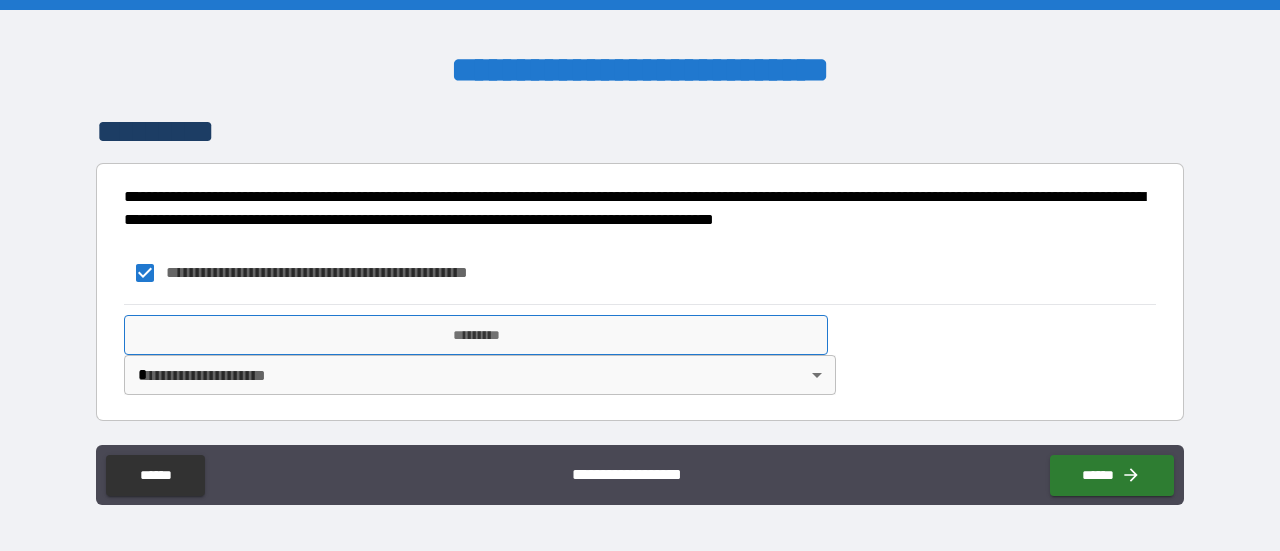 click on "*********" at bounding box center (476, 335) 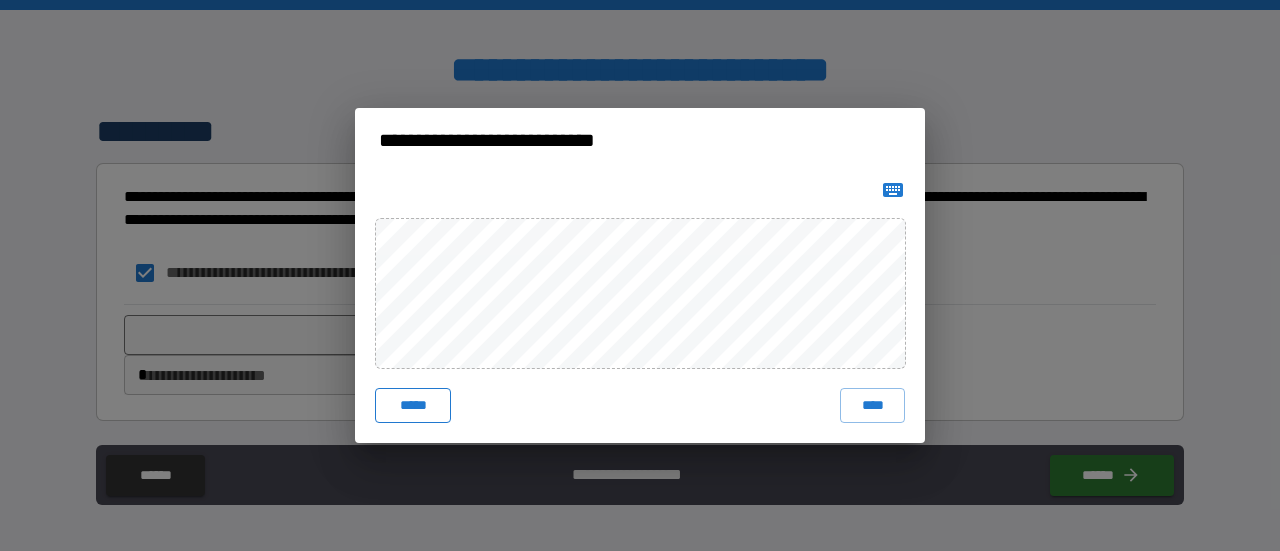 click on "*****" at bounding box center (413, 406) 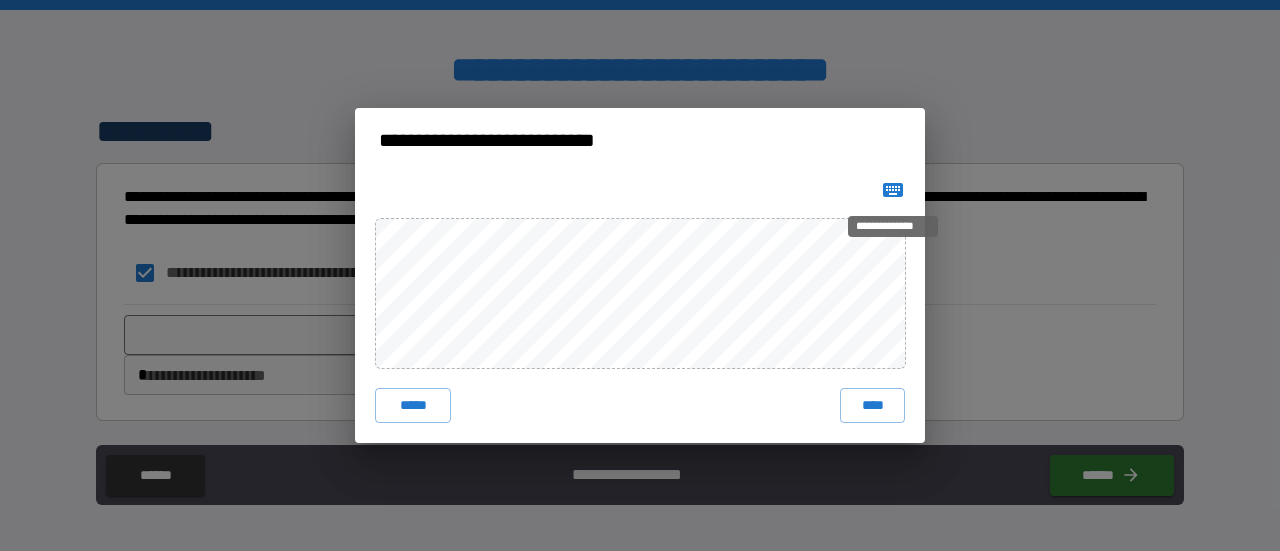 click 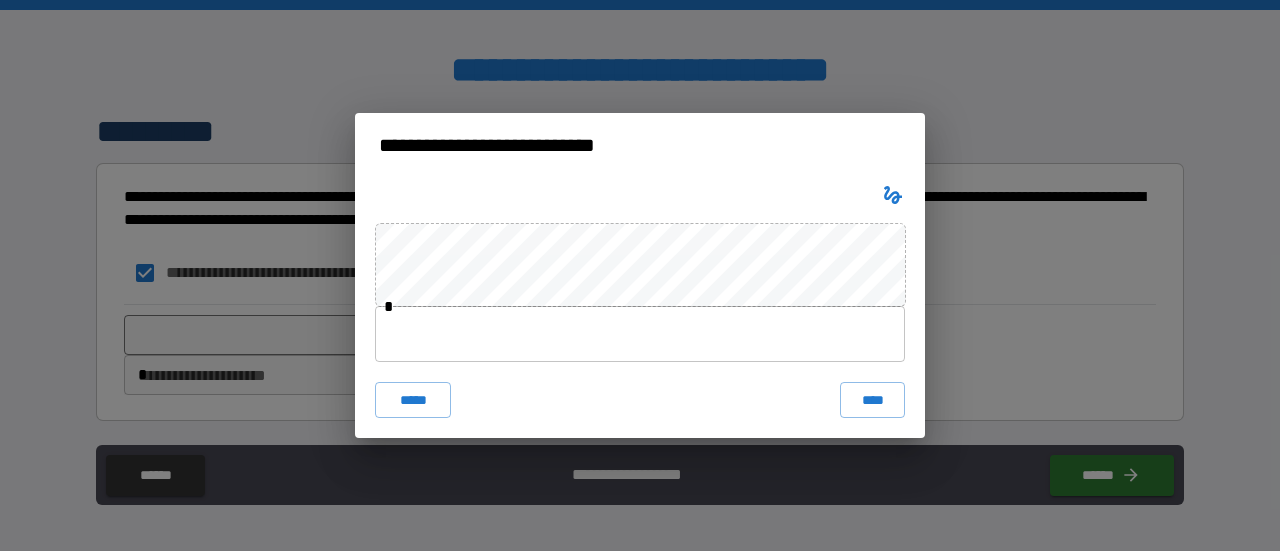 click at bounding box center [640, 334] 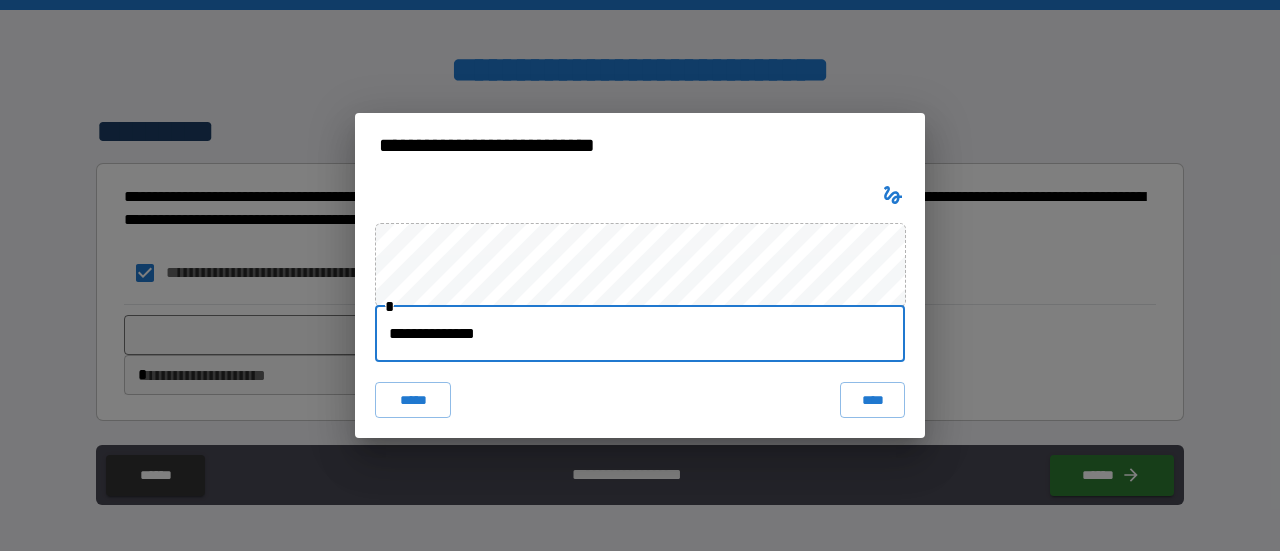 drag, startPoint x: 876, startPoint y: 411, endPoint x: 864, endPoint y: 409, distance: 12.165525 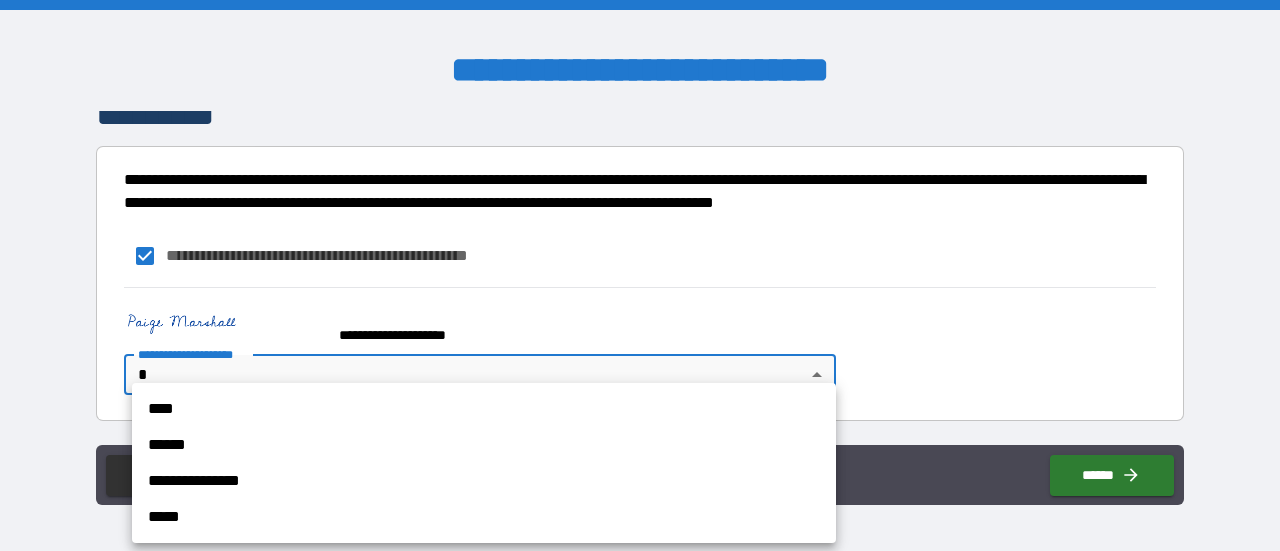 click on "**********" at bounding box center [640, 275] 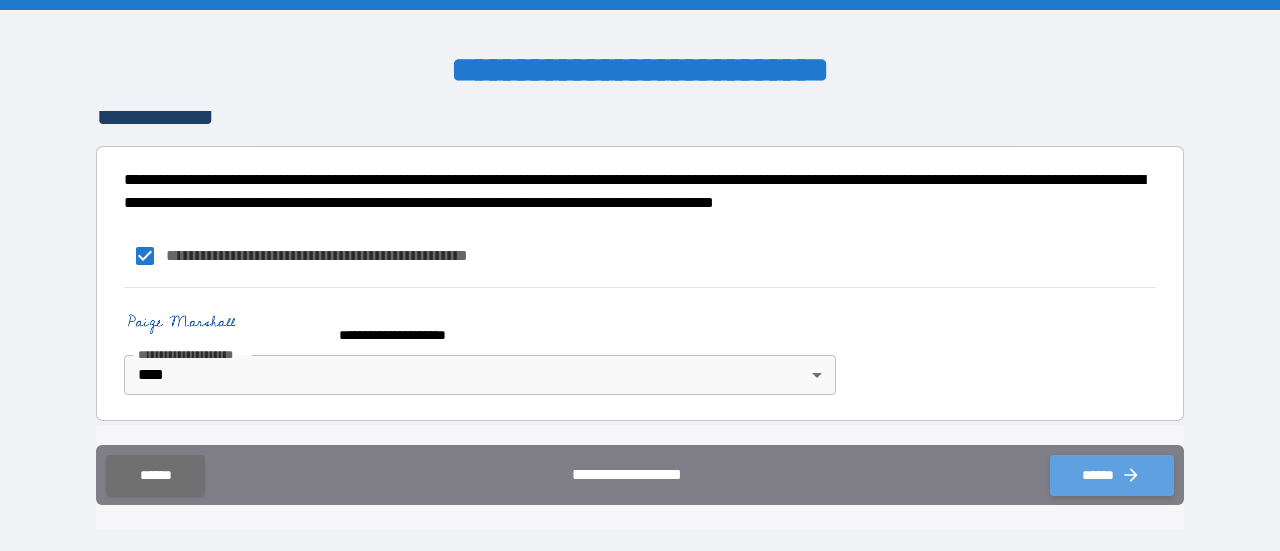 click on "******" at bounding box center (1112, 475) 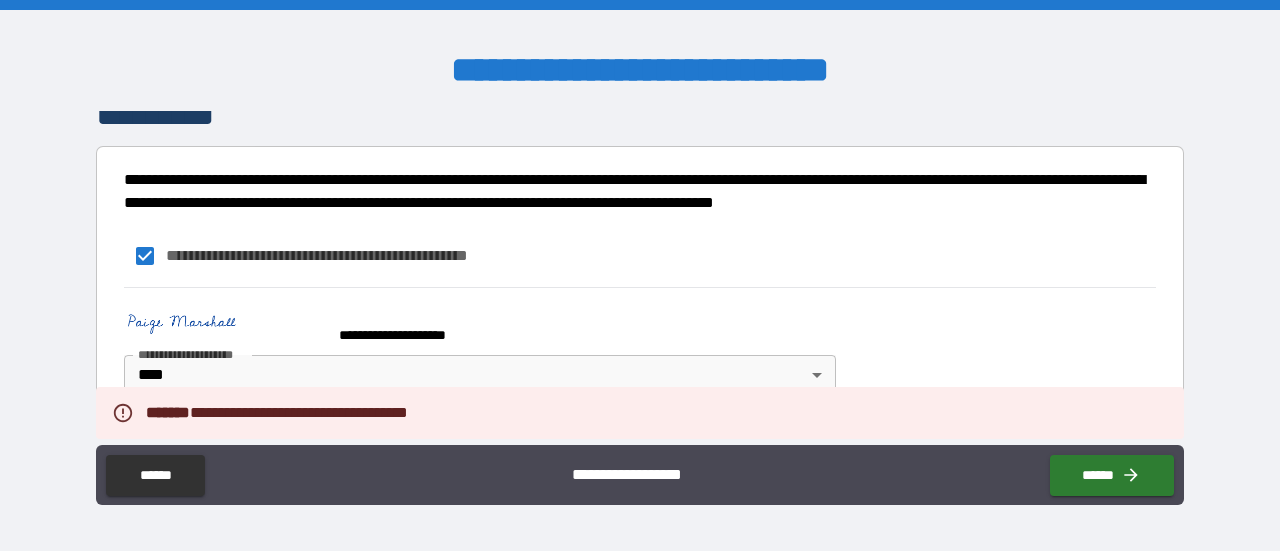 scroll, scrollTop: 3710, scrollLeft: 0, axis: vertical 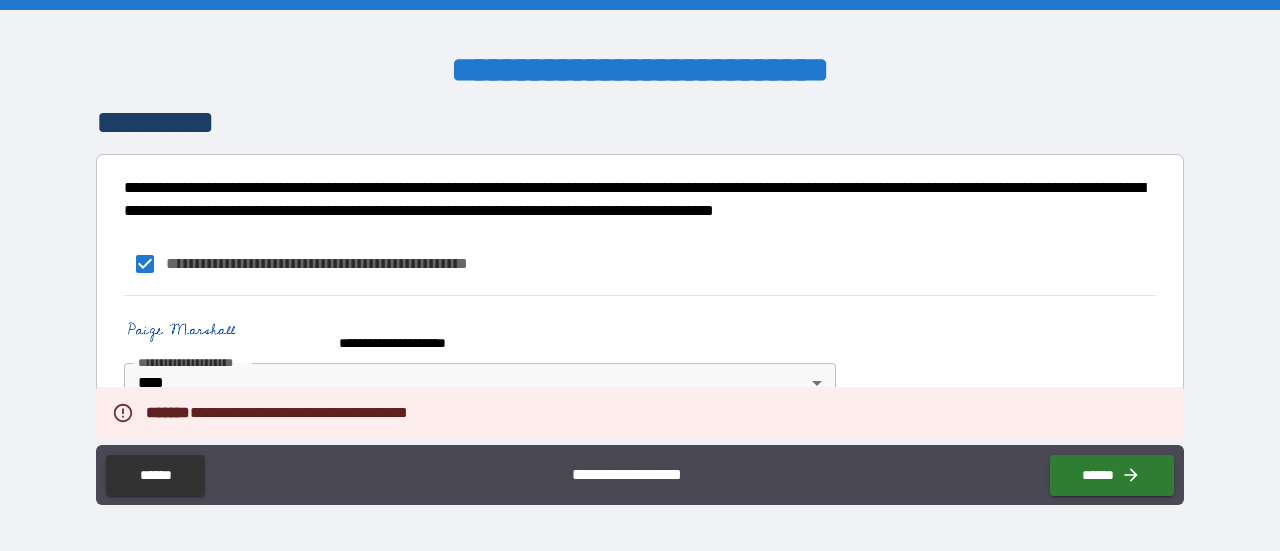 click 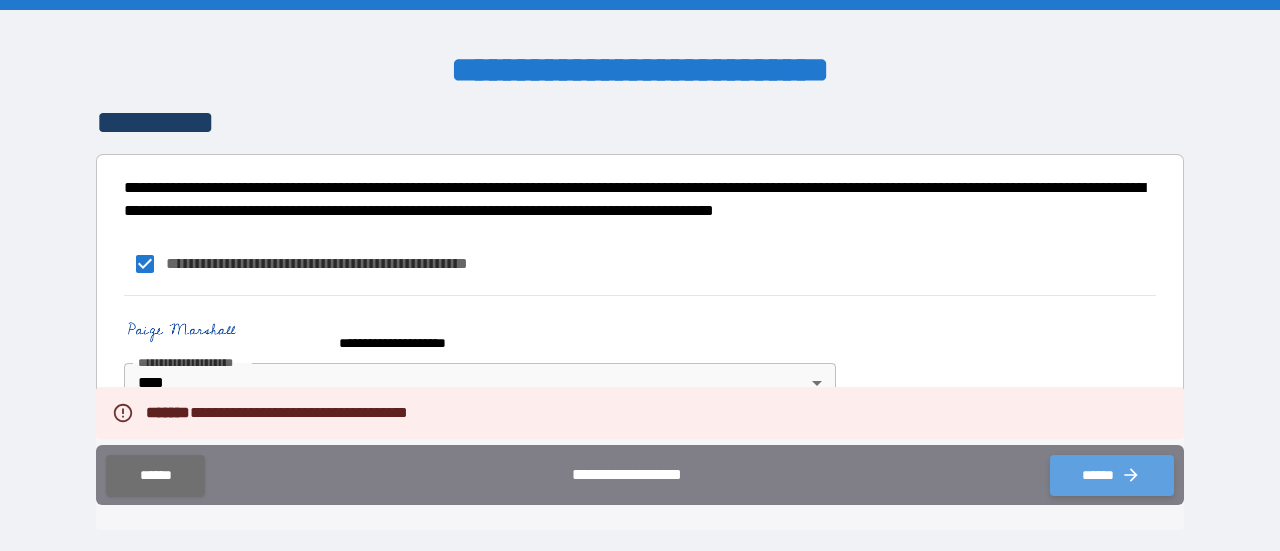 click on "******" at bounding box center [1112, 475] 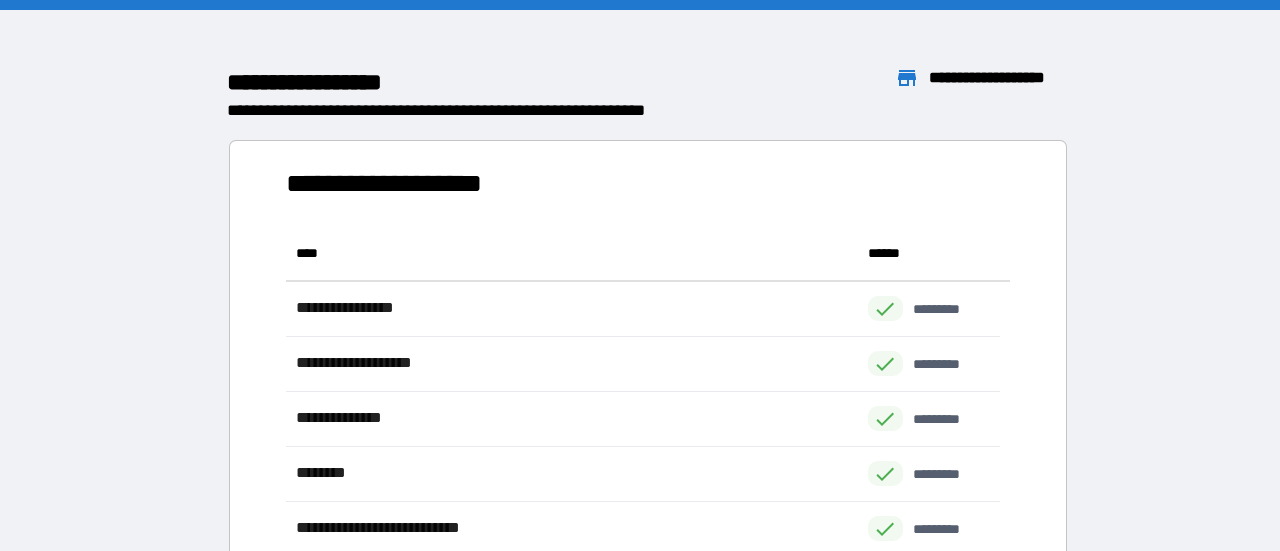 scroll, scrollTop: 16, scrollLeft: 16, axis: both 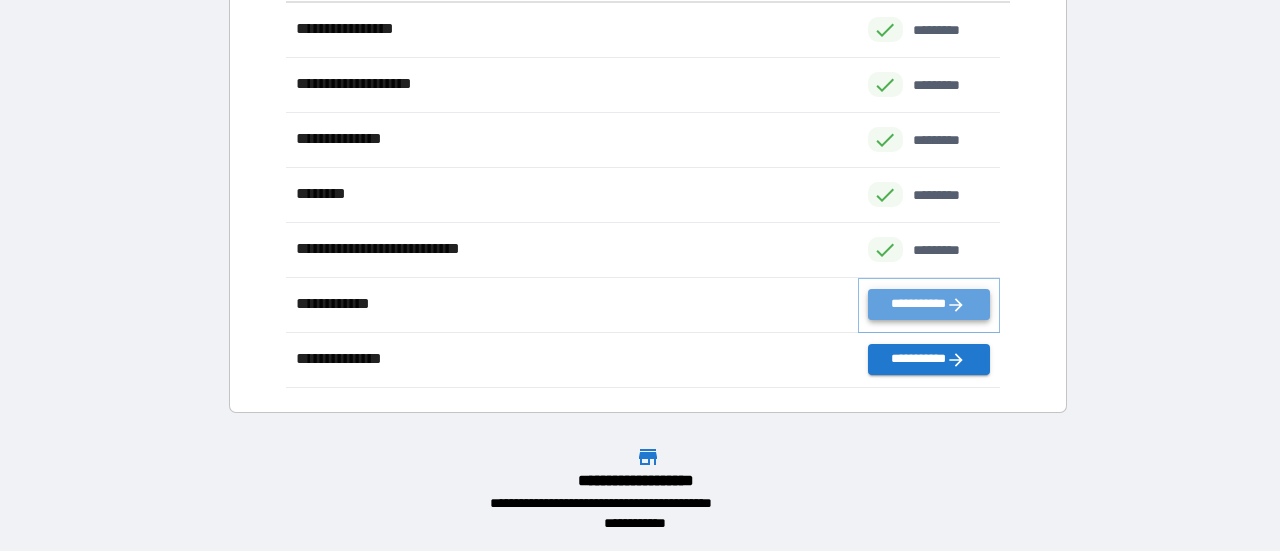 click on "**********" at bounding box center (929, 304) 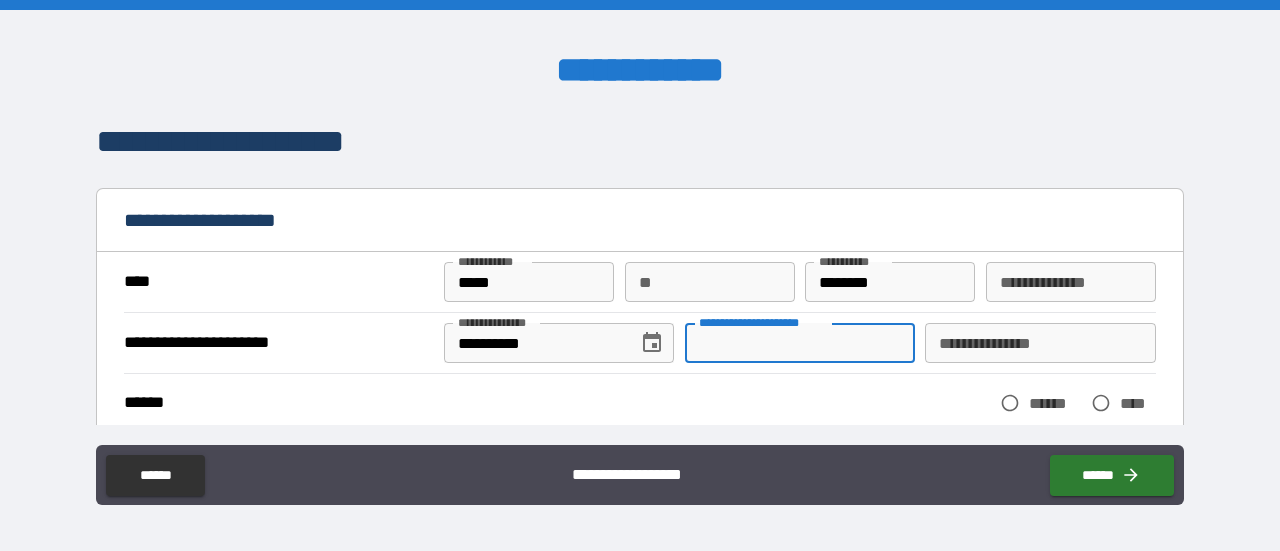 click on "**********" at bounding box center (800, 343) 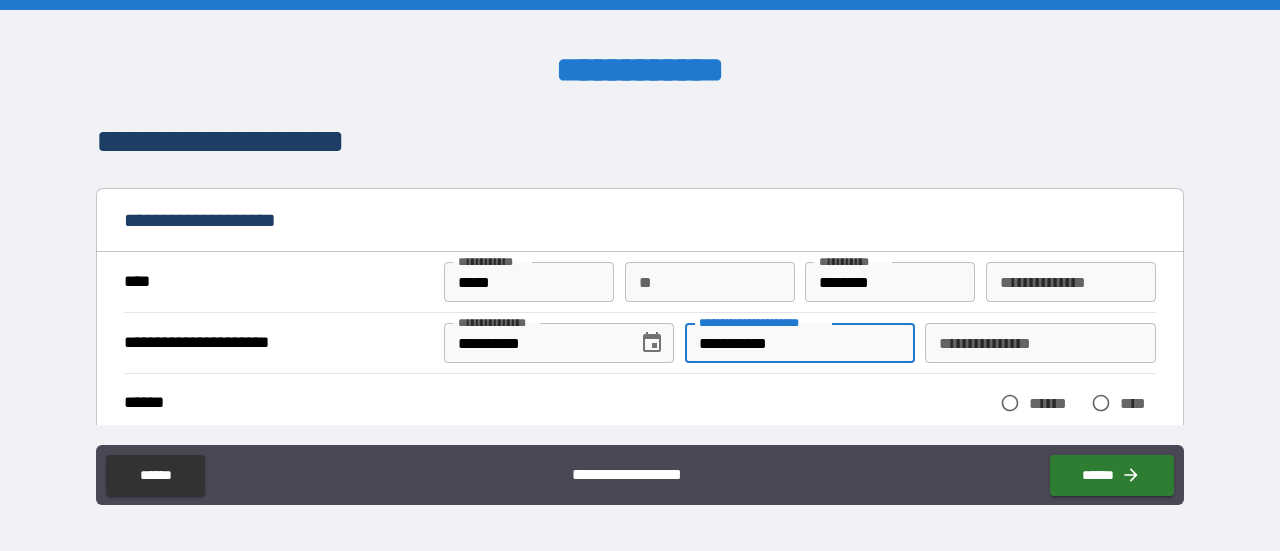 click on "**********" at bounding box center (1040, 343) 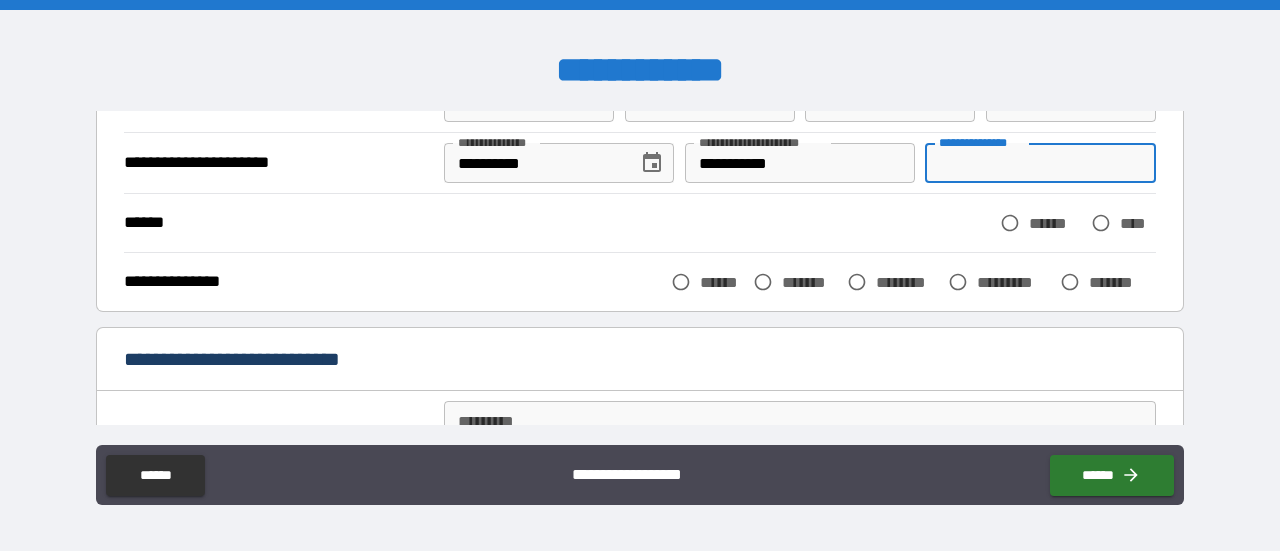 scroll, scrollTop: 200, scrollLeft: 0, axis: vertical 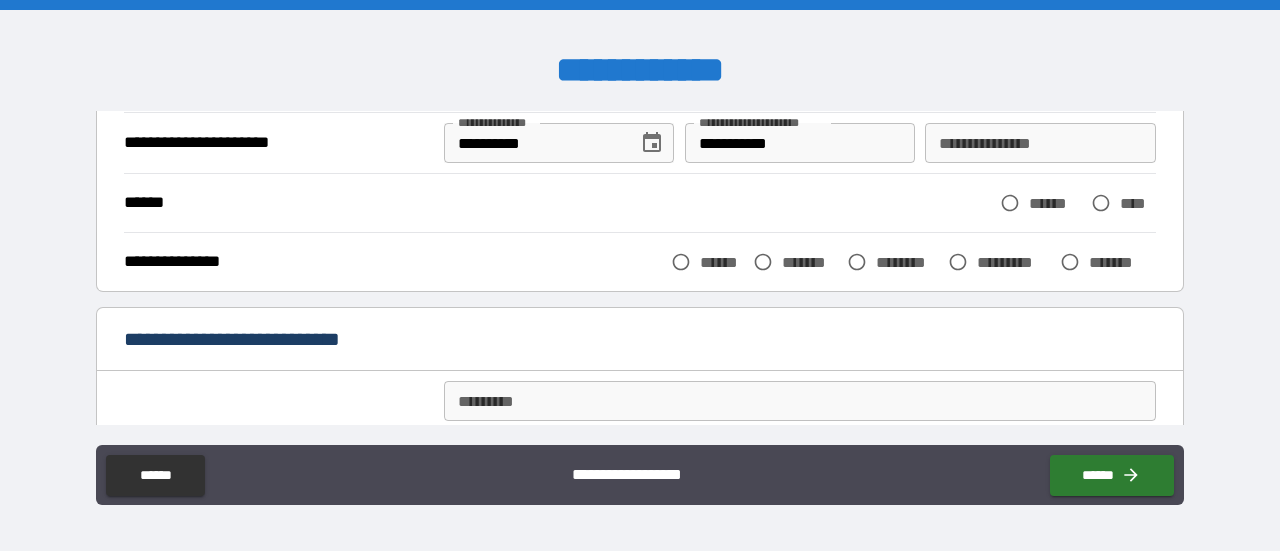 click on "******" at bounding box center [1055, 203] 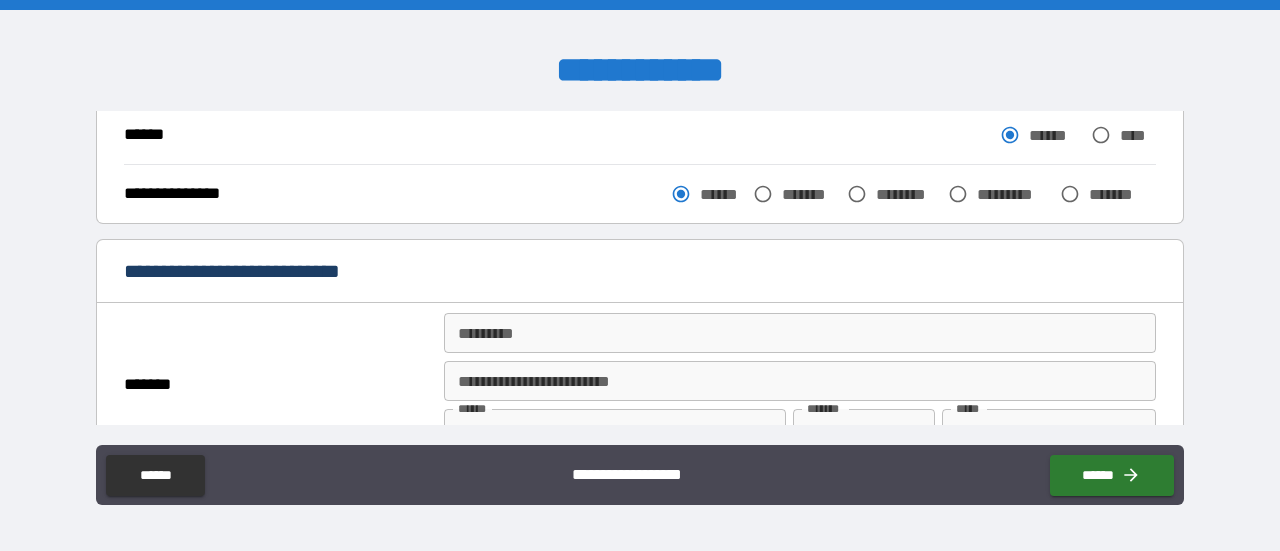 scroll, scrollTop: 300, scrollLeft: 0, axis: vertical 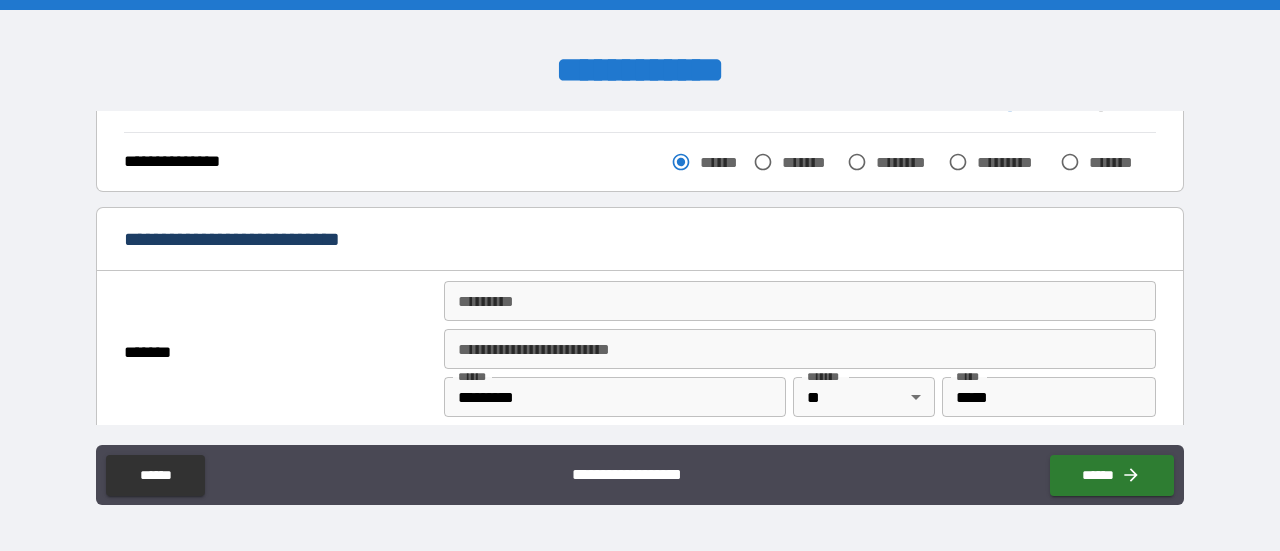 click on "*******   *" at bounding box center (800, 301) 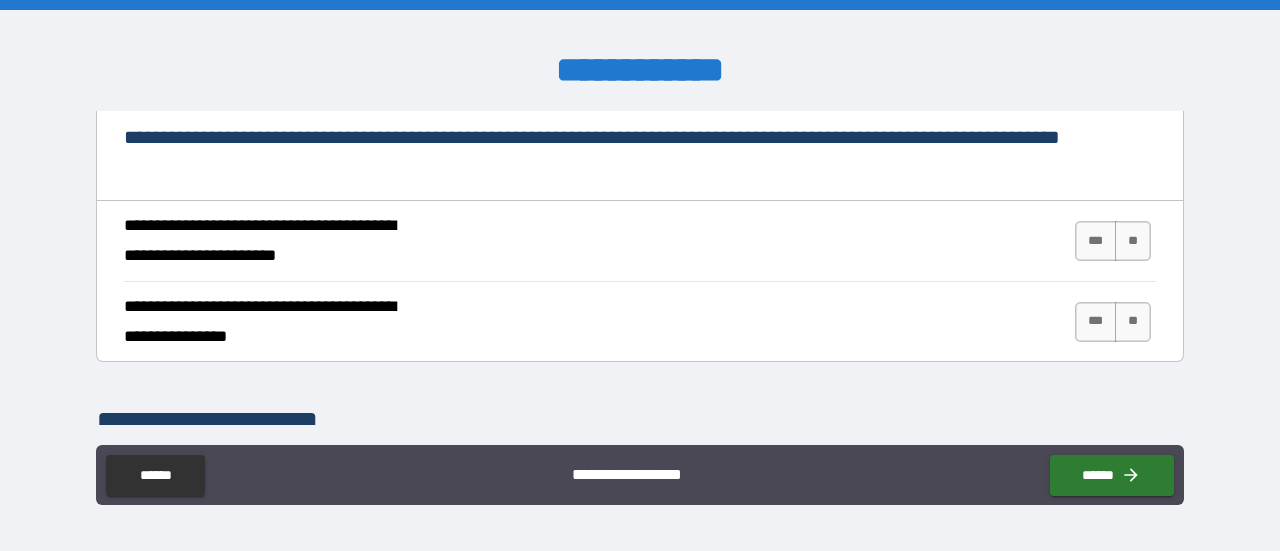 scroll, scrollTop: 800, scrollLeft: 0, axis: vertical 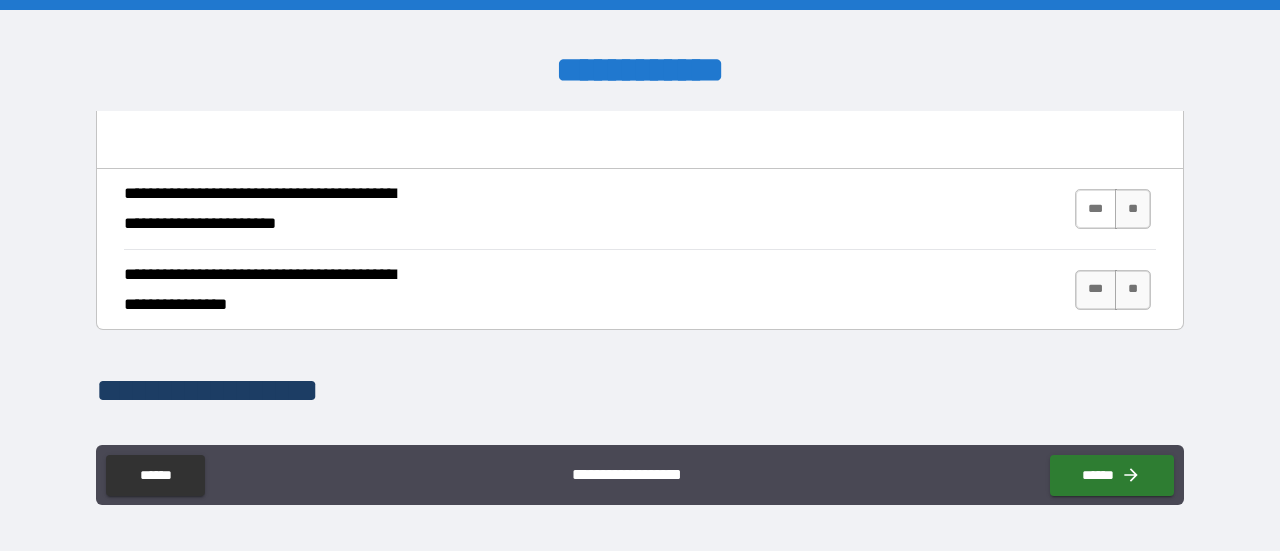click on "***" at bounding box center (1096, 209) 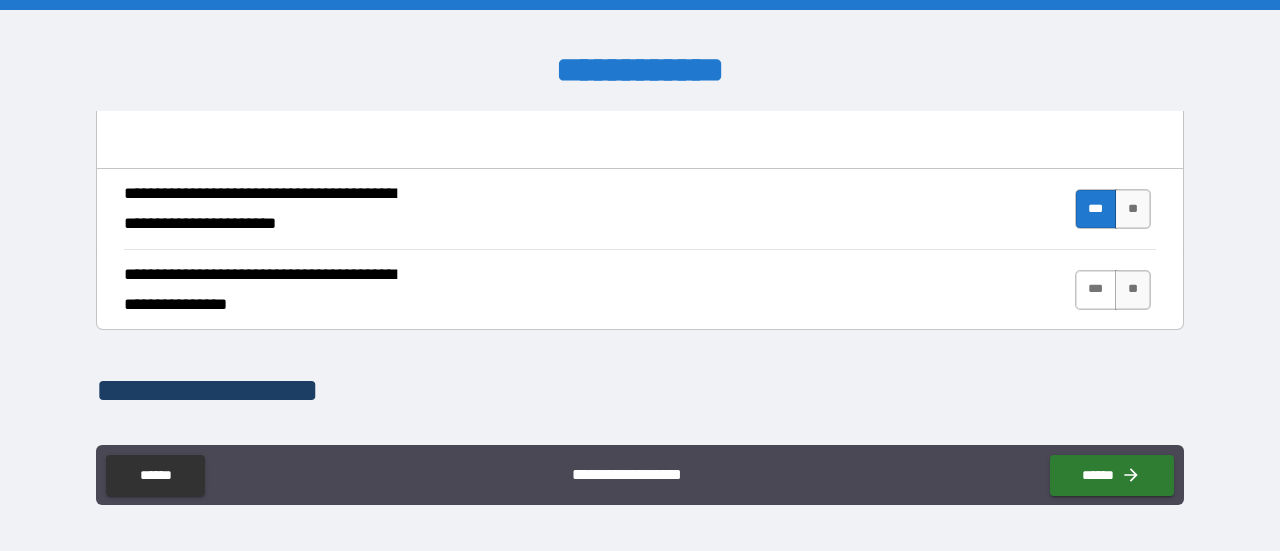 click on "***" at bounding box center [1096, 290] 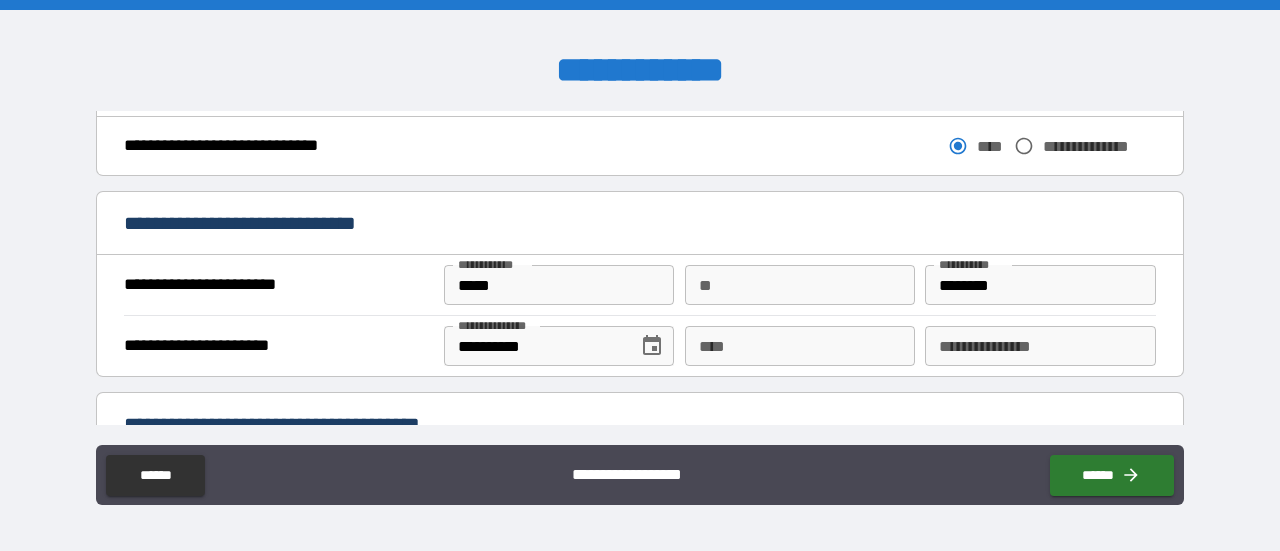 scroll, scrollTop: 1300, scrollLeft: 0, axis: vertical 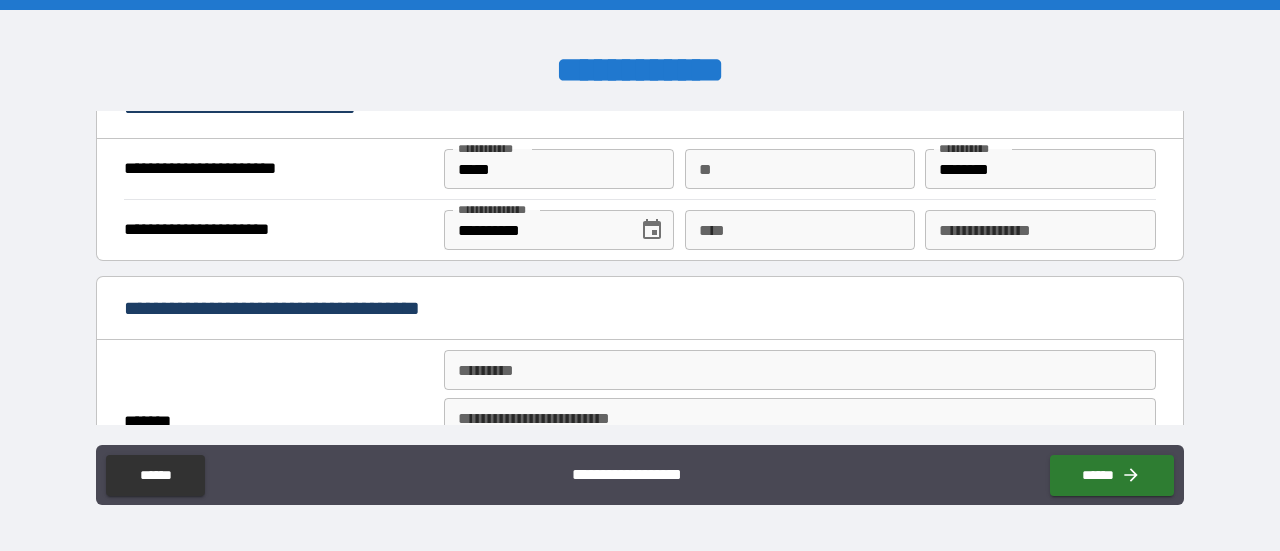 click on "****" at bounding box center (800, 230) 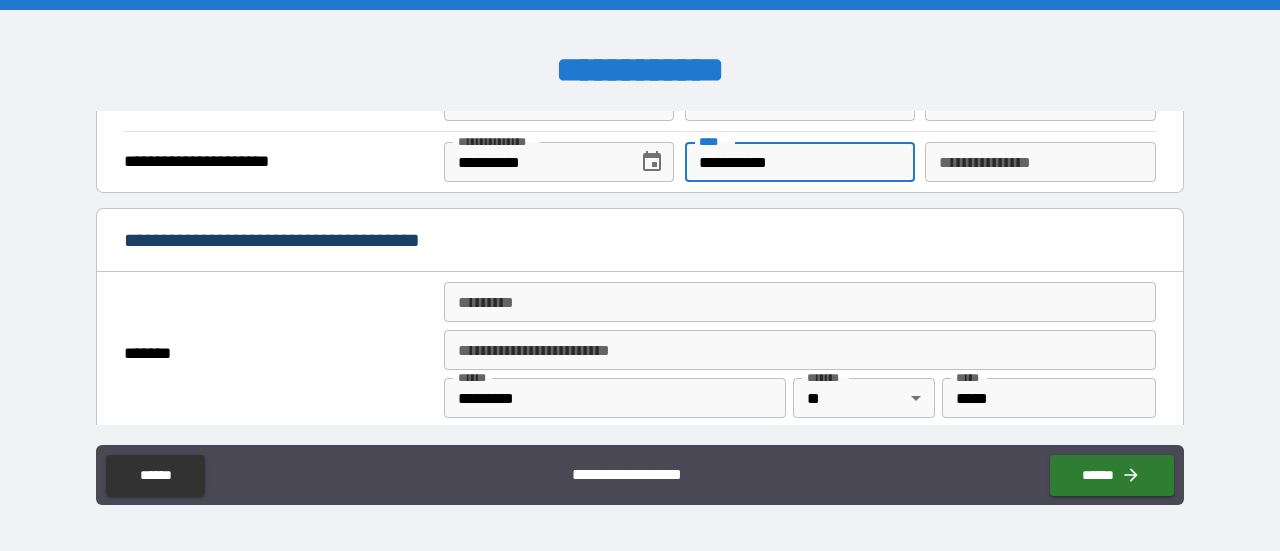 scroll, scrollTop: 1400, scrollLeft: 0, axis: vertical 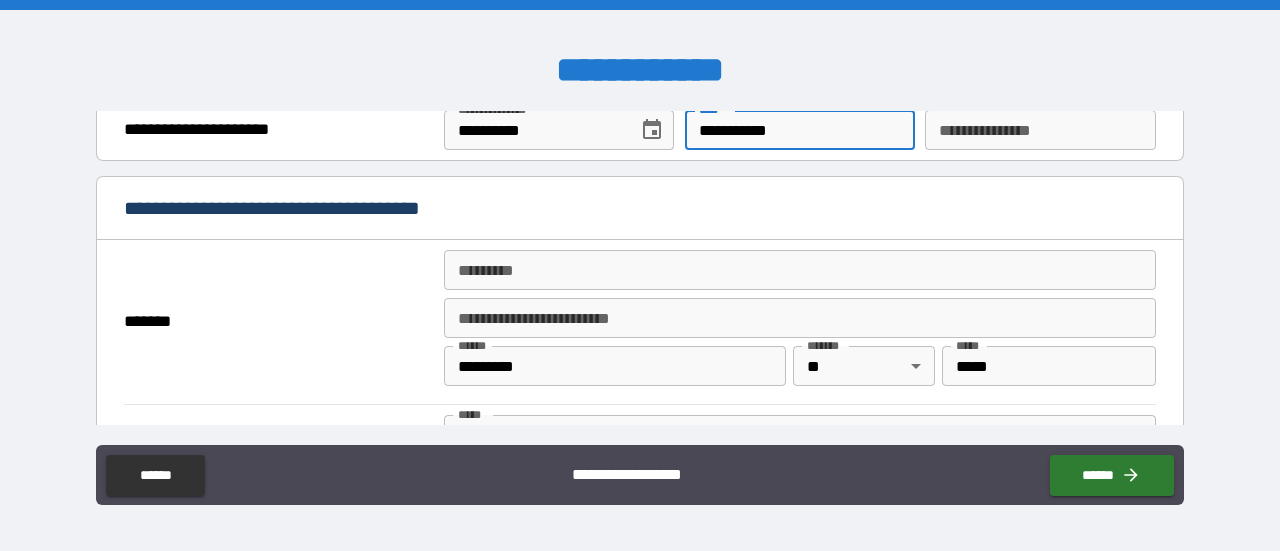 click on "*******   *" at bounding box center [800, 270] 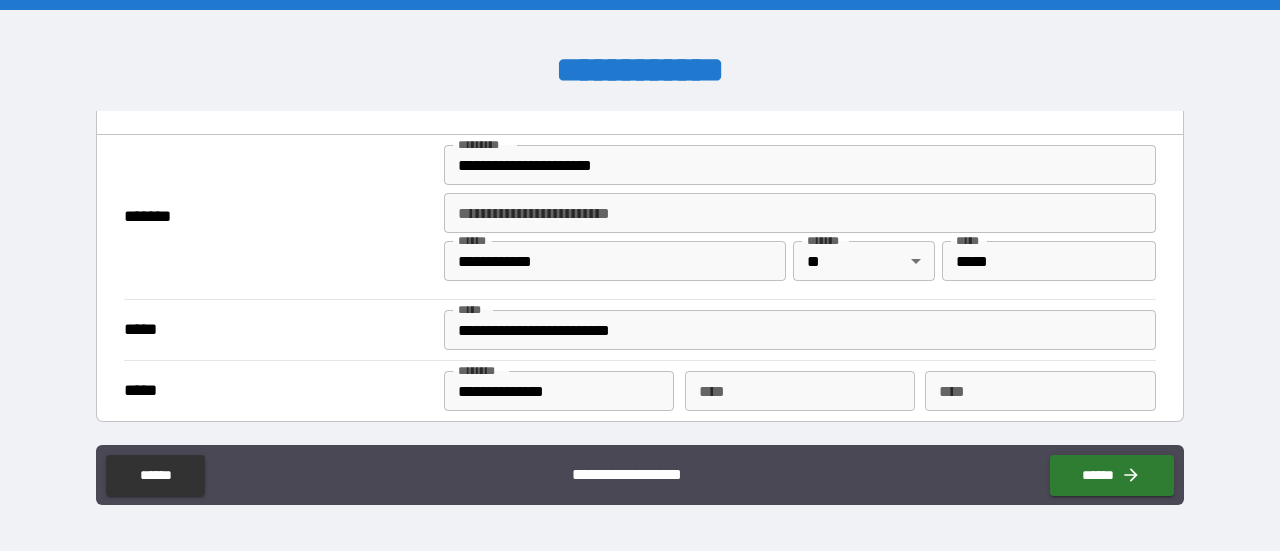 scroll, scrollTop: 1800, scrollLeft: 0, axis: vertical 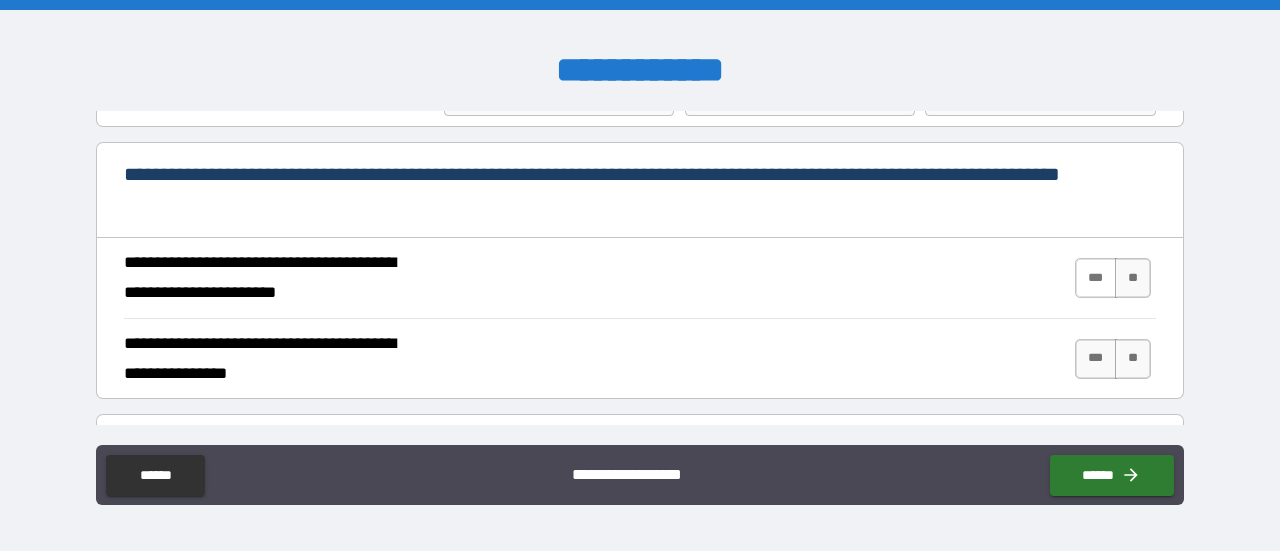 drag, startPoint x: 1093, startPoint y: 263, endPoint x: 1094, endPoint y: 287, distance: 24.020824 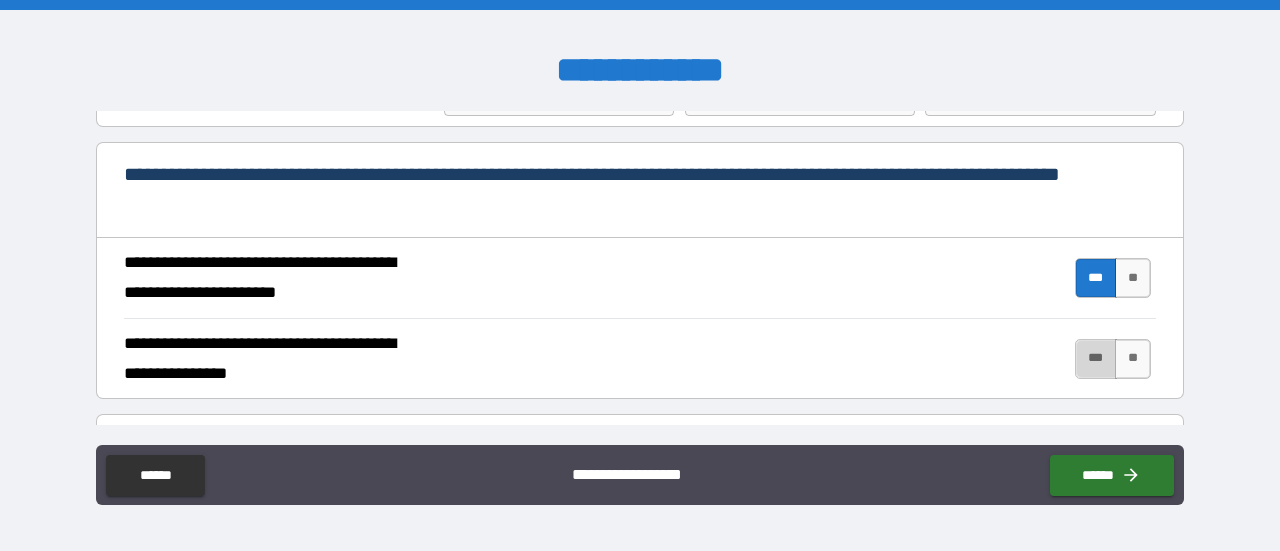 click on "***" at bounding box center (1096, 359) 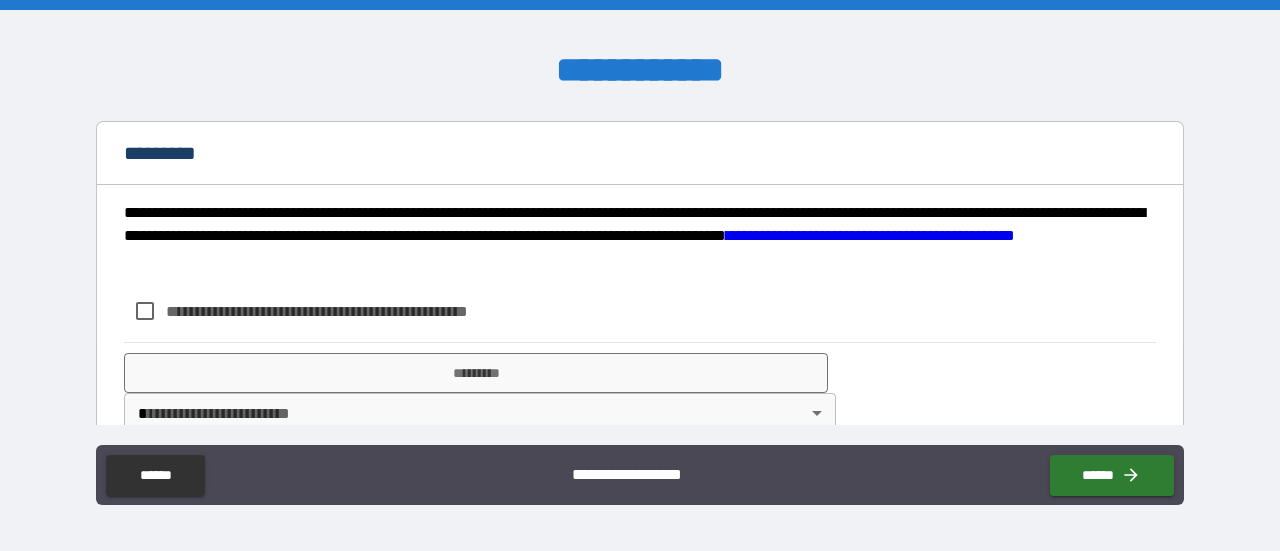 scroll, scrollTop: 2100, scrollLeft: 0, axis: vertical 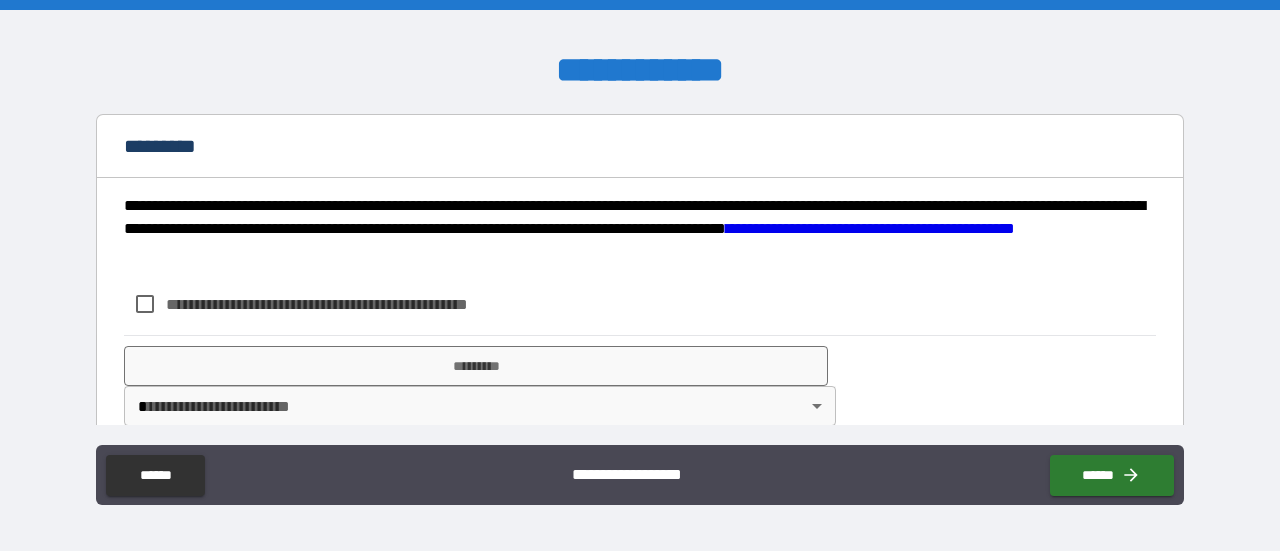 click on "**********" at bounding box center [350, 304] 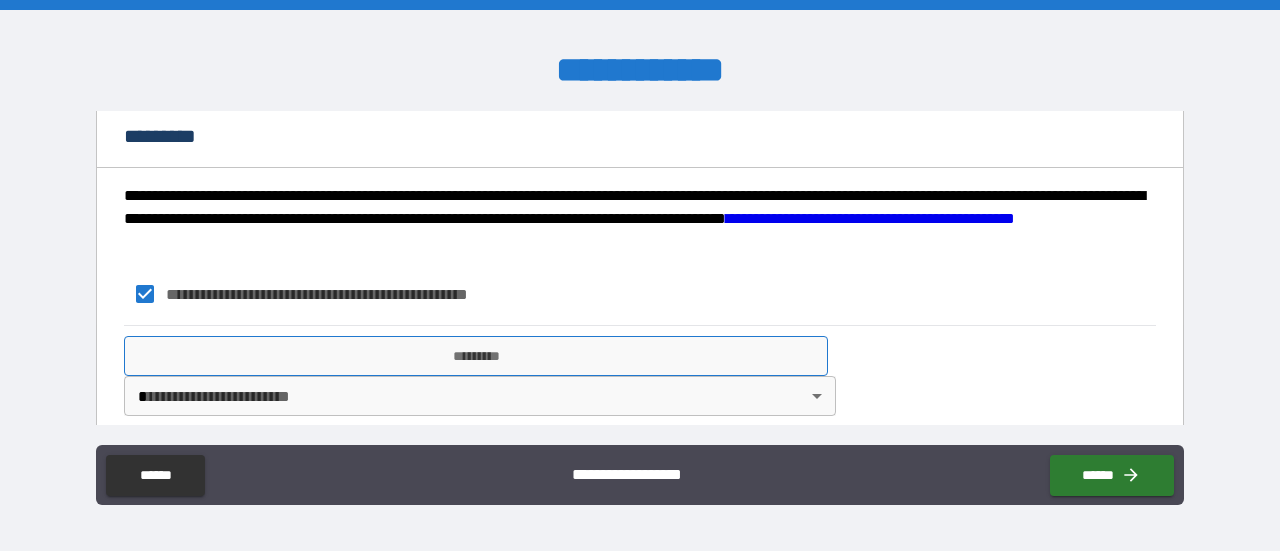 scroll, scrollTop: 2120, scrollLeft: 0, axis: vertical 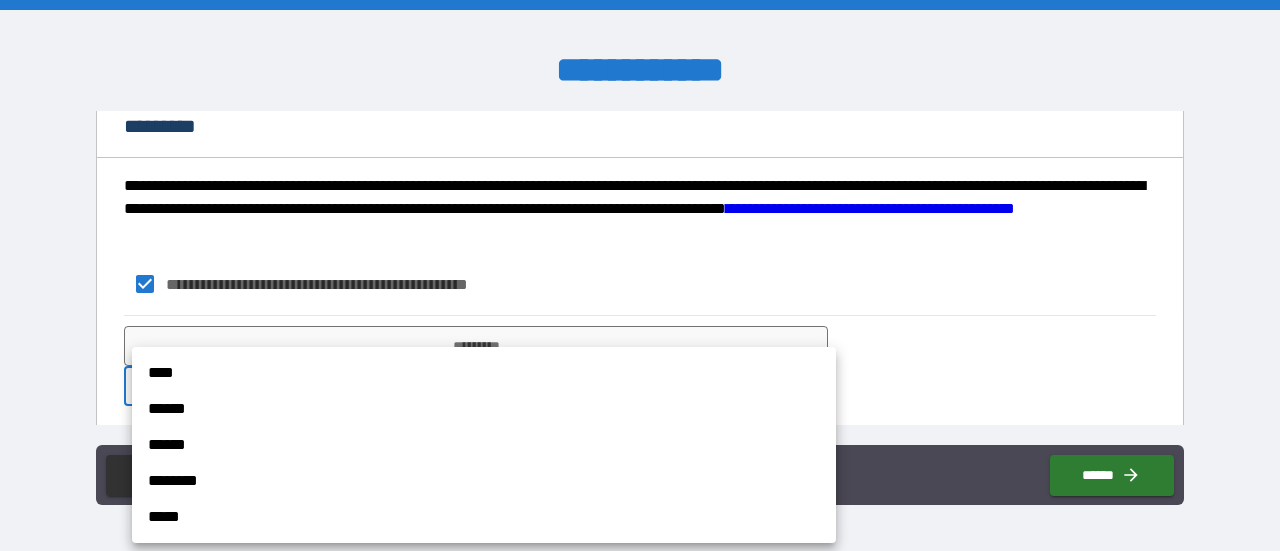 click on "**********" at bounding box center (640, 275) 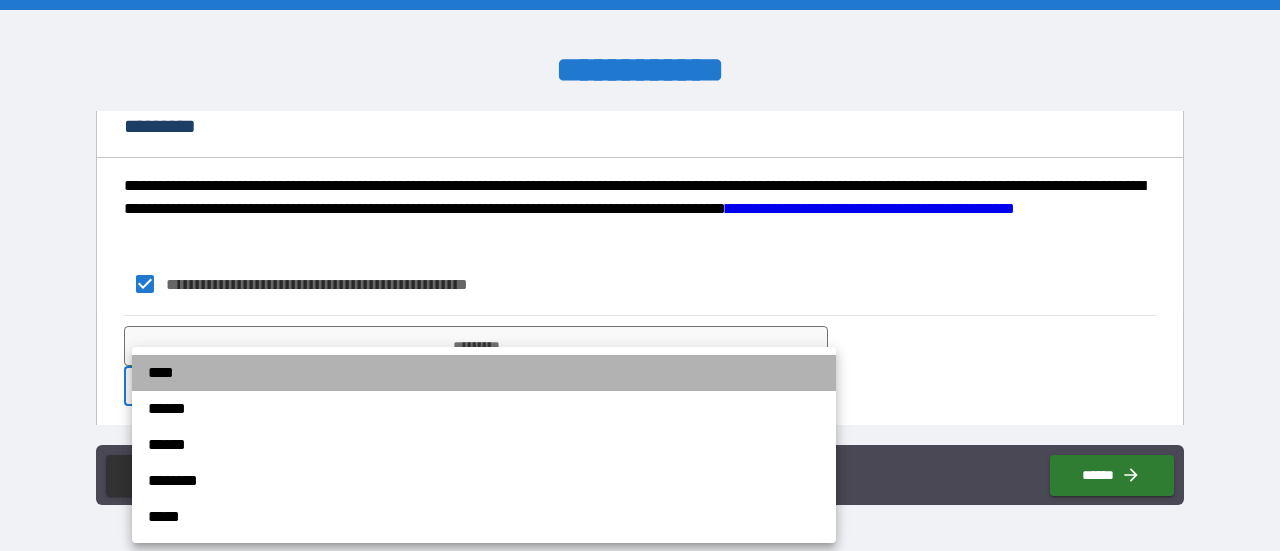 click on "****" at bounding box center (484, 373) 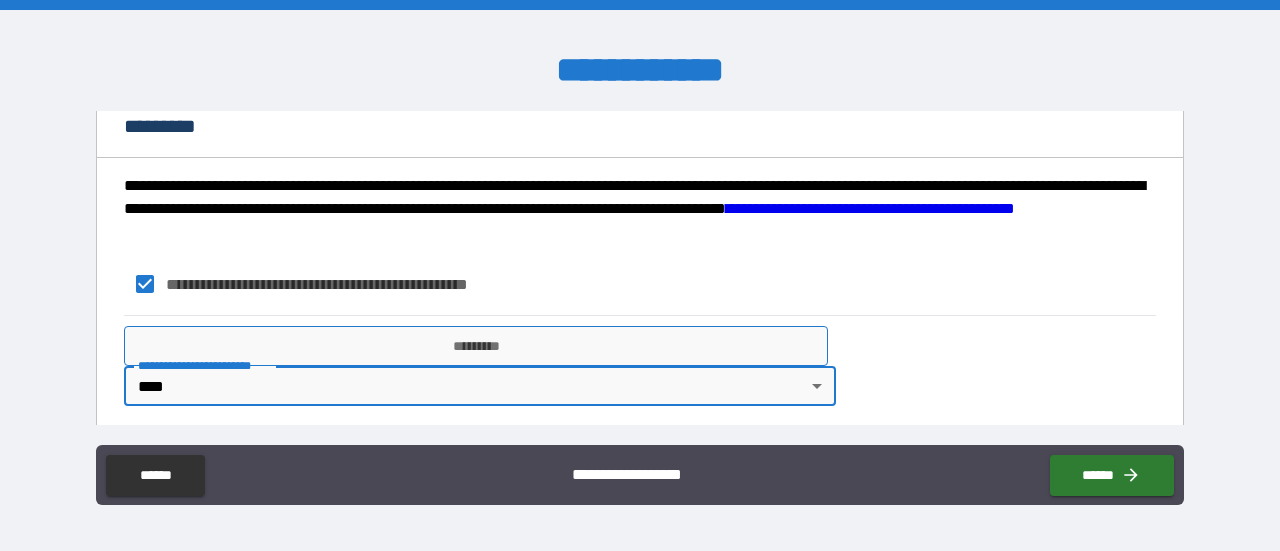 click on "*********" at bounding box center [476, 346] 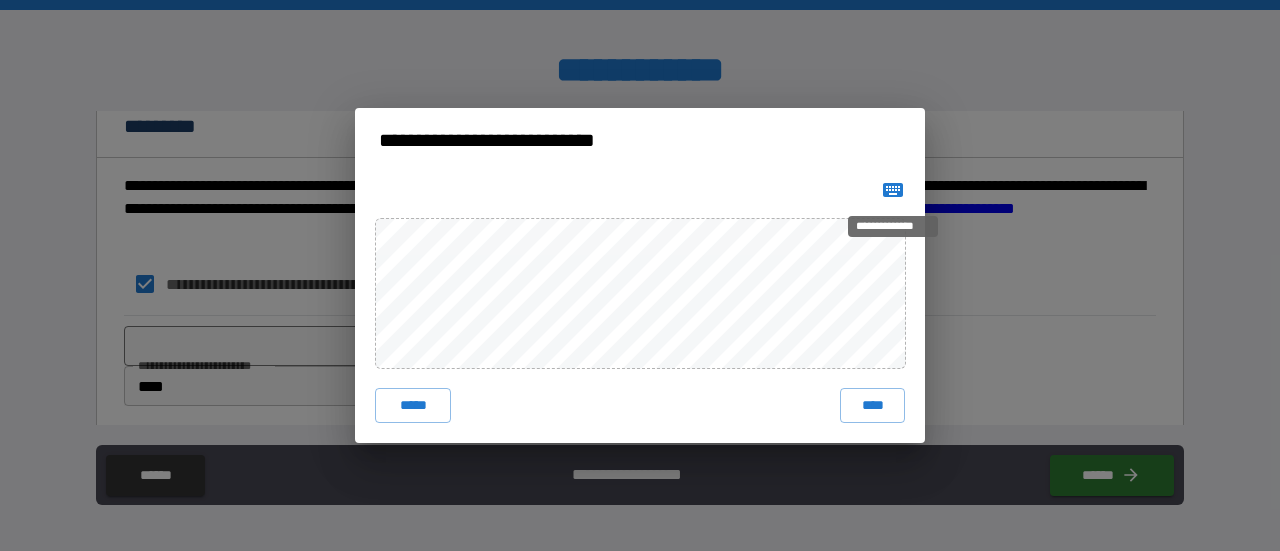 click 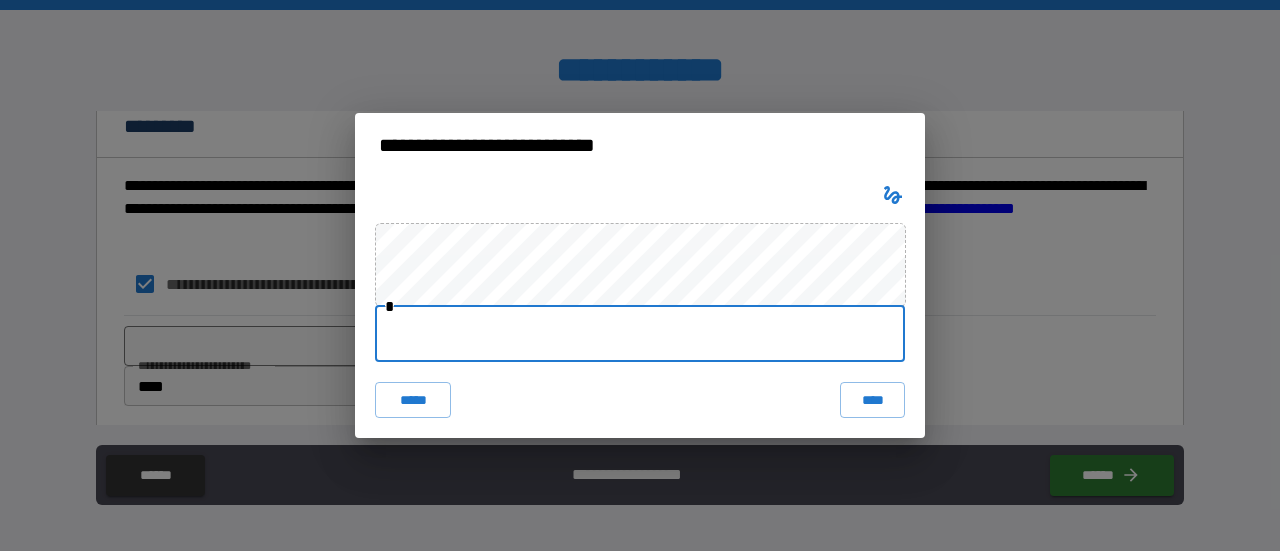 click at bounding box center [640, 334] 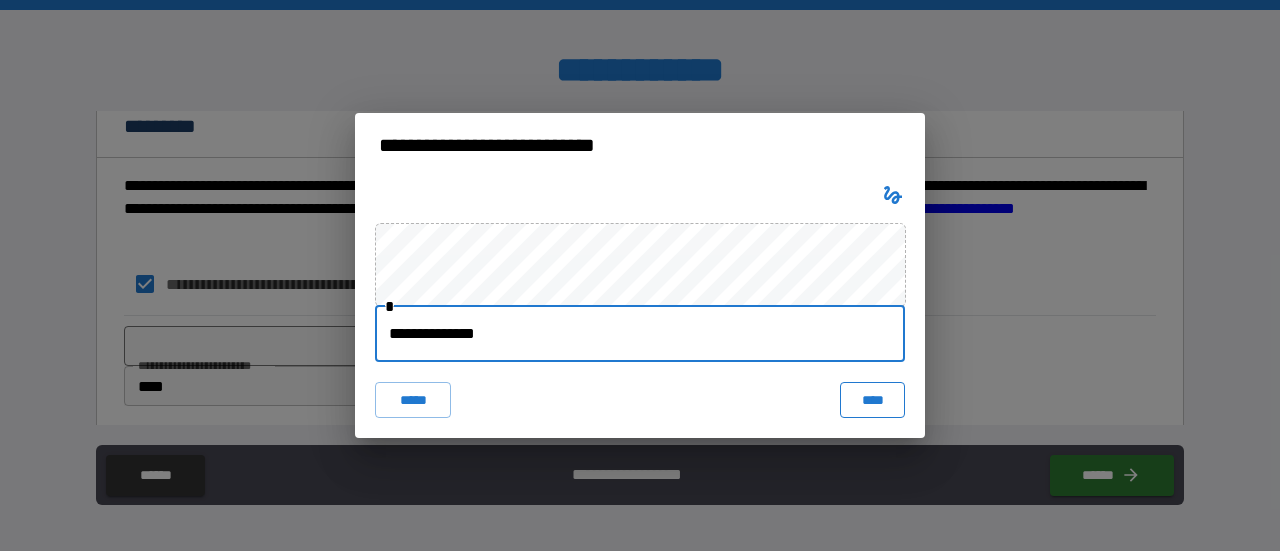 click on "****" at bounding box center [872, 400] 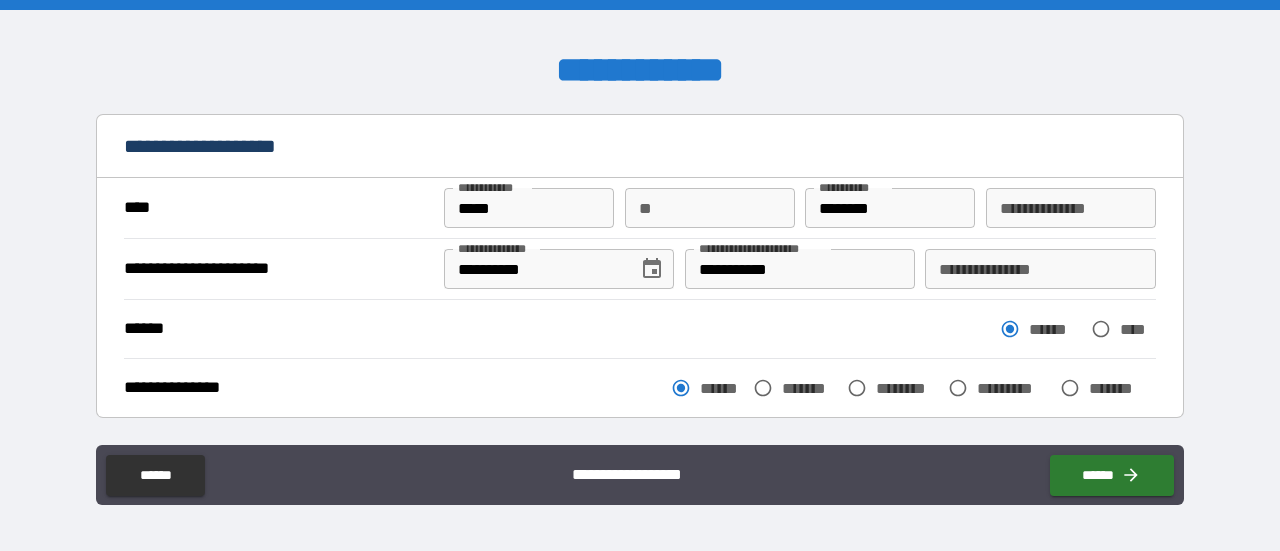 scroll, scrollTop: 100, scrollLeft: 0, axis: vertical 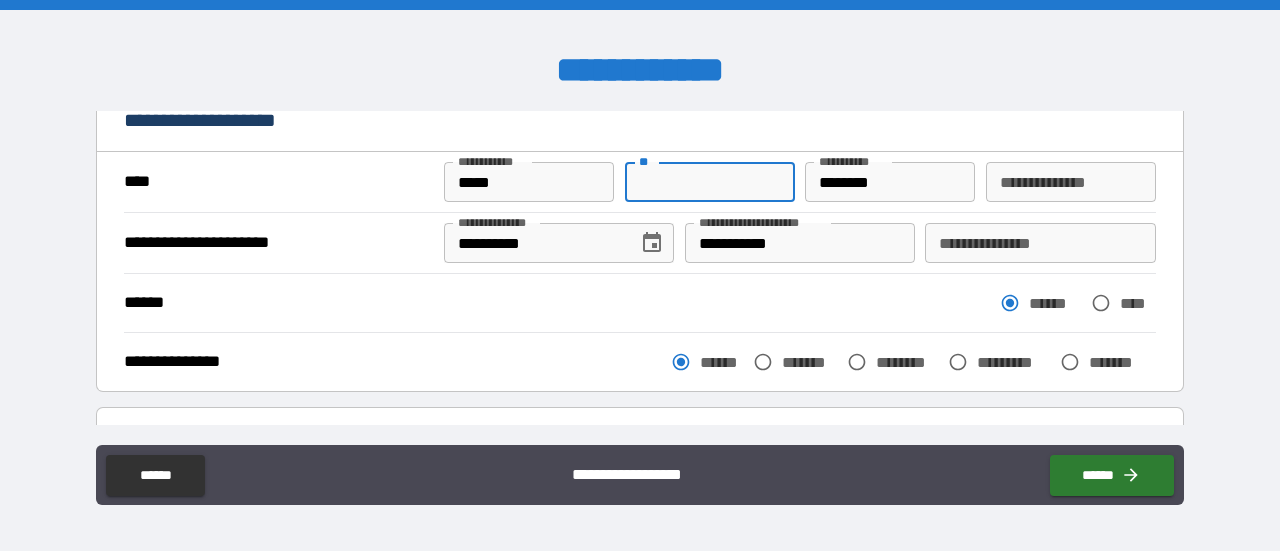 click on "**" at bounding box center [710, 182] 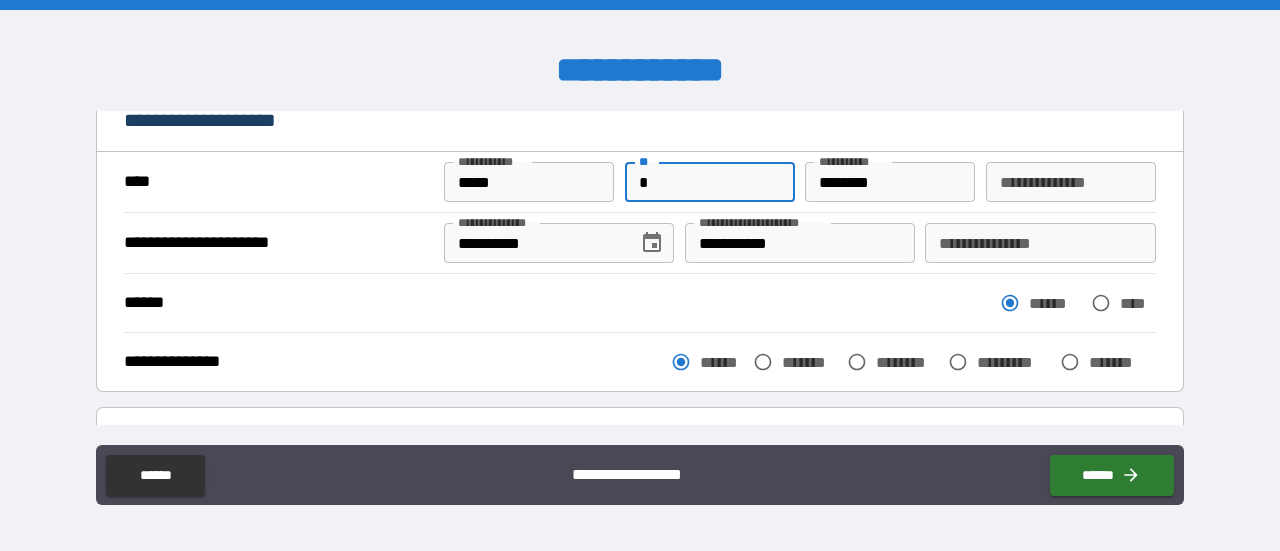click on "**********" at bounding box center [1071, 182] 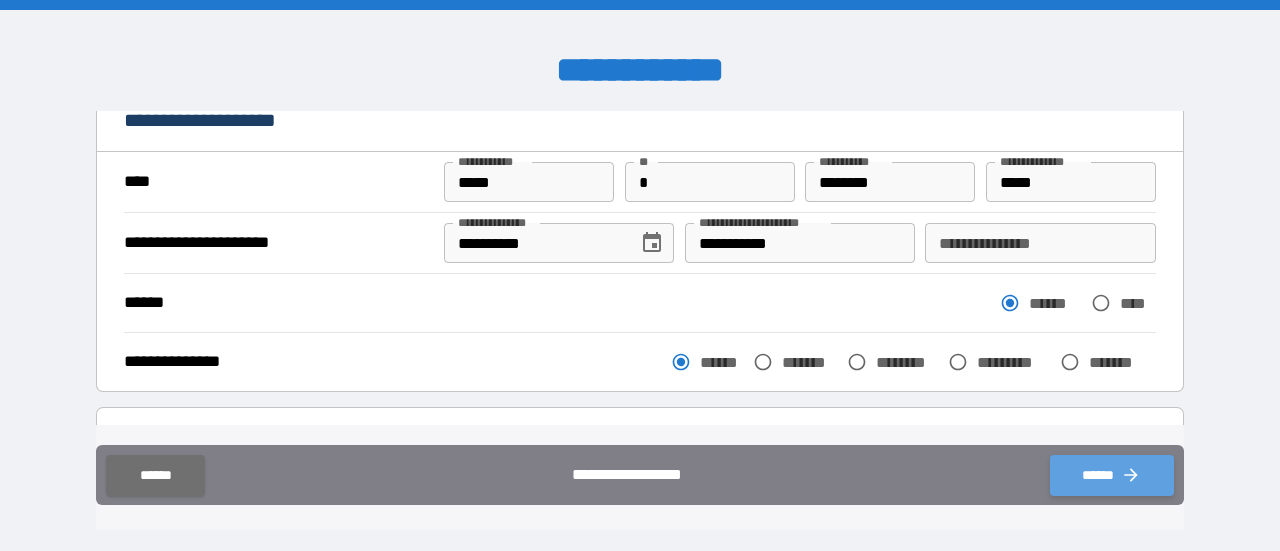 click on "******" at bounding box center [1112, 475] 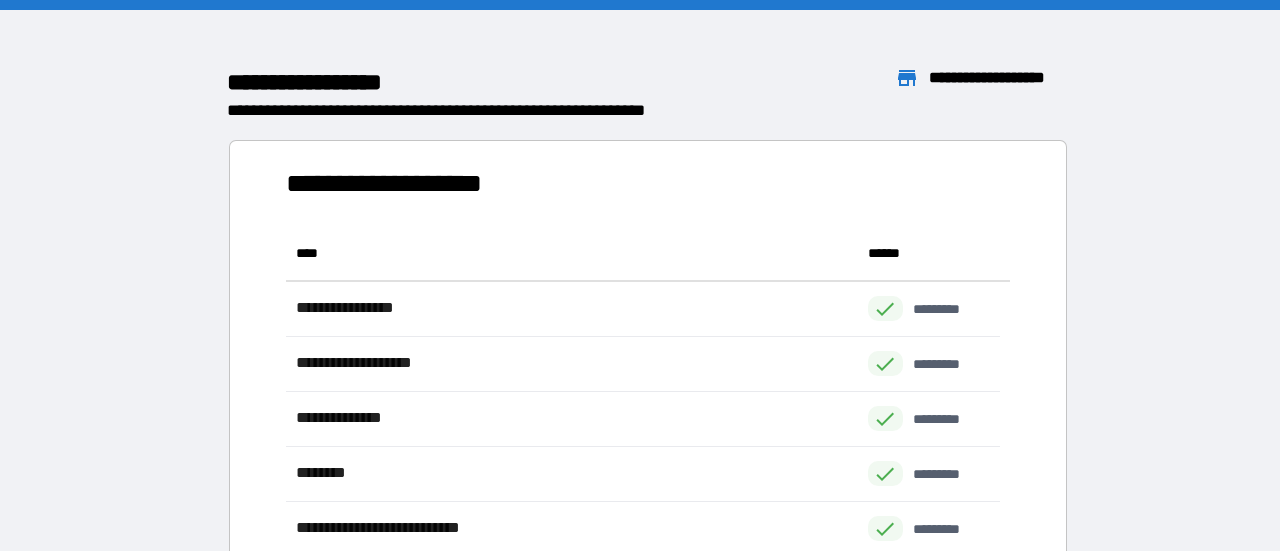 scroll, scrollTop: 16, scrollLeft: 16, axis: both 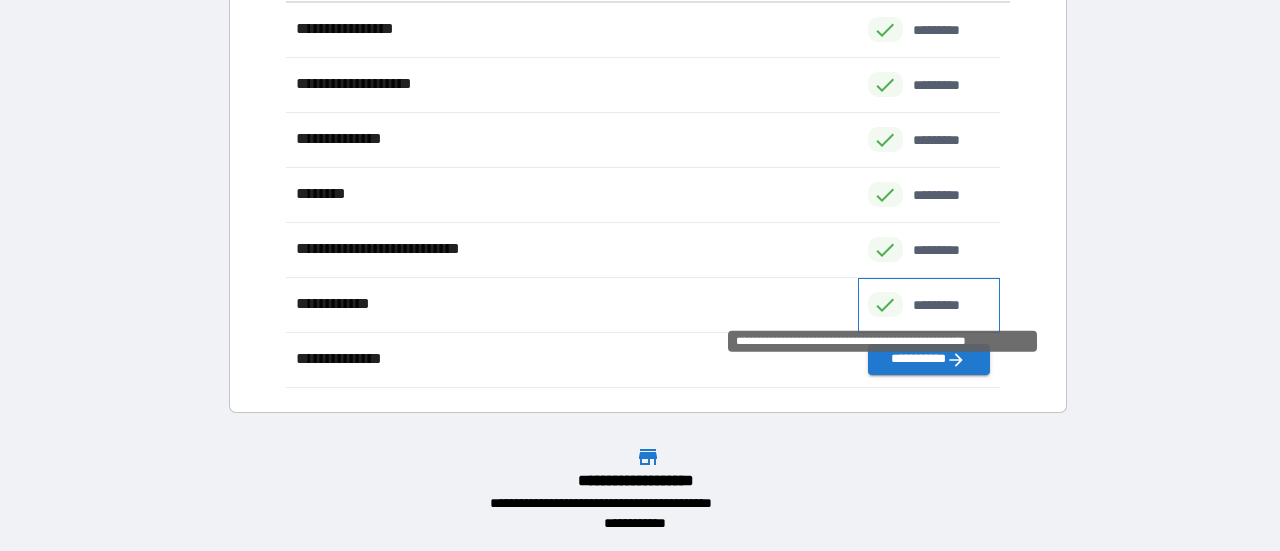 click 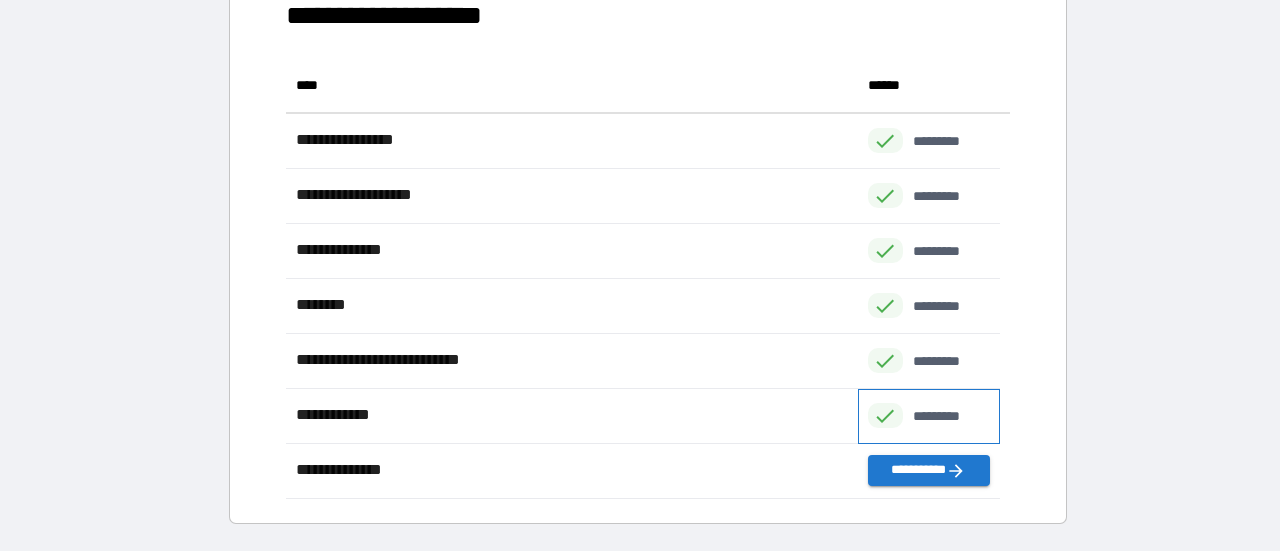 scroll, scrollTop: 279, scrollLeft: 0, axis: vertical 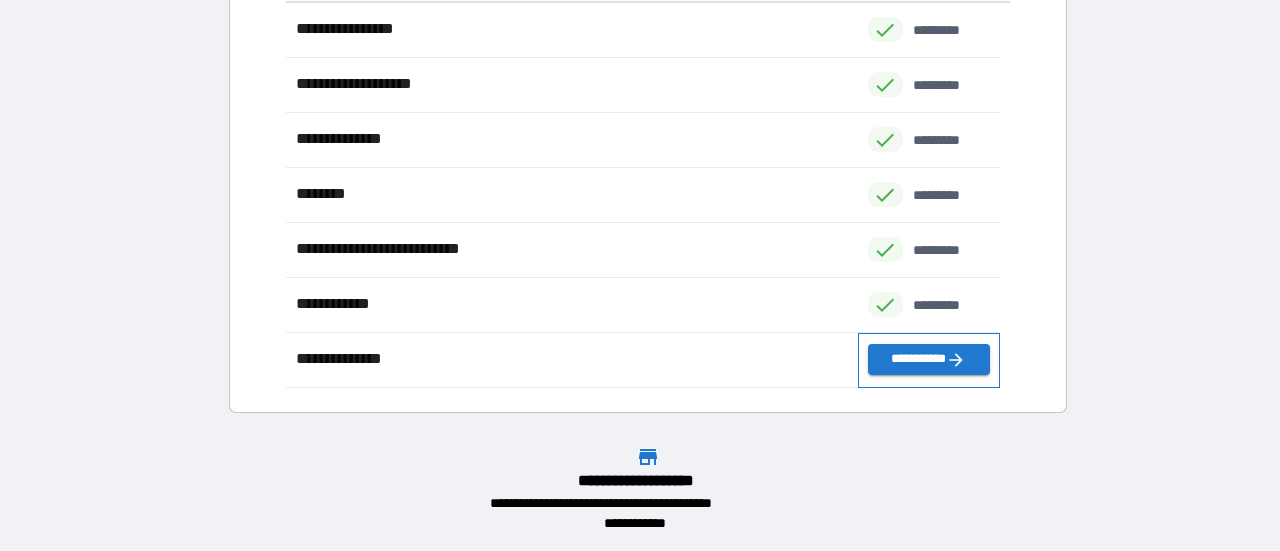 click on "**********" at bounding box center (929, 360) 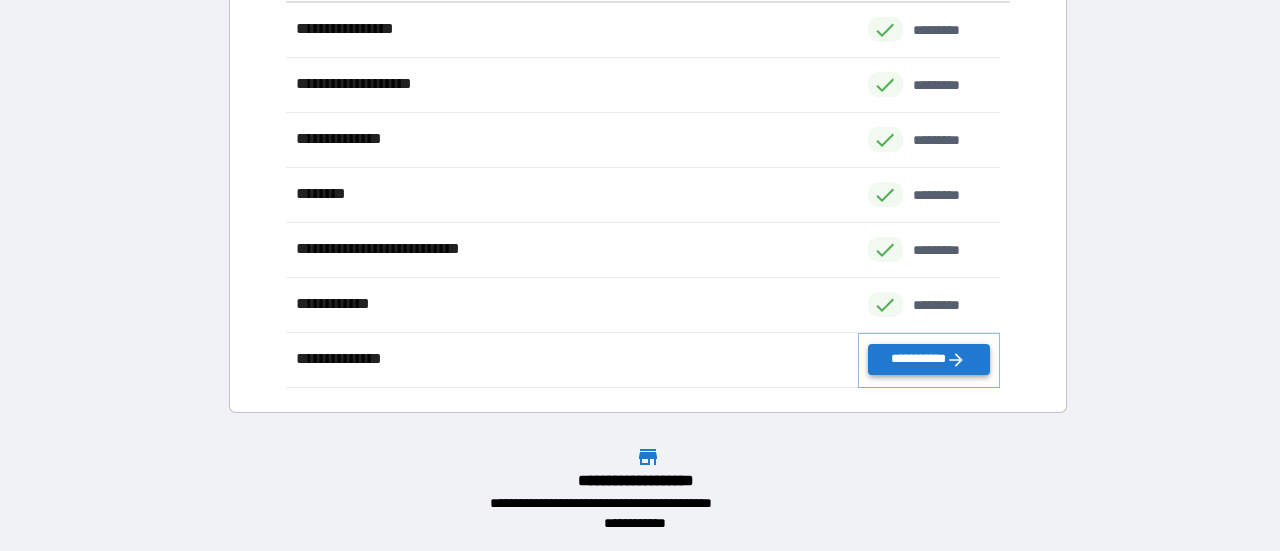 click on "**********" at bounding box center (929, 359) 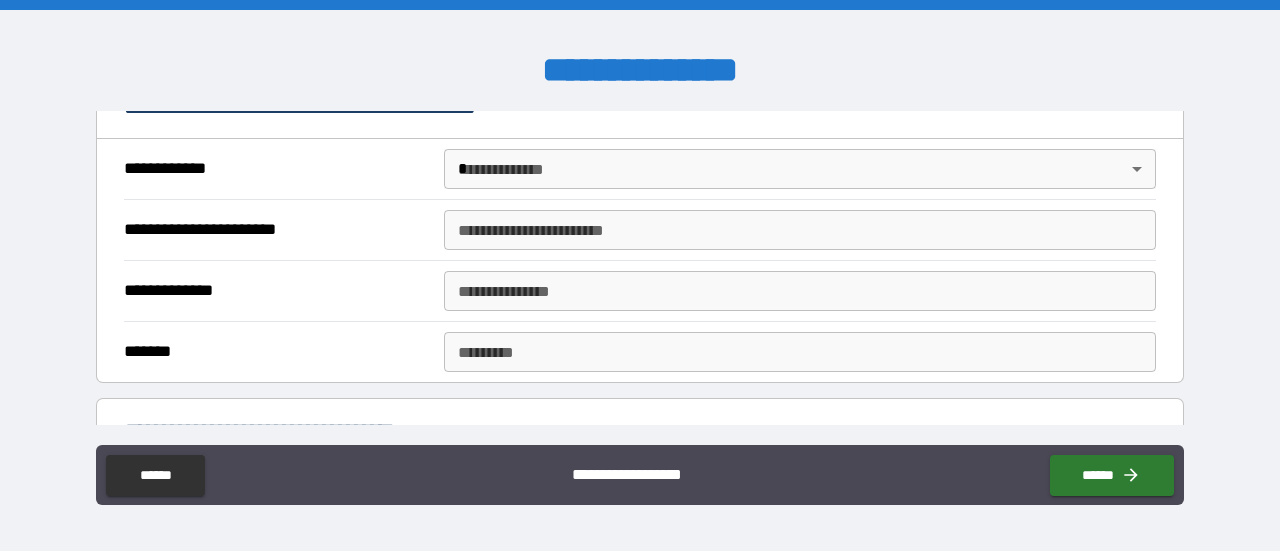 scroll, scrollTop: 400, scrollLeft: 0, axis: vertical 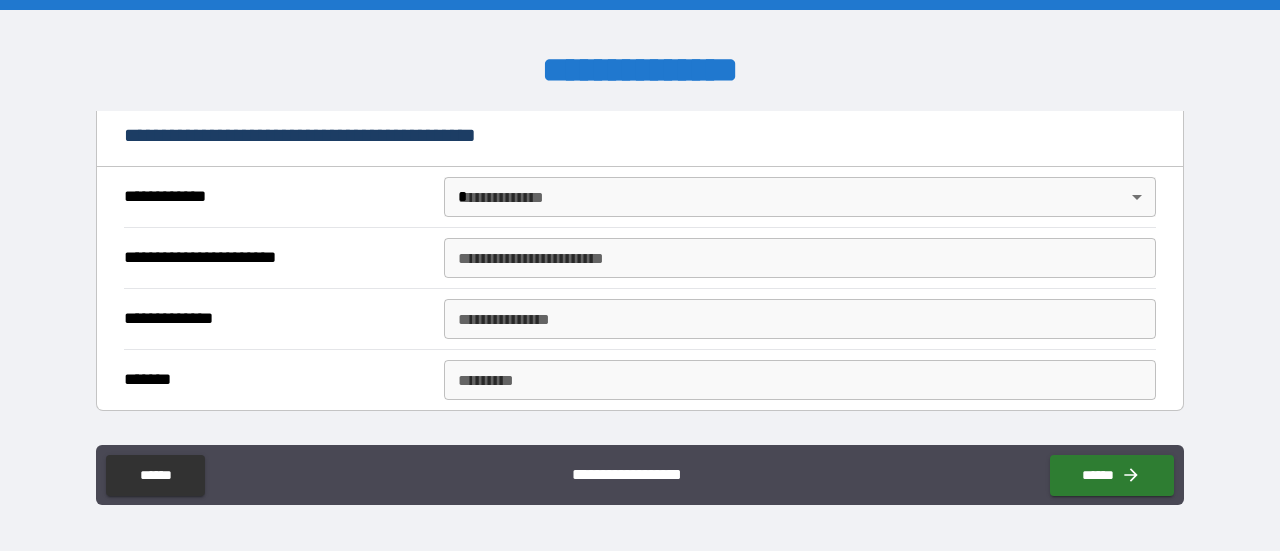 click on "**********" at bounding box center [640, 275] 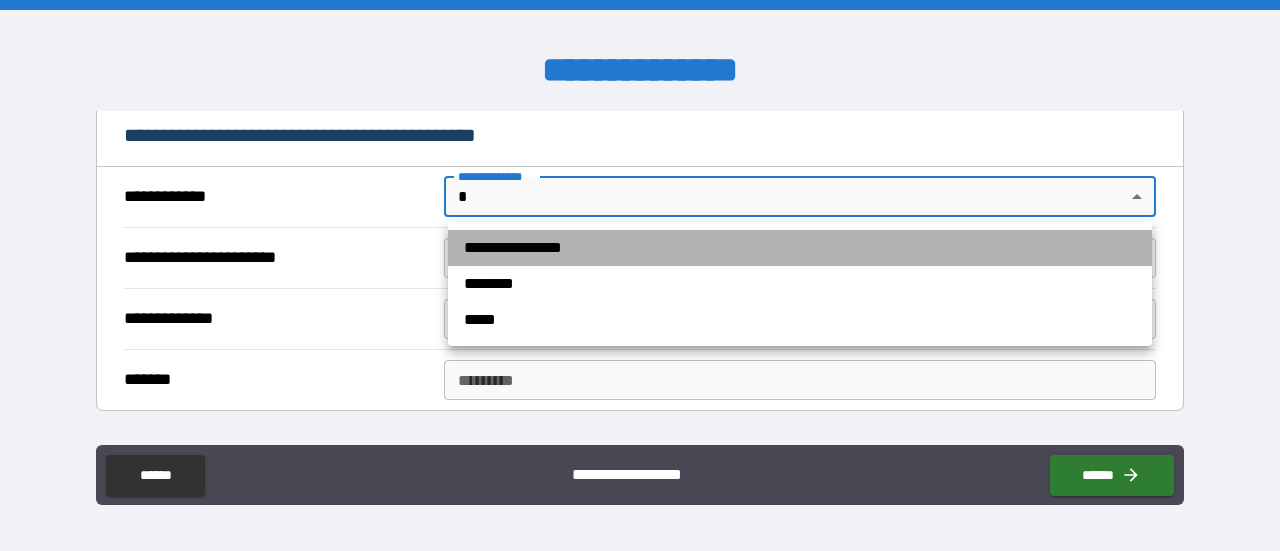 click on "**********" at bounding box center (800, 248) 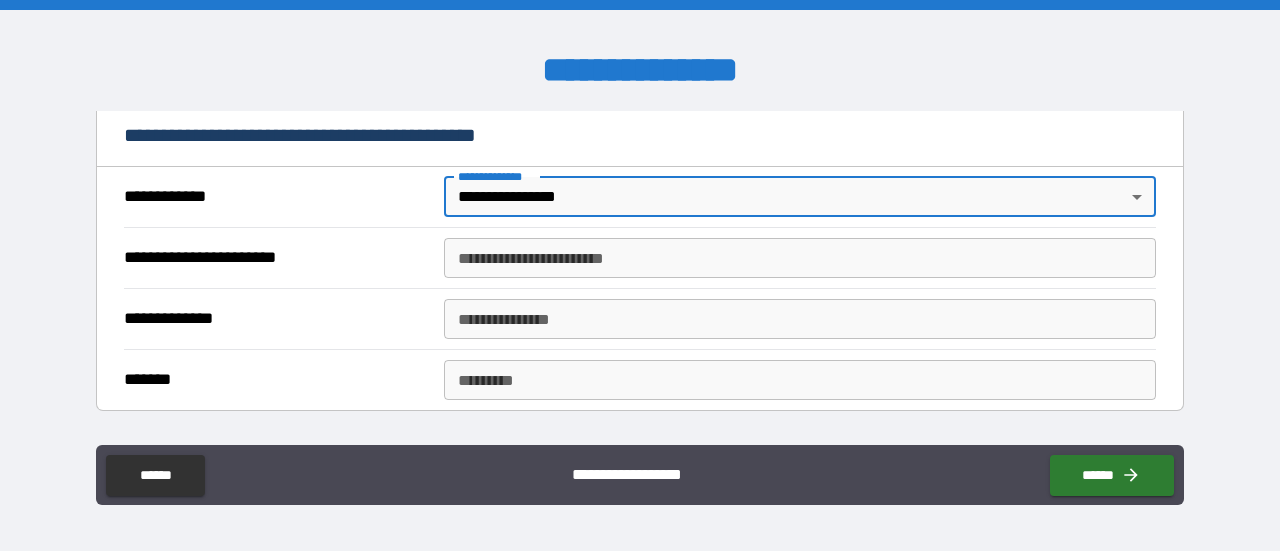 click on "**********" at bounding box center [800, 258] 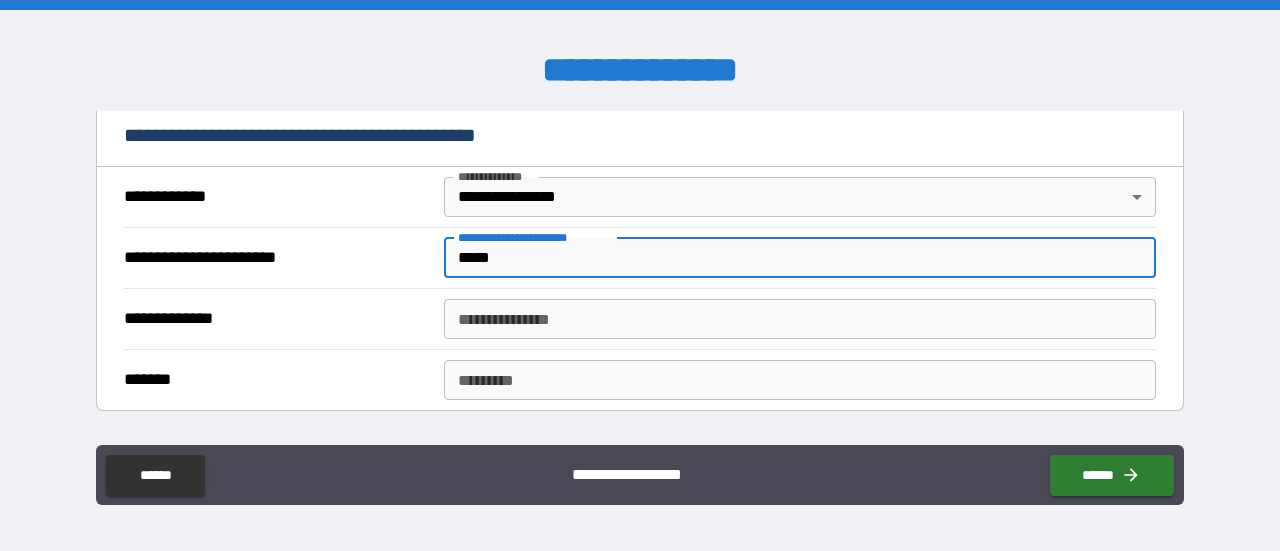 click on "**********" at bounding box center (800, 319) 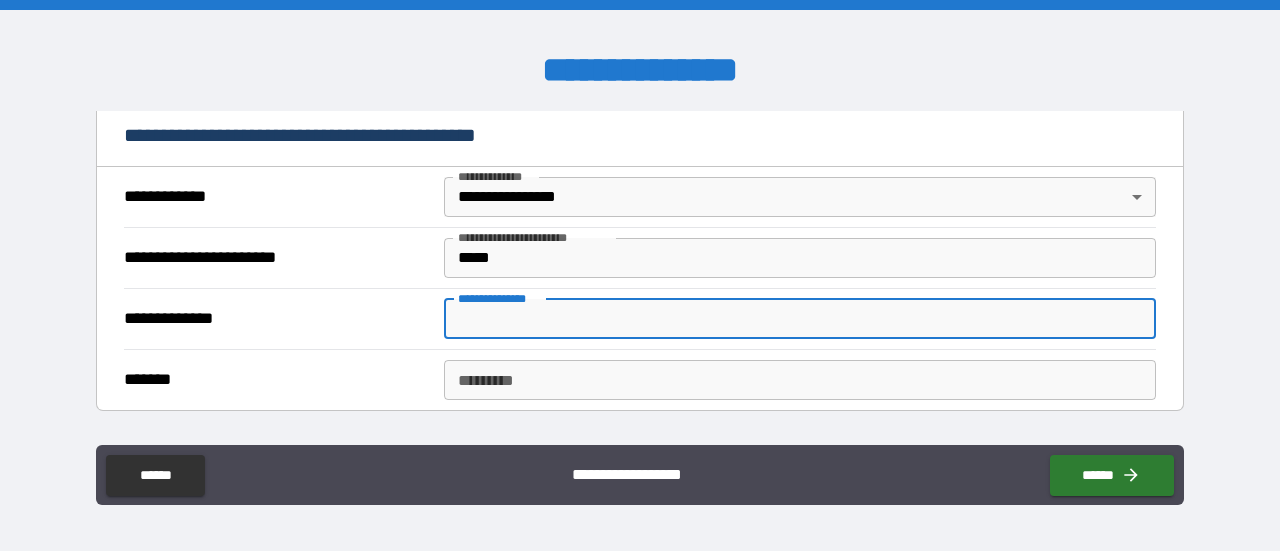 paste on "**********" 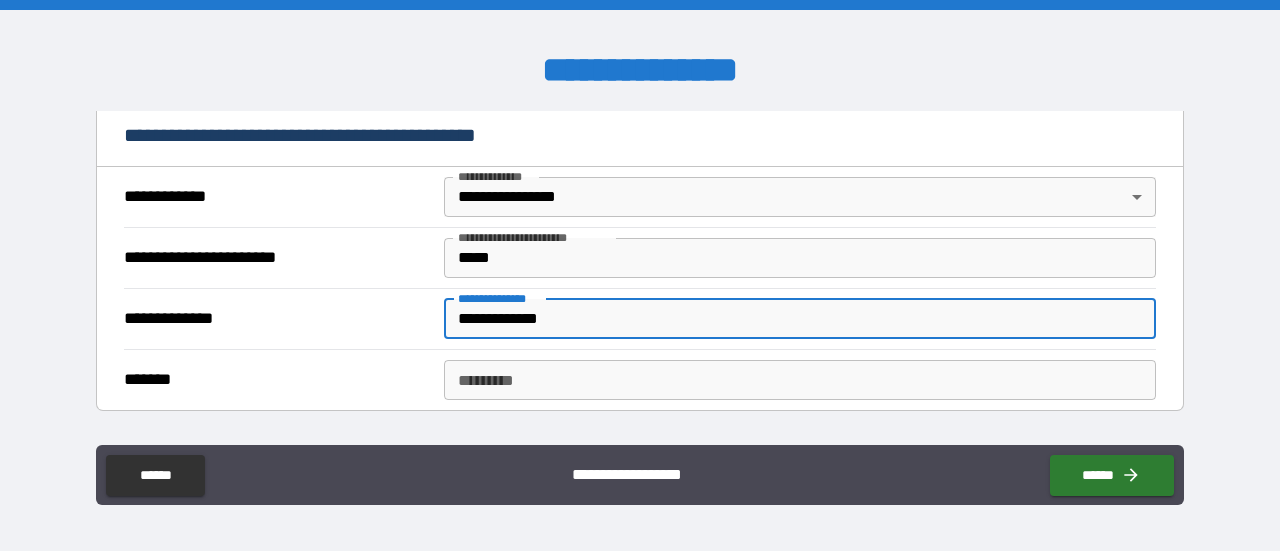 click on "*******   *" at bounding box center (800, 380) 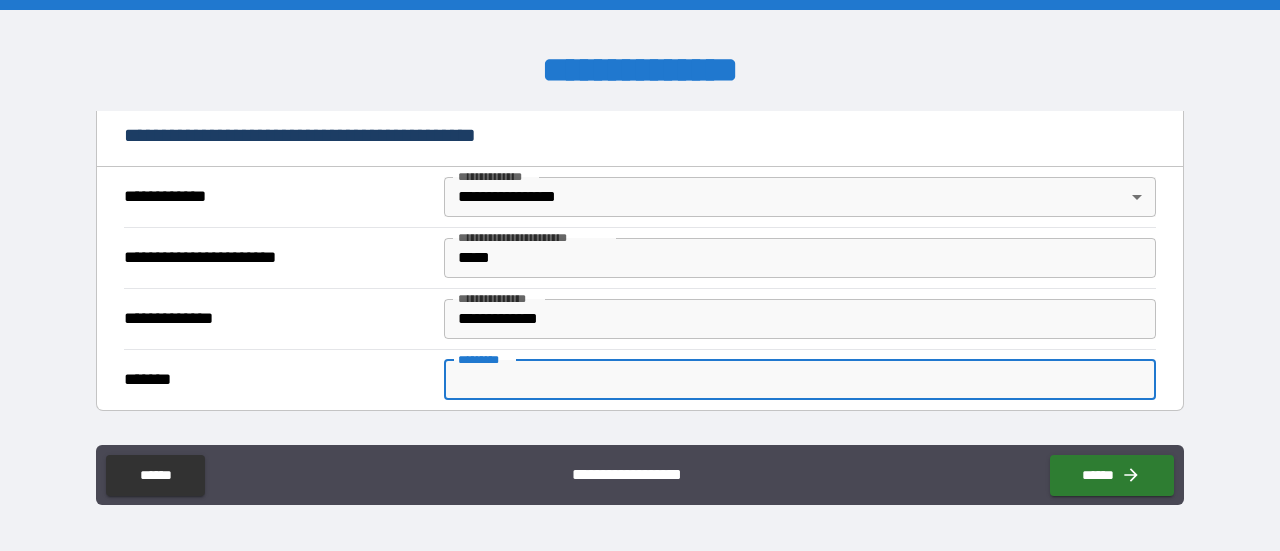 paste on "*******" 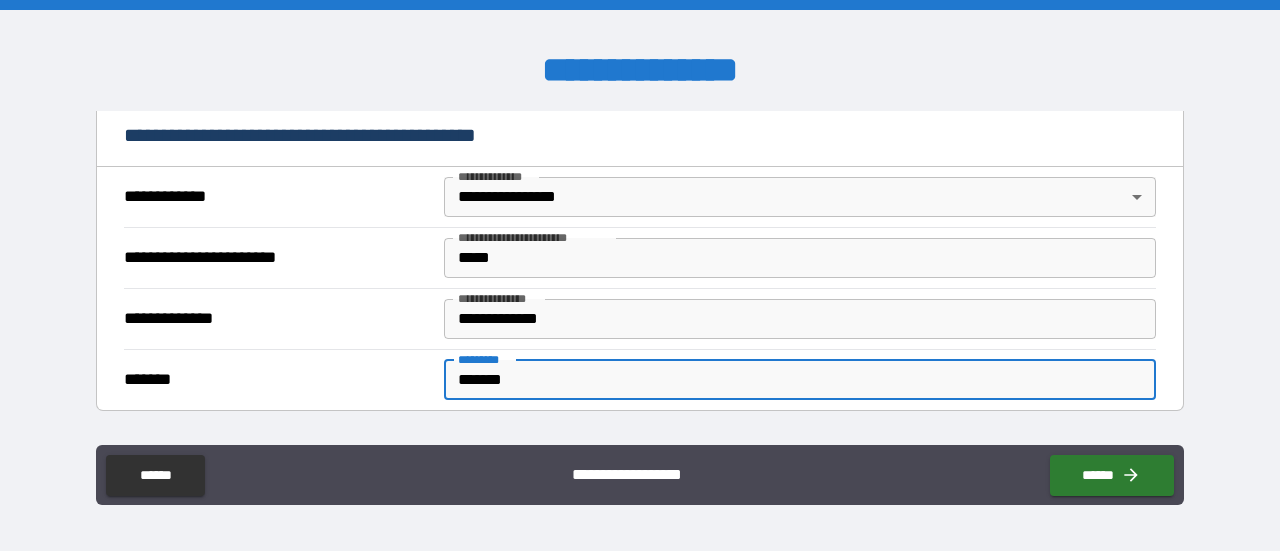 scroll, scrollTop: 600, scrollLeft: 0, axis: vertical 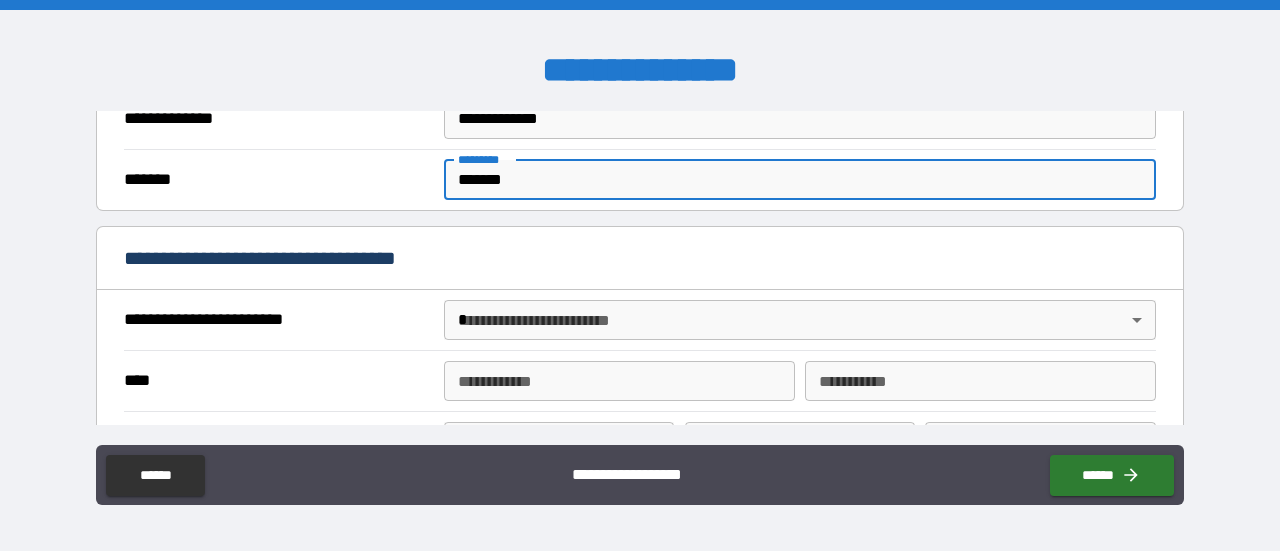click on "**********" at bounding box center (640, 275) 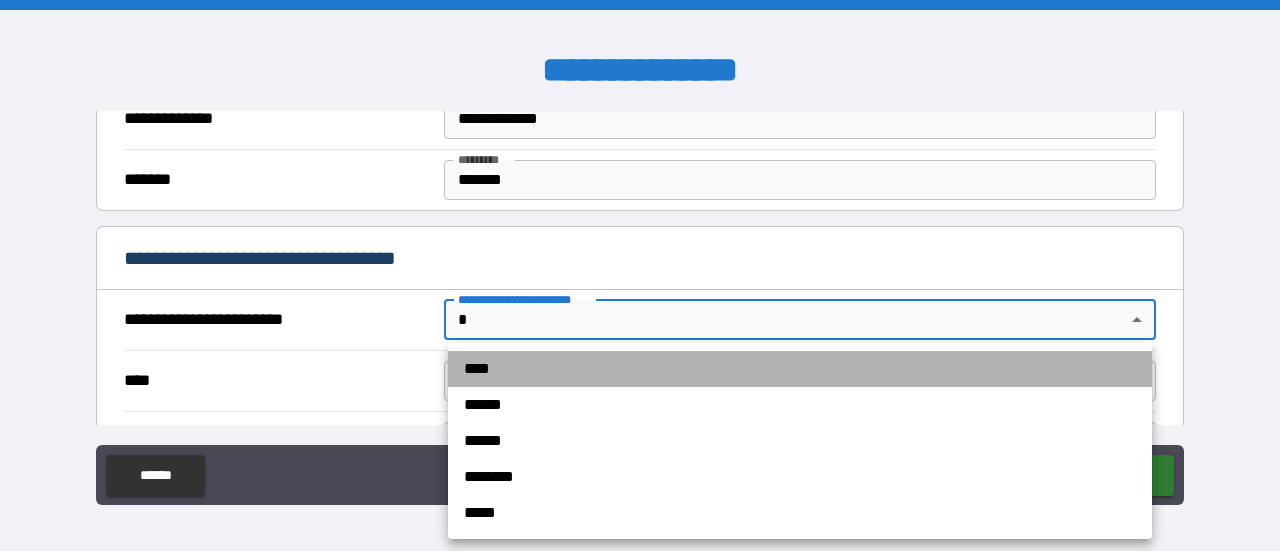 click on "****" at bounding box center (800, 369) 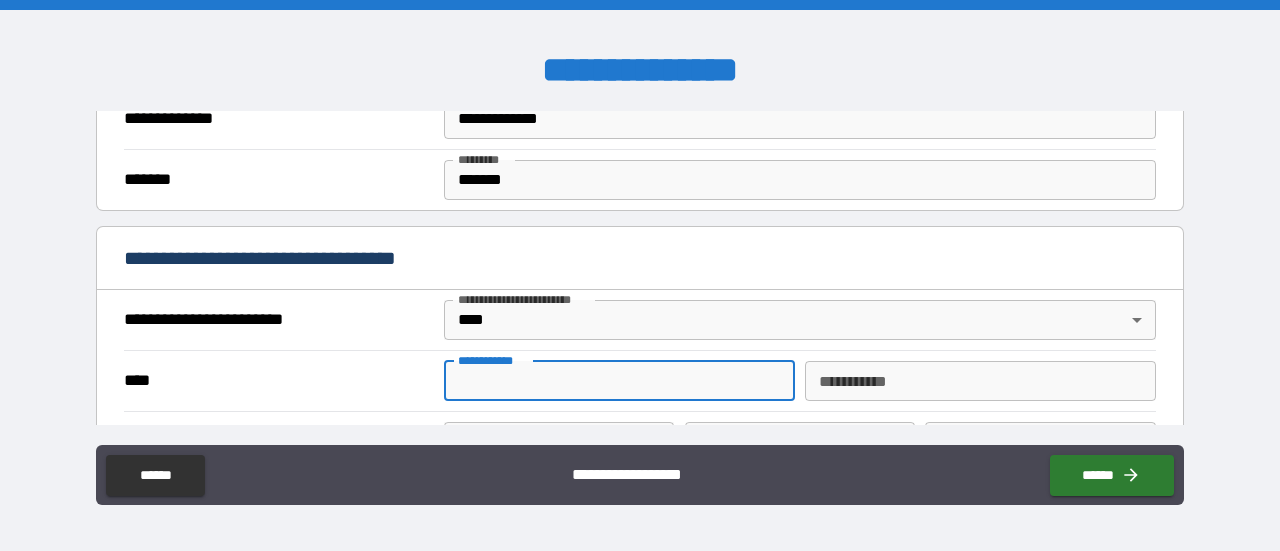 click on "**********" at bounding box center (619, 381) 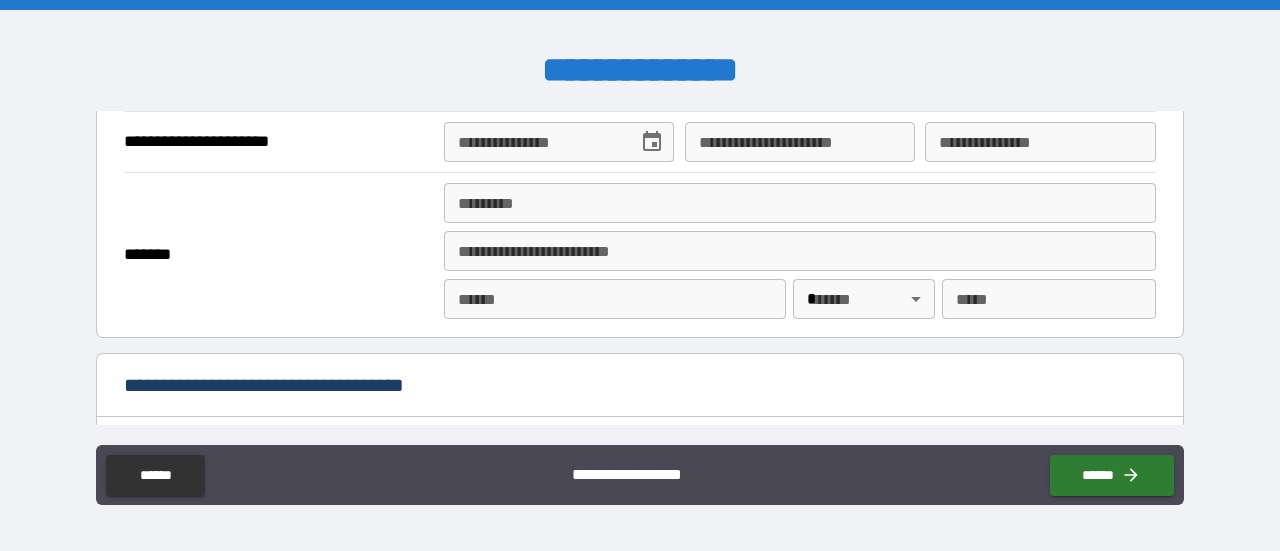 scroll, scrollTop: 800, scrollLeft: 0, axis: vertical 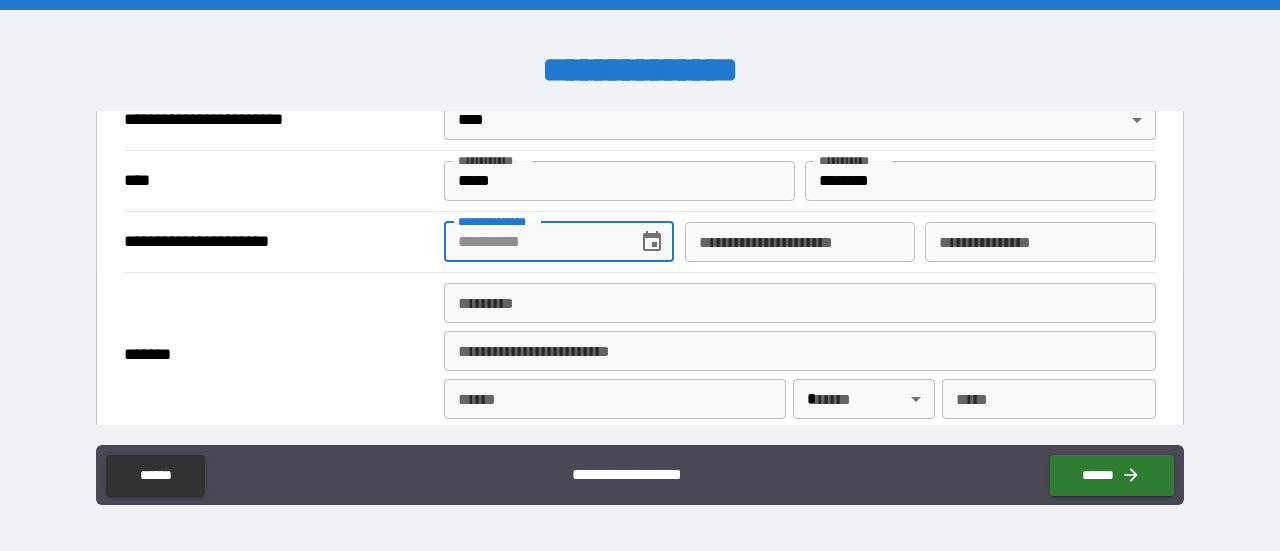 click on "**********" at bounding box center (534, 242) 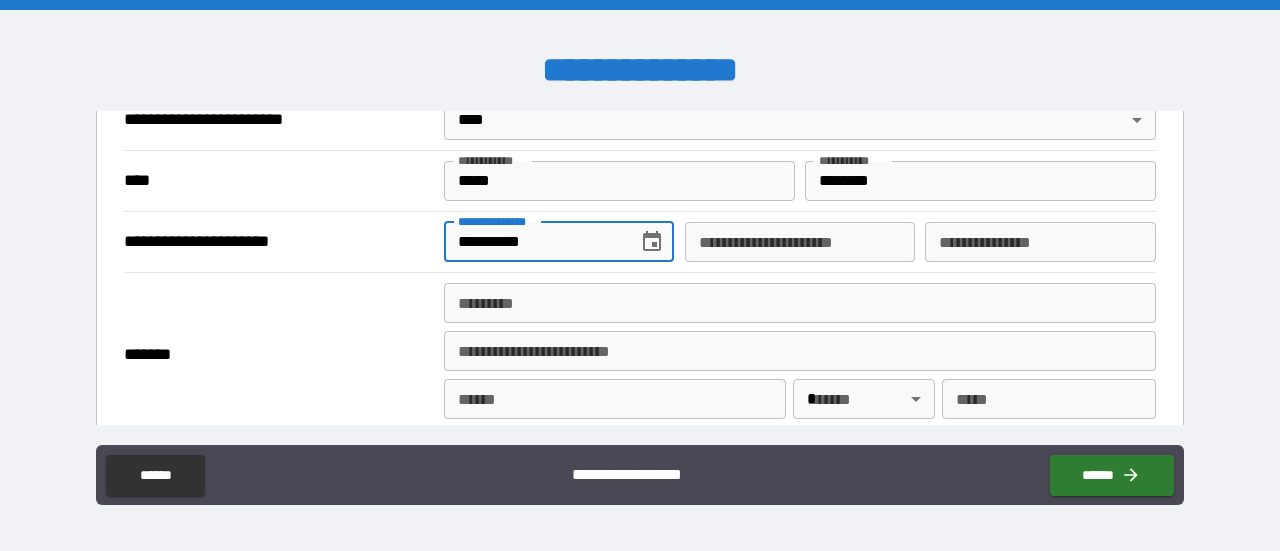 click on "**********" at bounding box center [1040, 242] 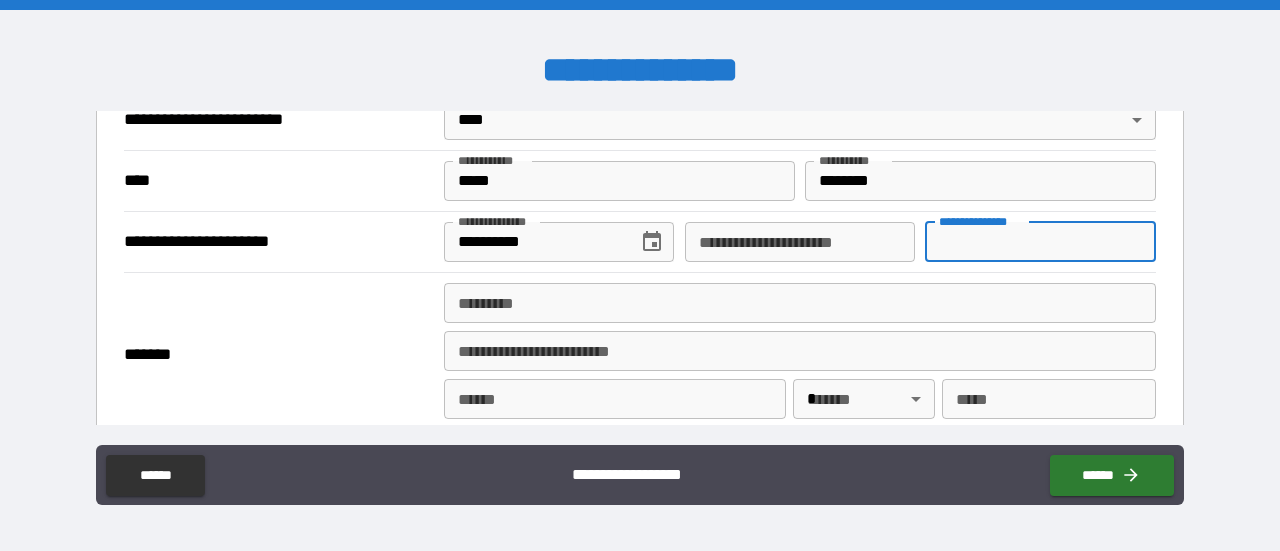 click on "*******   *" at bounding box center (800, 303) 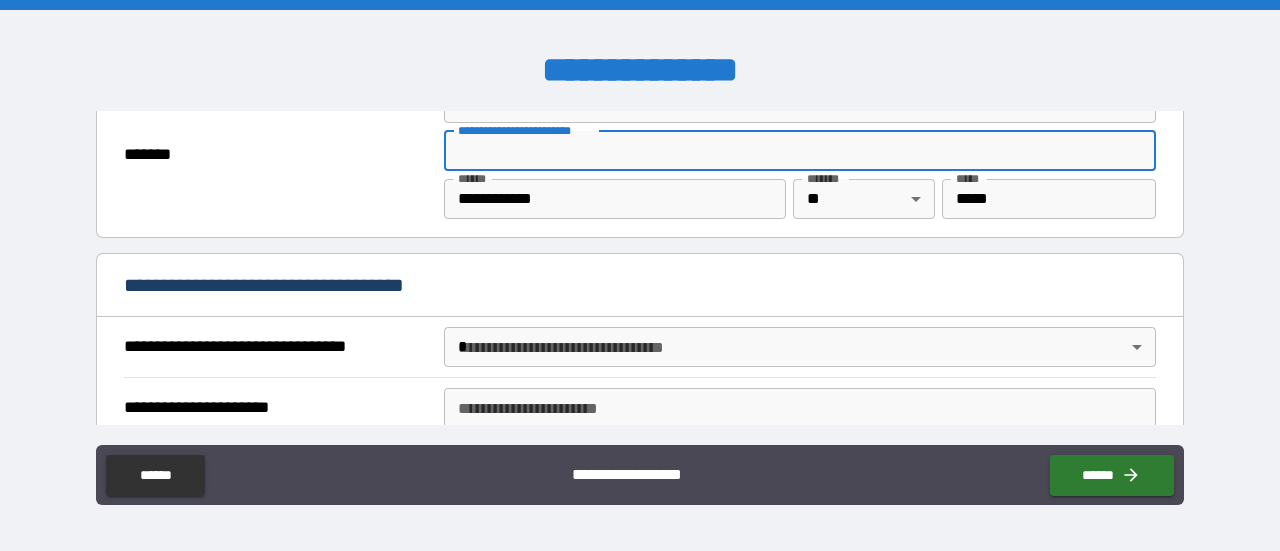 scroll, scrollTop: 1100, scrollLeft: 0, axis: vertical 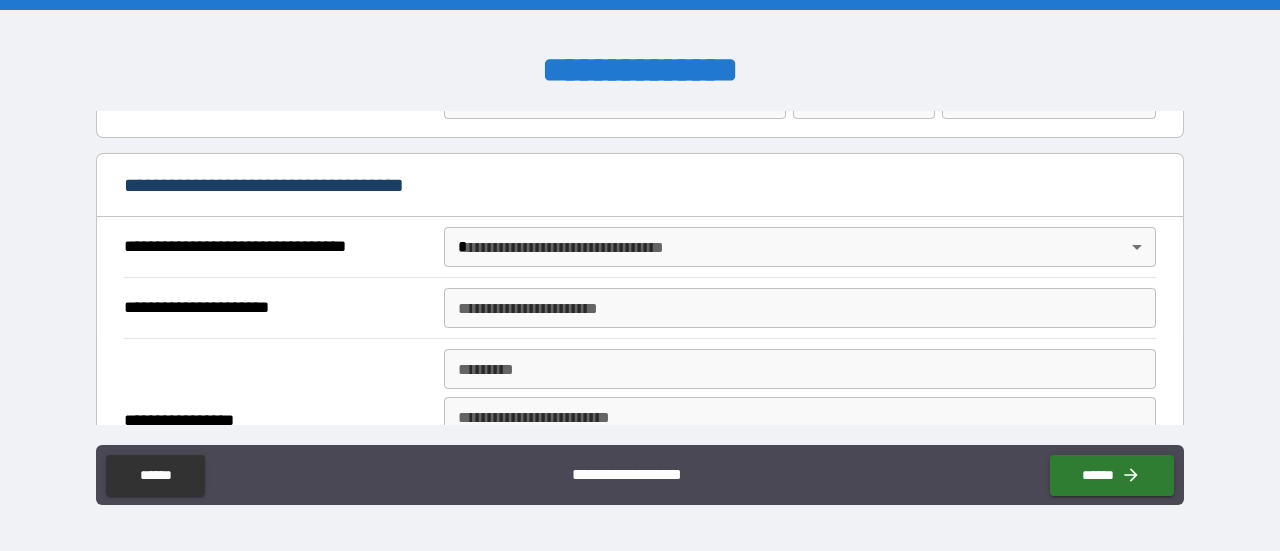 click on "**********" at bounding box center [640, 275] 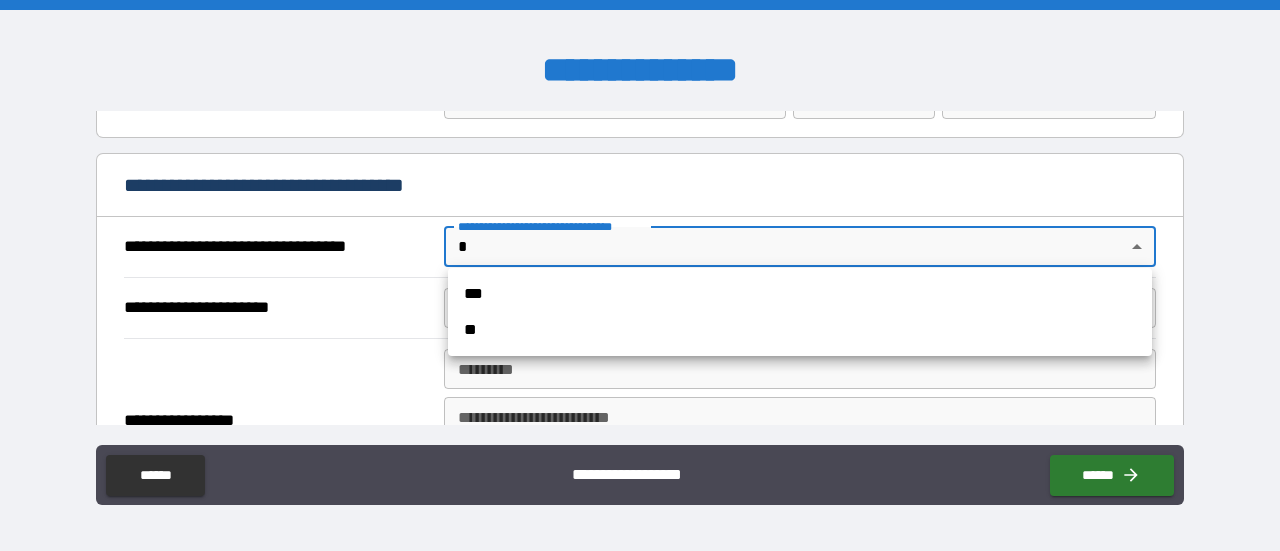 click on "***" at bounding box center [800, 294] 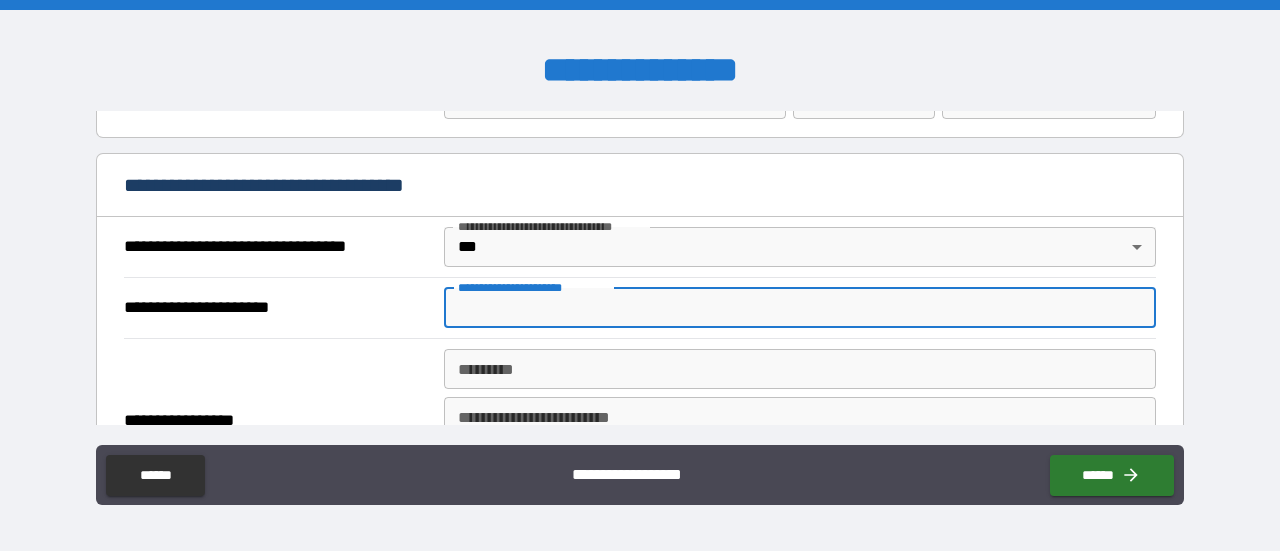 click on "**********" at bounding box center (800, 308) 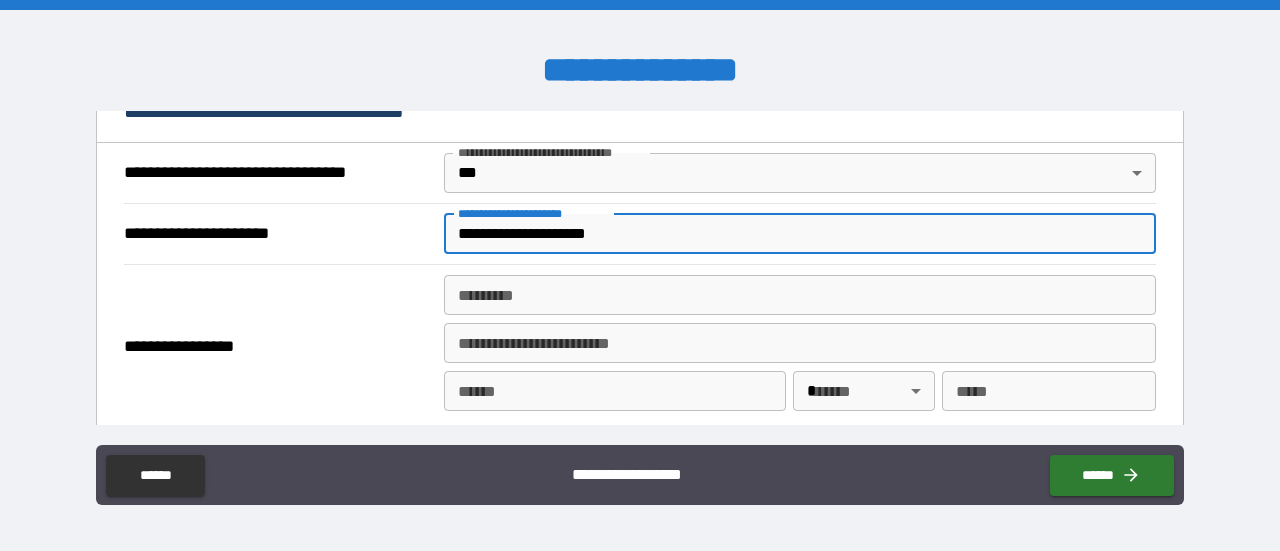 scroll, scrollTop: 1300, scrollLeft: 0, axis: vertical 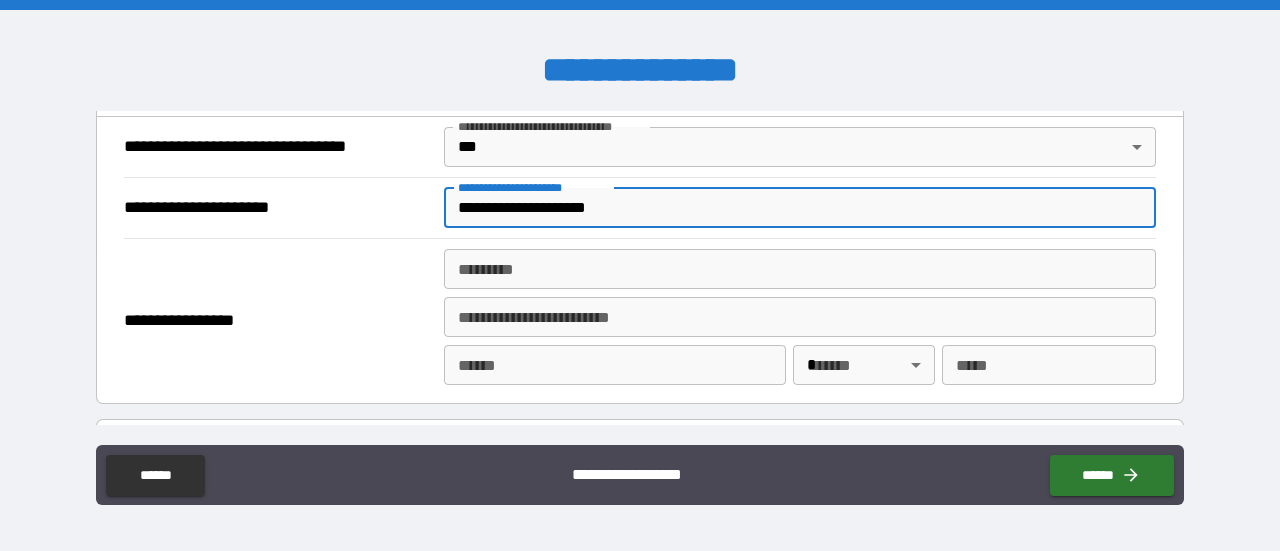 drag, startPoint x: 652, startPoint y: 201, endPoint x: 496, endPoint y: 225, distance: 157.83536 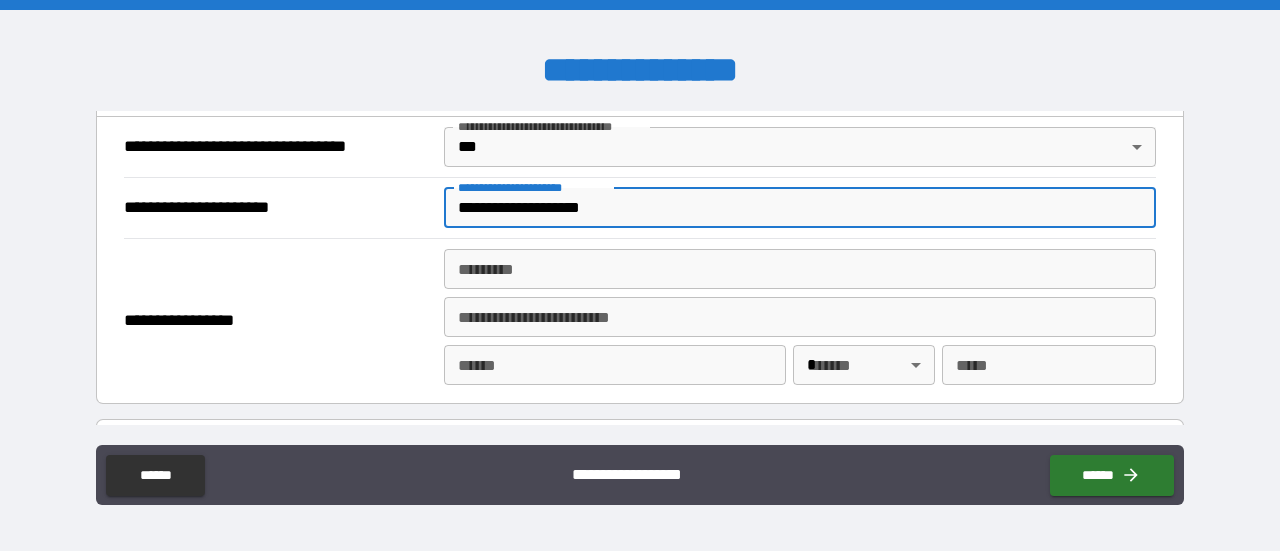 click on "*******   *" at bounding box center [800, 269] 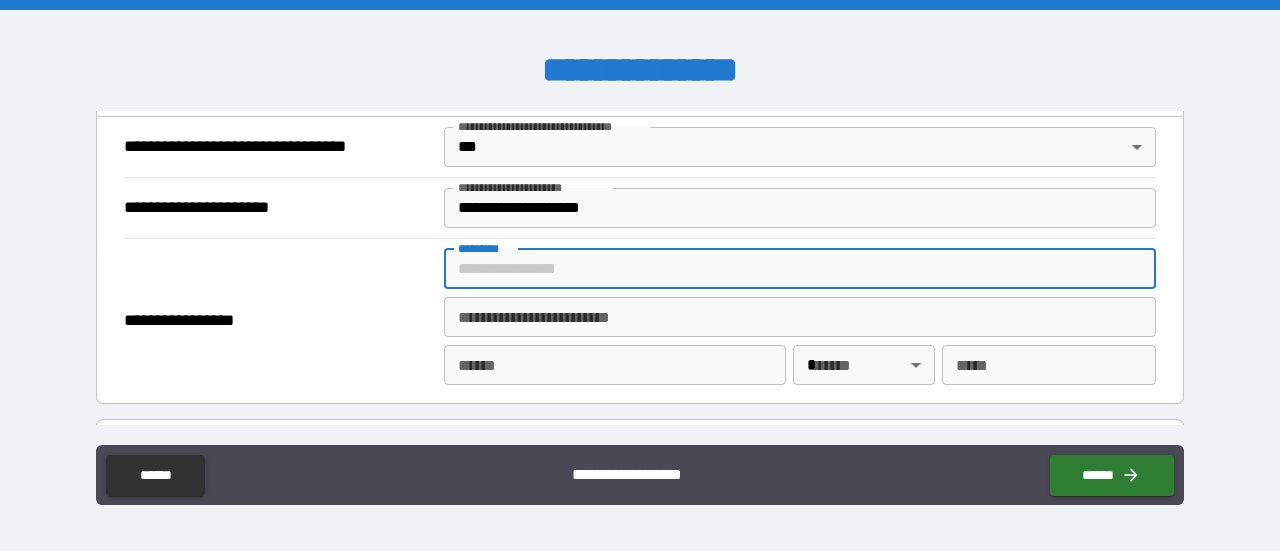 paste on "**********" 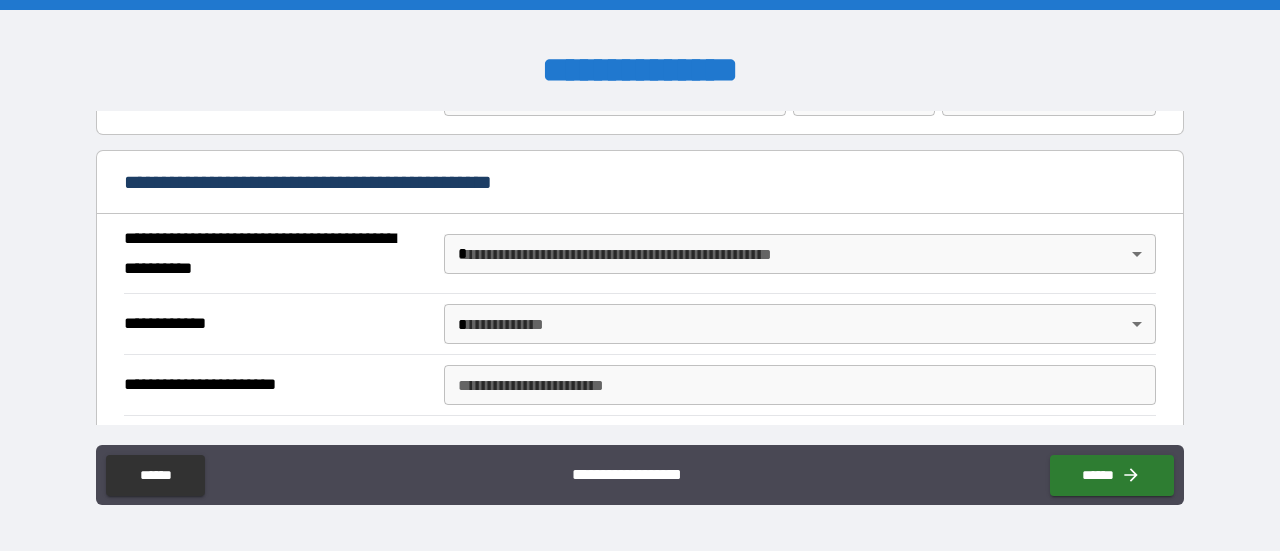 scroll, scrollTop: 1500, scrollLeft: 0, axis: vertical 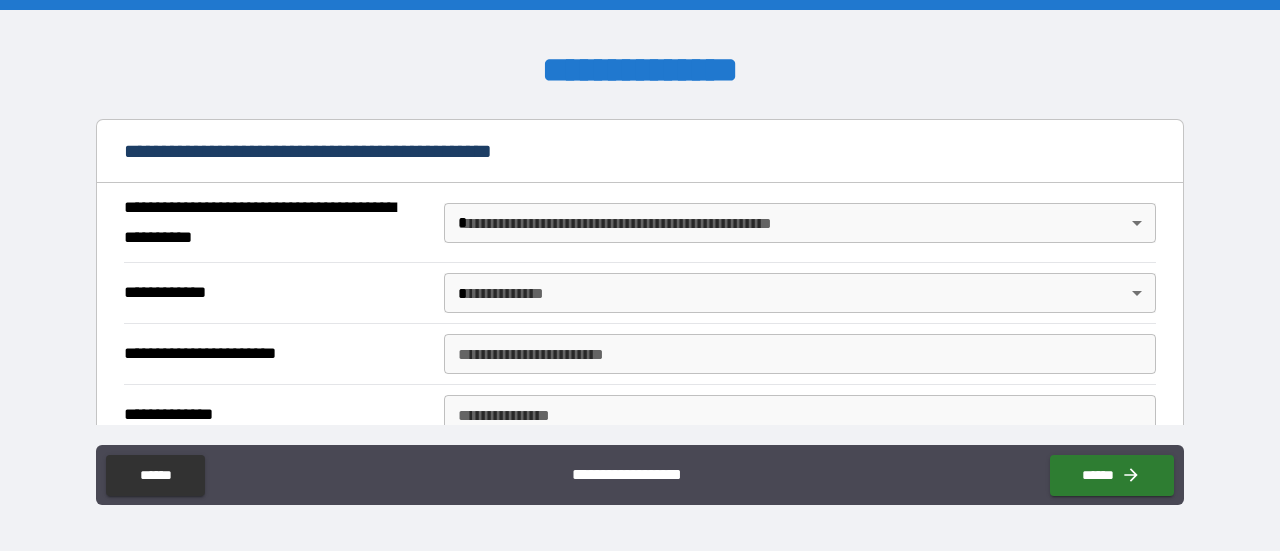 click on "**********" at bounding box center [640, 275] 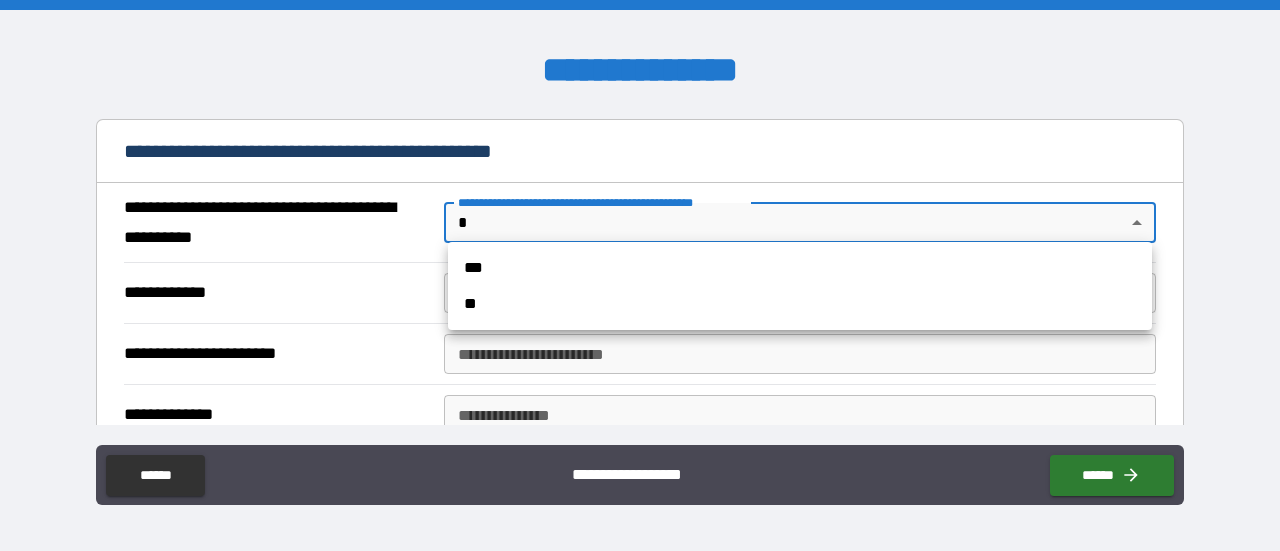 click on "**" at bounding box center (800, 304) 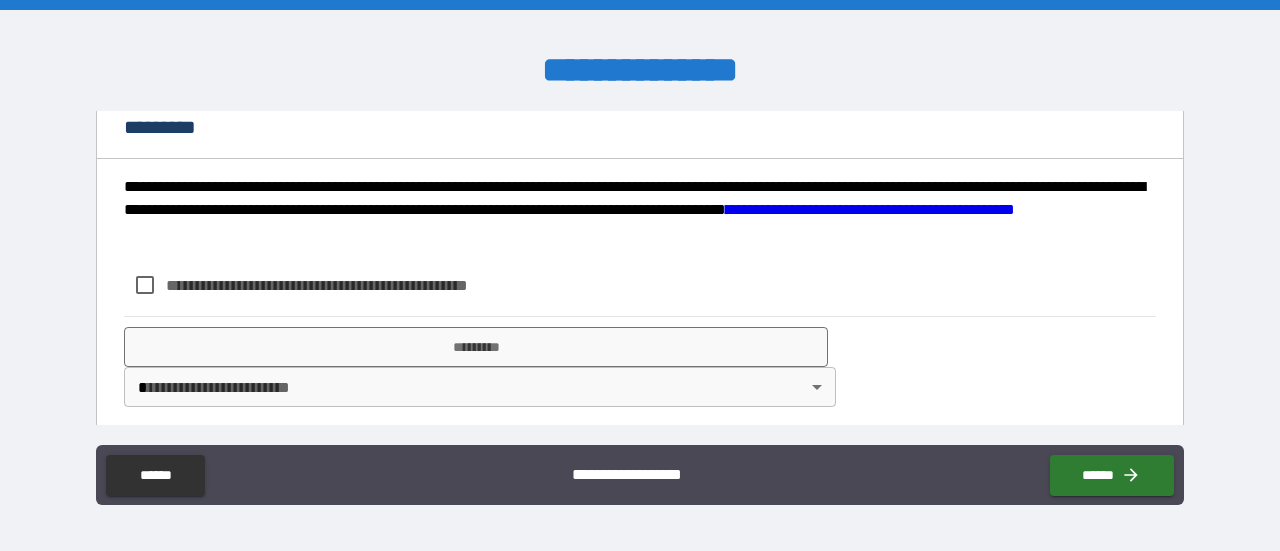 scroll, scrollTop: 1686, scrollLeft: 0, axis: vertical 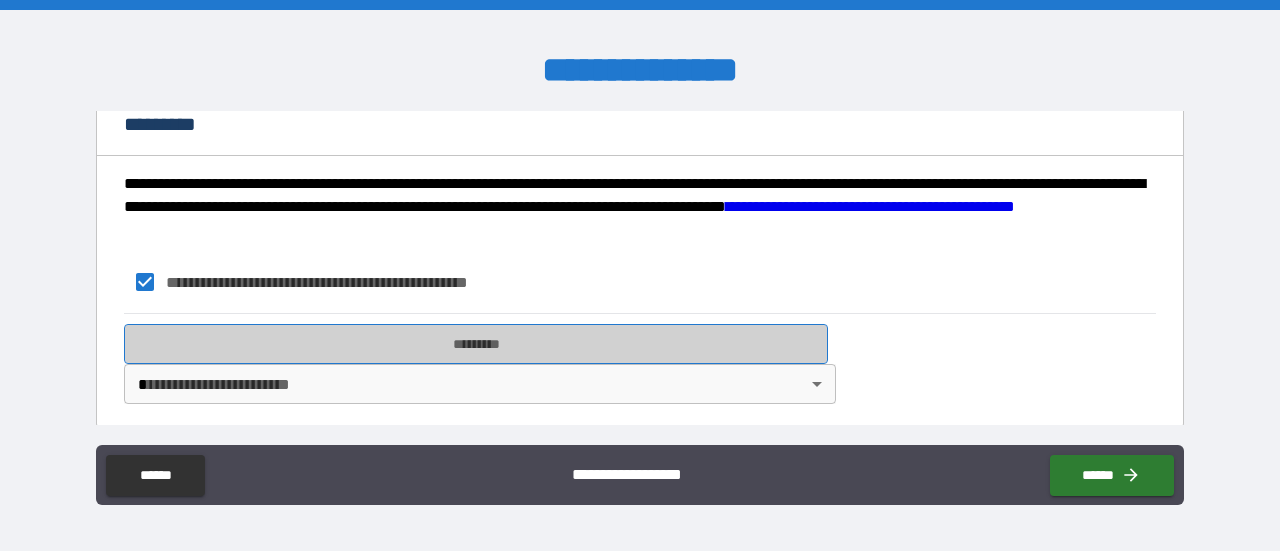 click on "*********" at bounding box center [476, 344] 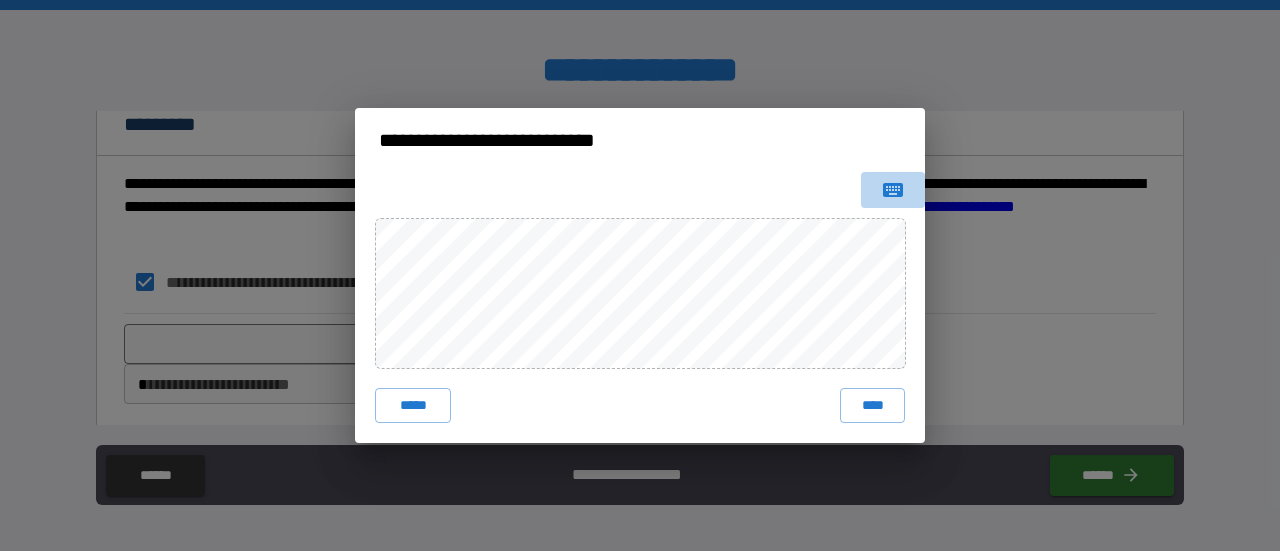 click 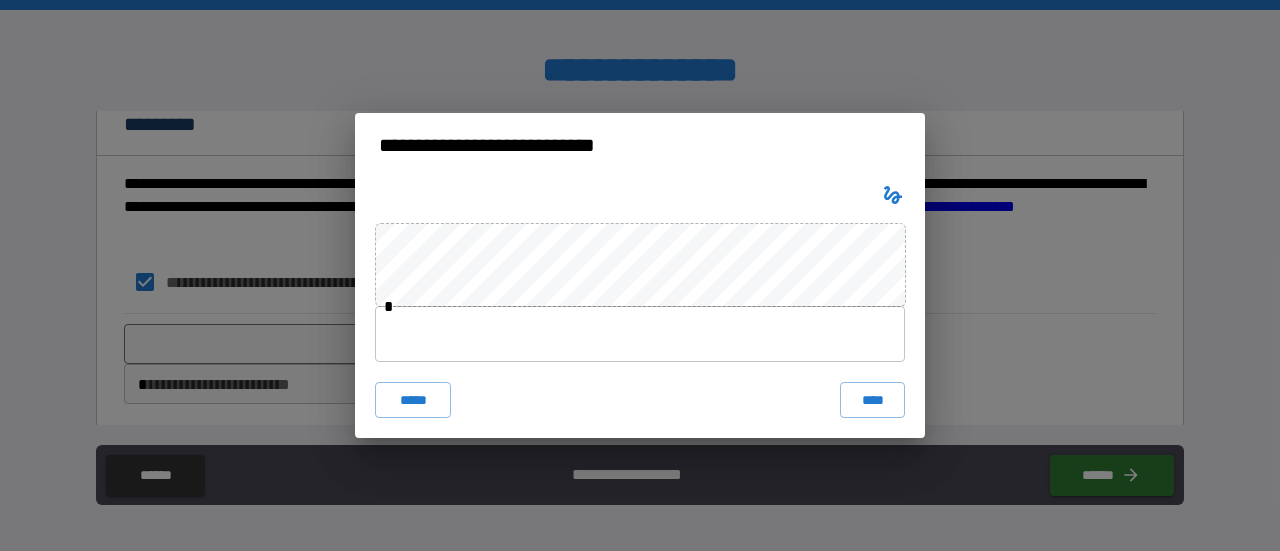 click at bounding box center [640, 334] 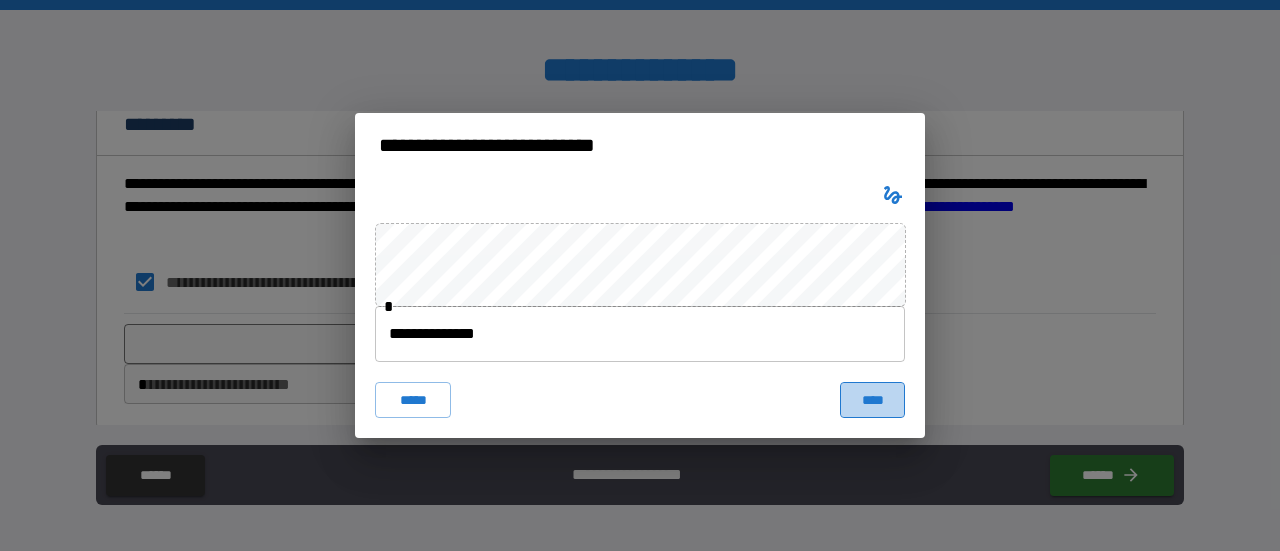 click on "****" at bounding box center (872, 400) 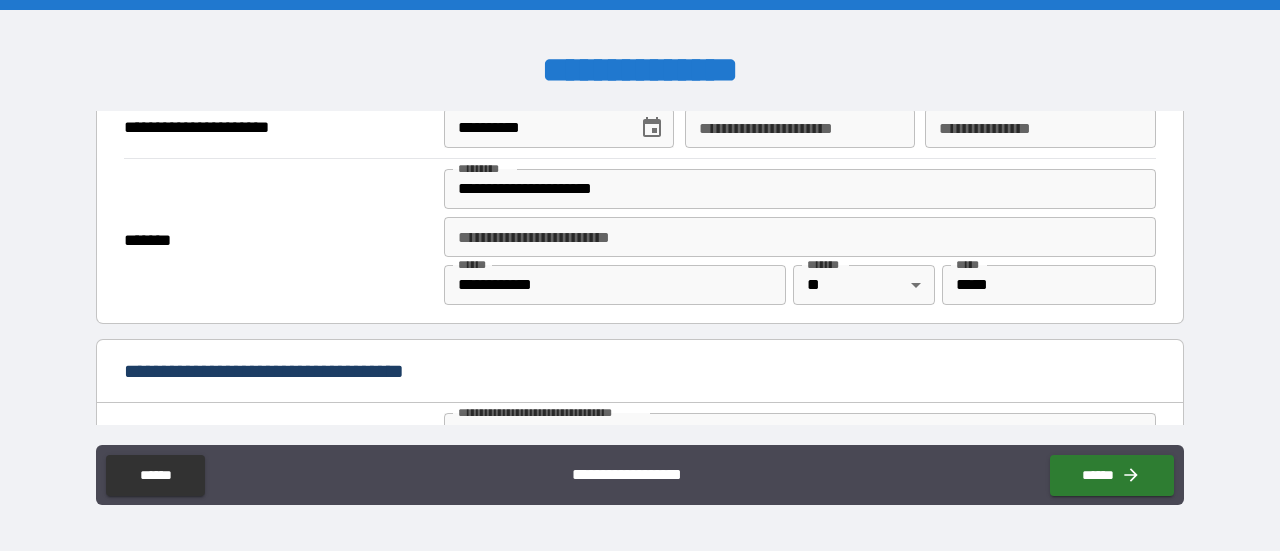 scroll, scrollTop: 802, scrollLeft: 0, axis: vertical 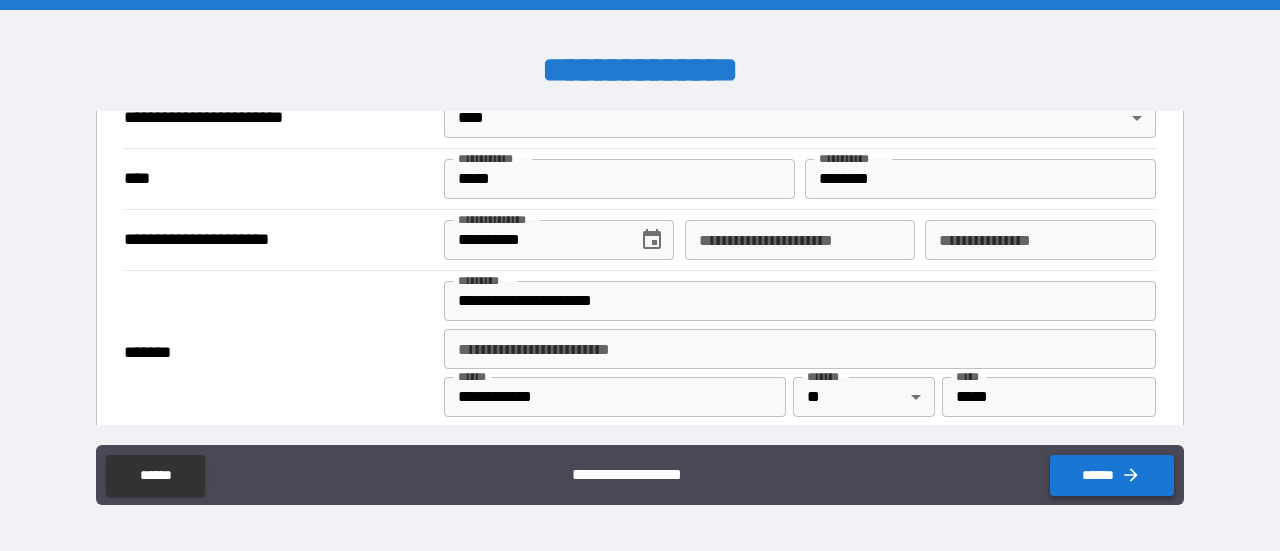 click on "******" at bounding box center (1112, 475) 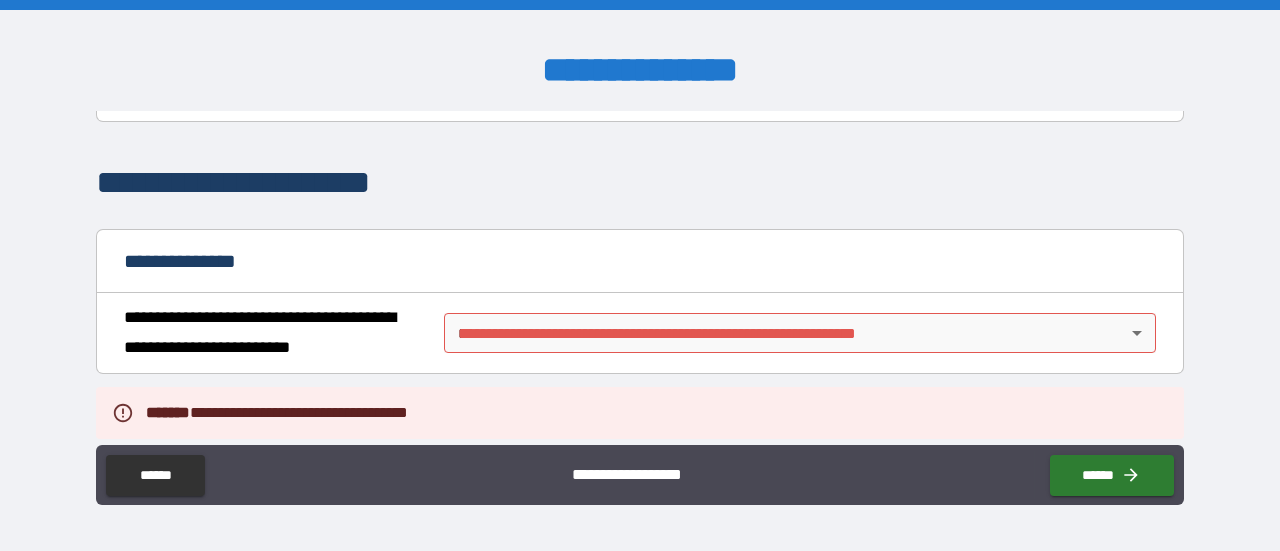 scroll, scrollTop: 200, scrollLeft: 0, axis: vertical 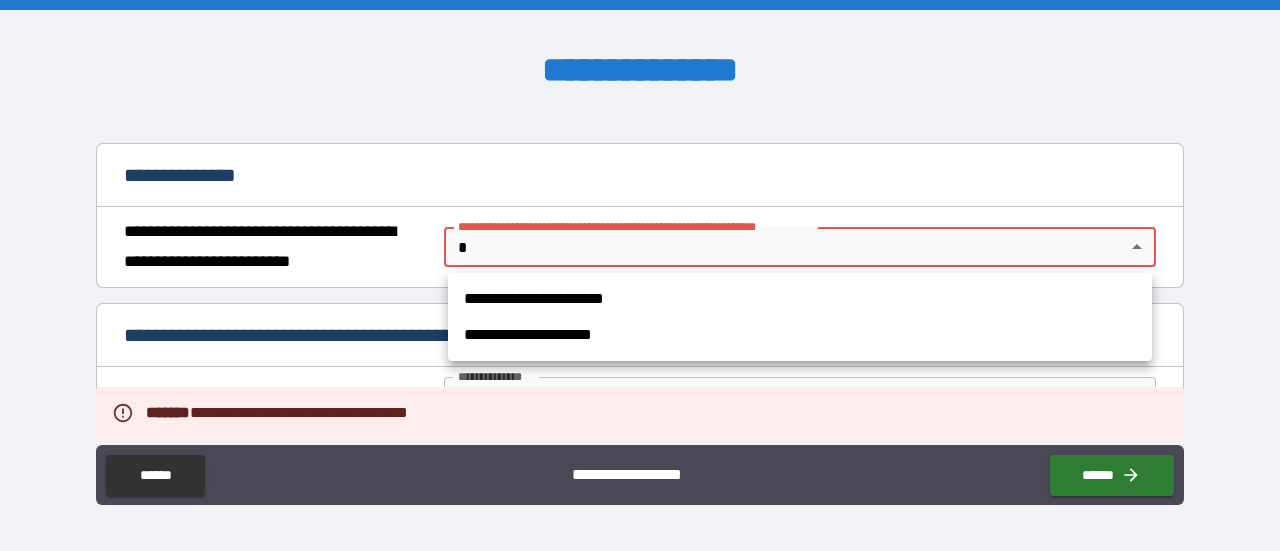 click on "**********" at bounding box center [640, 275] 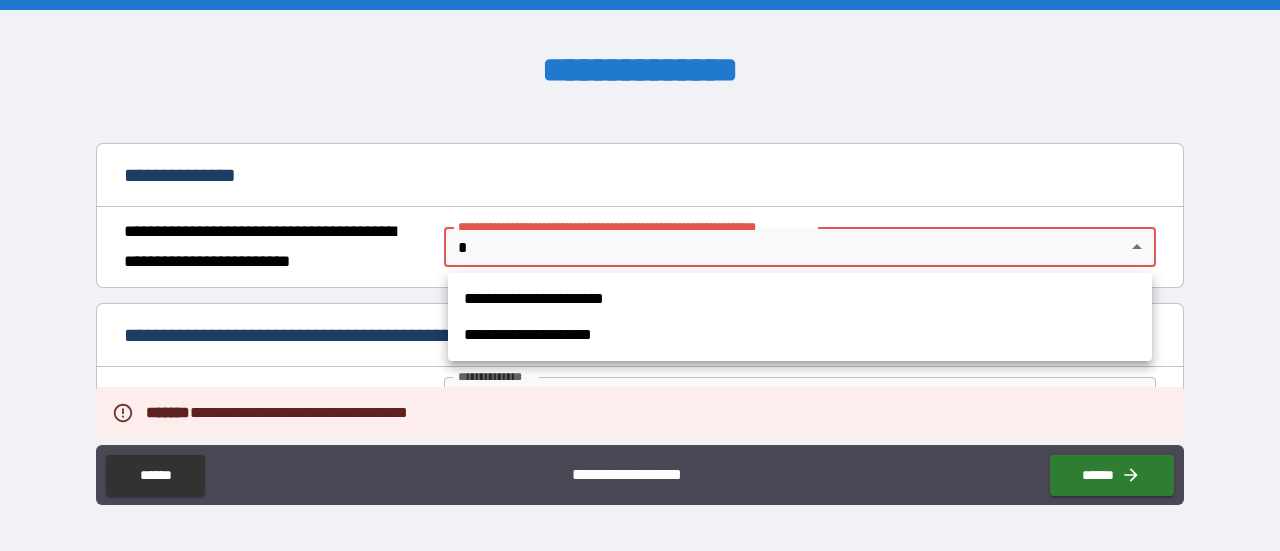 click on "**********" at bounding box center (800, 299) 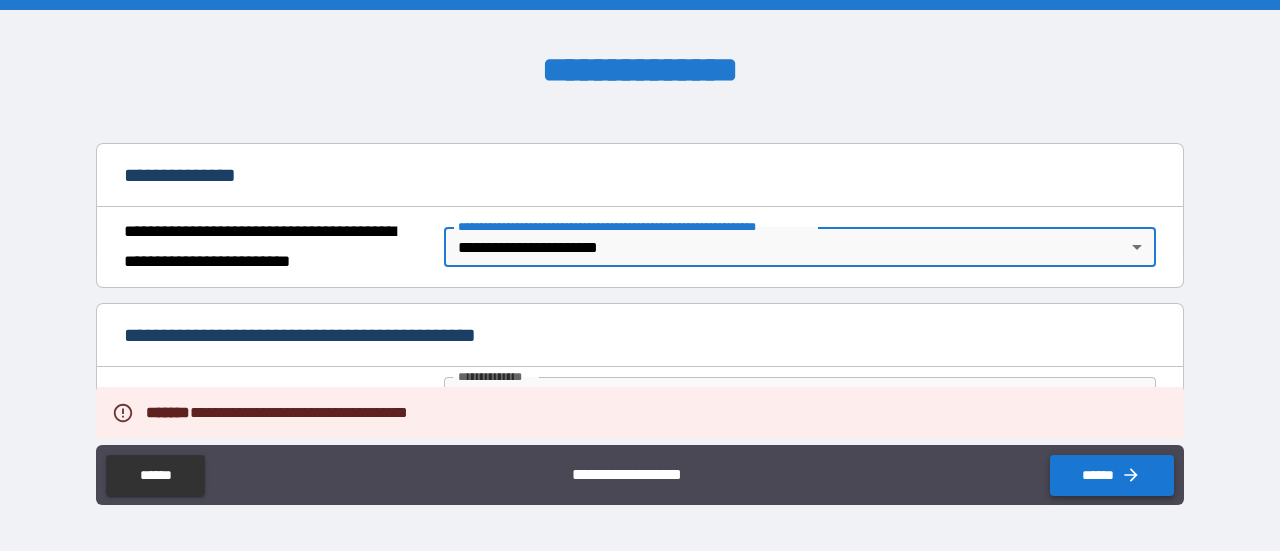 click on "******" at bounding box center [1112, 475] 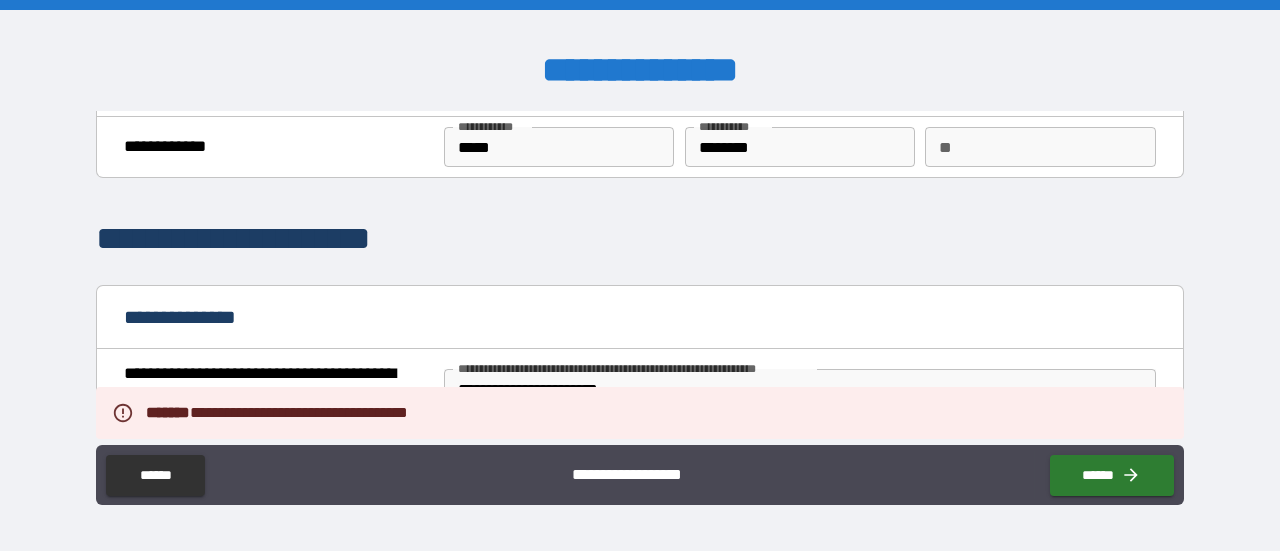 scroll, scrollTop: 0, scrollLeft: 0, axis: both 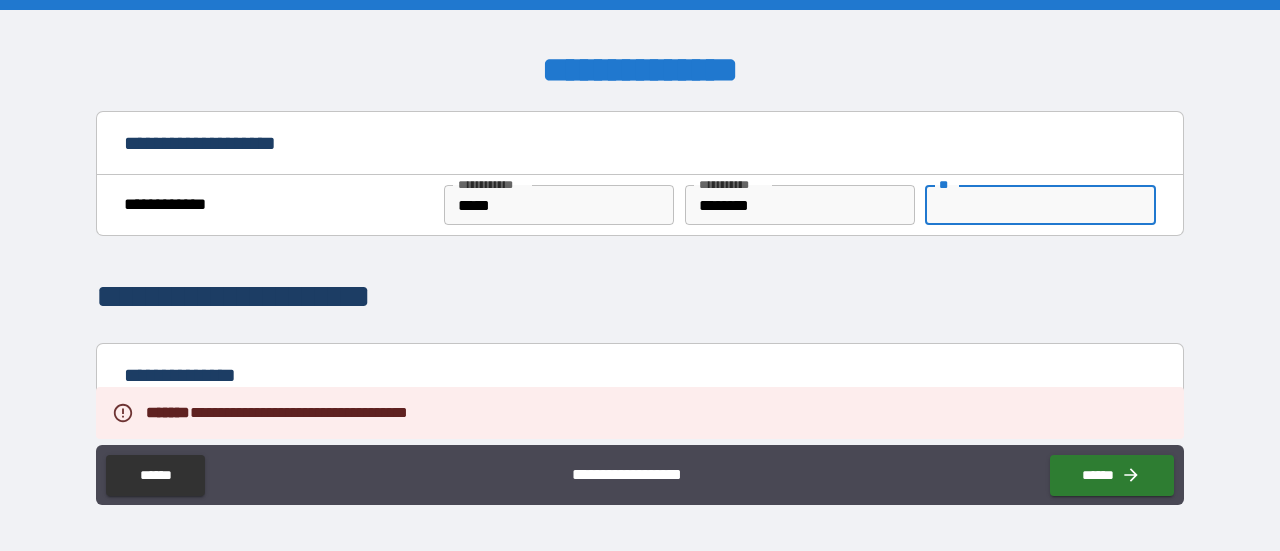 click on "**" at bounding box center (1040, 205) 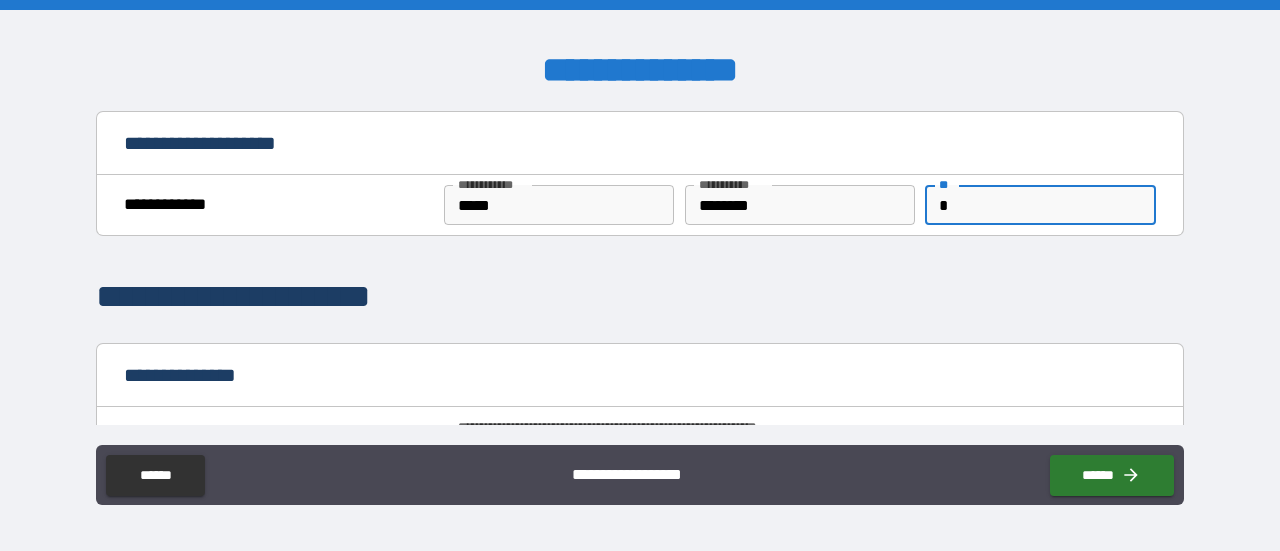 click on "**********" at bounding box center [640, 297] 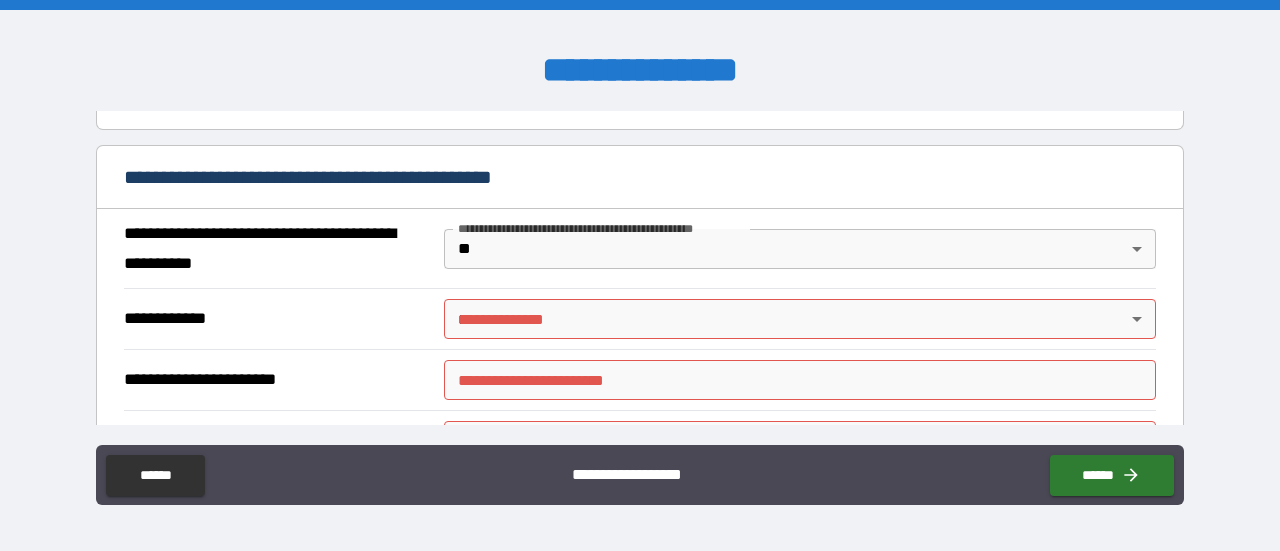 scroll, scrollTop: 1500, scrollLeft: 0, axis: vertical 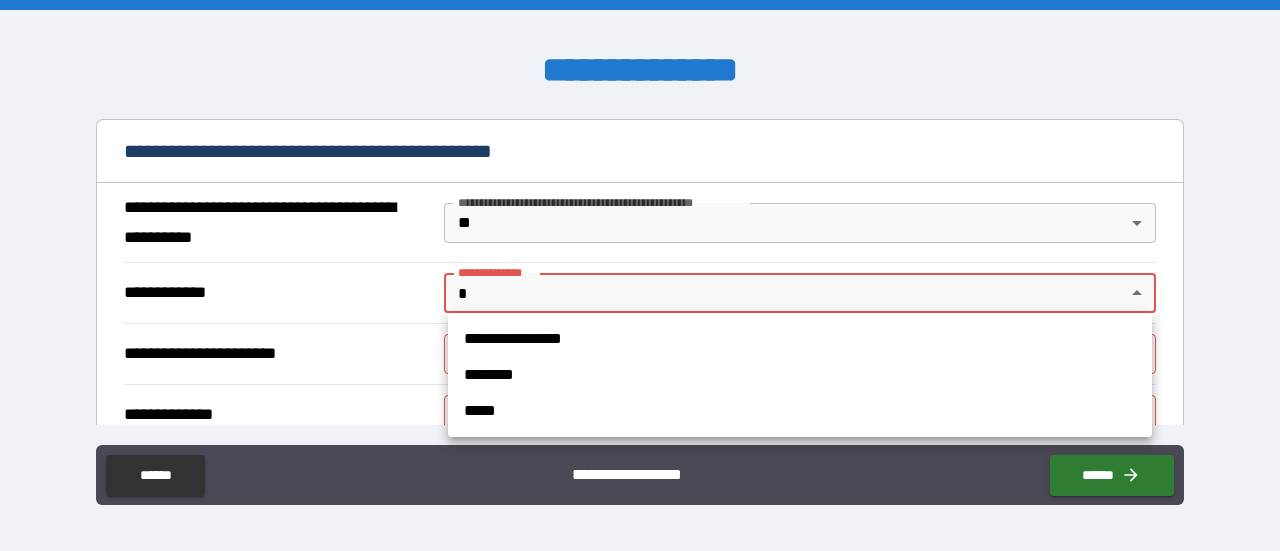 click on "**********" at bounding box center (640, 275) 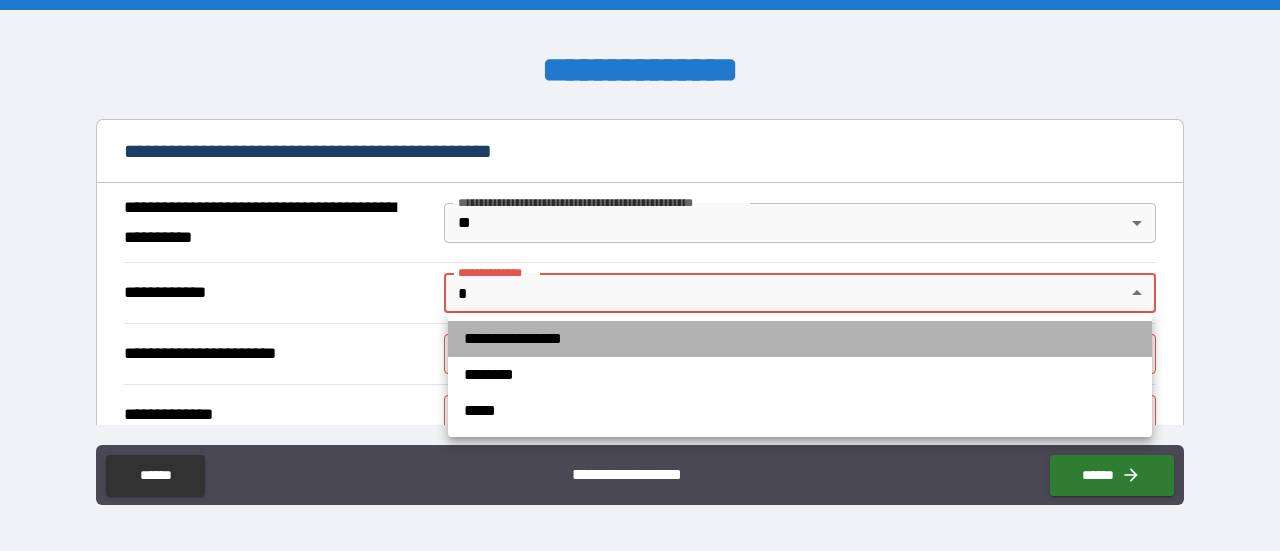 click on "**********" at bounding box center (800, 339) 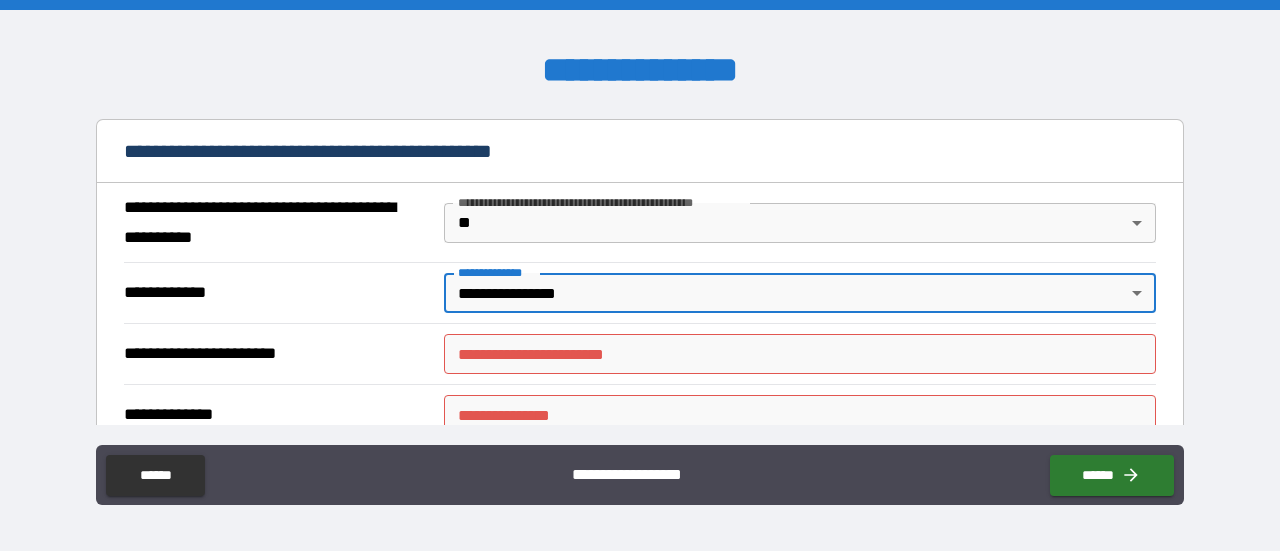 scroll, scrollTop: 1600, scrollLeft: 0, axis: vertical 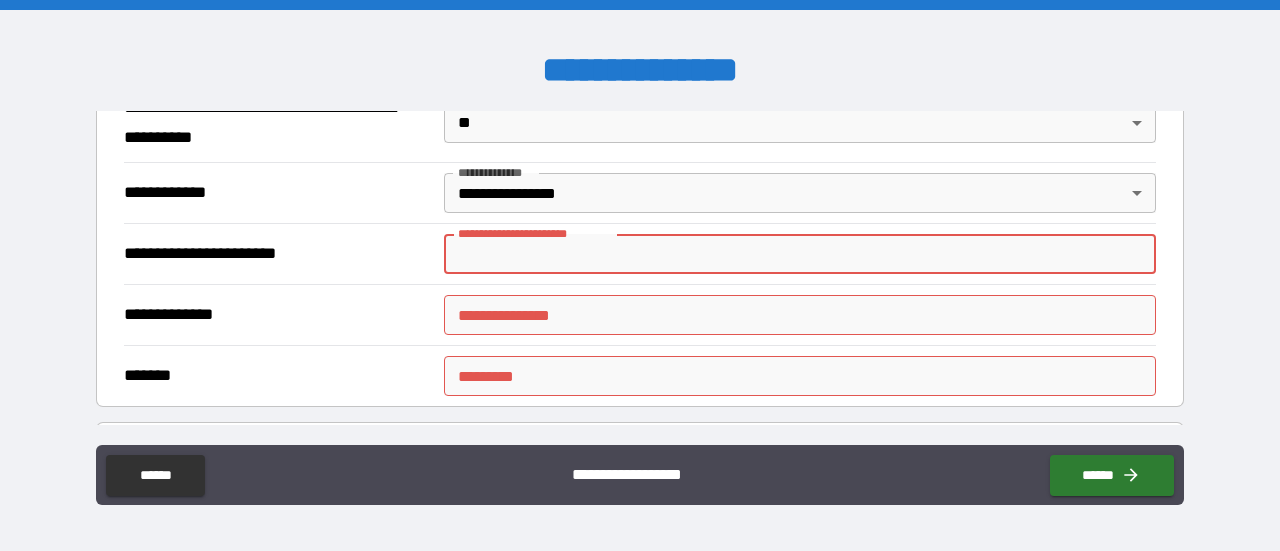 click on "**********" at bounding box center (800, 254) 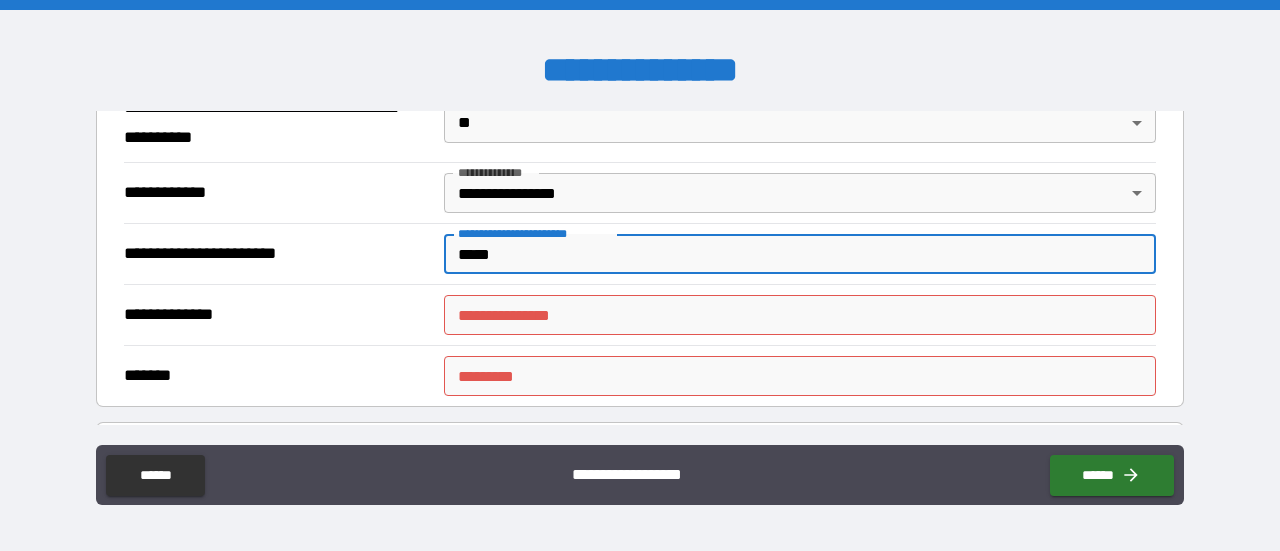 click on "**********" at bounding box center [800, 315] 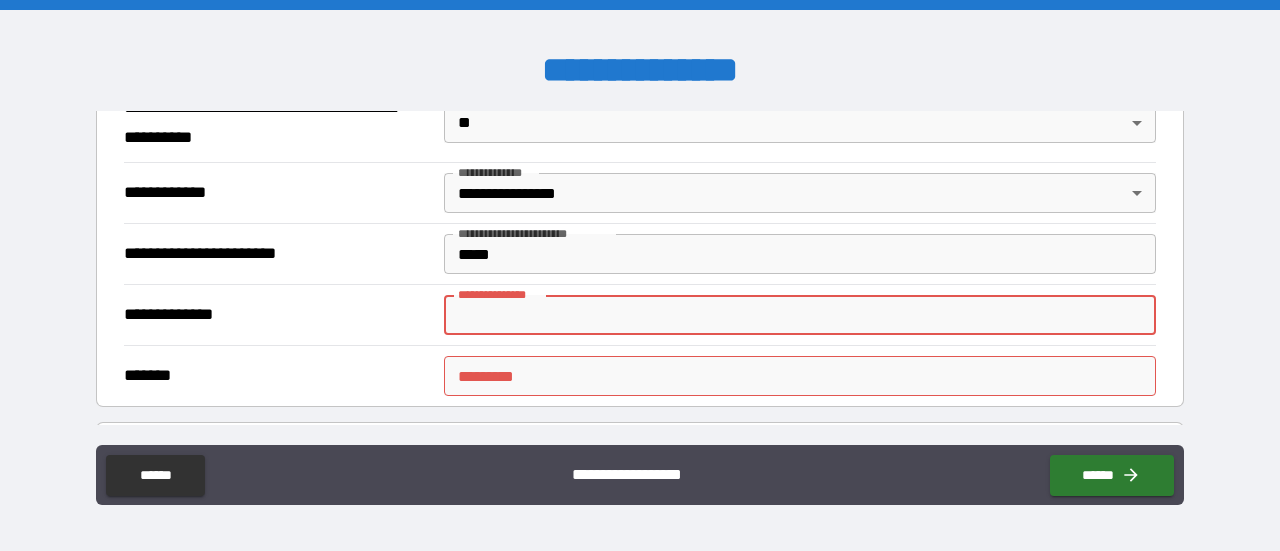 paste on "**********" 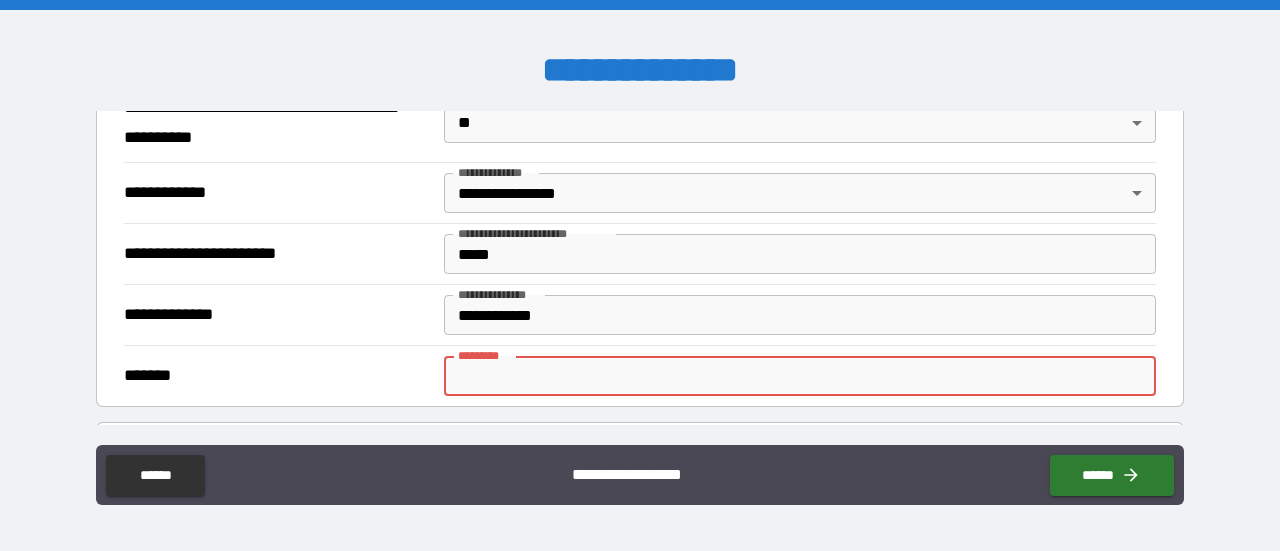 click on "*******   *" at bounding box center [800, 376] 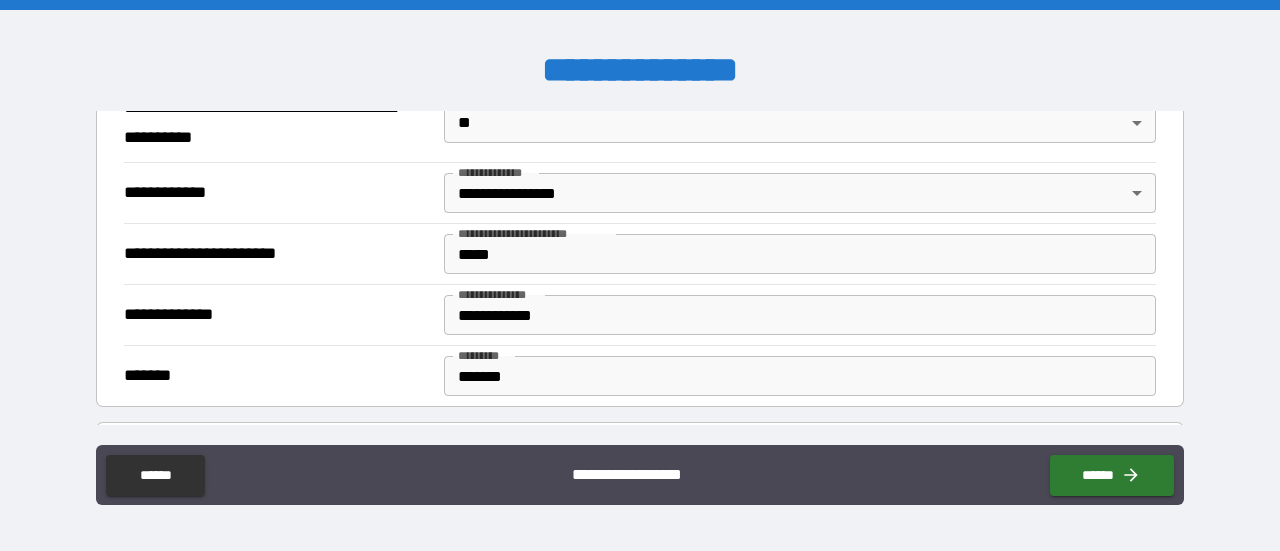 click on "**********" at bounding box center (640, 278) 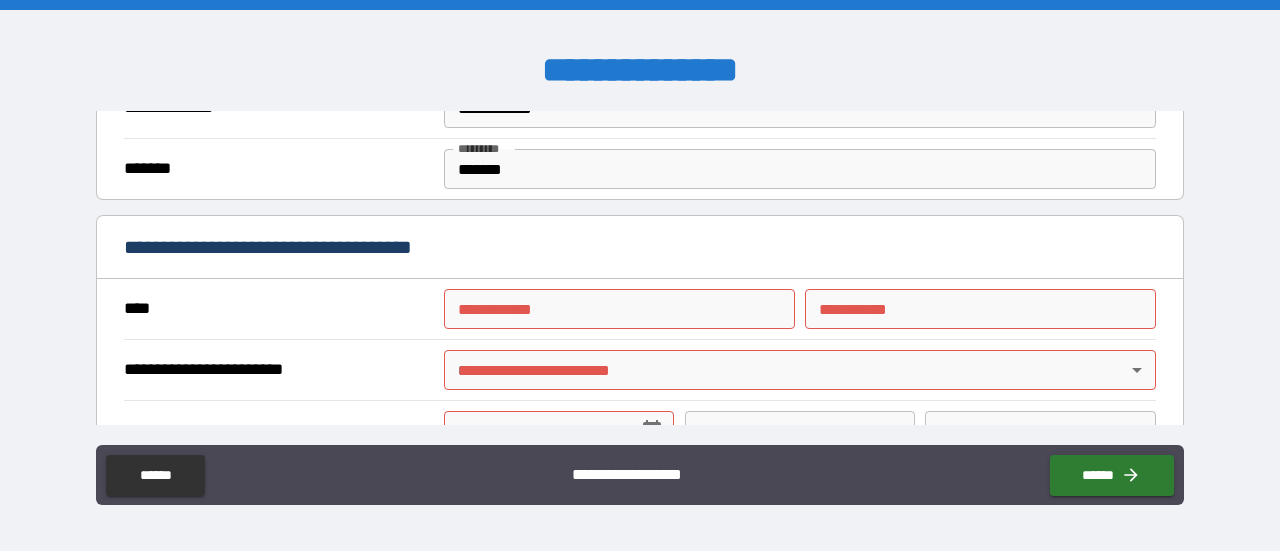 scroll, scrollTop: 1900, scrollLeft: 0, axis: vertical 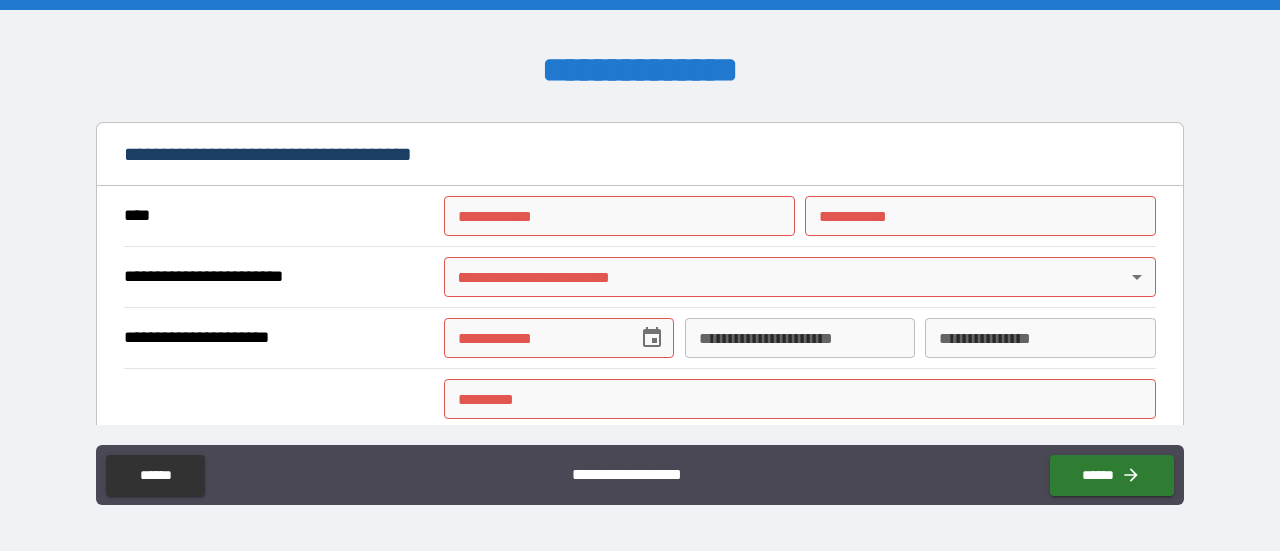 click on "**********" at bounding box center (619, 216) 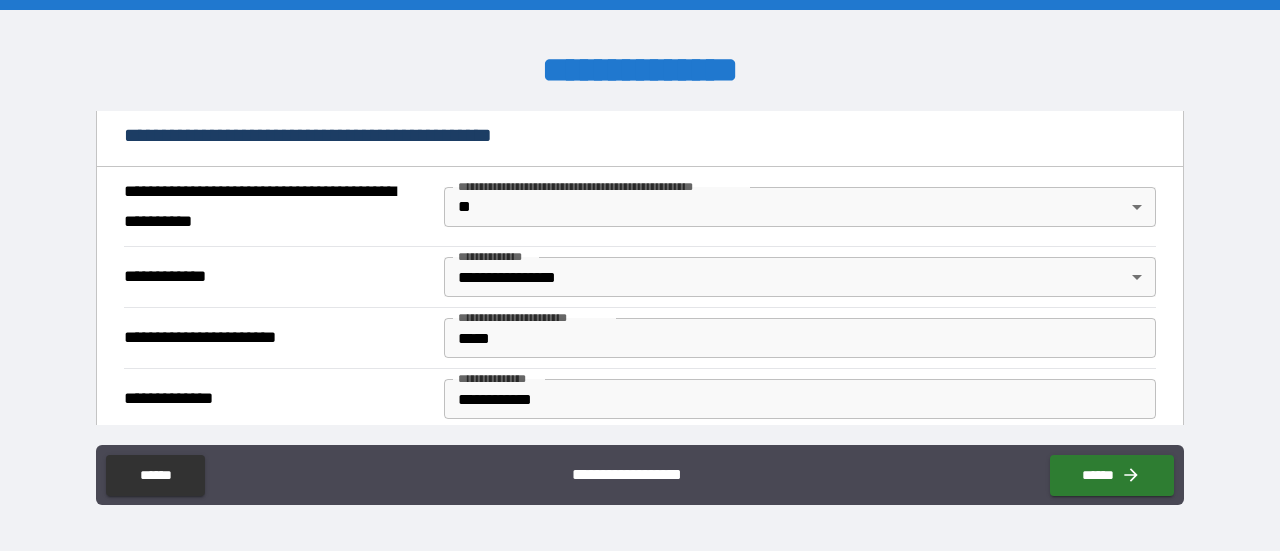scroll, scrollTop: 1400, scrollLeft: 0, axis: vertical 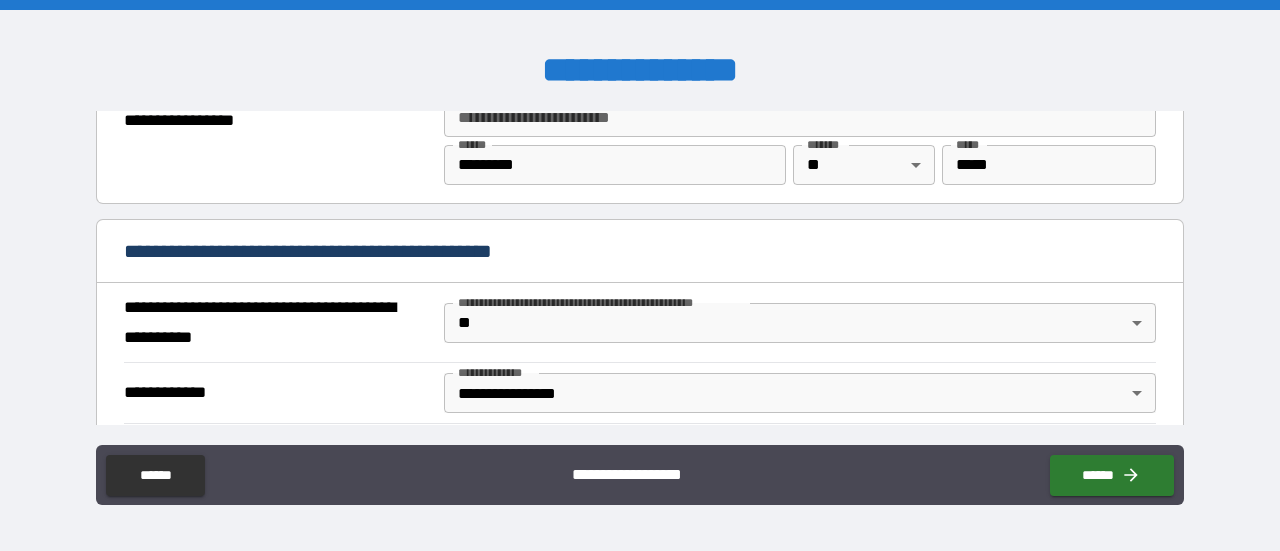 click on "**********" at bounding box center (277, 323) 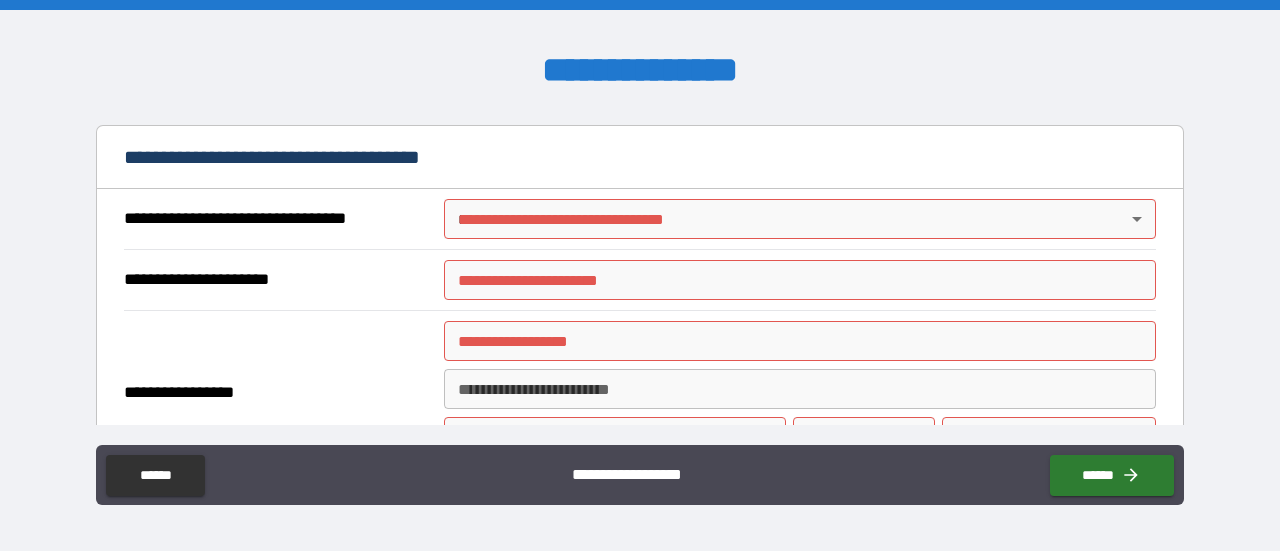 scroll, scrollTop: 2300, scrollLeft: 0, axis: vertical 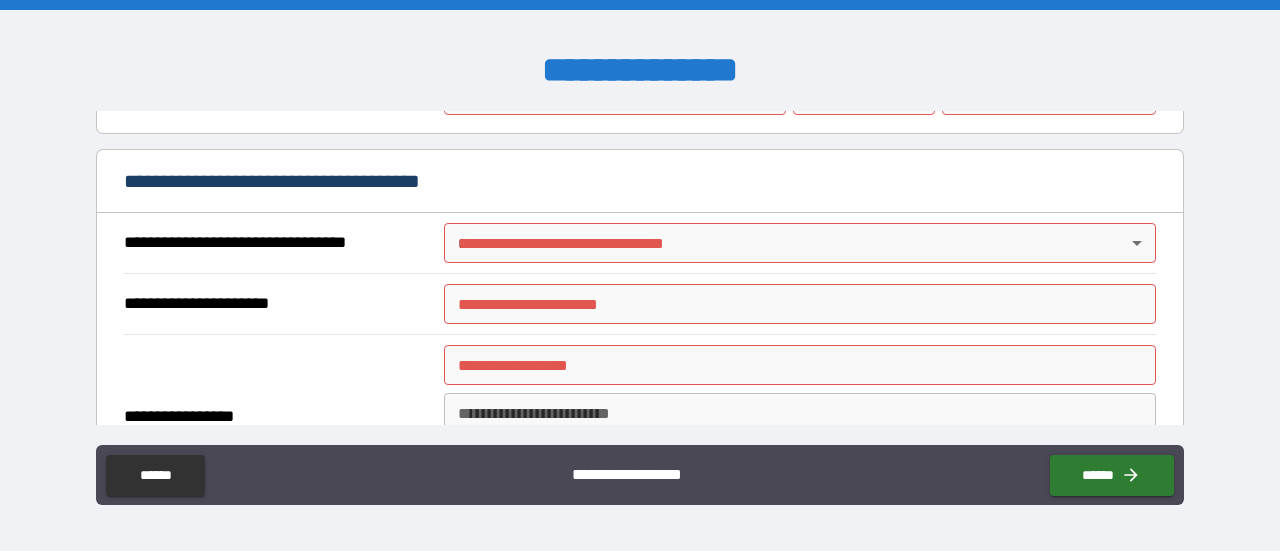 click on "**********" at bounding box center (640, 275) 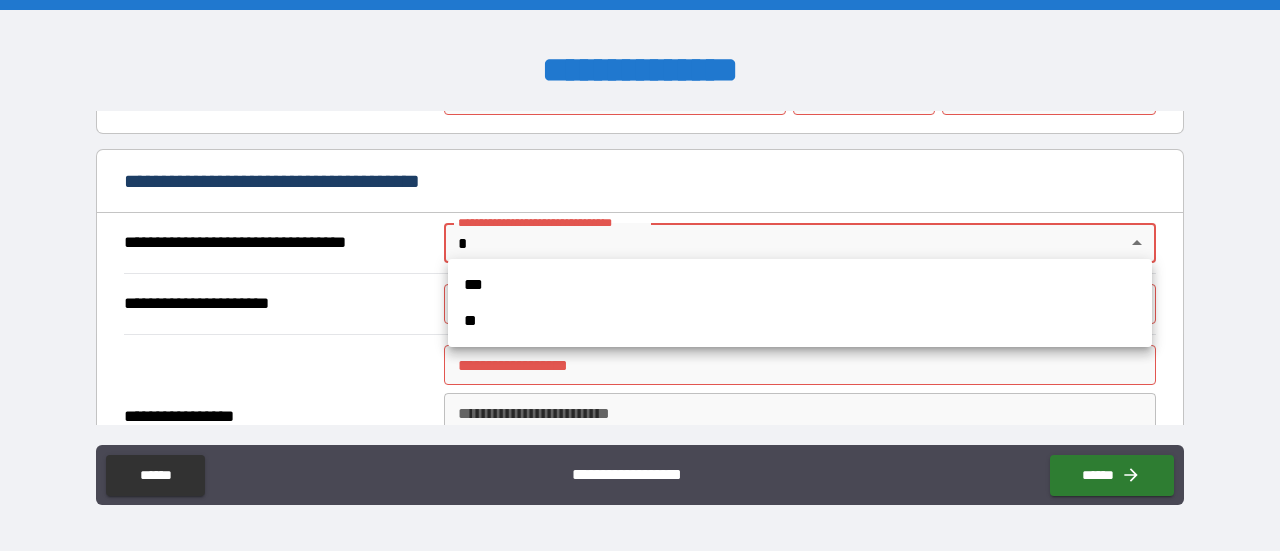 click at bounding box center [640, 275] 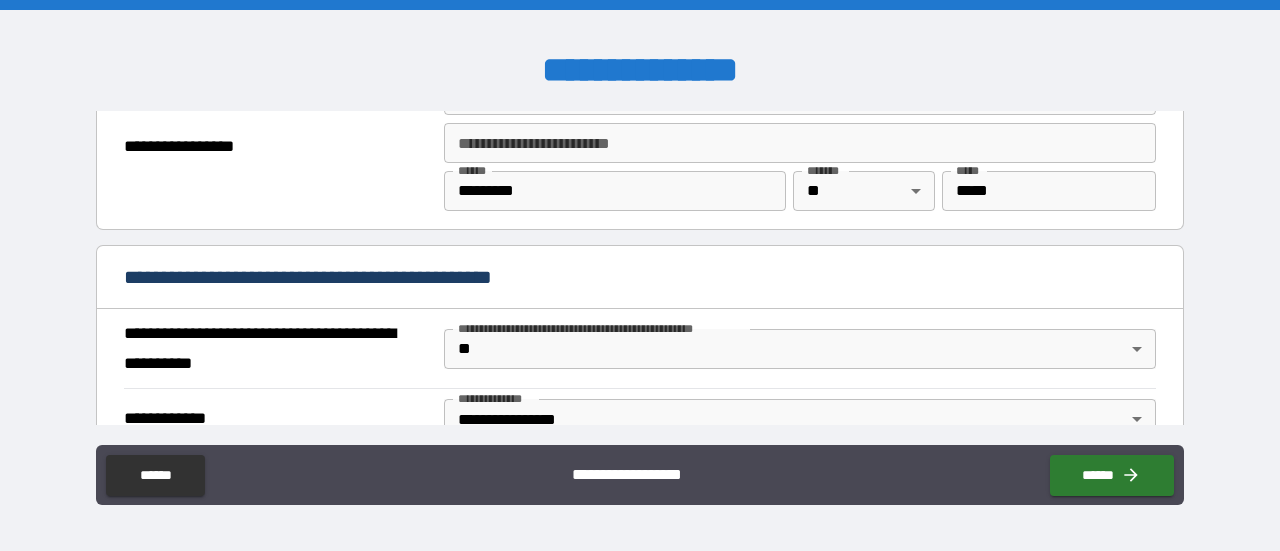 scroll, scrollTop: 1400, scrollLeft: 0, axis: vertical 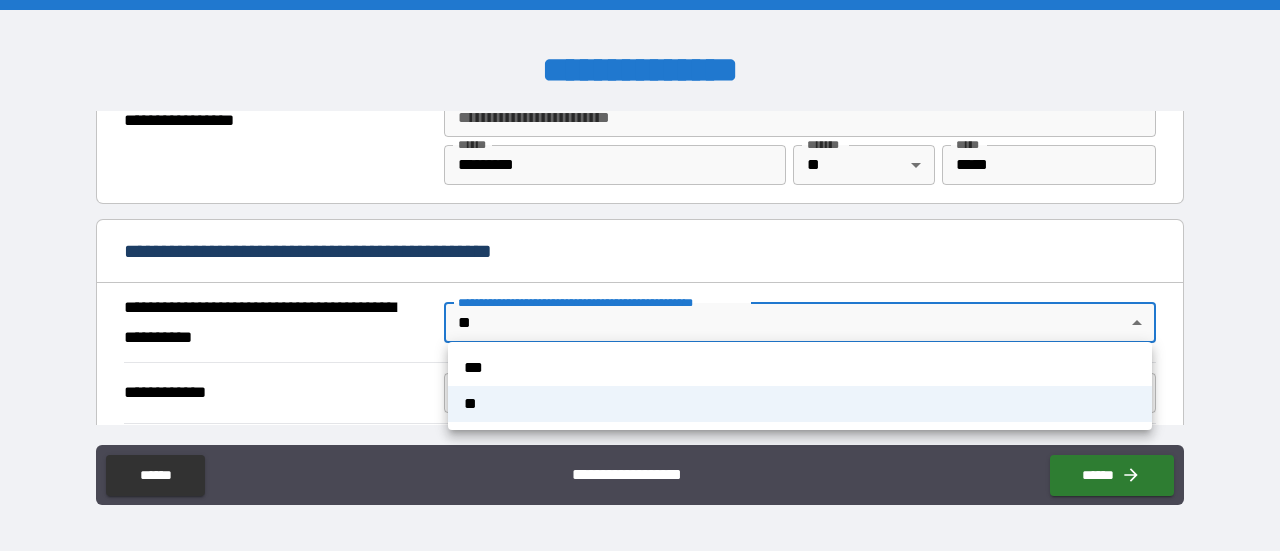 click on "**********" at bounding box center [640, 275] 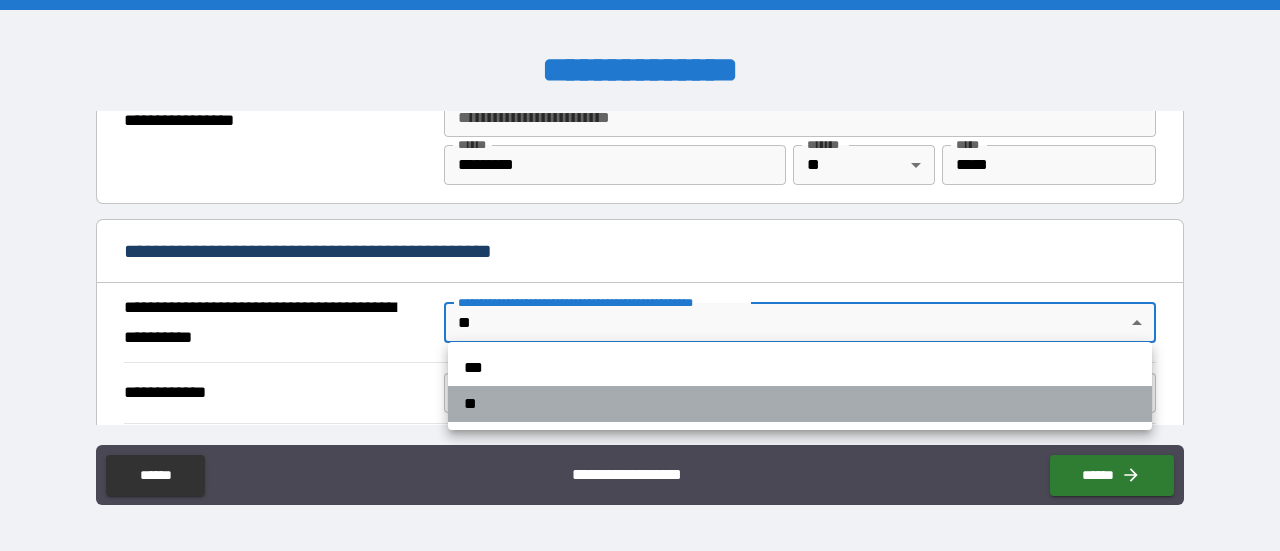 click on "**" at bounding box center [800, 404] 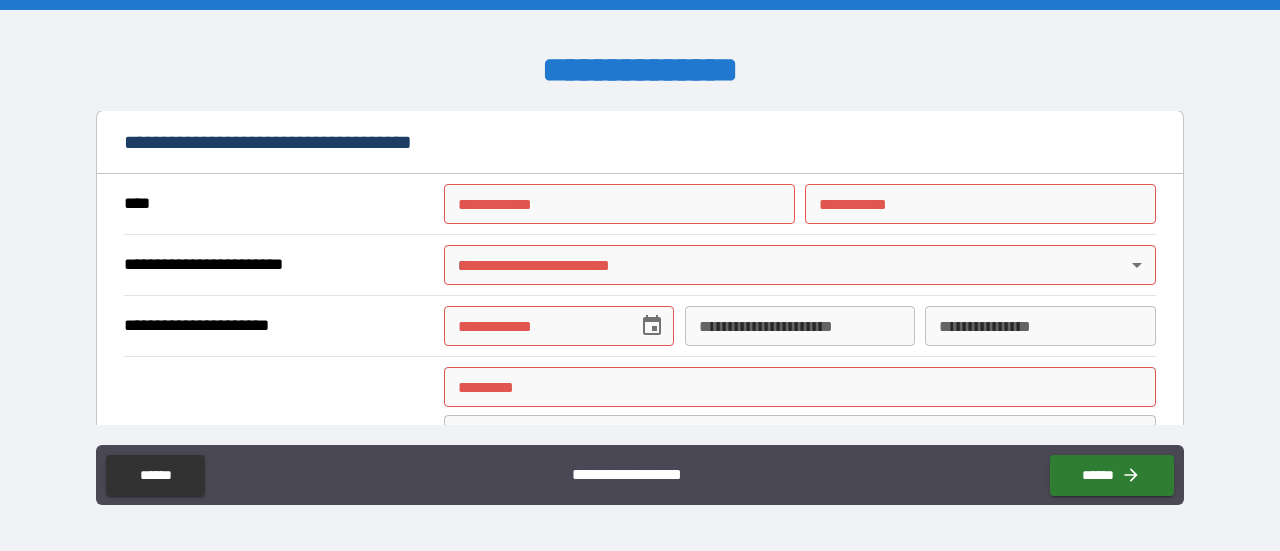 scroll, scrollTop: 2000, scrollLeft: 0, axis: vertical 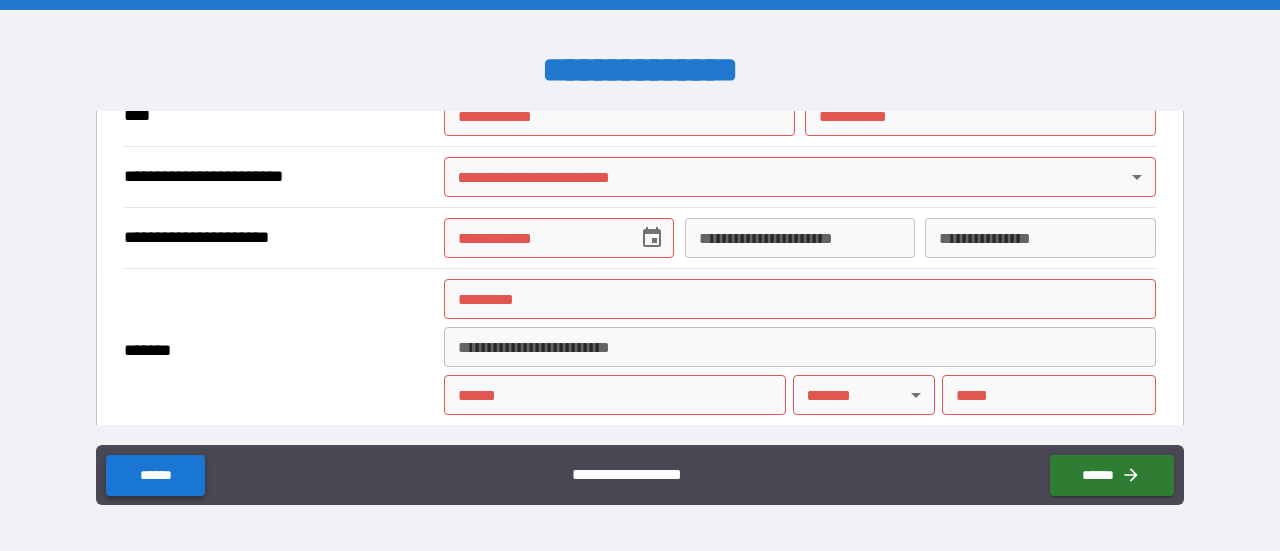 click on "******" at bounding box center [155, 475] 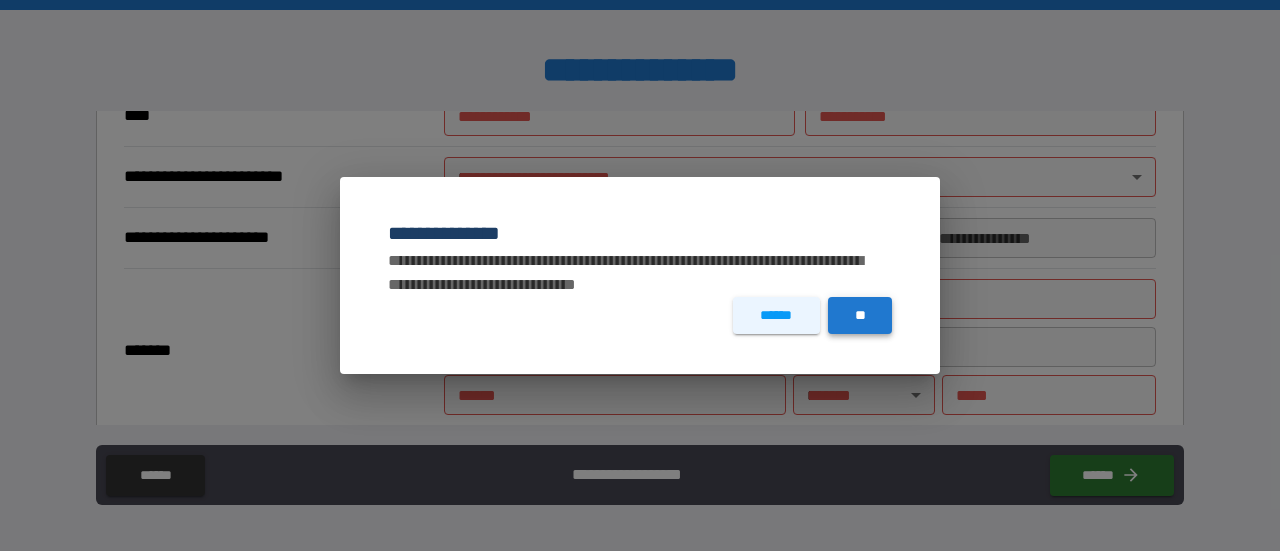 click on "**" at bounding box center (860, 315) 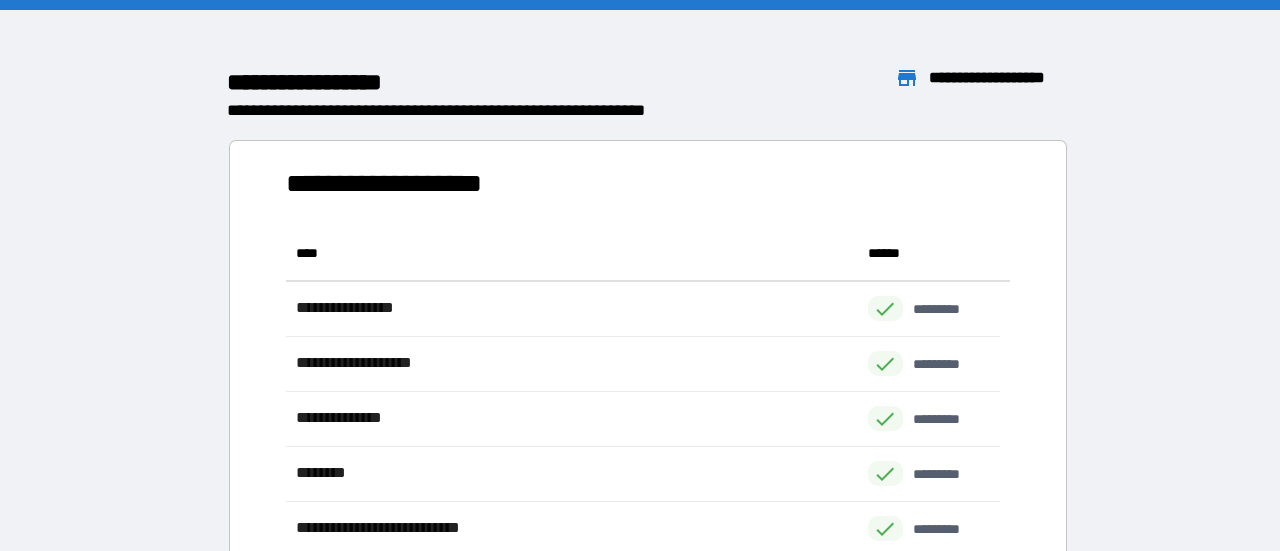scroll, scrollTop: 16, scrollLeft: 16, axis: both 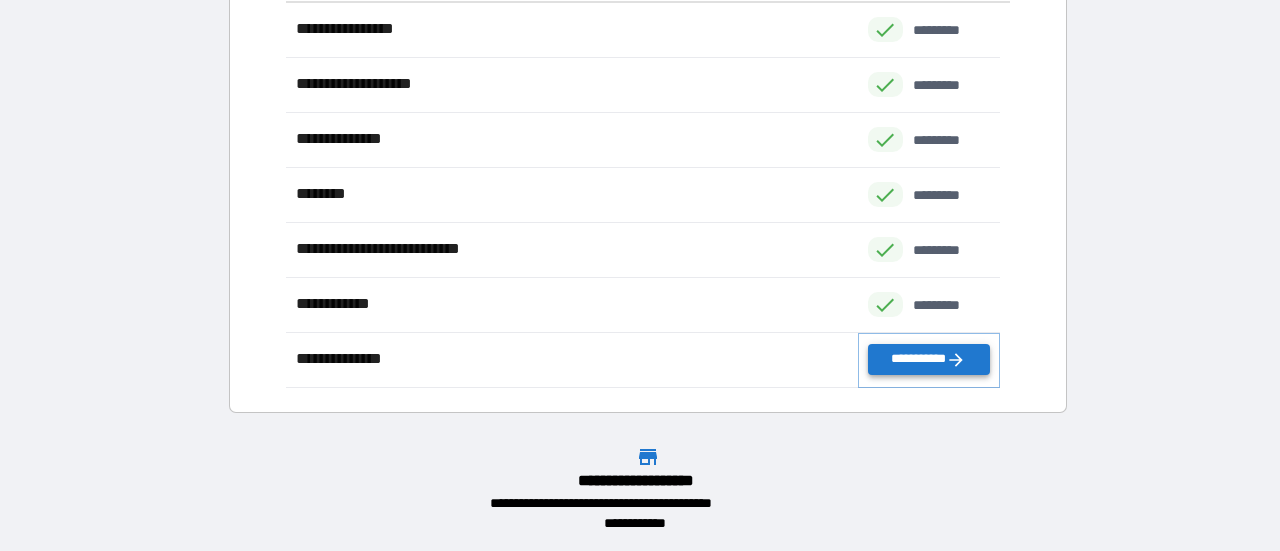 click on "**********" at bounding box center (929, 359) 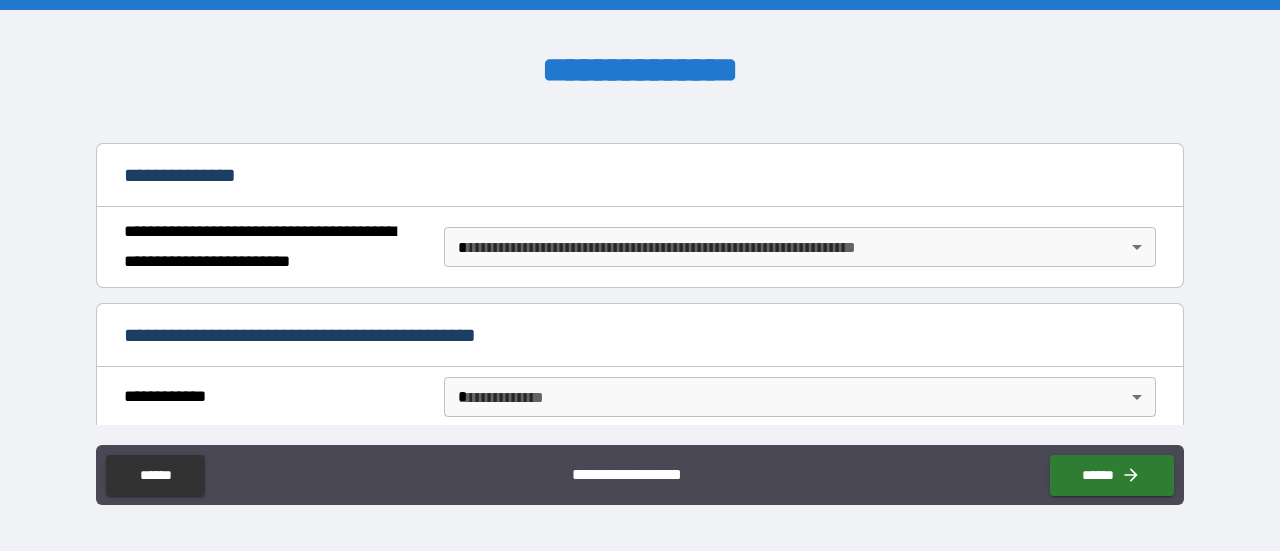 scroll, scrollTop: 0, scrollLeft: 0, axis: both 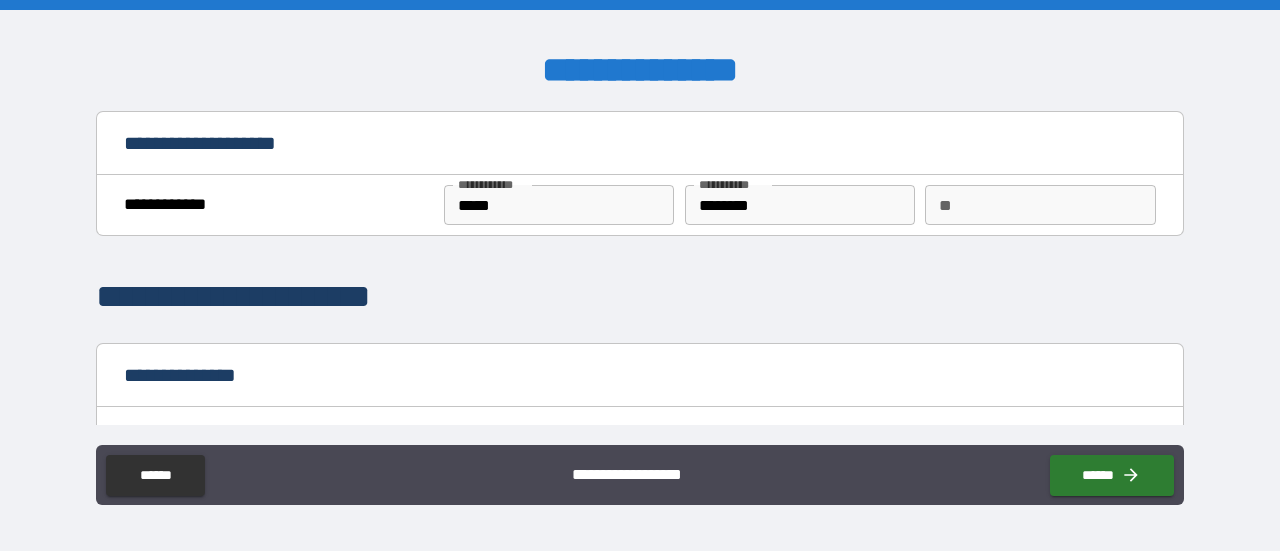 click on "**" at bounding box center (1040, 205) 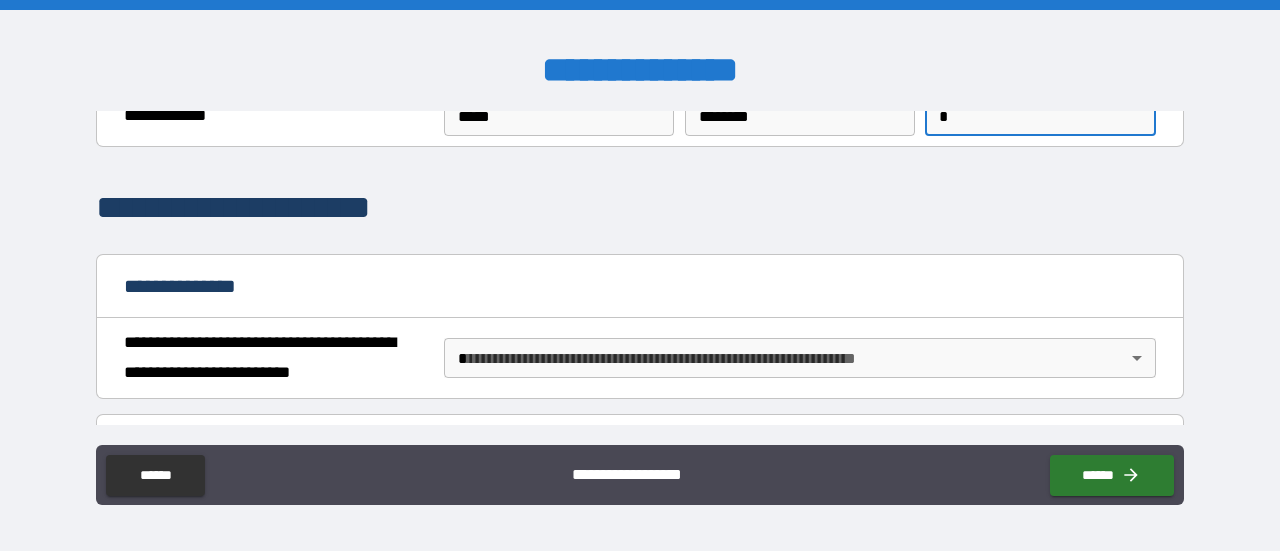 scroll, scrollTop: 200, scrollLeft: 0, axis: vertical 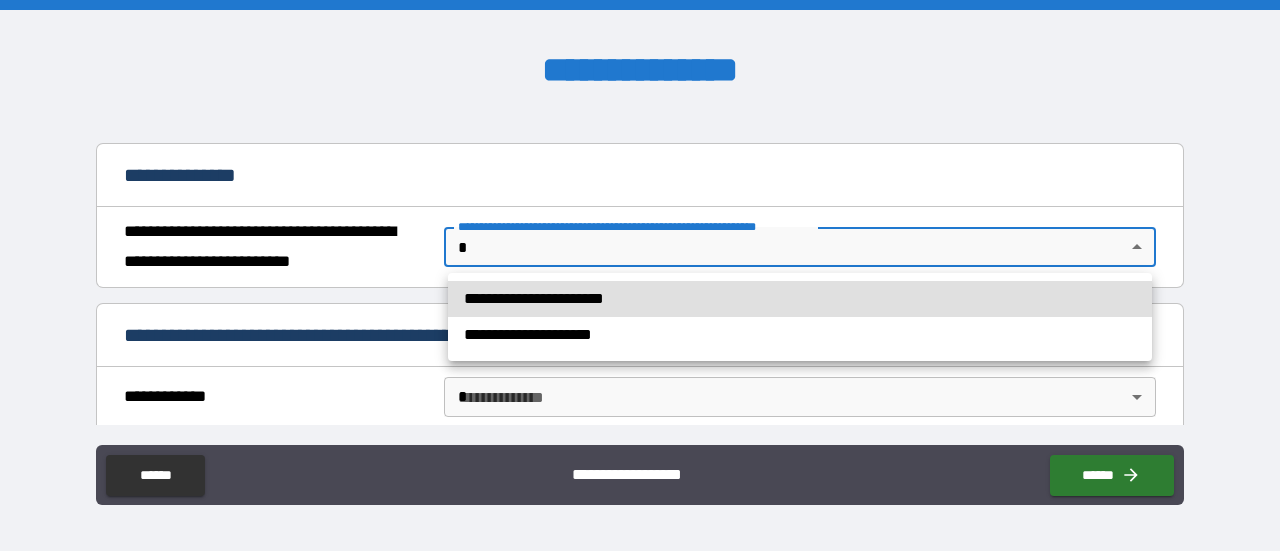 click on "**********" at bounding box center (640, 275) 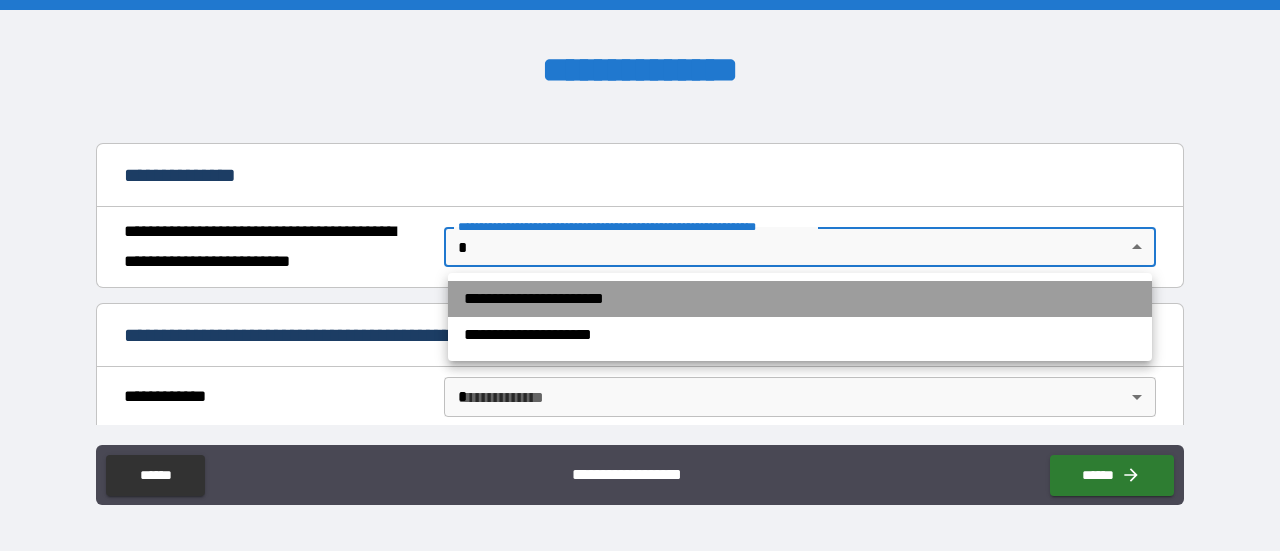 click on "**********" at bounding box center (800, 299) 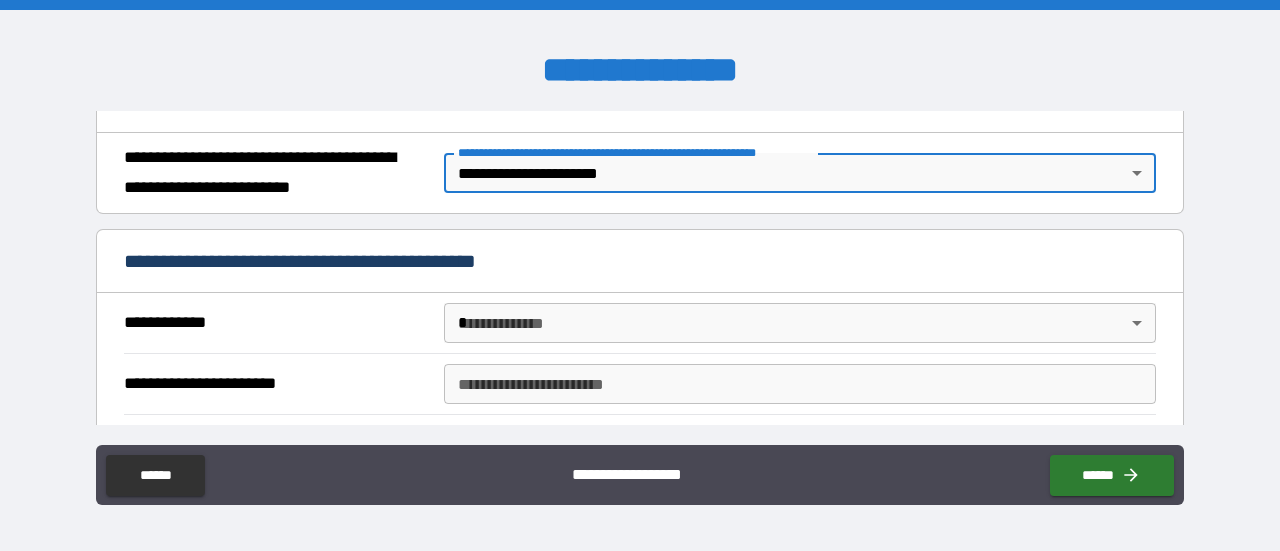 scroll, scrollTop: 400, scrollLeft: 0, axis: vertical 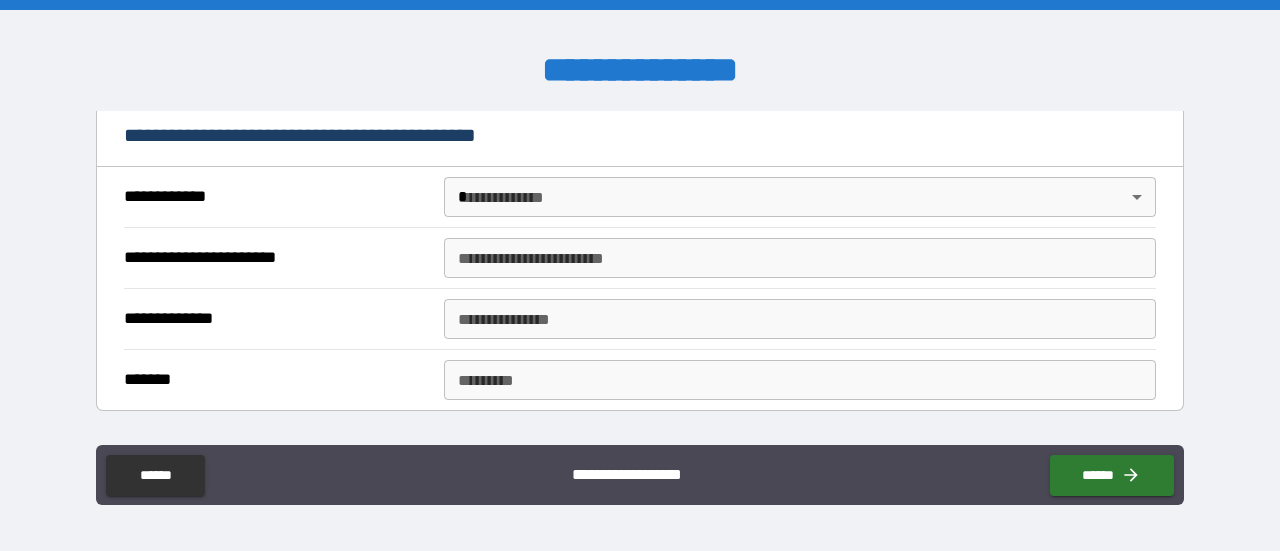 click on "**********" at bounding box center [640, 197] 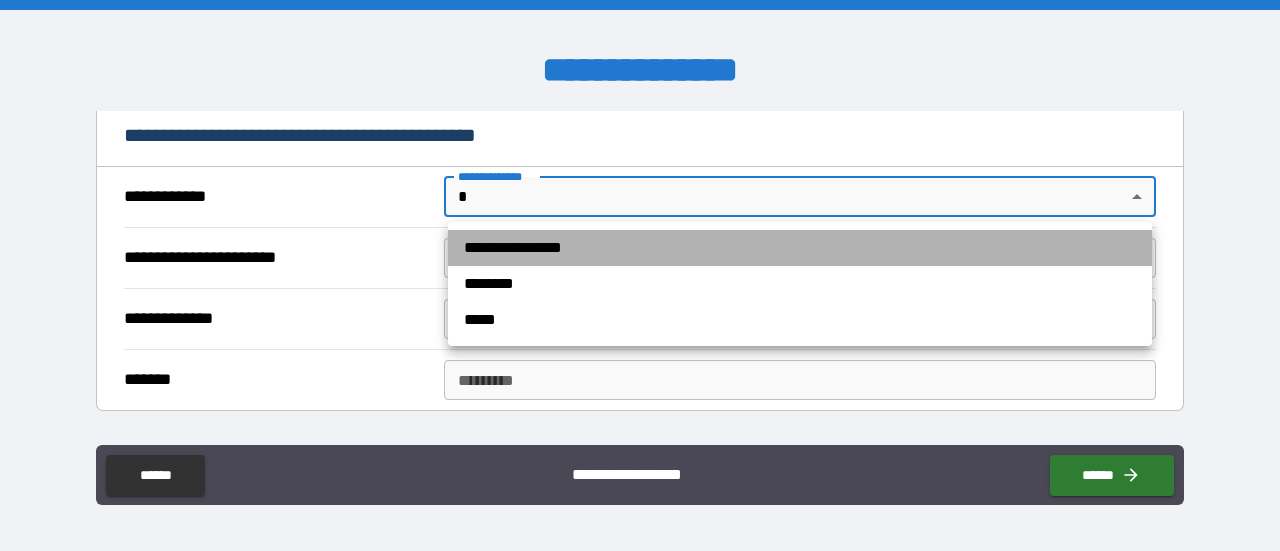 click on "**********" at bounding box center [800, 248] 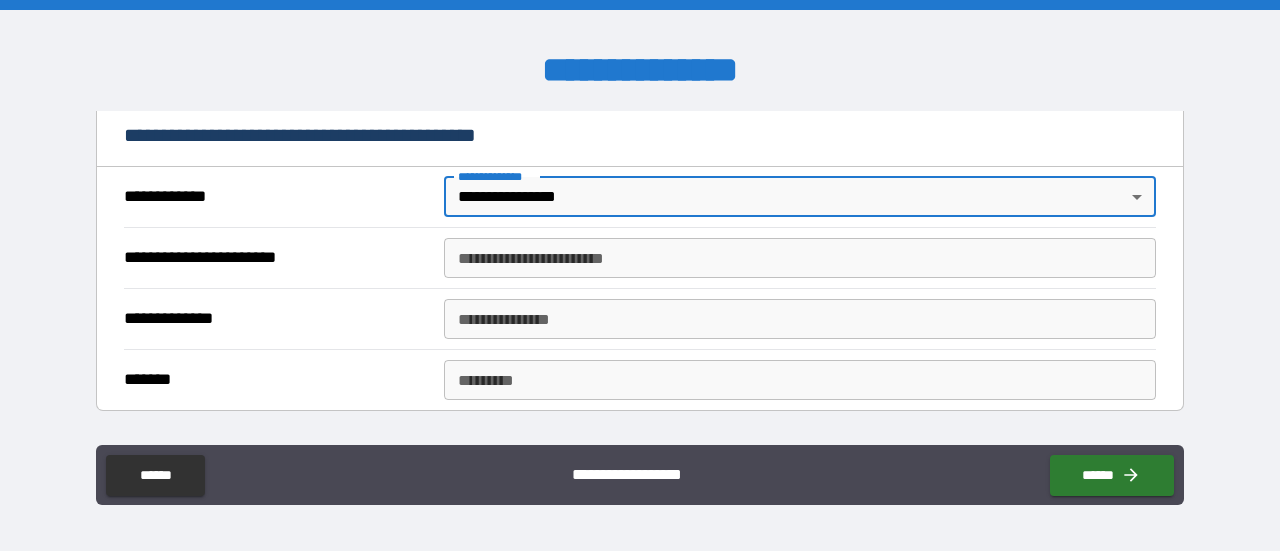 click on "**********" at bounding box center [800, 258] 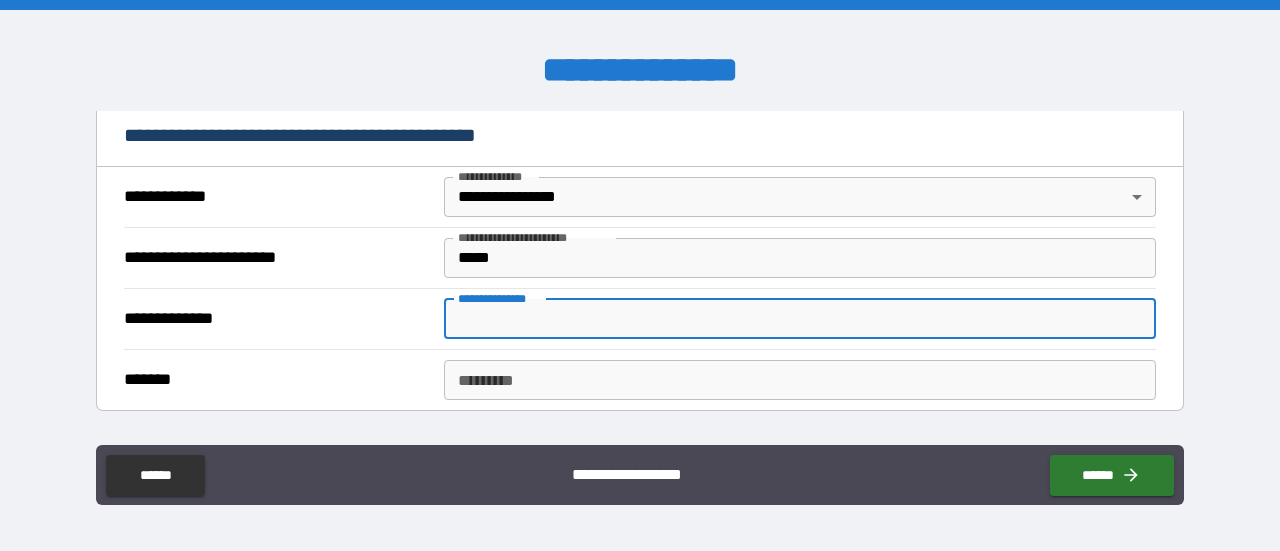 drag, startPoint x: 548, startPoint y: 321, endPoint x: 620, endPoint y: 120, distance: 213.50644 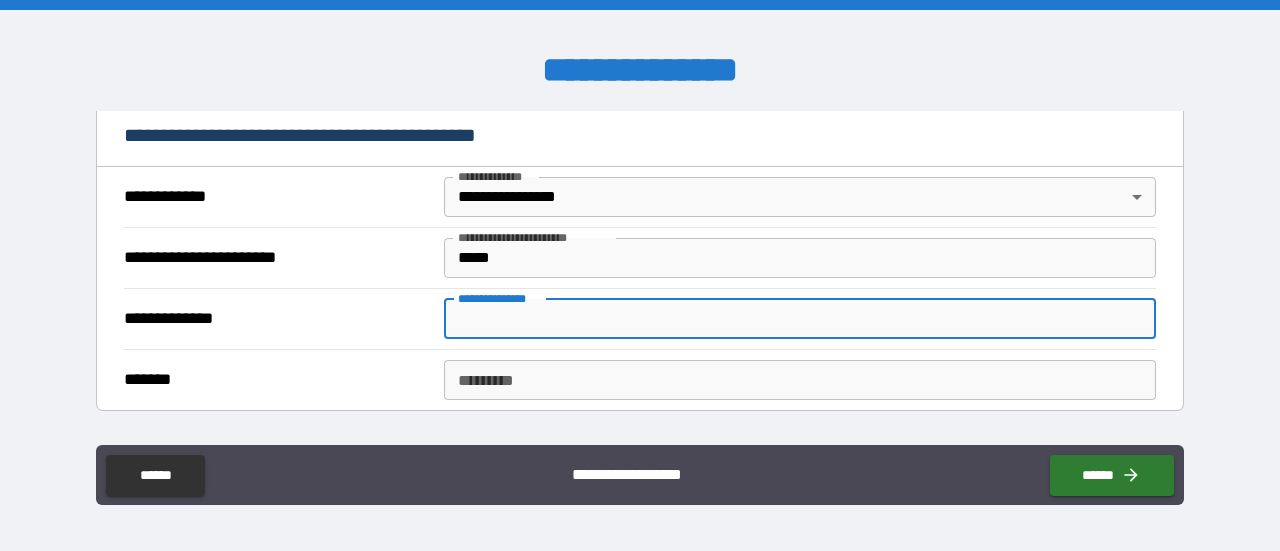 paste on "**********" 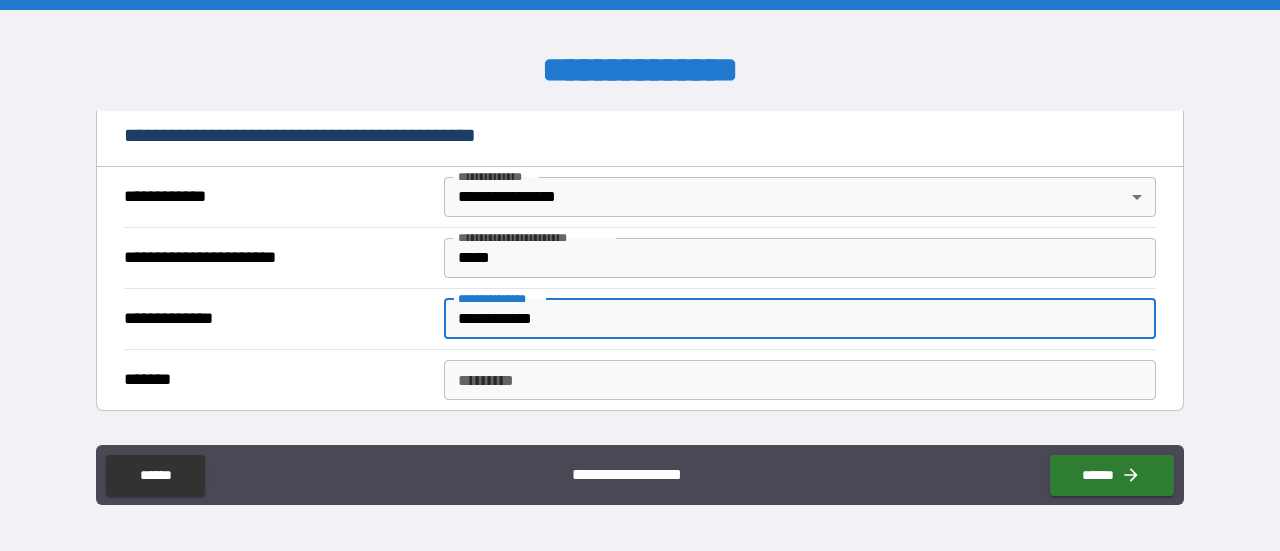 click on "*******   *" at bounding box center (800, 380) 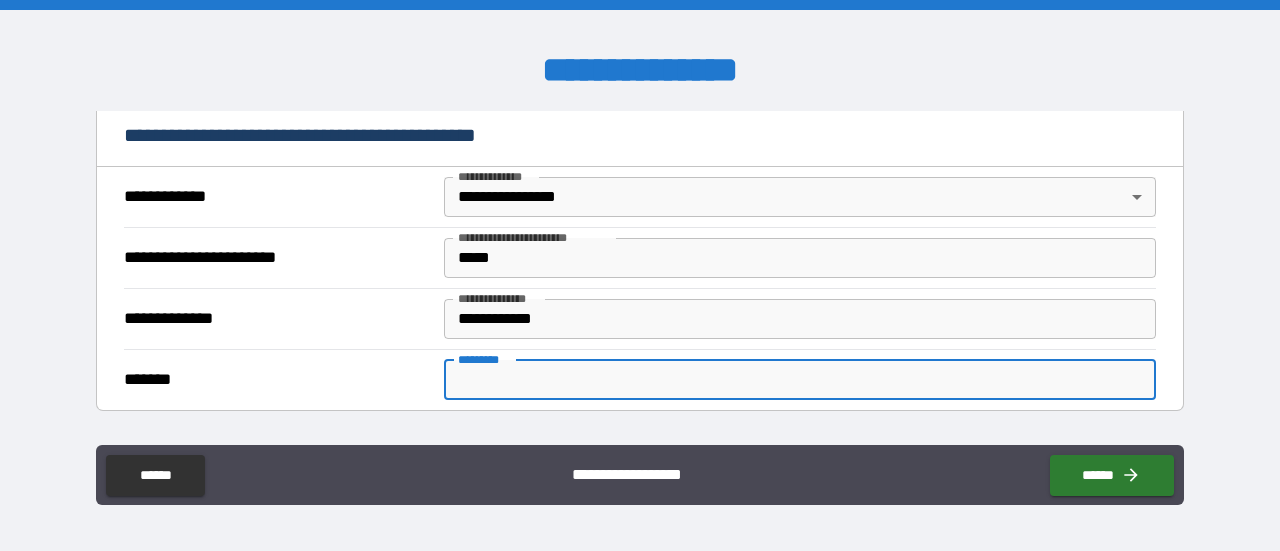 paste on "*******" 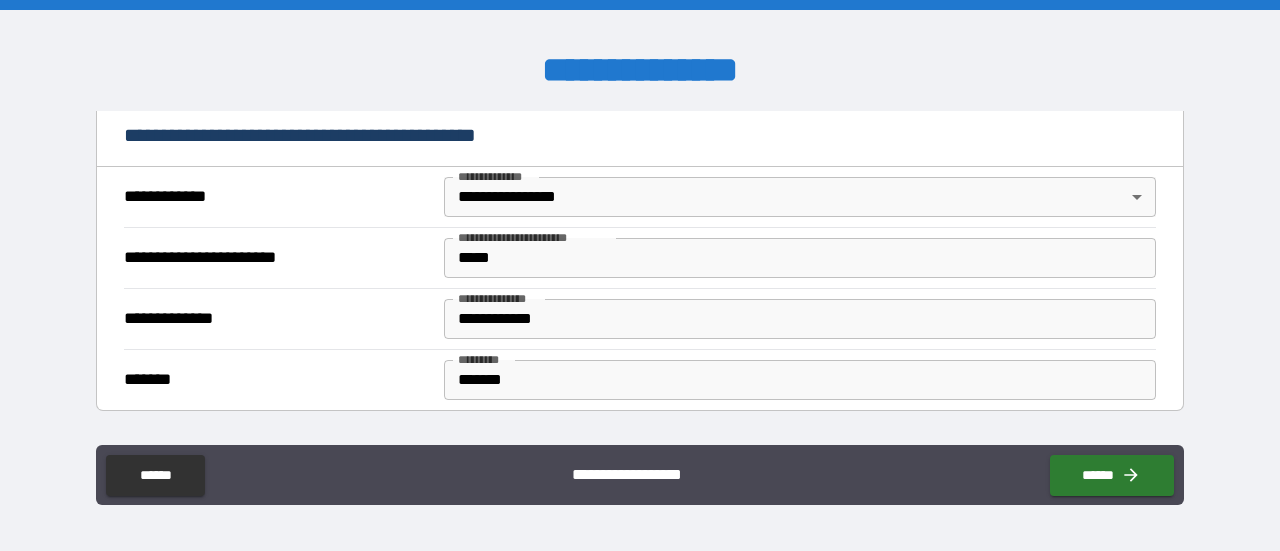 click on "**********" at bounding box center [640, 278] 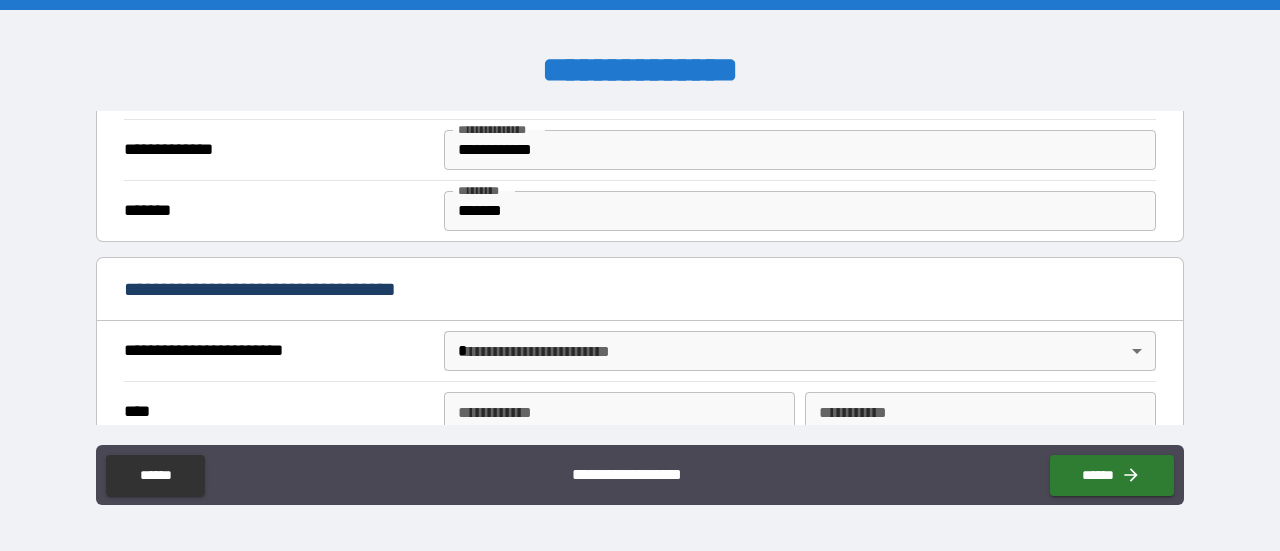scroll, scrollTop: 600, scrollLeft: 0, axis: vertical 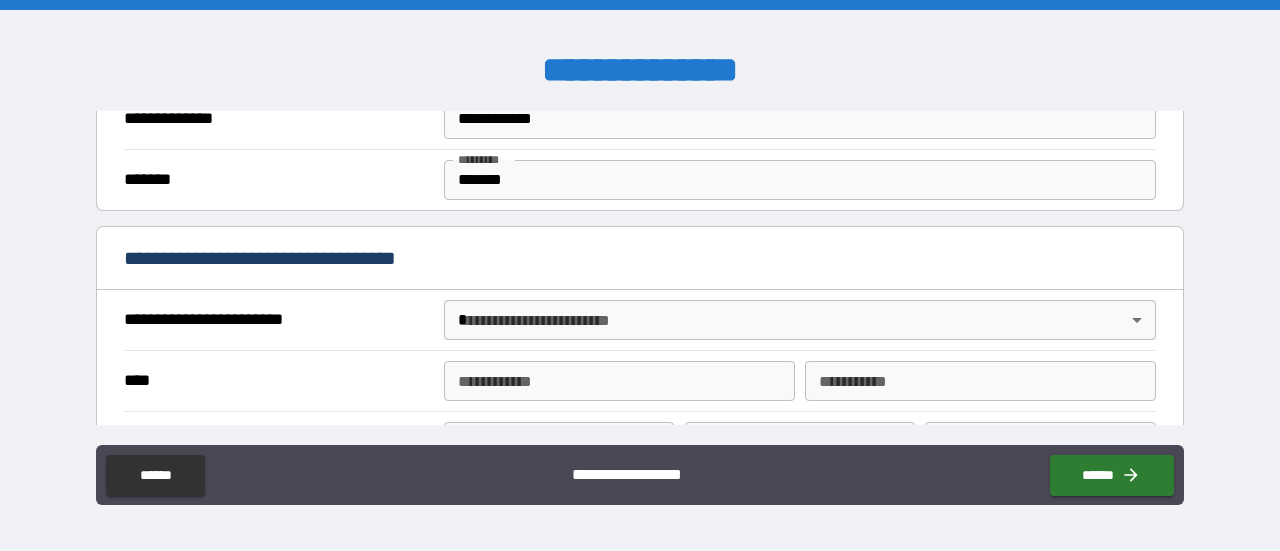 click on "**********" at bounding box center (640, 275) 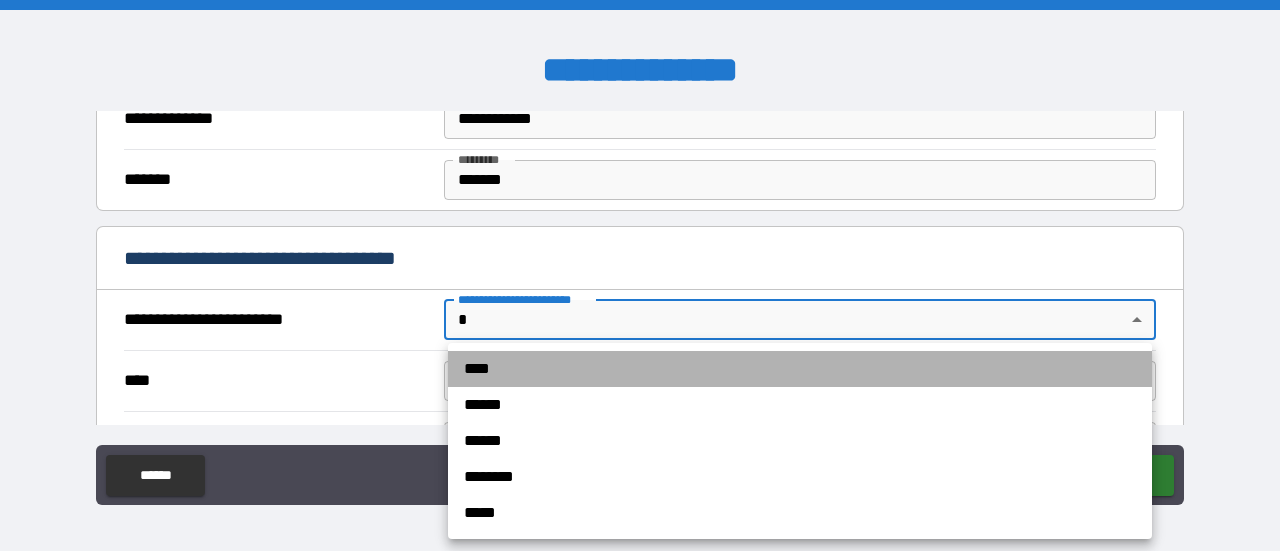 click on "****" at bounding box center [800, 369] 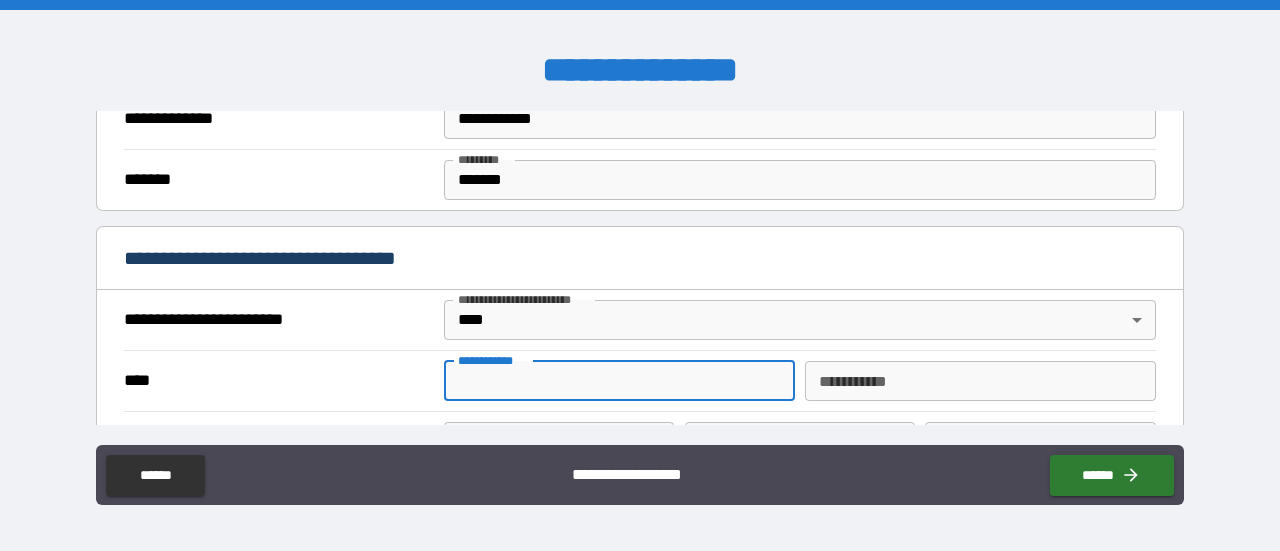 click on "**********" at bounding box center [619, 381] 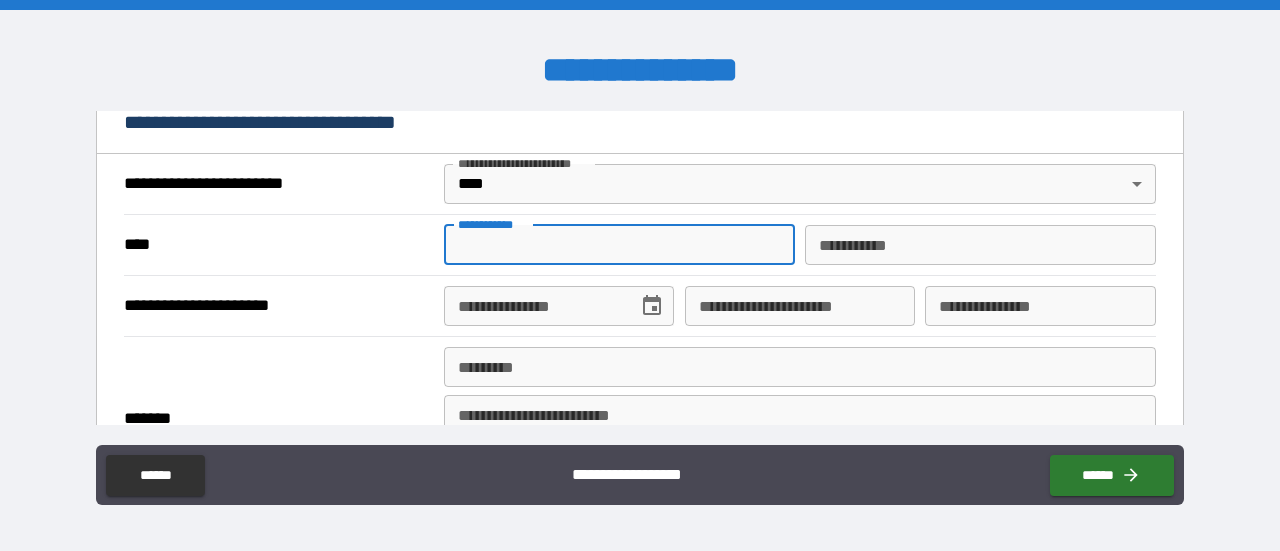 scroll, scrollTop: 800, scrollLeft: 0, axis: vertical 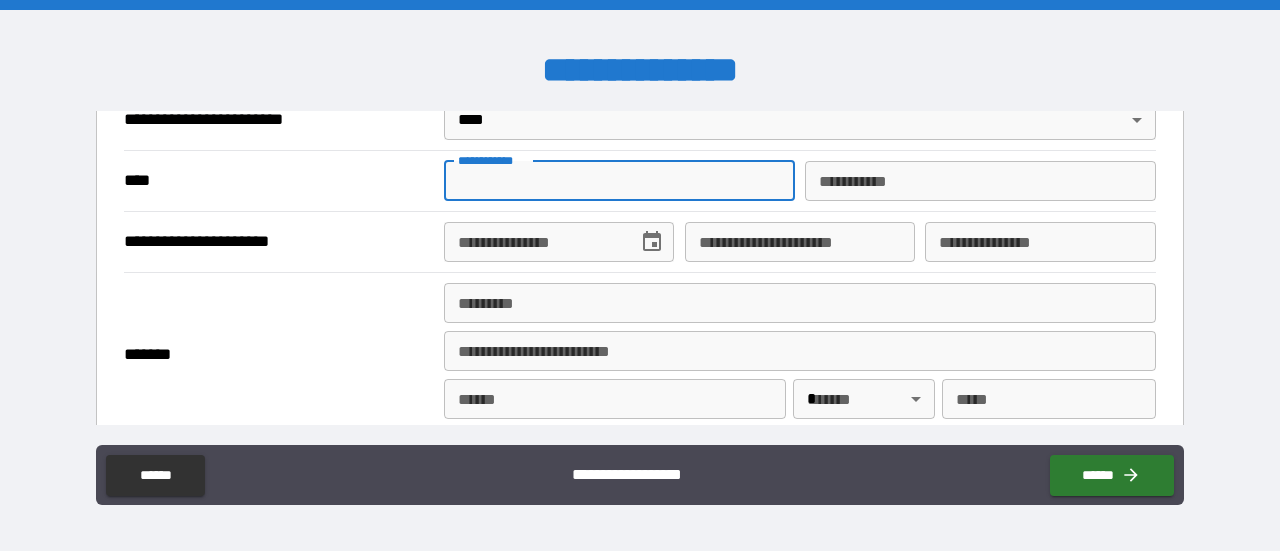 click on "**********" at bounding box center [619, 181] 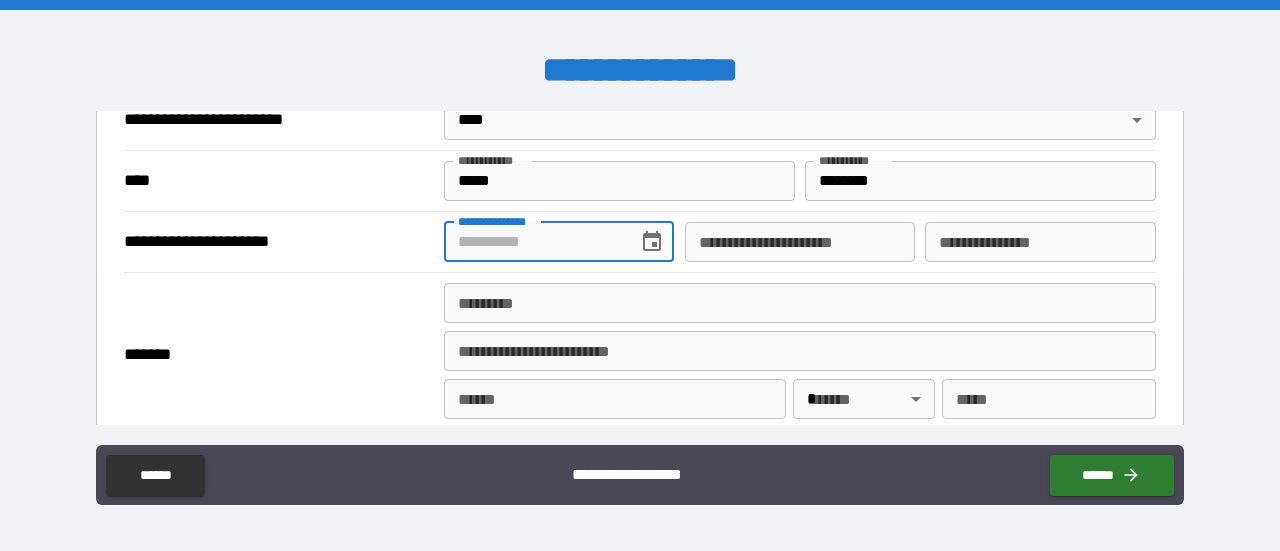 click on "**********" at bounding box center (534, 242) 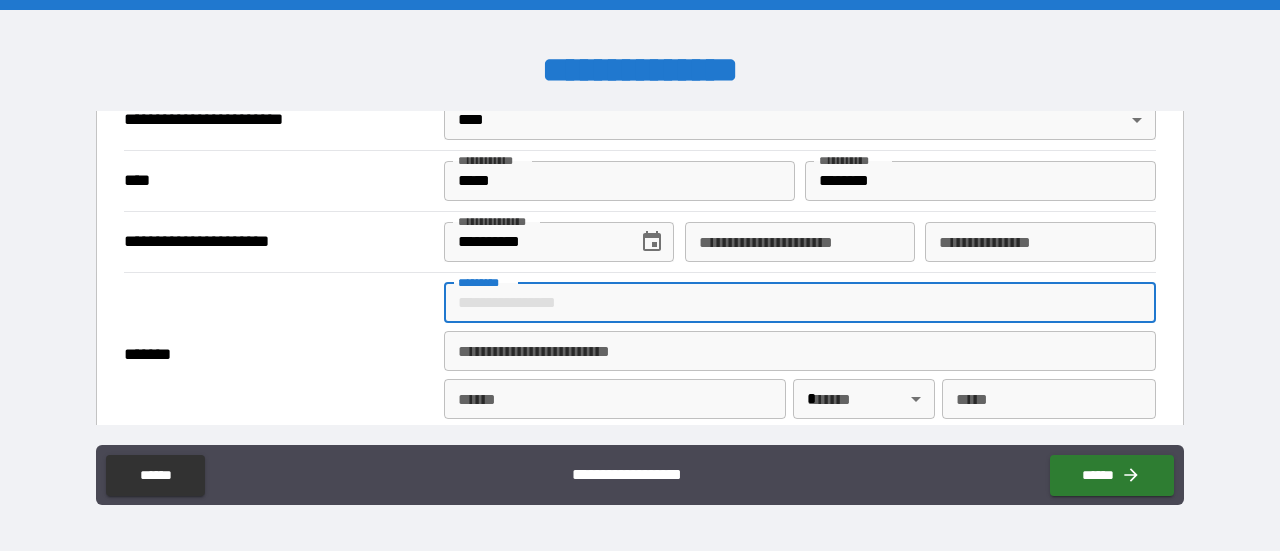 click on "*******   *" at bounding box center [800, 303] 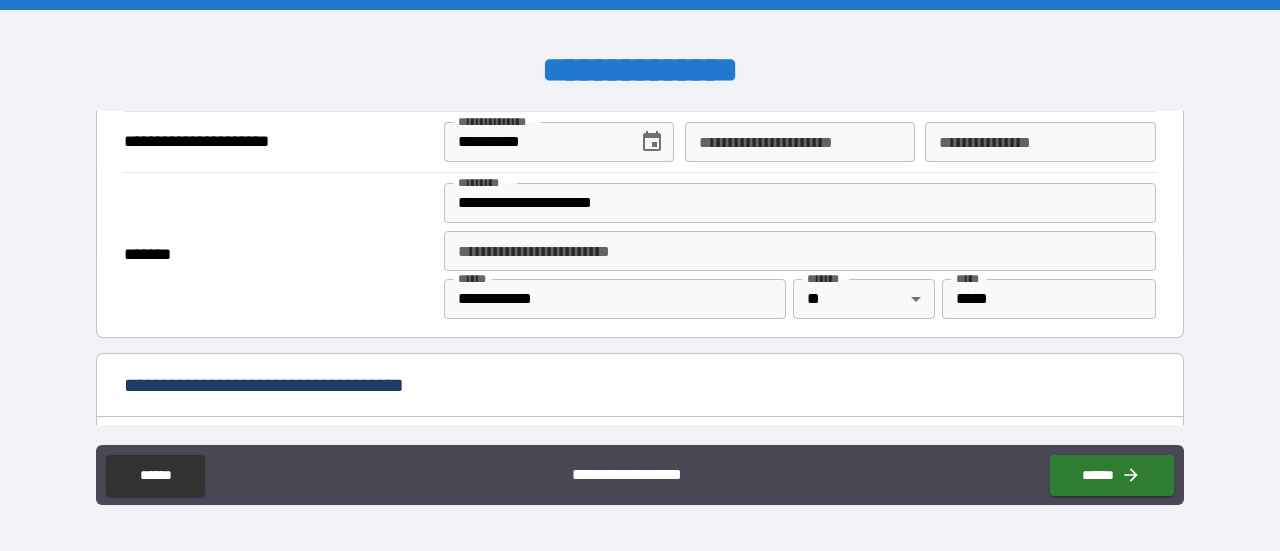 scroll, scrollTop: 1000, scrollLeft: 0, axis: vertical 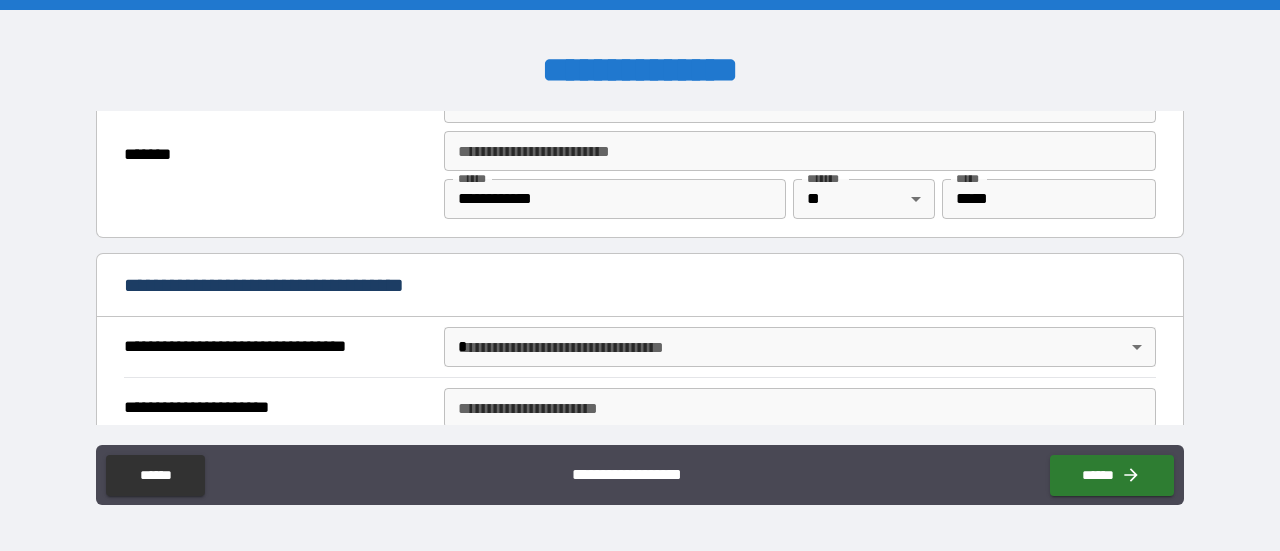 click on "**********" at bounding box center (640, 275) 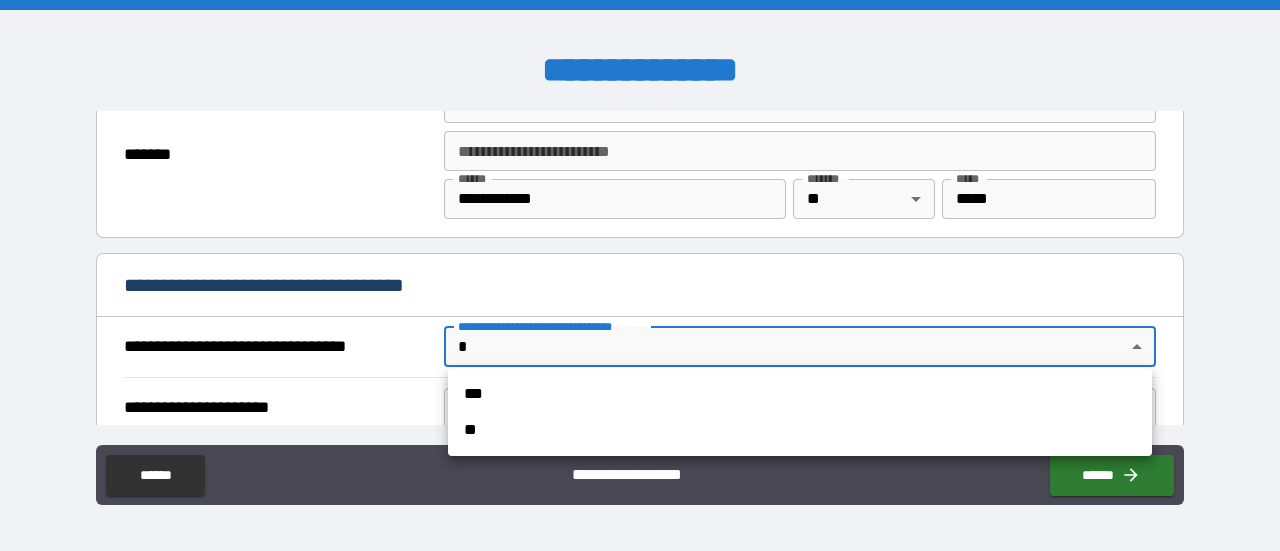 click on "***" at bounding box center [800, 394] 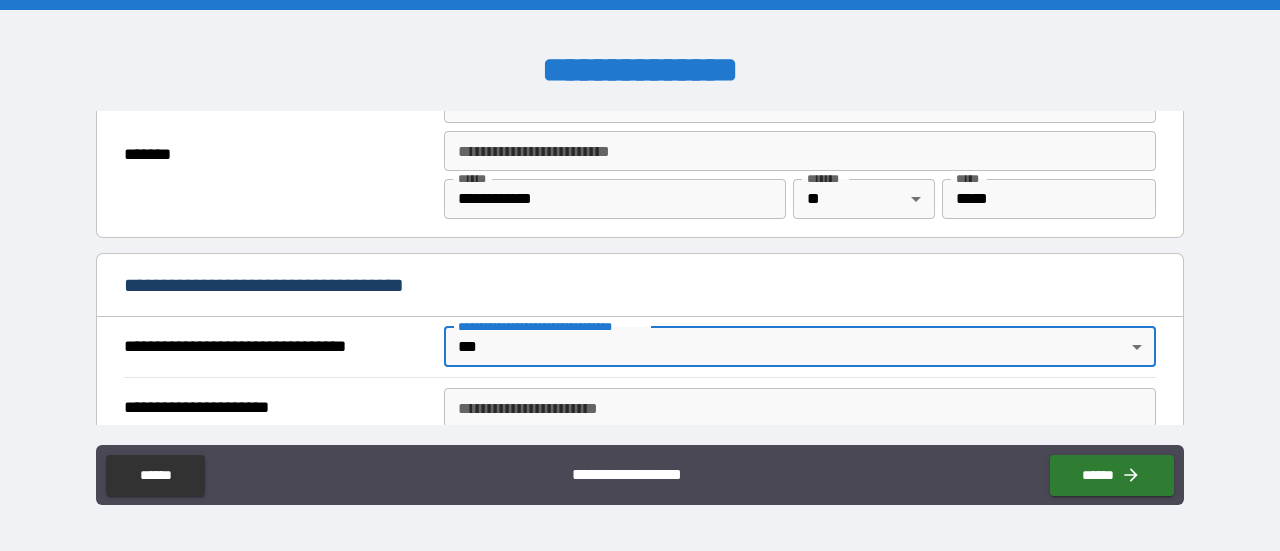 scroll, scrollTop: 1200, scrollLeft: 0, axis: vertical 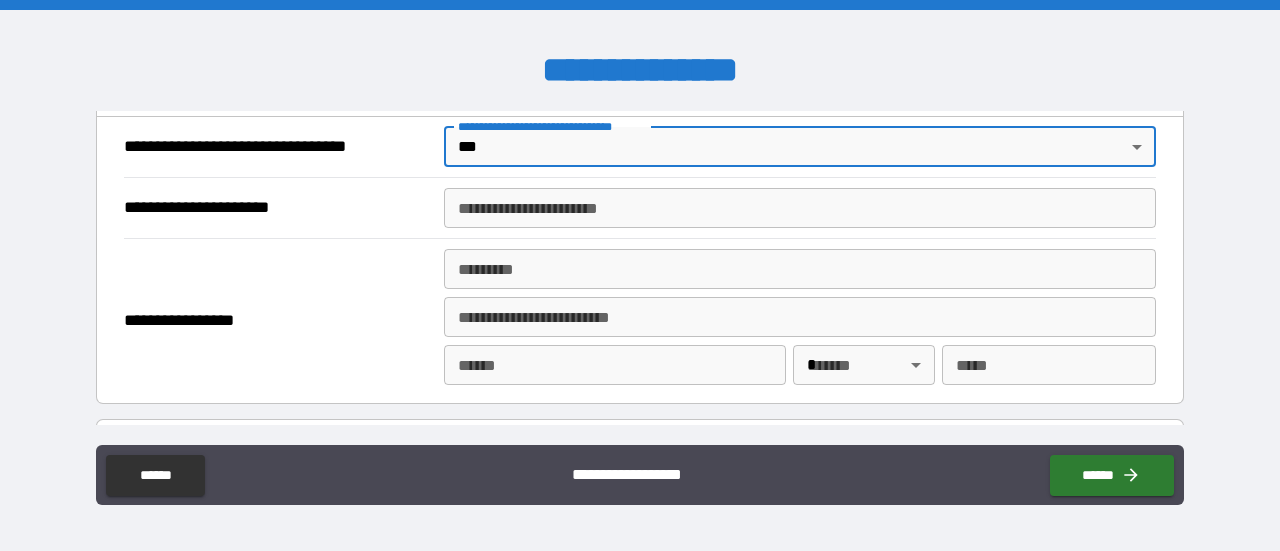 click on "**********" at bounding box center [800, 208] 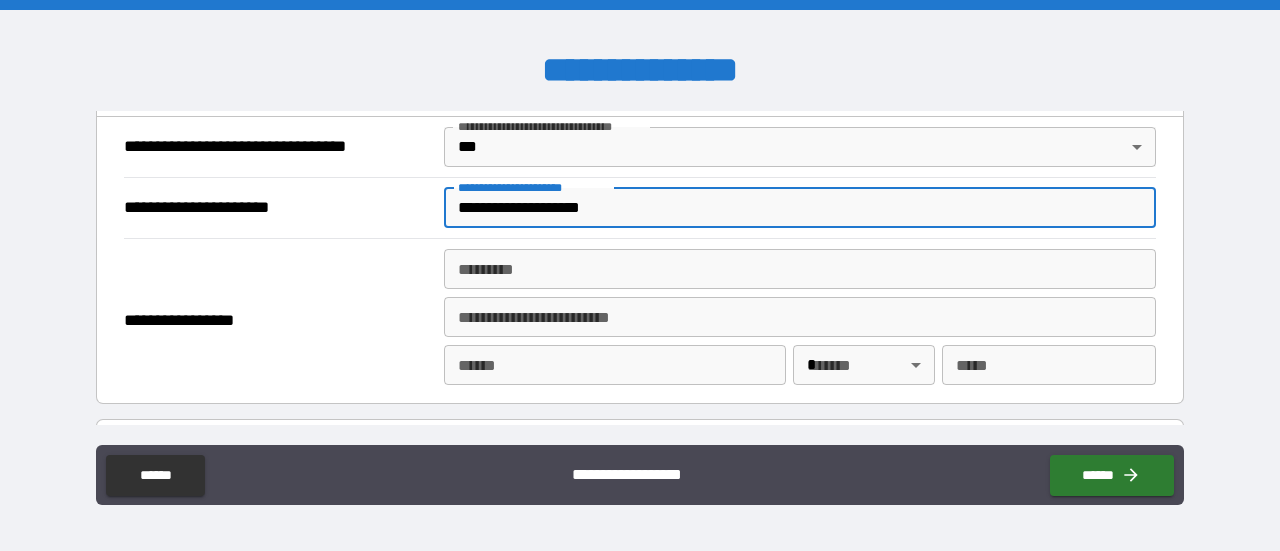 click on "*******   *" at bounding box center (800, 269) 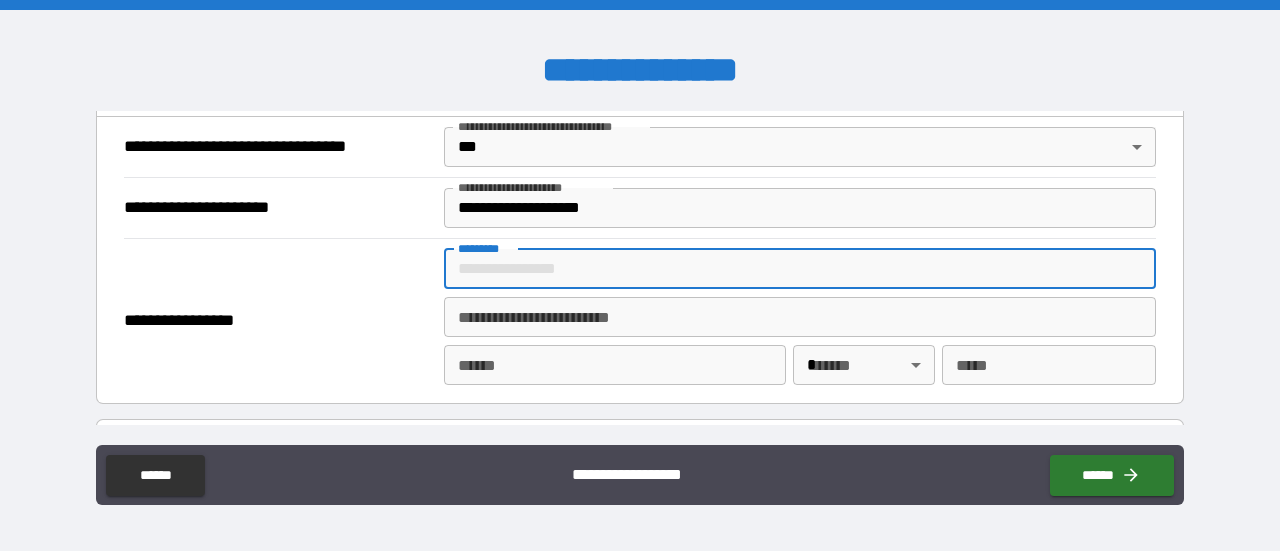 paste on "**********" 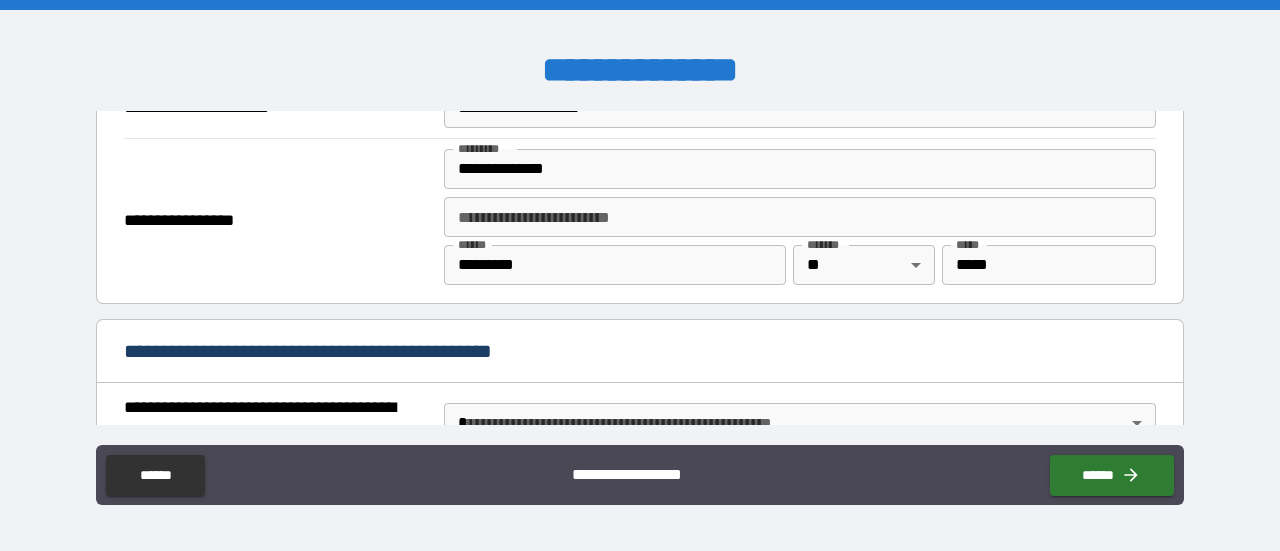 scroll, scrollTop: 1400, scrollLeft: 0, axis: vertical 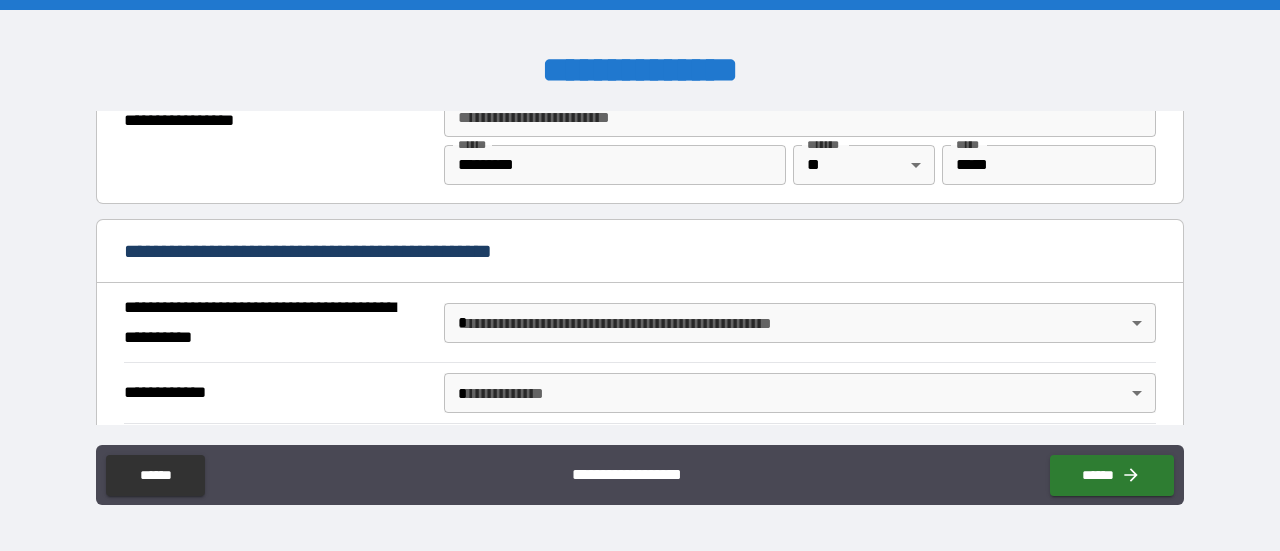 click on "**********" at bounding box center [640, 275] 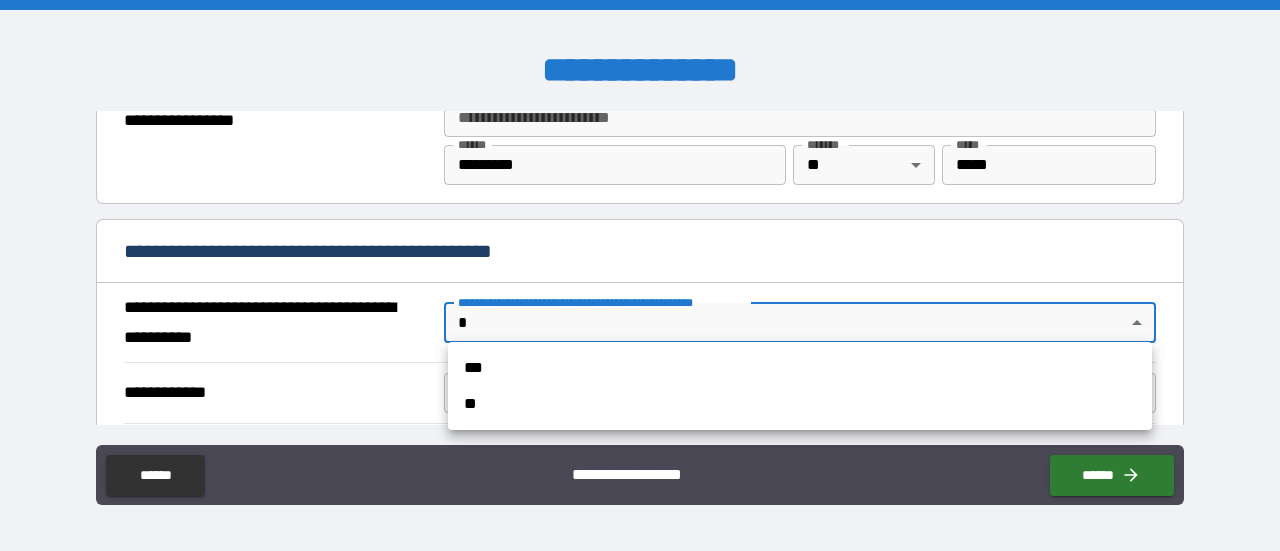 click on "**" at bounding box center [800, 404] 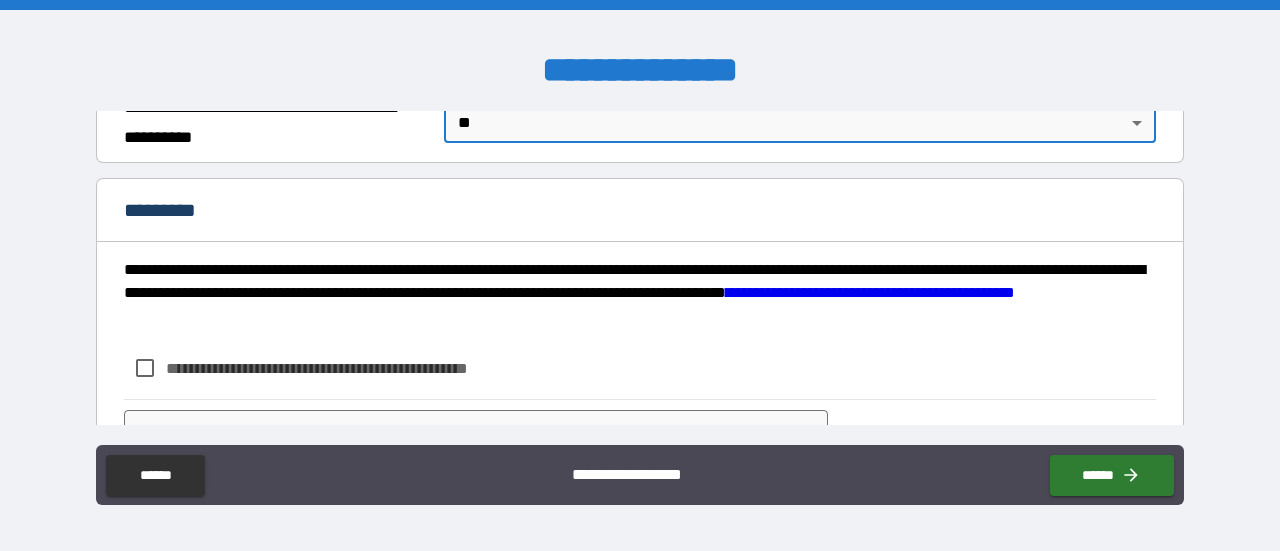scroll, scrollTop: 1686, scrollLeft: 0, axis: vertical 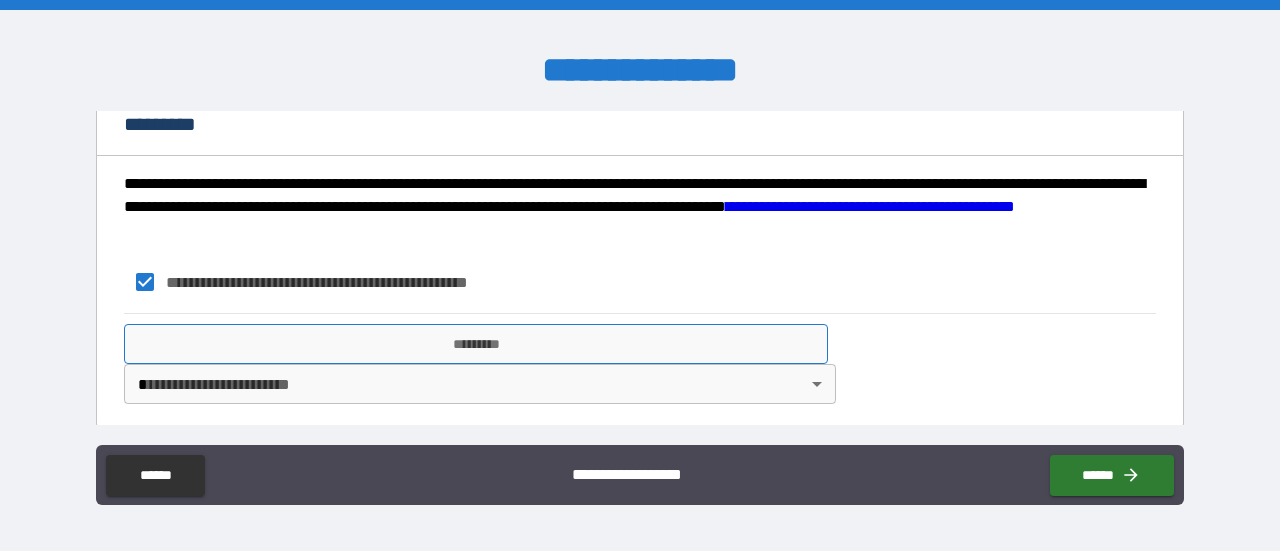 click on "*********" at bounding box center (476, 344) 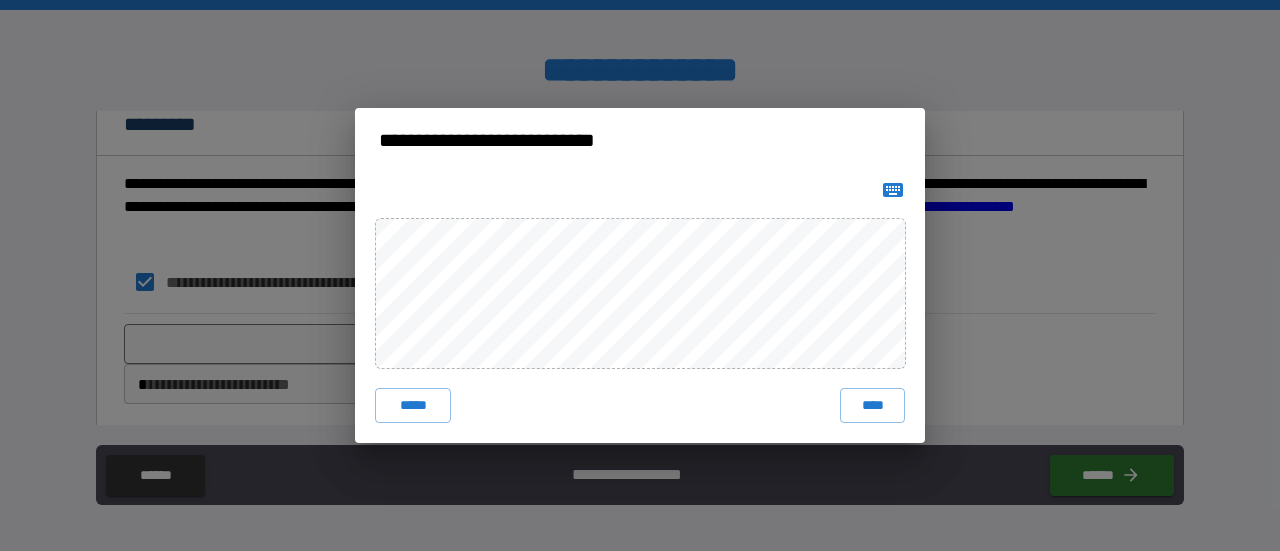 click 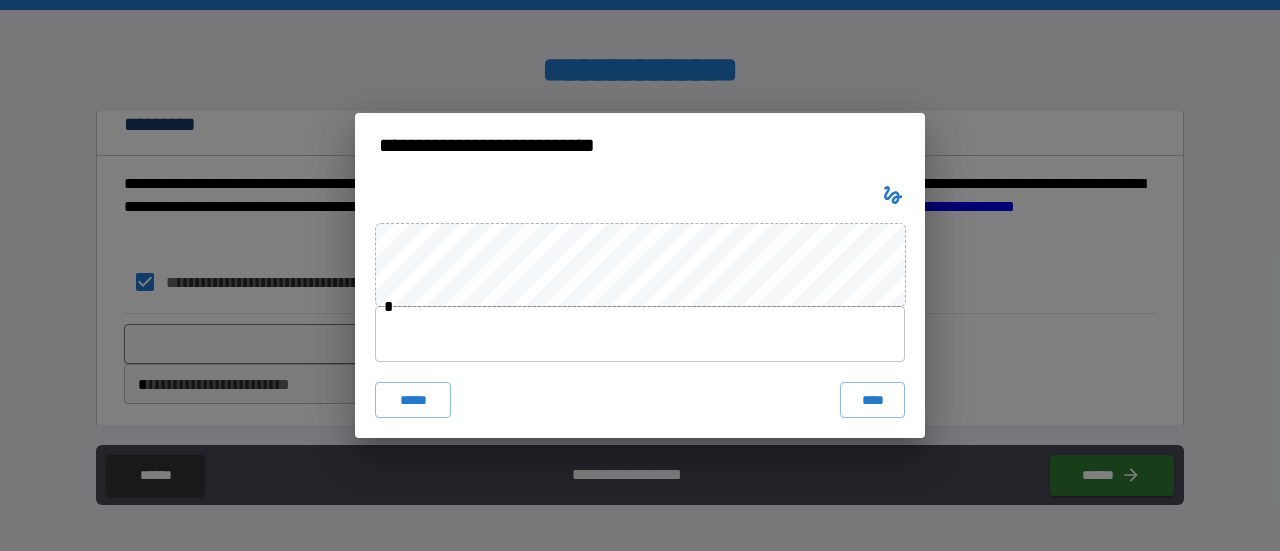 click at bounding box center (640, 334) 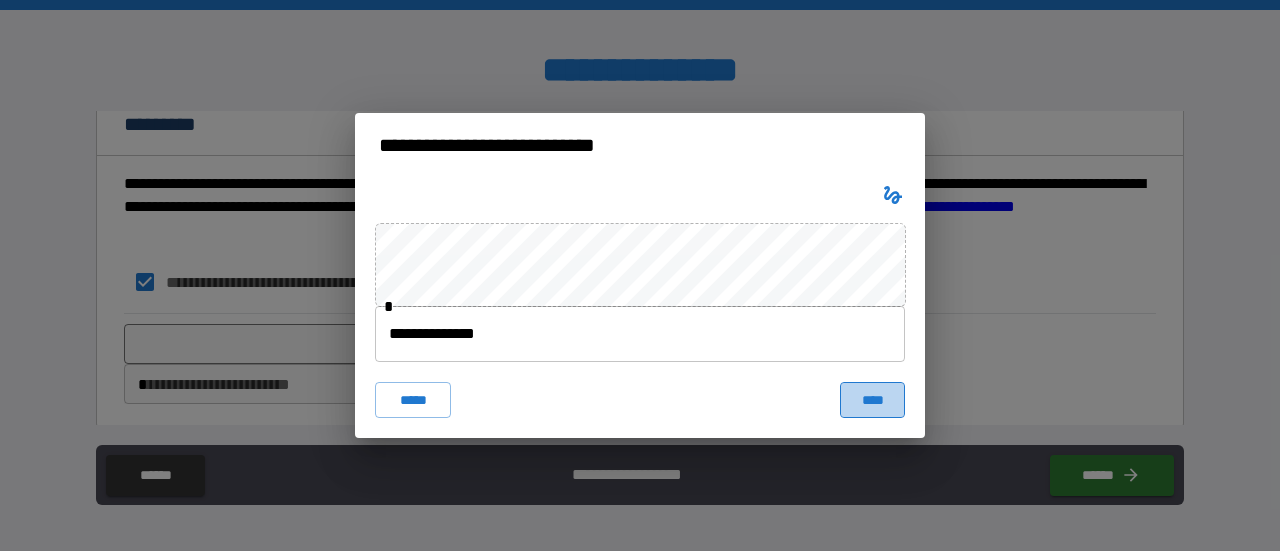 click on "****" at bounding box center [872, 400] 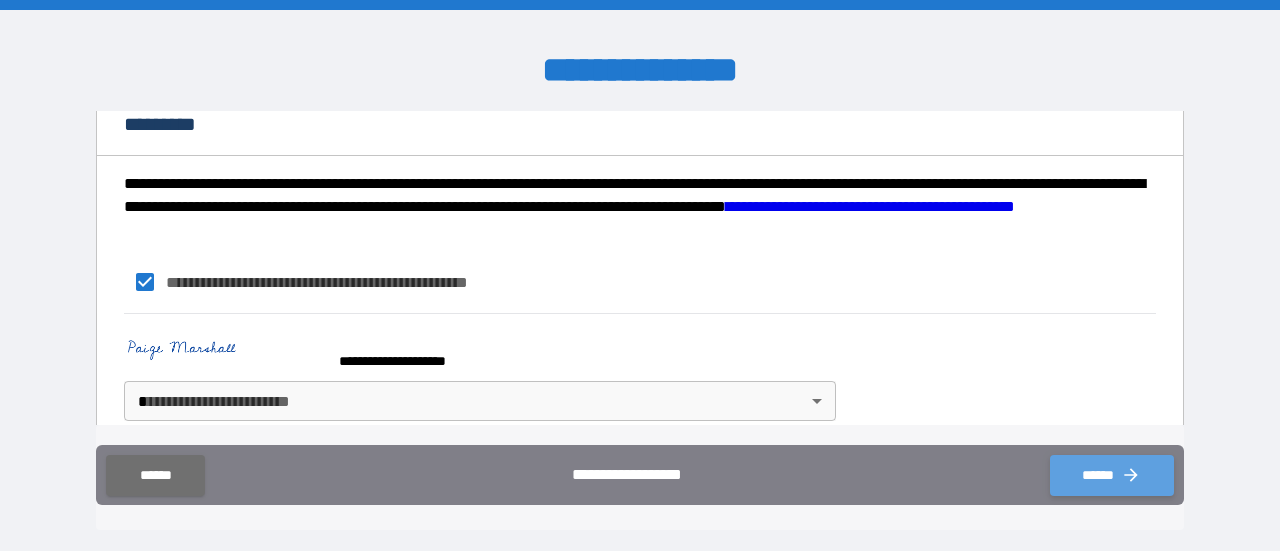 click 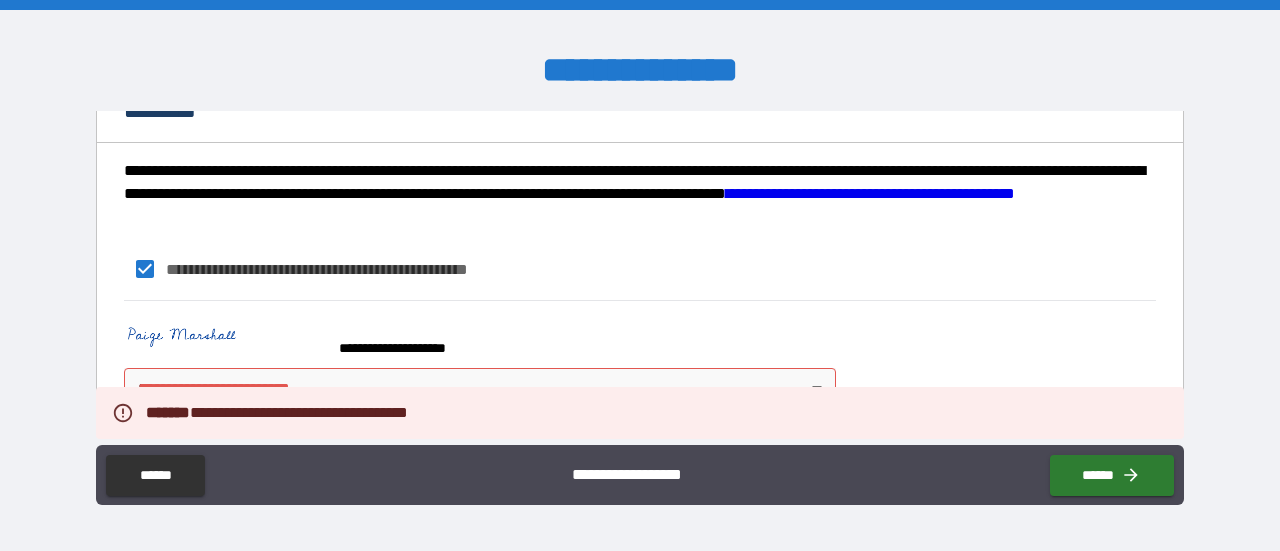 scroll, scrollTop: 1702, scrollLeft: 0, axis: vertical 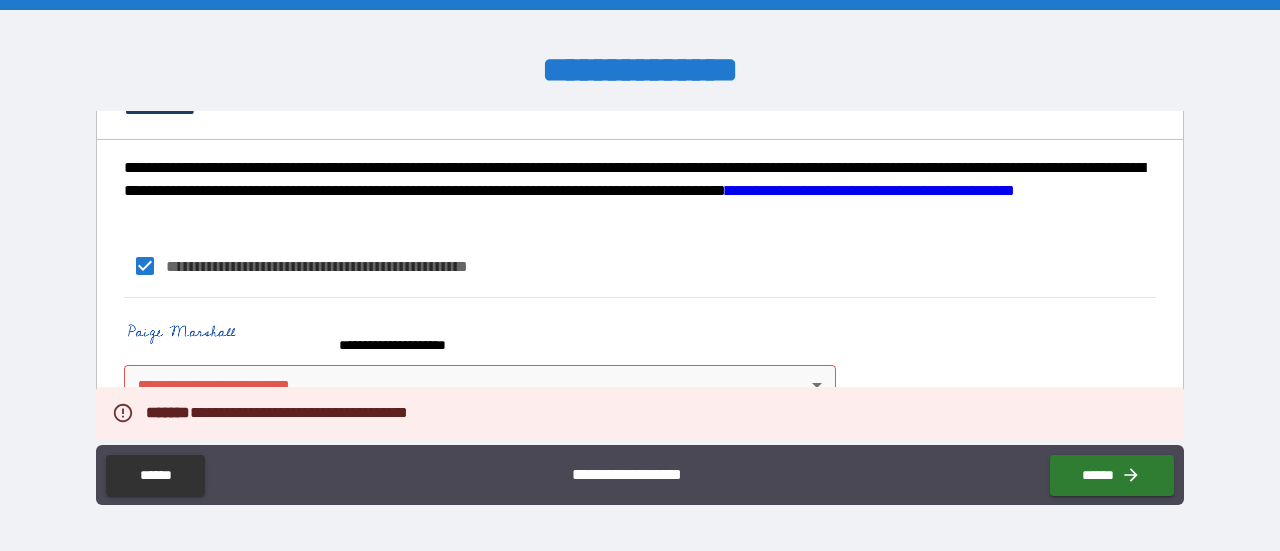 click on "**********" at bounding box center [640, 275] 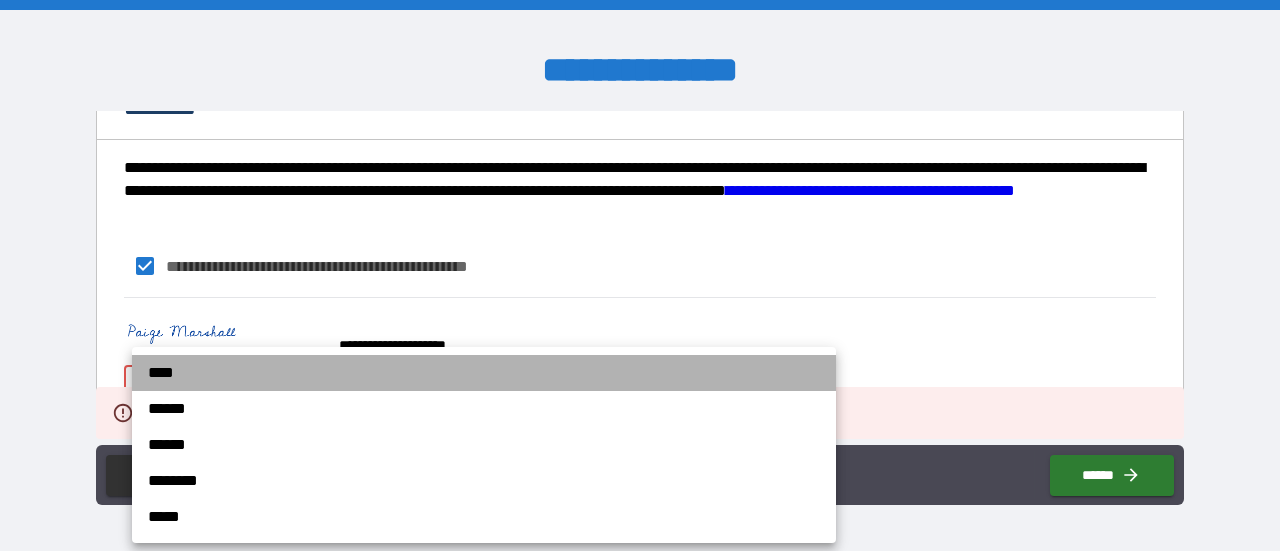 click on "****" at bounding box center [484, 373] 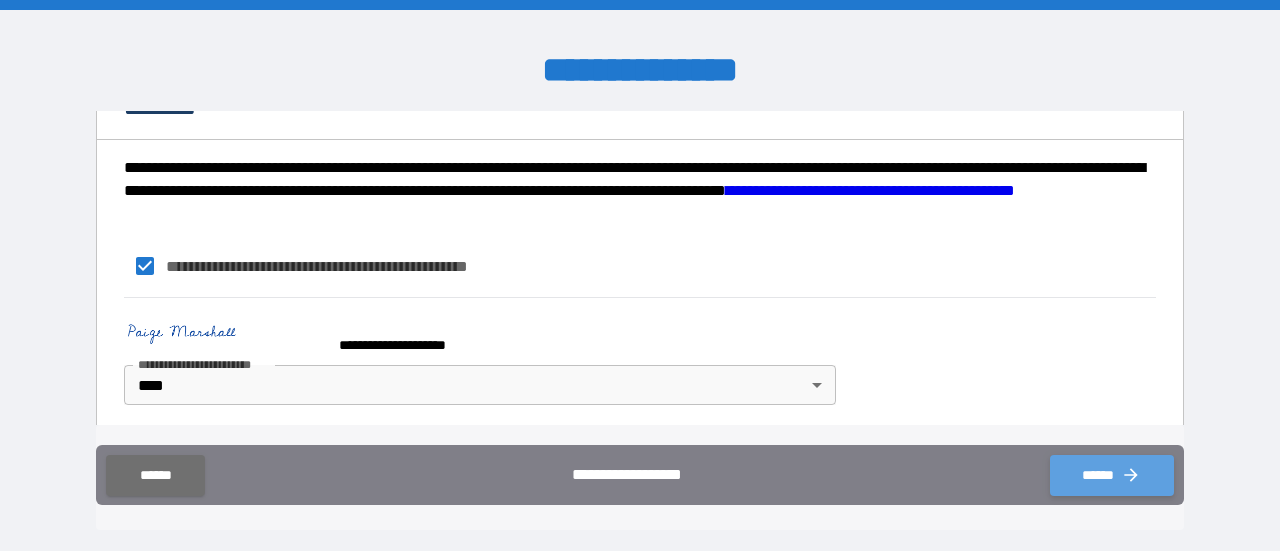 click on "******" at bounding box center (1112, 475) 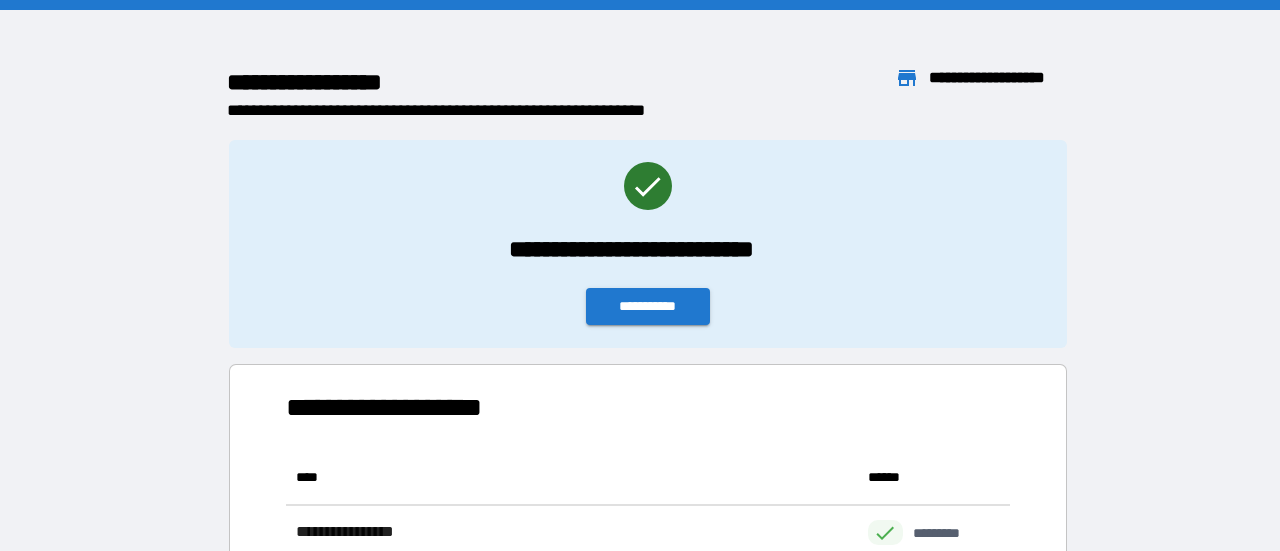 scroll, scrollTop: 16, scrollLeft: 16, axis: both 